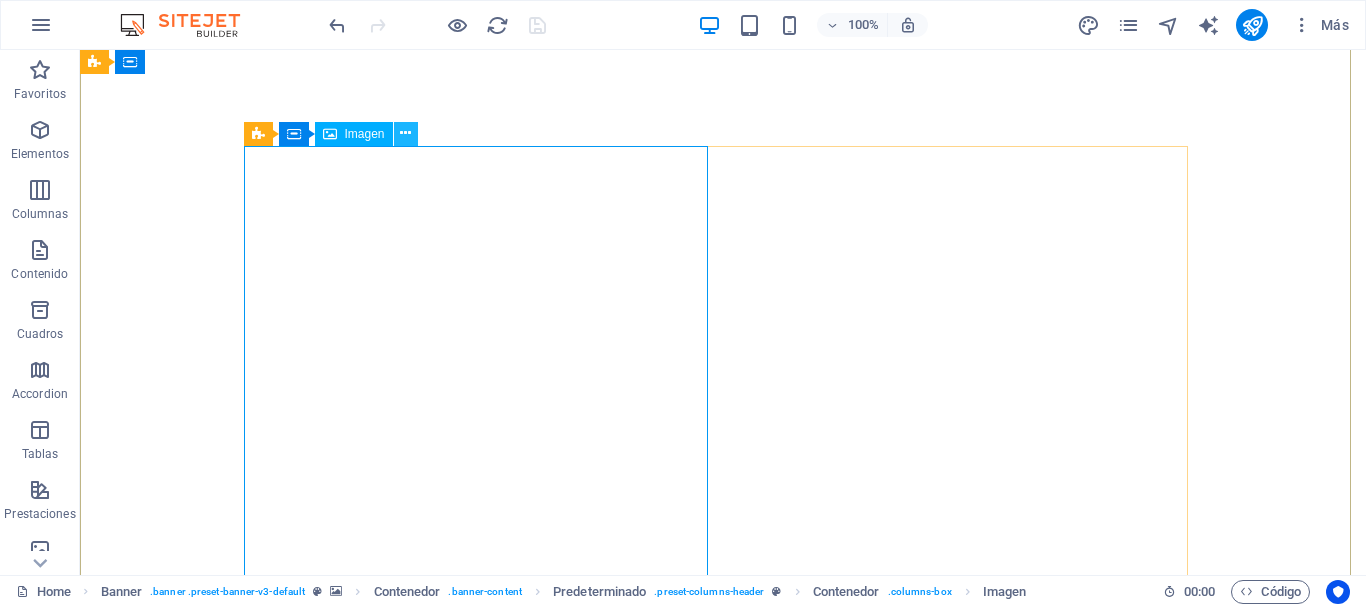 scroll, scrollTop: 0, scrollLeft: 0, axis: both 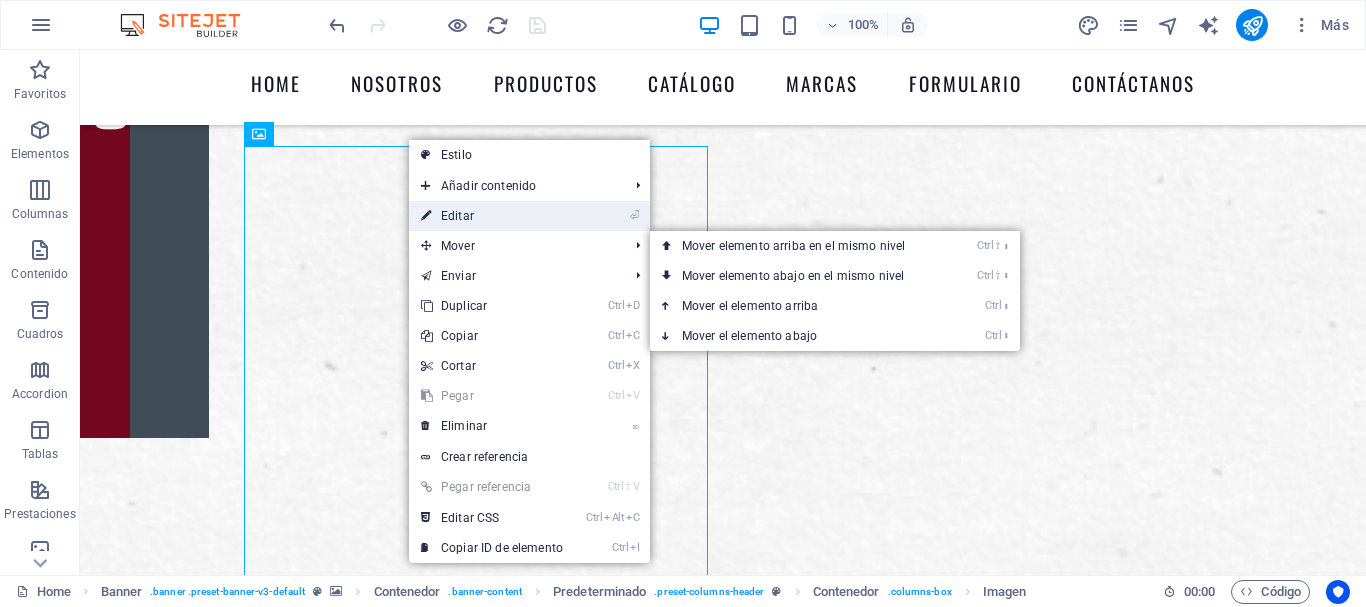 click on "⏎  Editar" at bounding box center (492, 216) 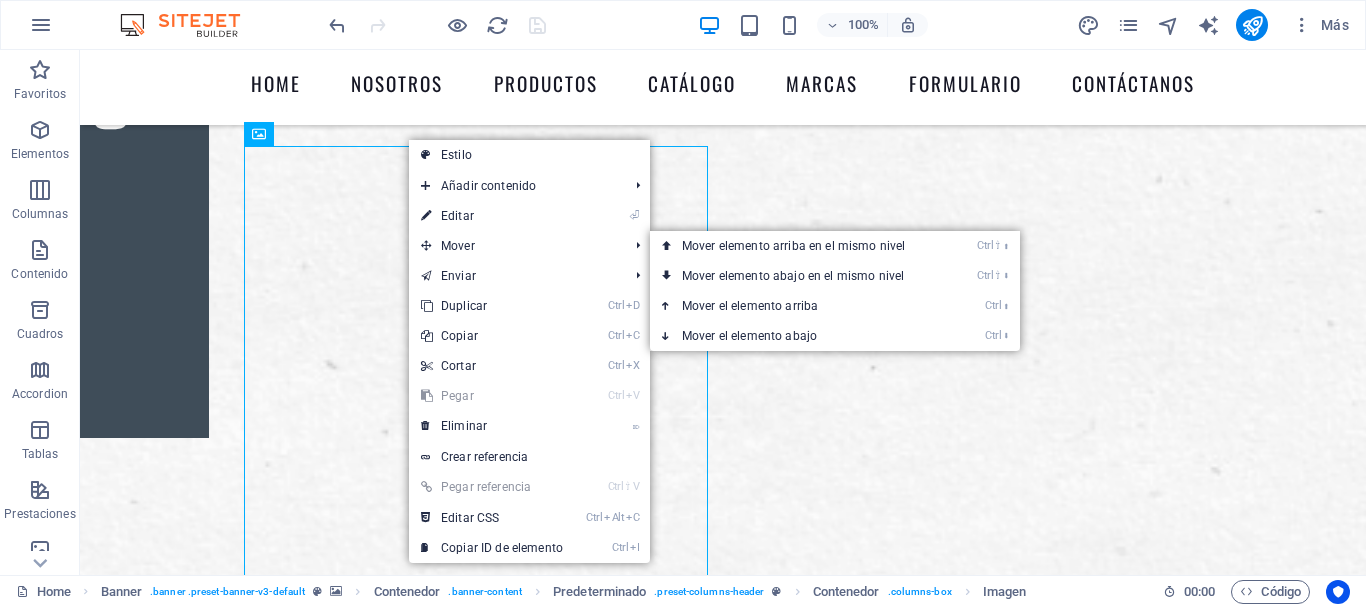 select on "%" 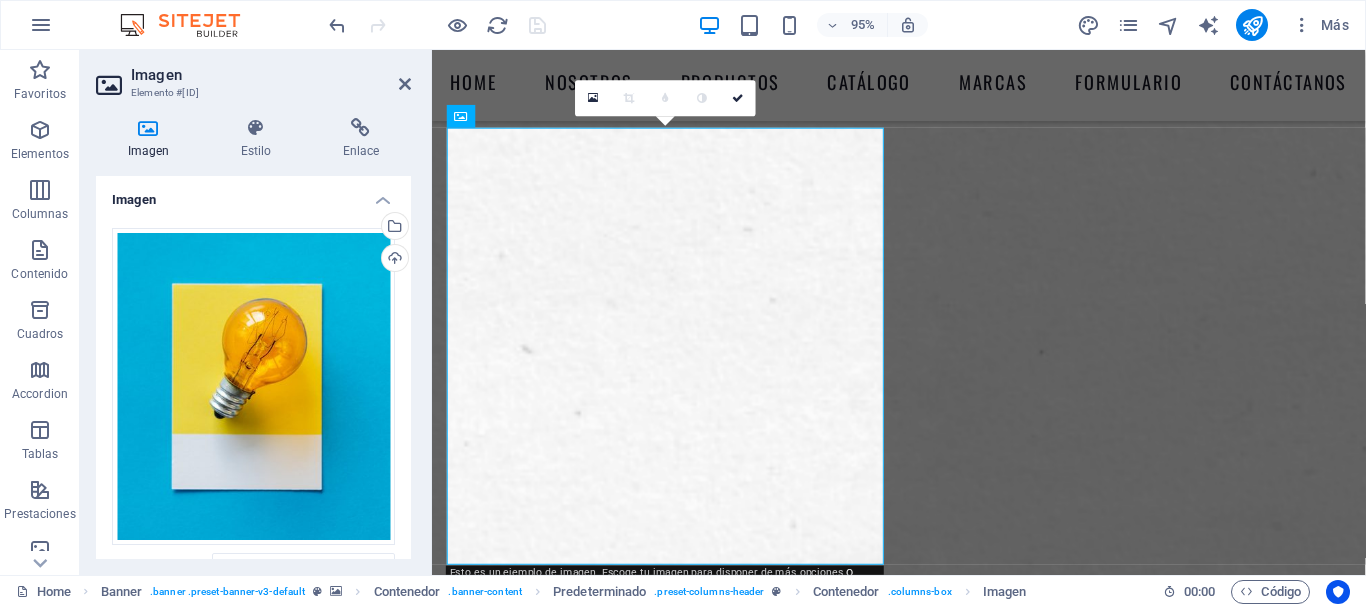 scroll, scrollTop: 151, scrollLeft: 0, axis: vertical 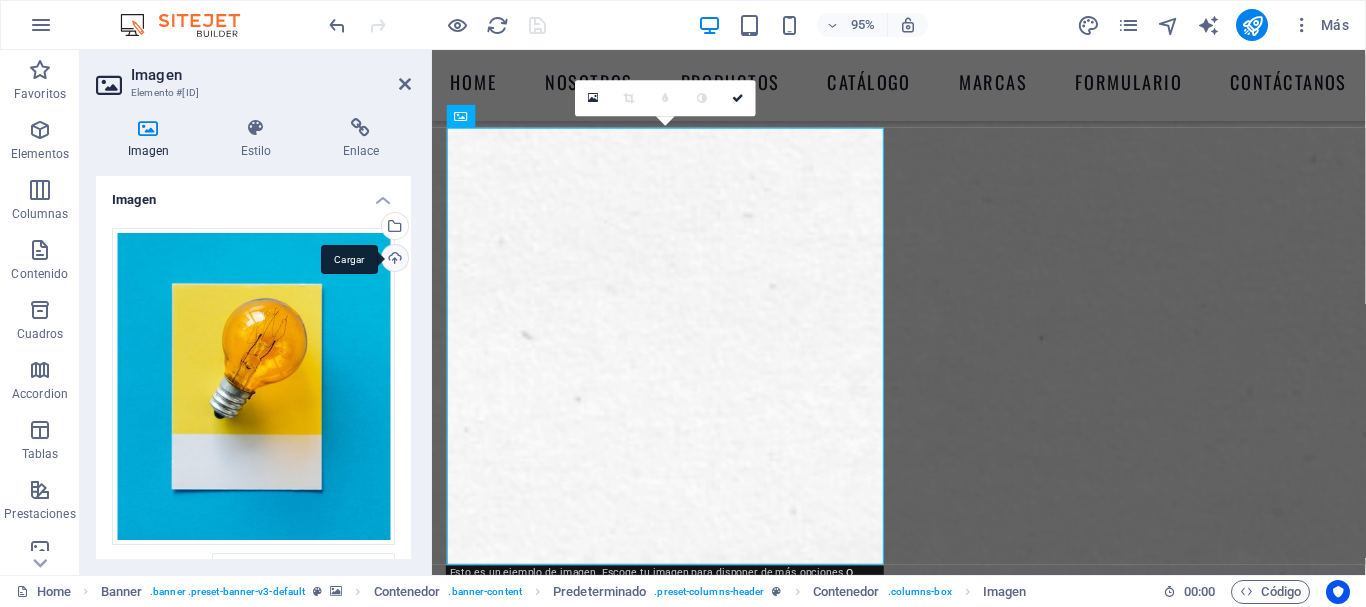 click on "Cargar" at bounding box center (393, 260) 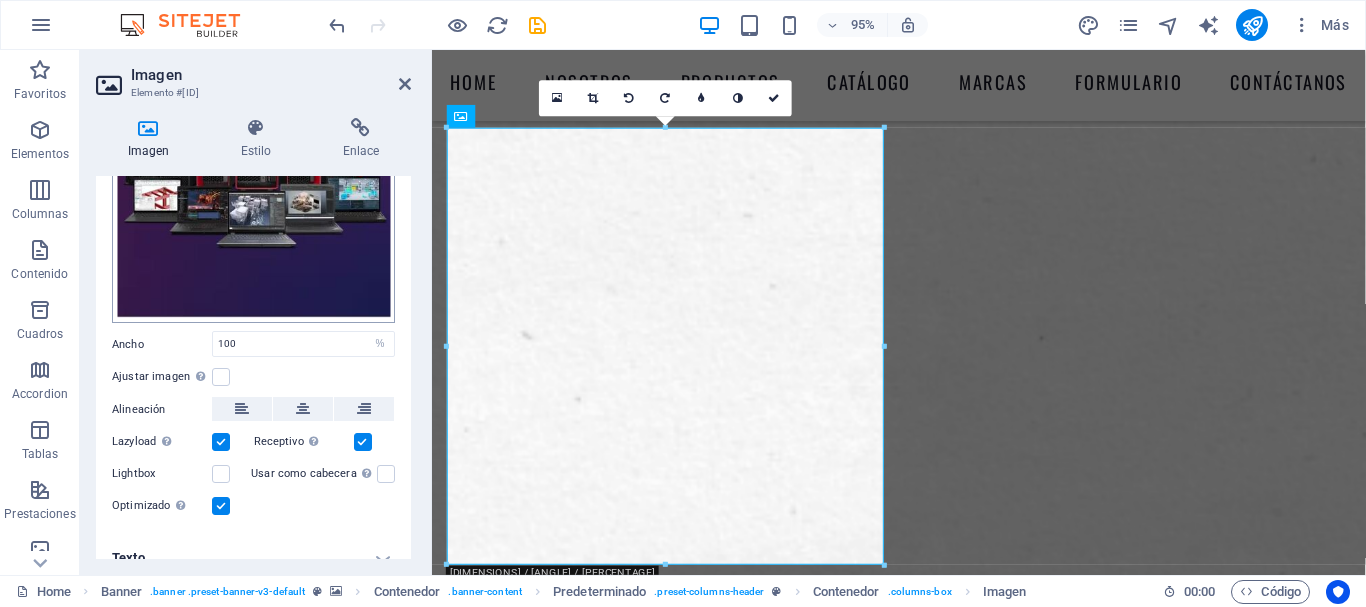scroll, scrollTop: 226, scrollLeft: 0, axis: vertical 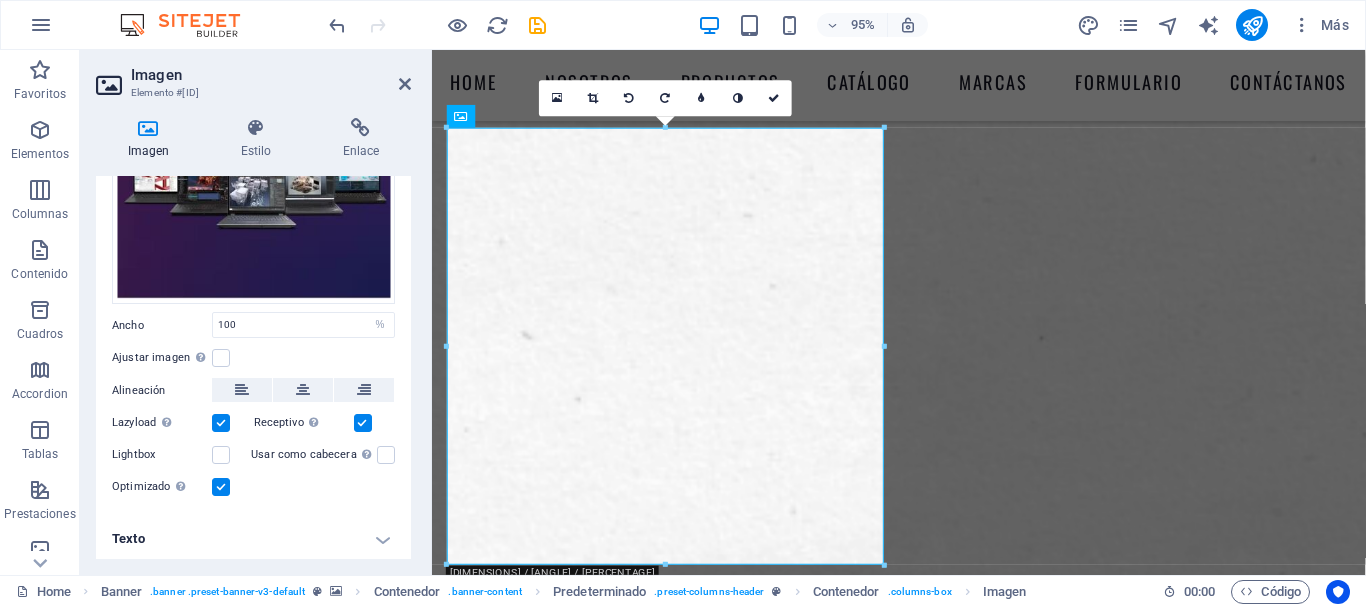 click at bounding box center (221, 487) 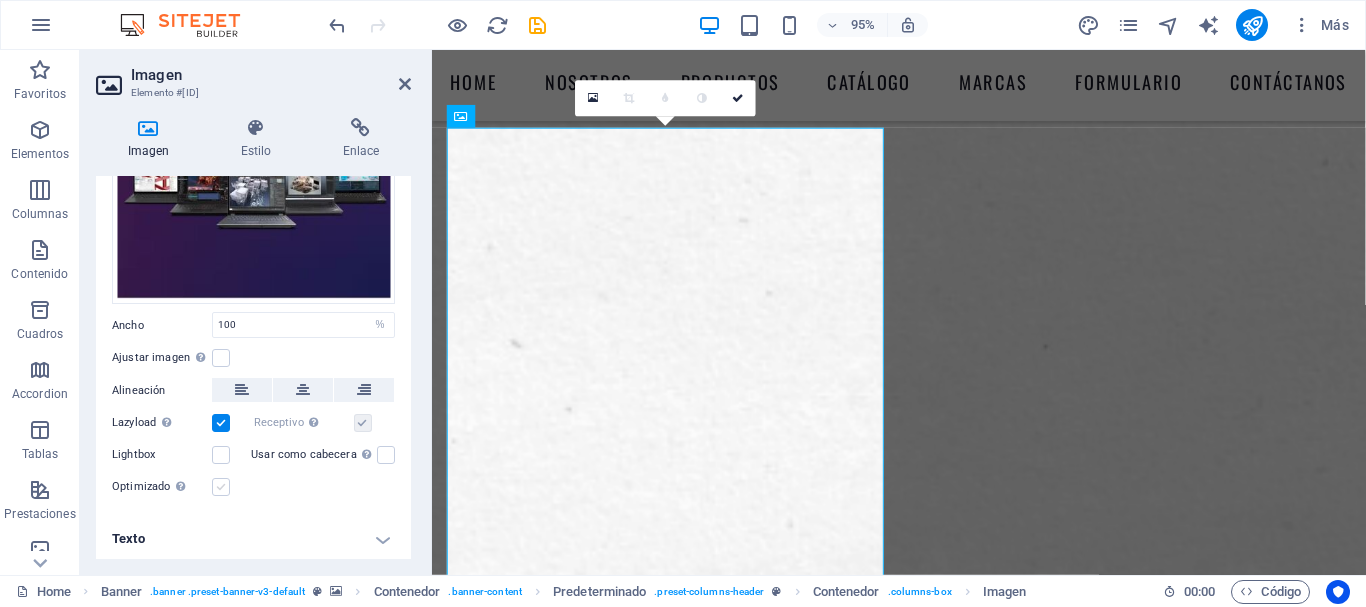 click at bounding box center (221, 487) 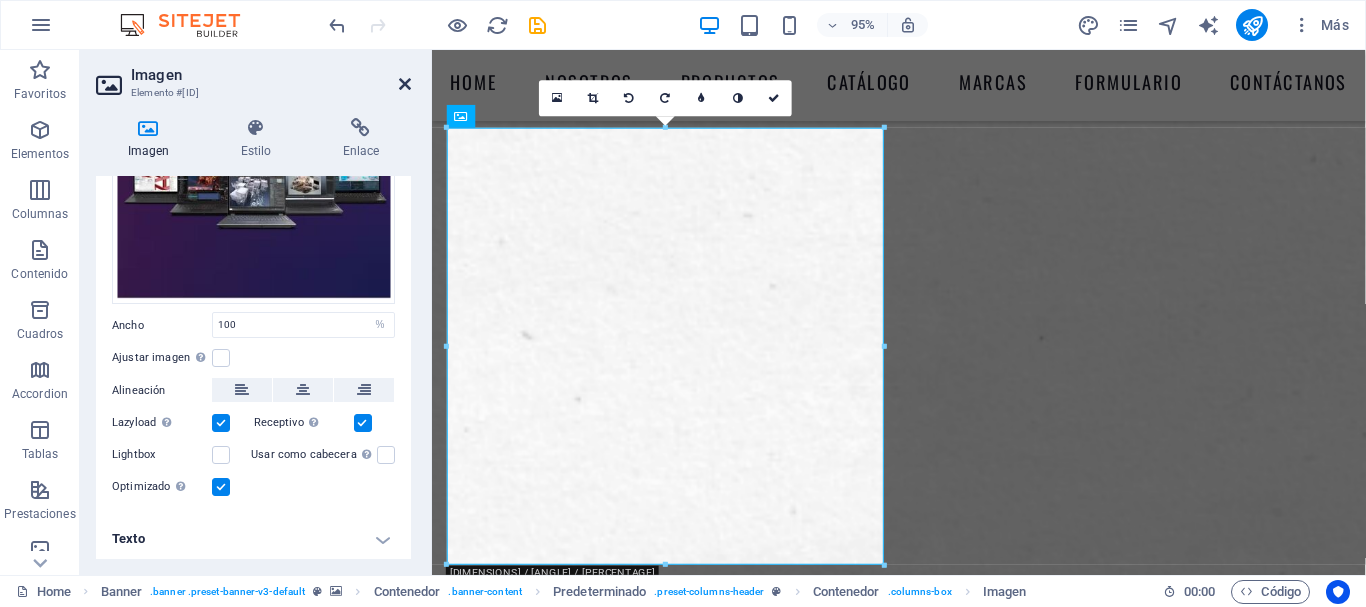 click at bounding box center (405, 84) 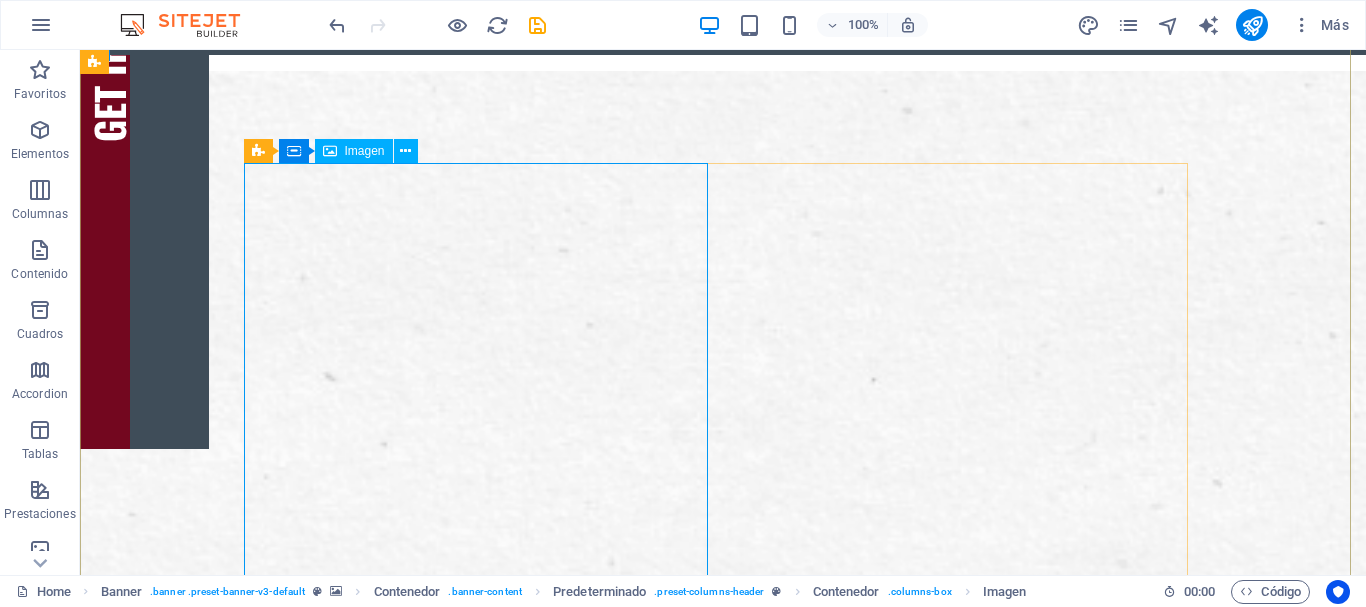 scroll, scrollTop: 120, scrollLeft: 0, axis: vertical 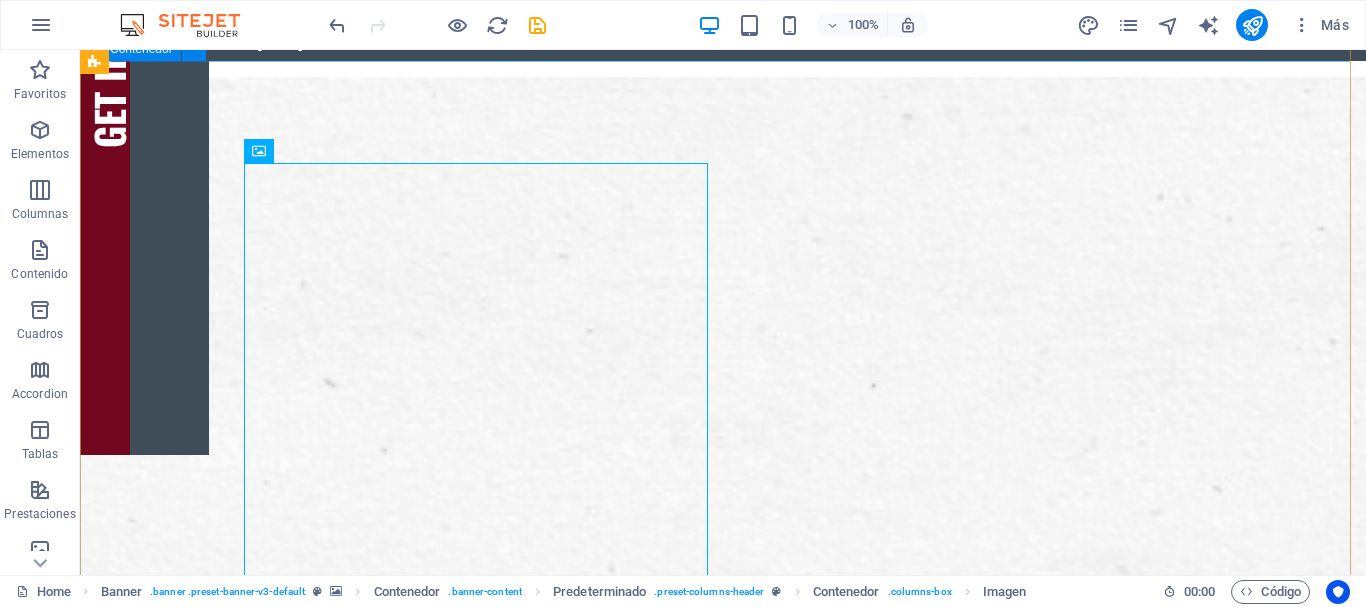 click on "Suelta el contenido aquí o  Añadir elementos  Pegar portapapeles WE PRINT CMYK . WE PRINT YOUR WORK . WE PRINT YOUR ART . What do you want to print today?" at bounding box center (723, 2500) 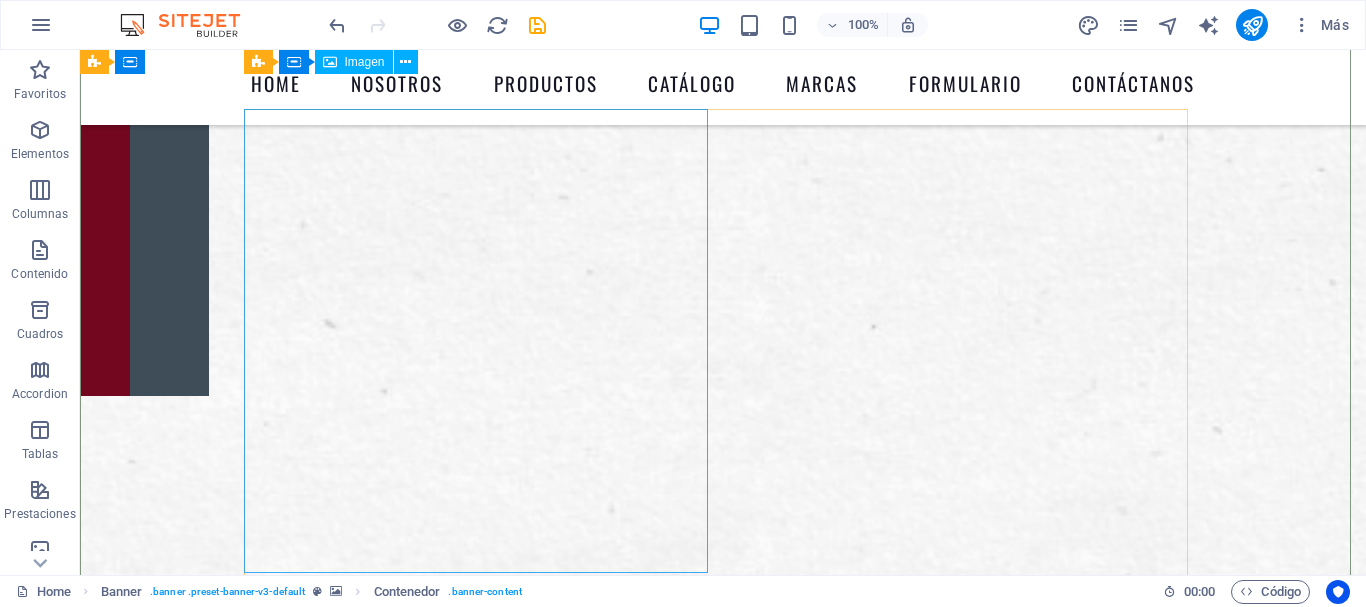 scroll, scrollTop: 168, scrollLeft: 0, axis: vertical 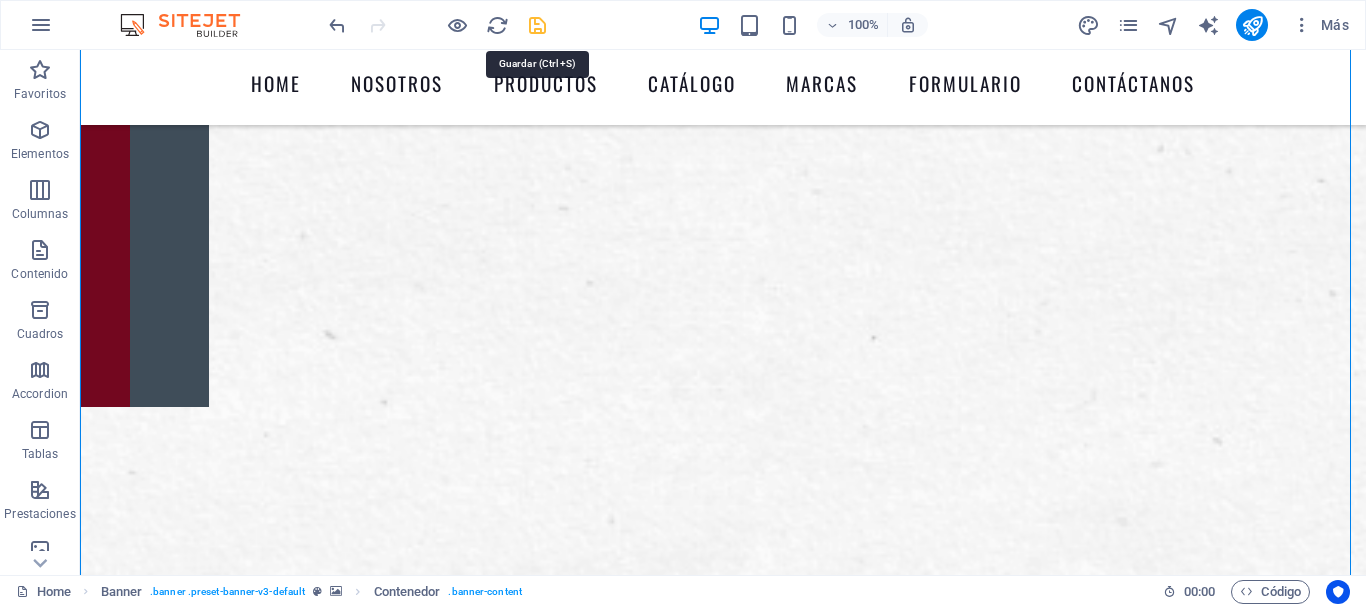 drag, startPoint x: 534, startPoint y: 34, endPoint x: 107, endPoint y: 282, distance: 493.7945 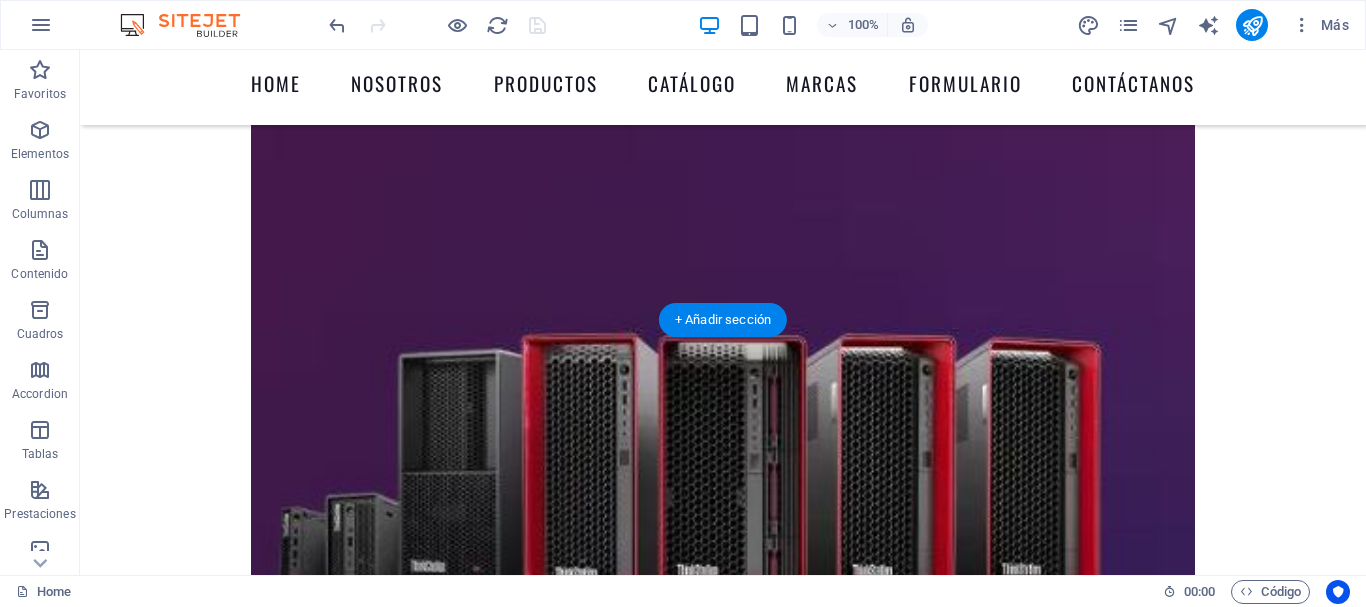 scroll, scrollTop: 1441, scrollLeft: 0, axis: vertical 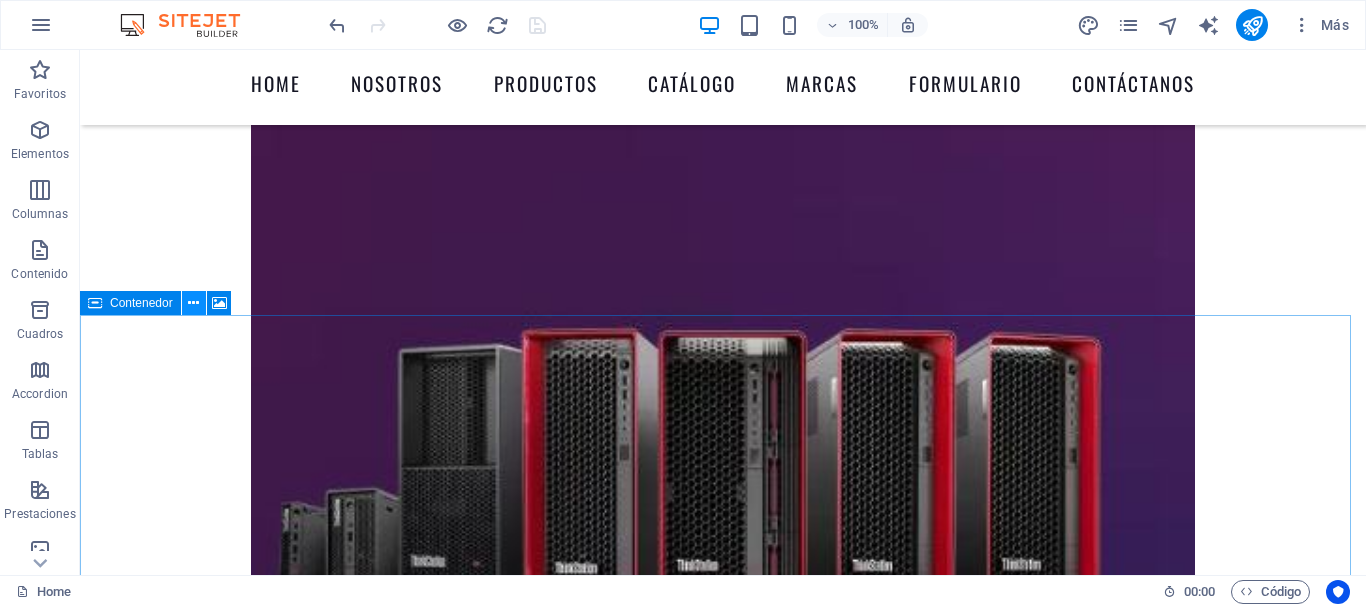 click at bounding box center (193, 303) 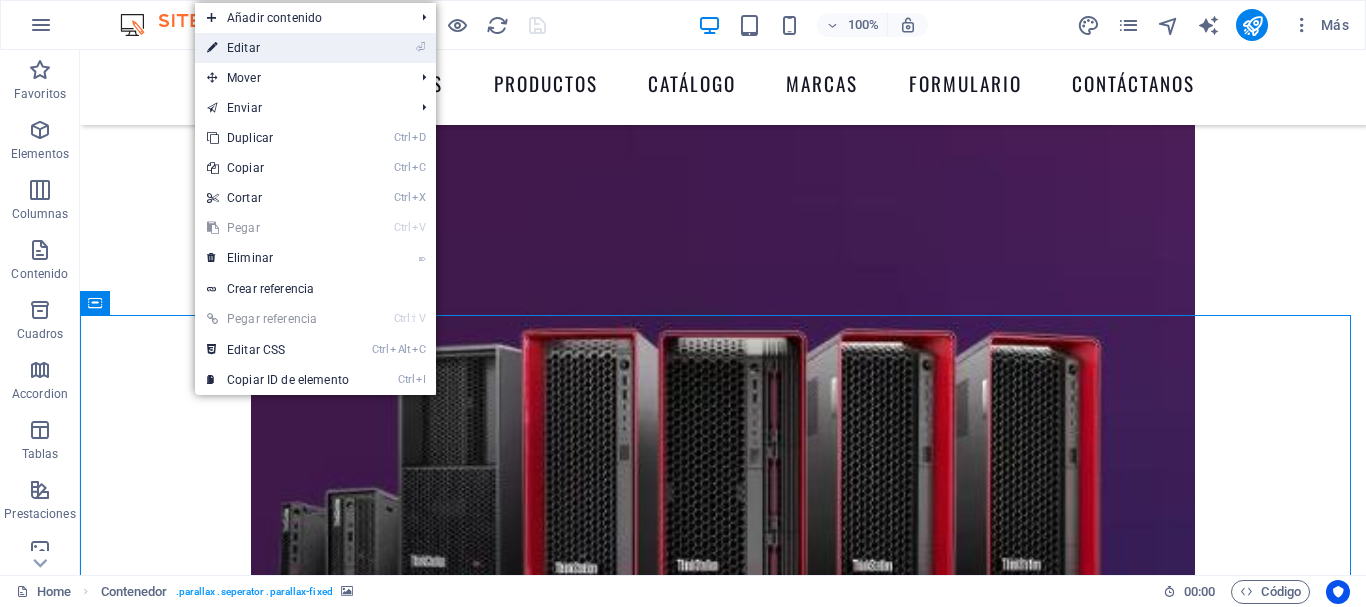 click on "⏎  Editar" at bounding box center (278, 48) 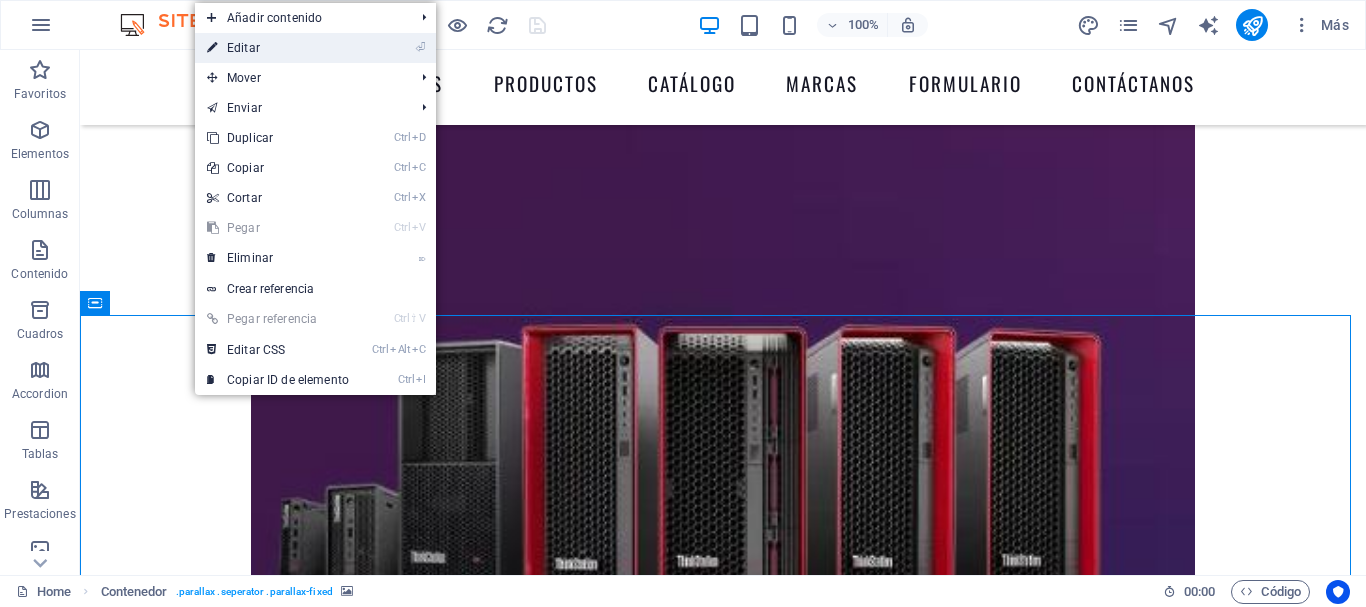 select on "px" 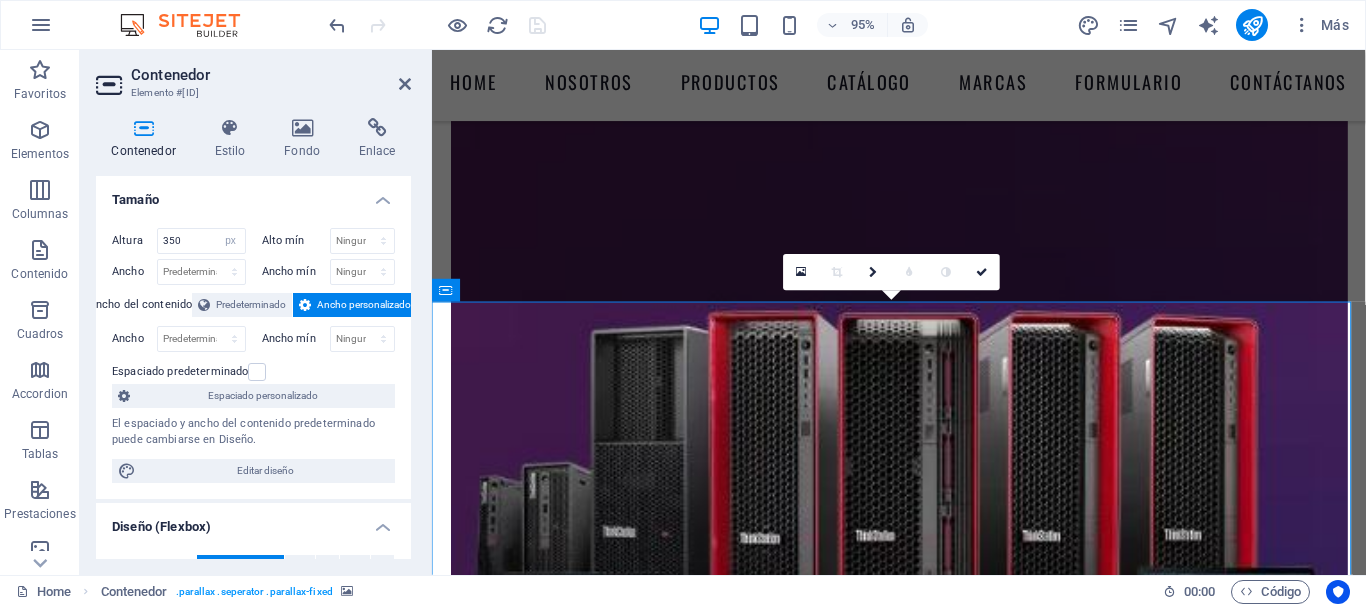 scroll, scrollTop: 1437, scrollLeft: 0, axis: vertical 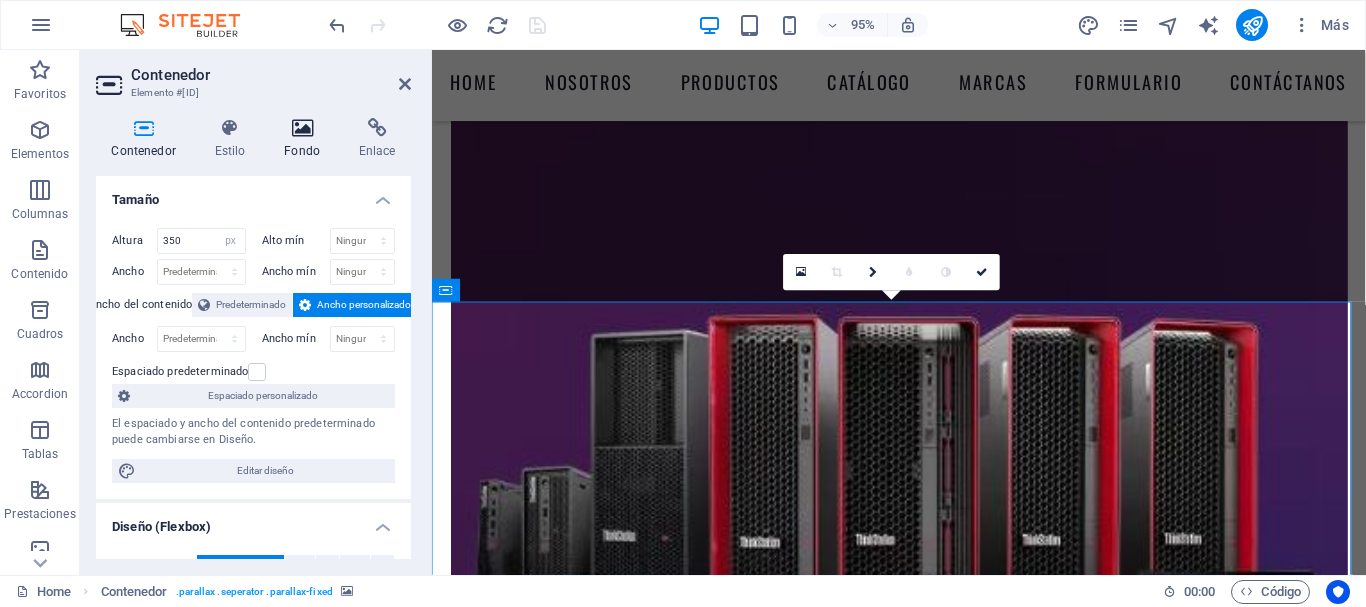 click on "Fondo" at bounding box center (306, 139) 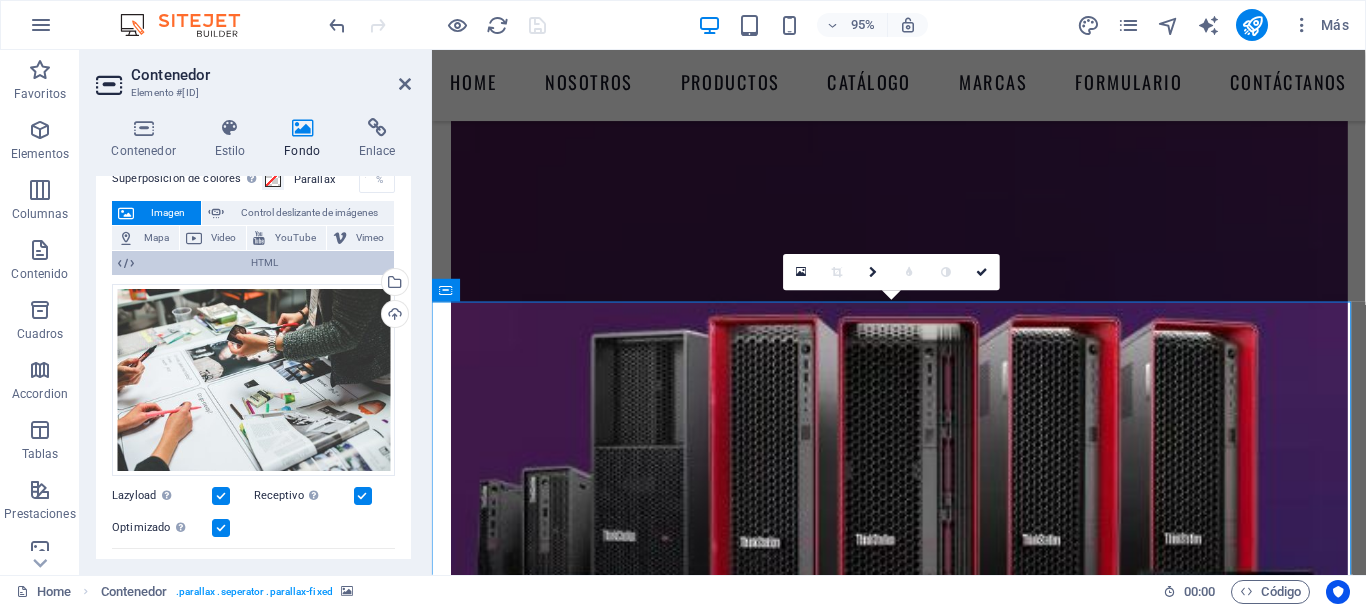 scroll, scrollTop: 95, scrollLeft: 0, axis: vertical 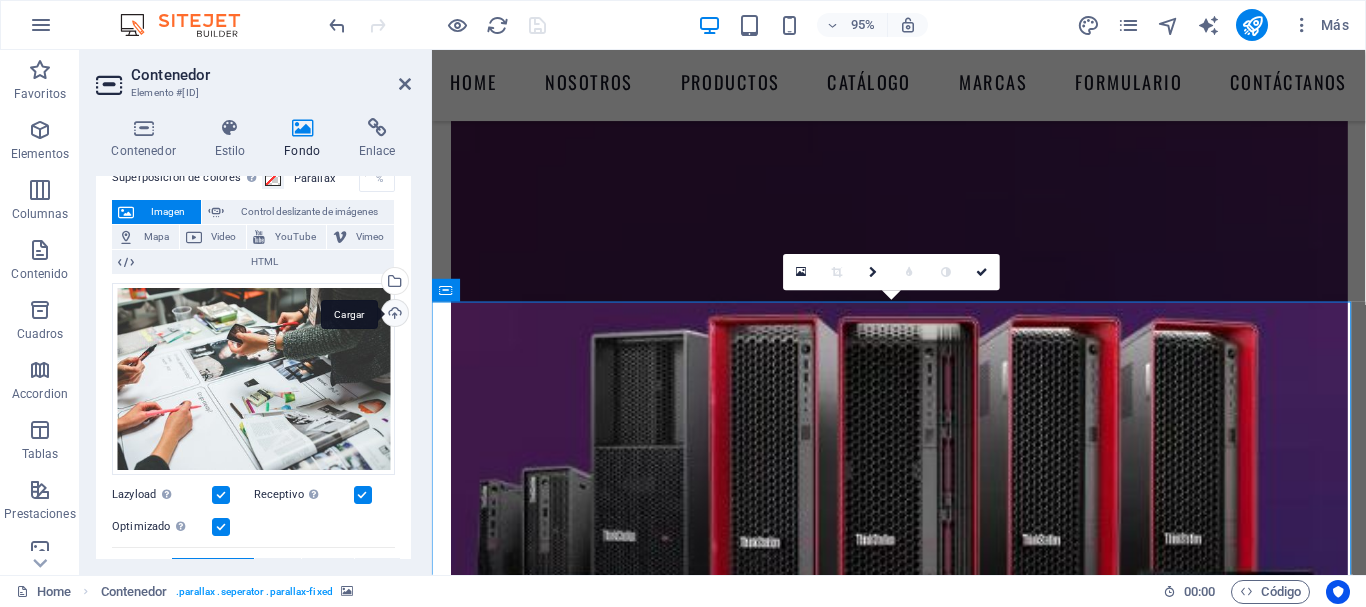 click on "Cargar" at bounding box center (393, 315) 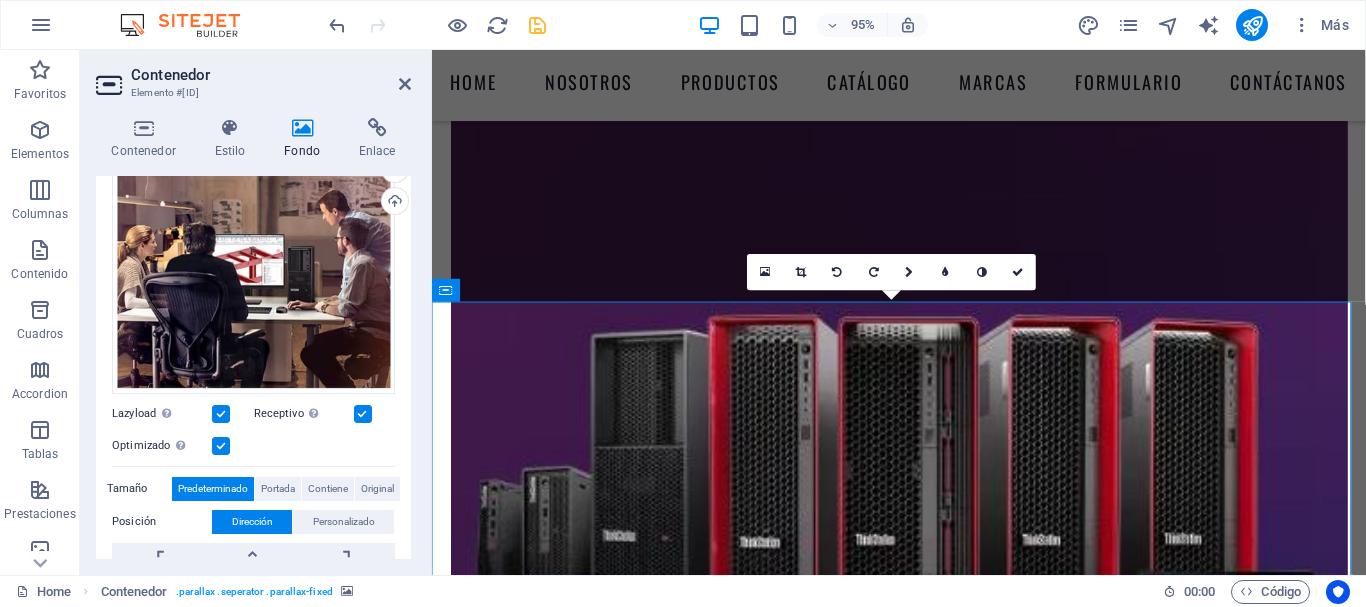 scroll, scrollTop: 182, scrollLeft: 0, axis: vertical 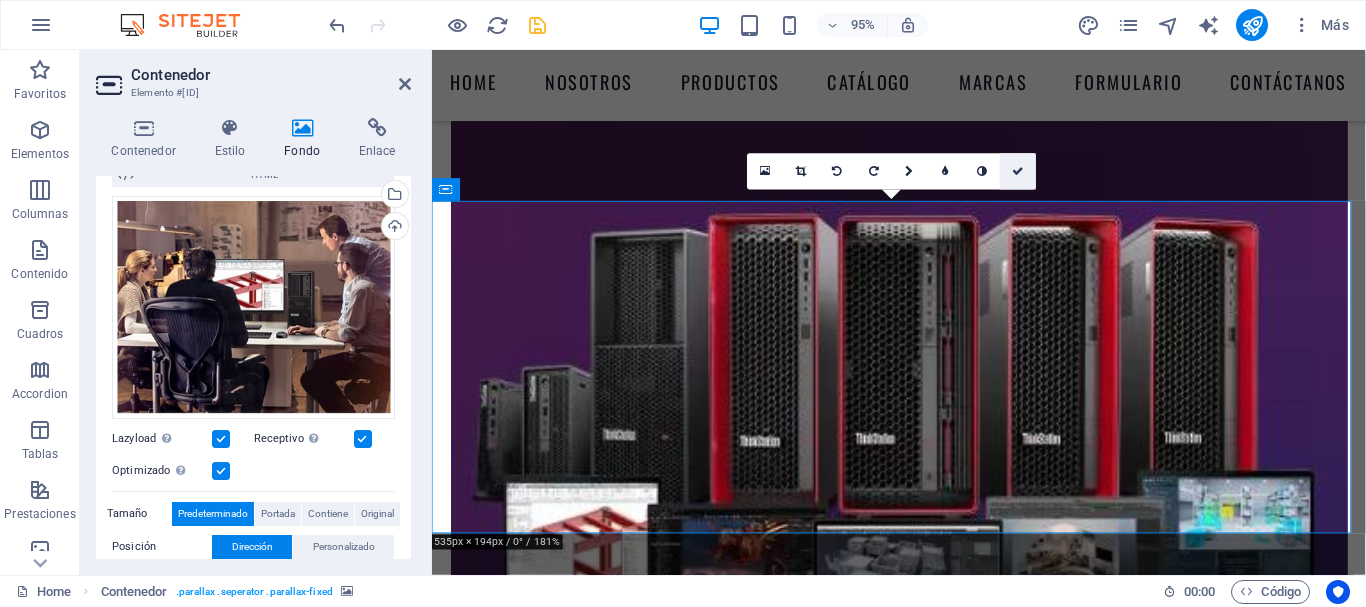 click at bounding box center (1018, 171) 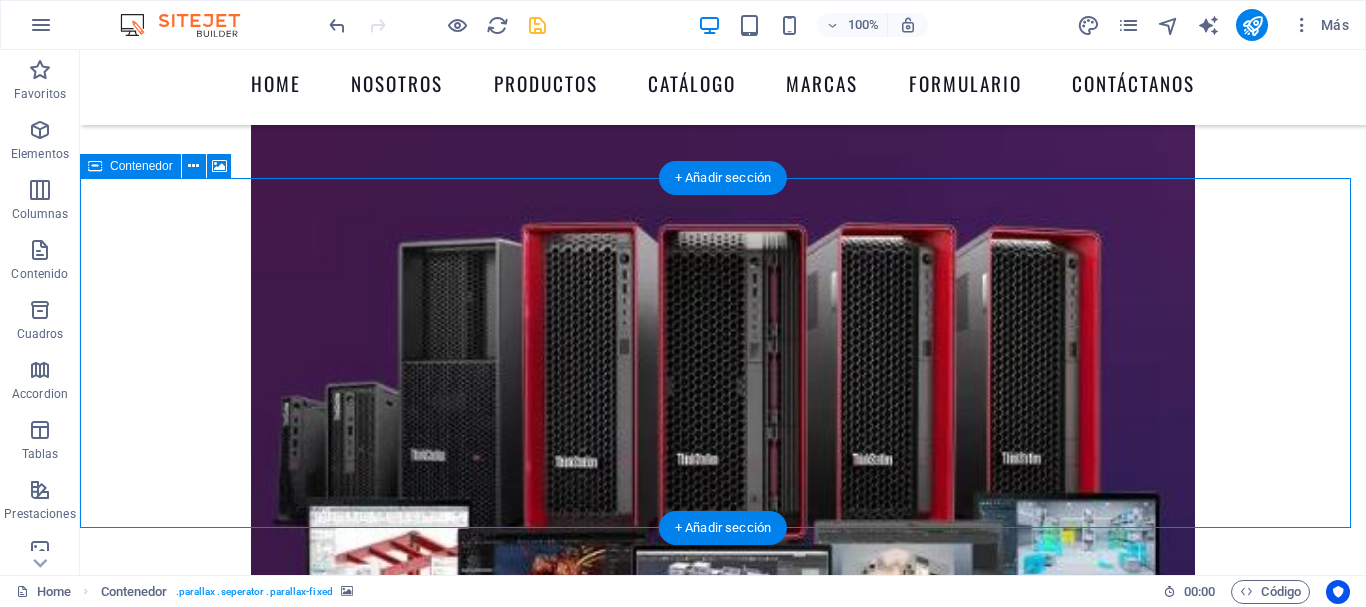 scroll, scrollTop: 1509, scrollLeft: 0, axis: vertical 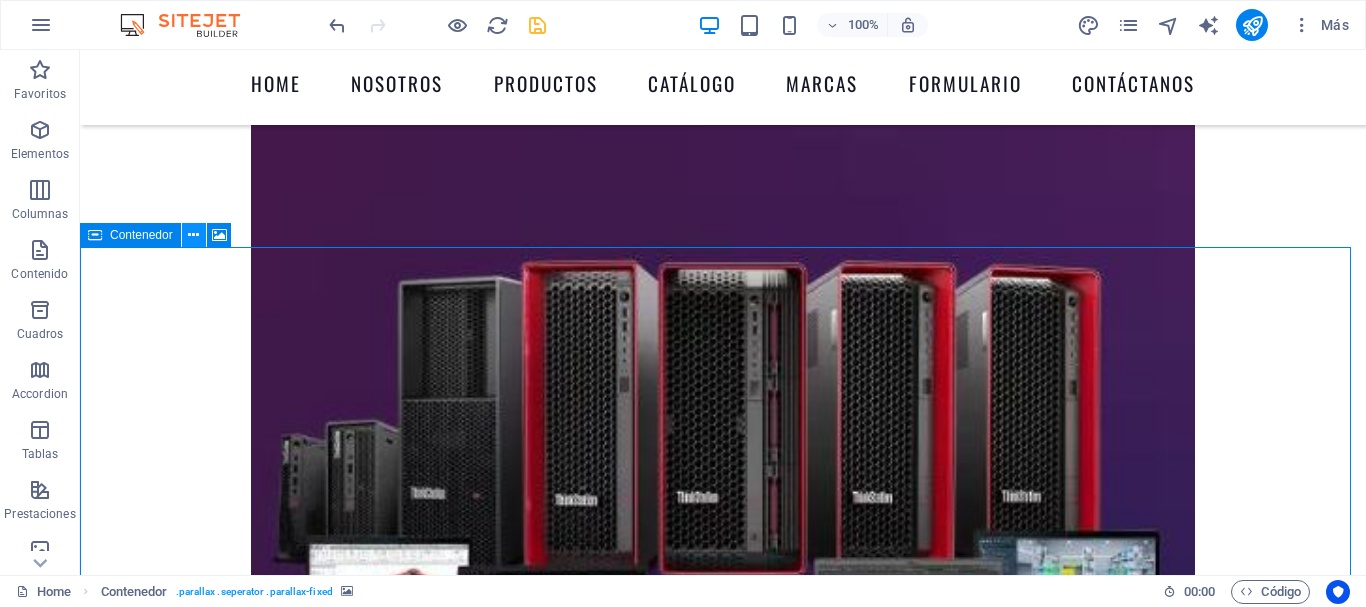click at bounding box center (193, 235) 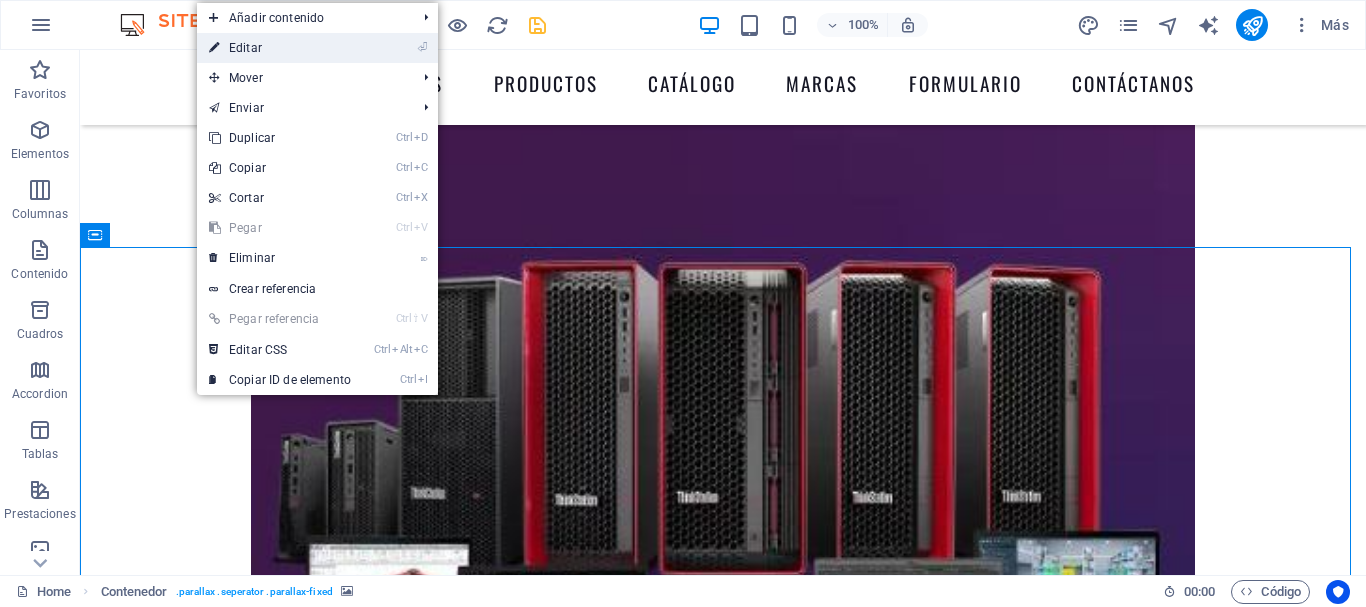click on "⏎  Editar" at bounding box center [280, 48] 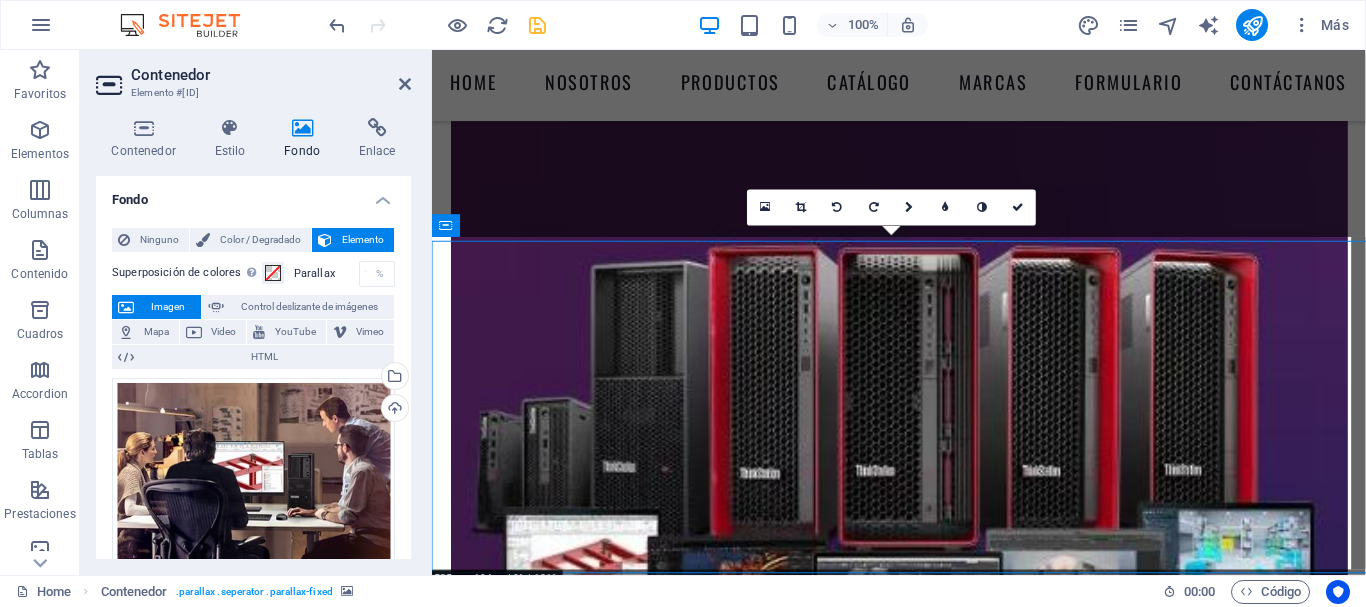 scroll, scrollTop: 1505, scrollLeft: 0, axis: vertical 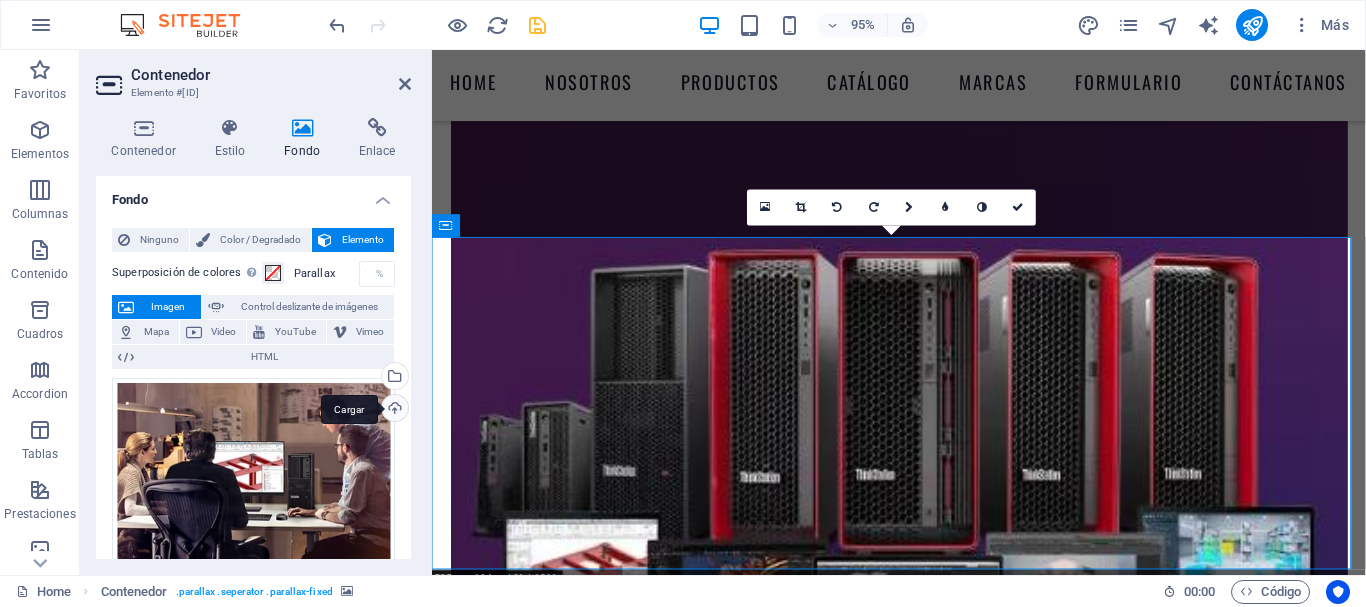 click on "Cargar" at bounding box center (393, 410) 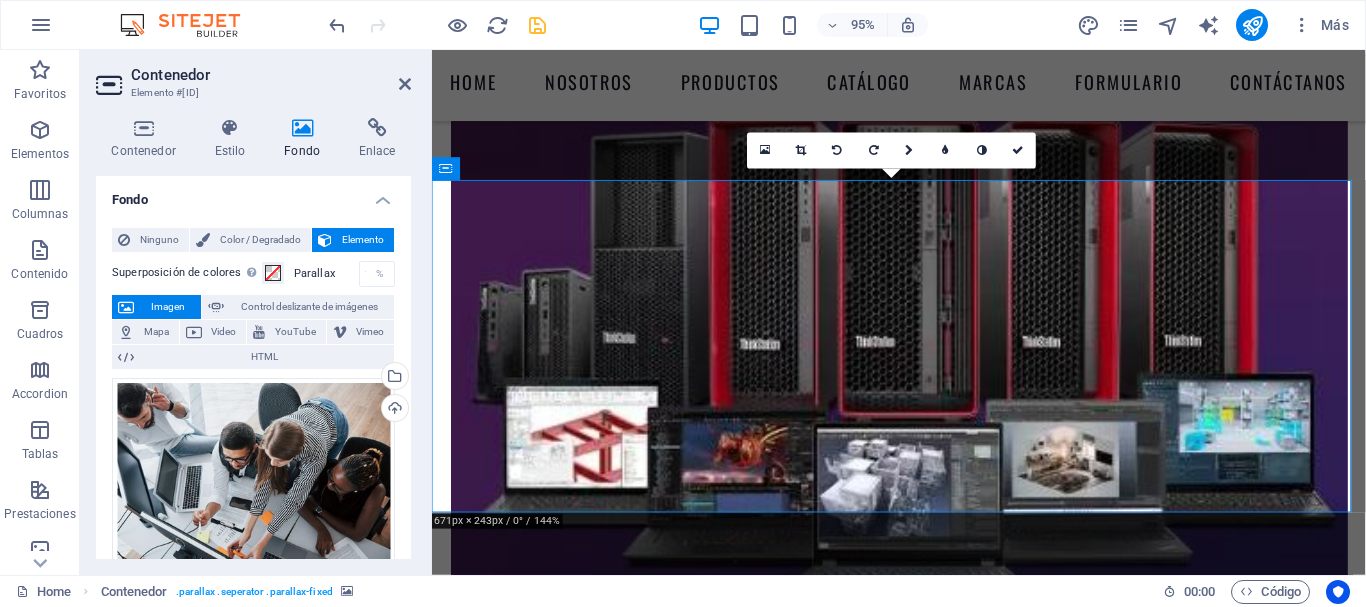 scroll, scrollTop: 1510, scrollLeft: 0, axis: vertical 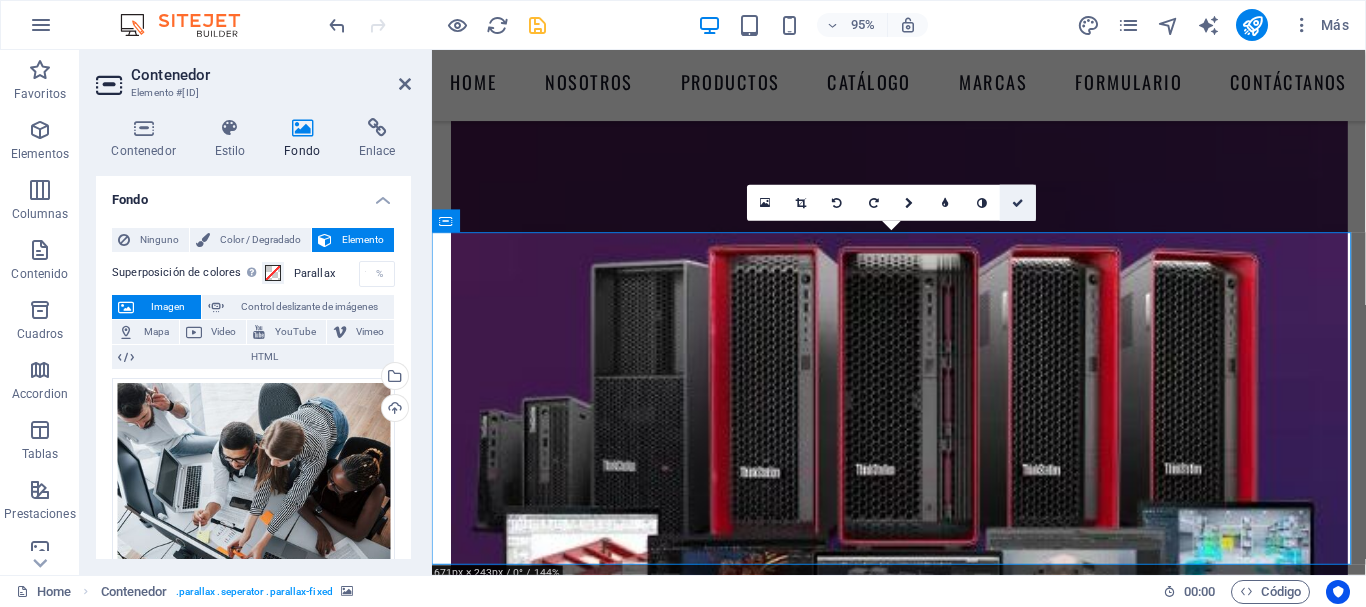click at bounding box center (1018, 202) 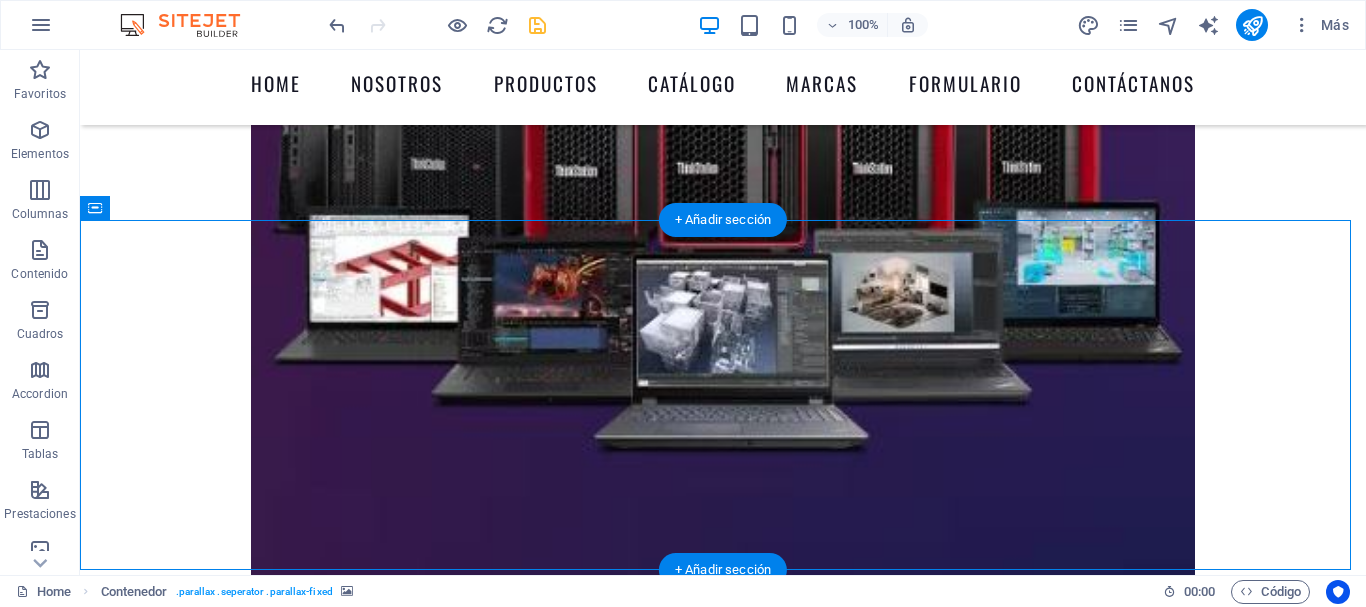 scroll, scrollTop: 1513, scrollLeft: 0, axis: vertical 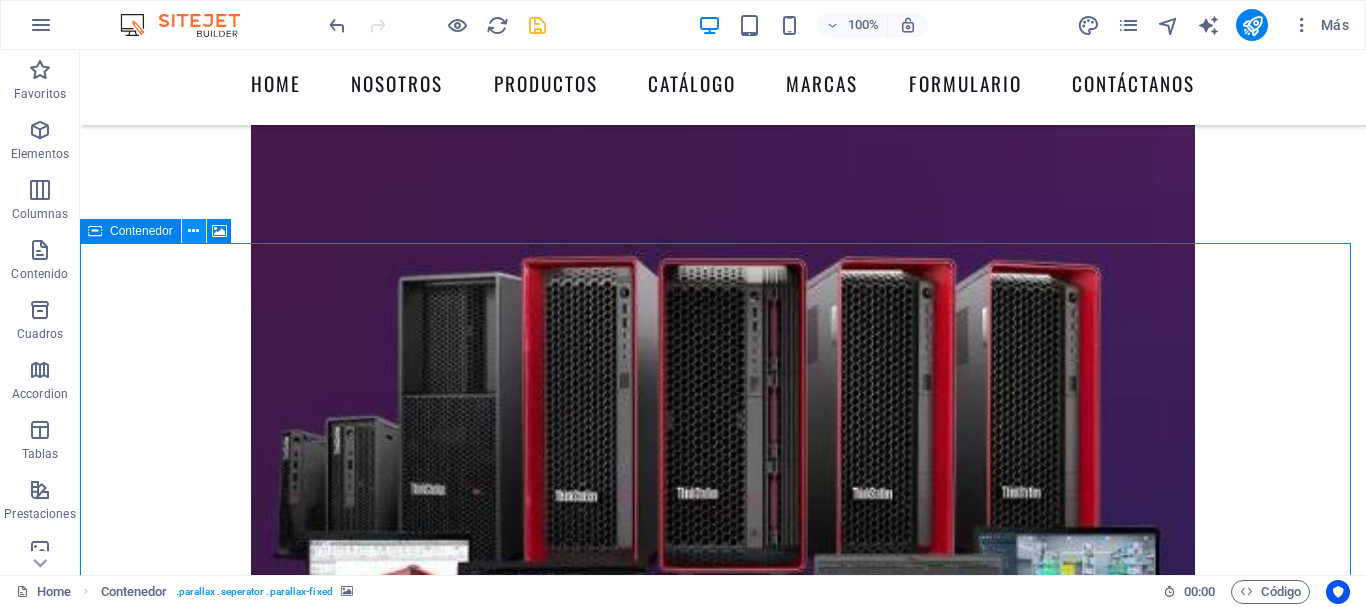 click at bounding box center [193, 231] 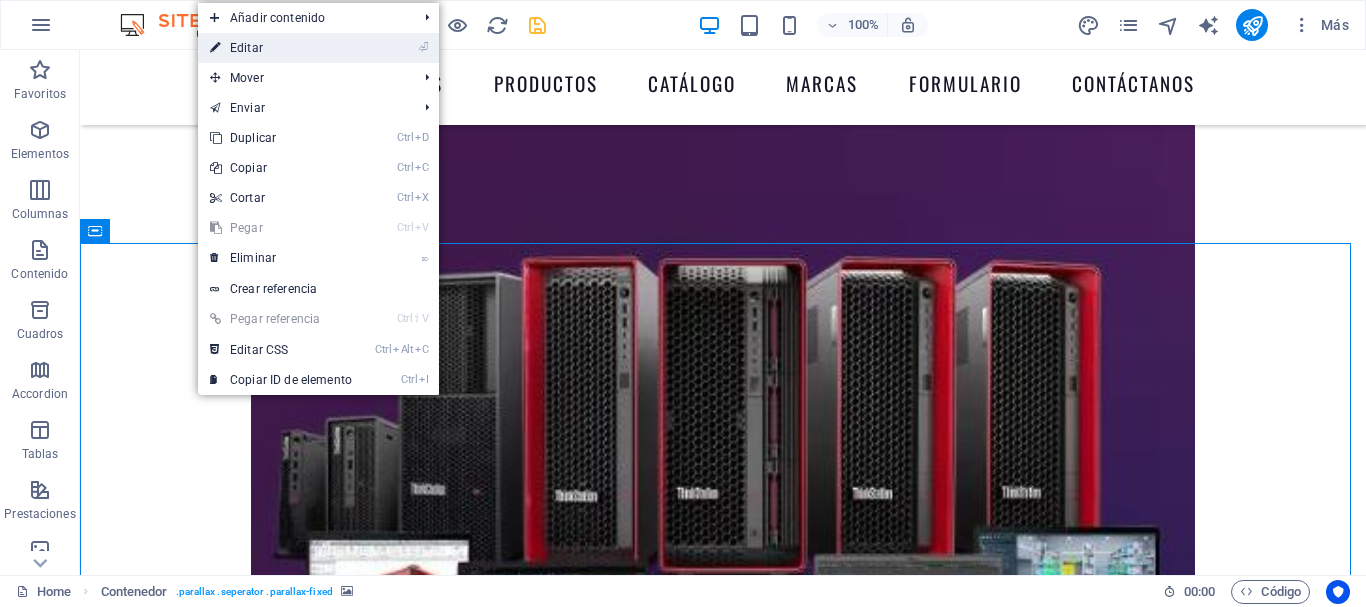 click on "⏎  Editar" at bounding box center (281, 48) 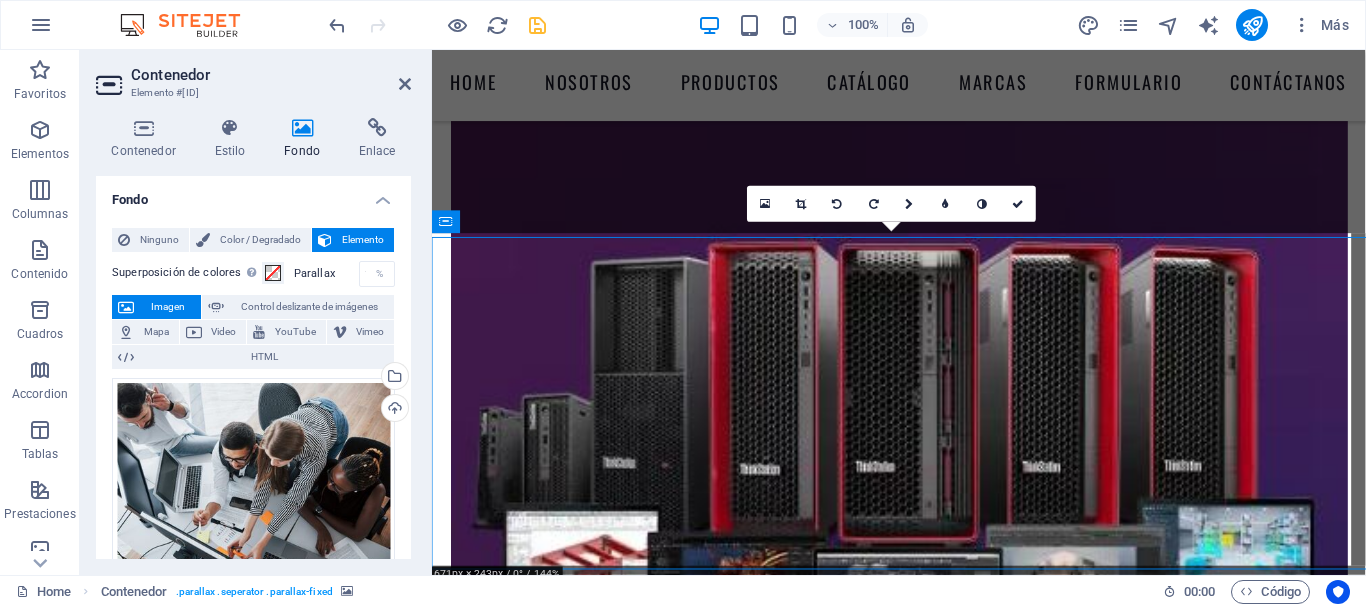 scroll, scrollTop: 1509, scrollLeft: 0, axis: vertical 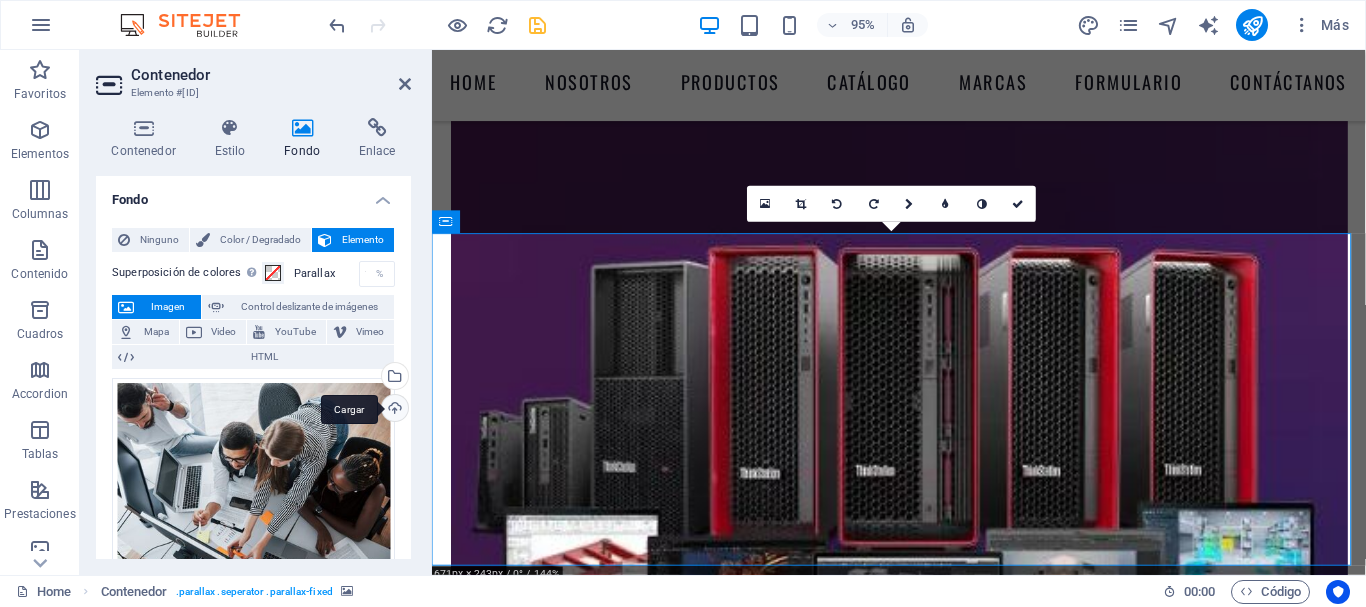 click on "Cargar" at bounding box center (393, 410) 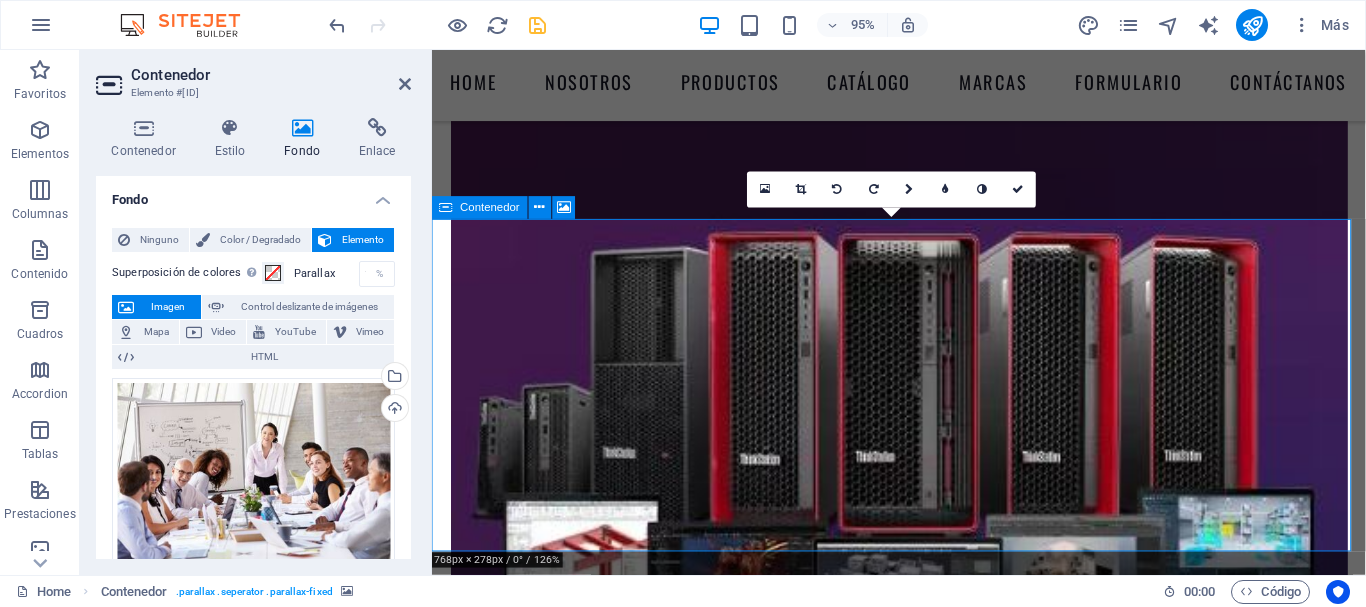 scroll, scrollTop: 1515, scrollLeft: 0, axis: vertical 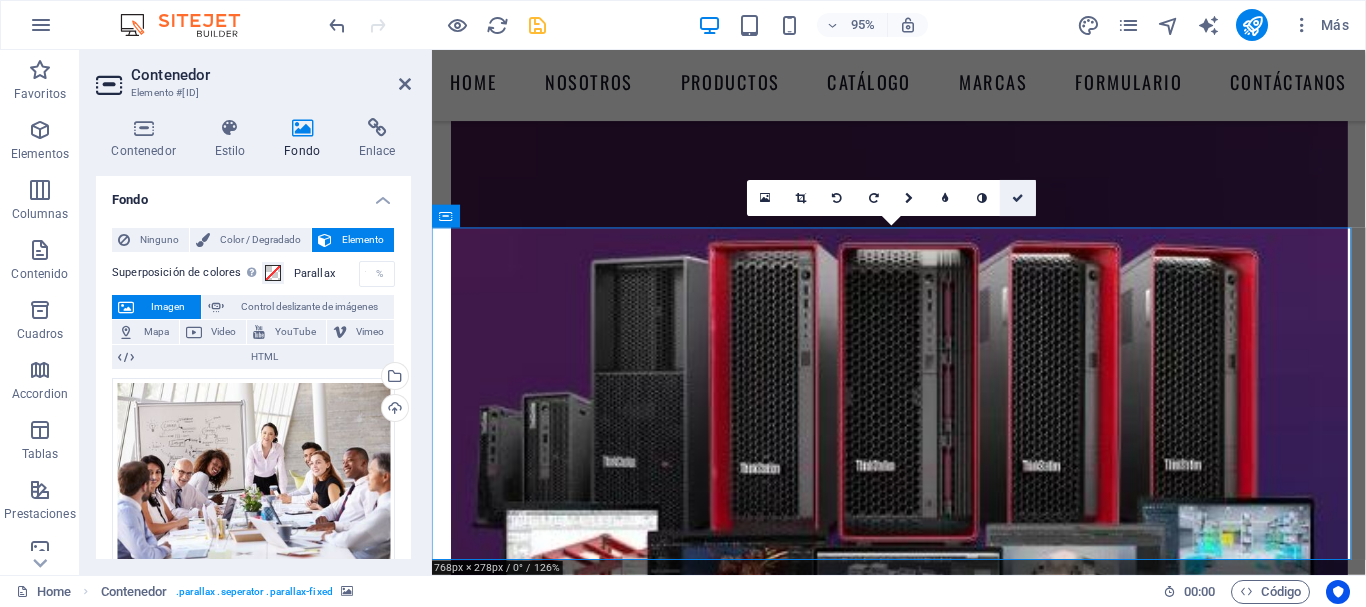 click at bounding box center [1018, 198] 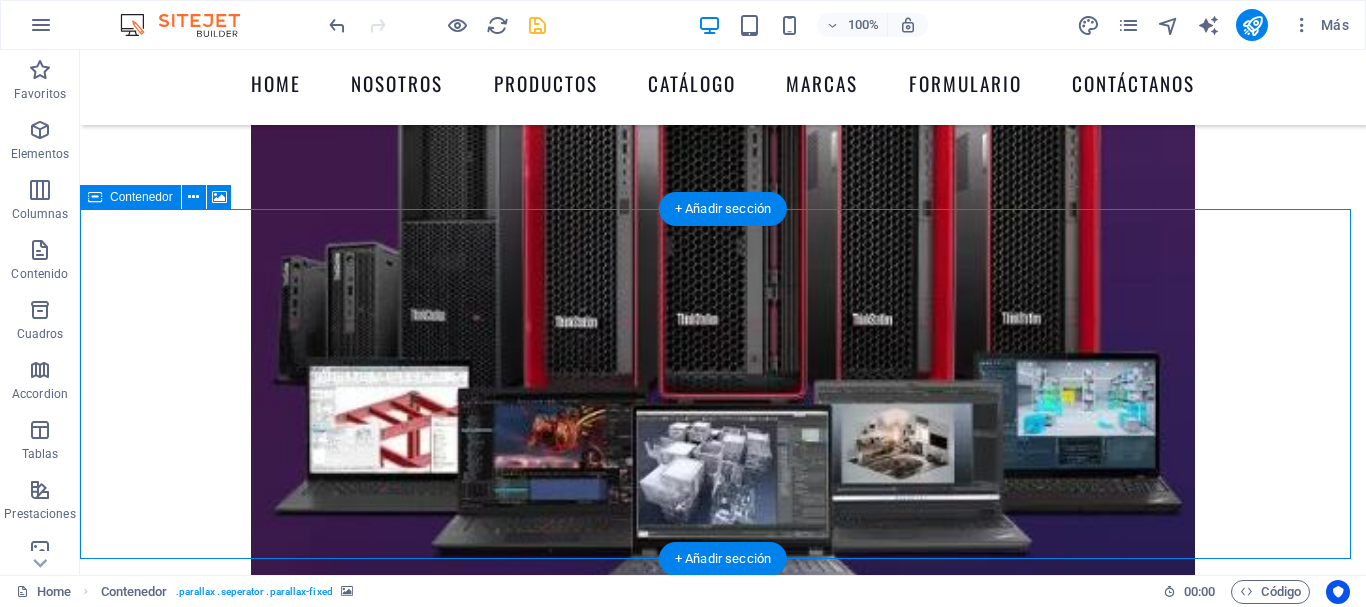scroll, scrollTop: 1529, scrollLeft: 0, axis: vertical 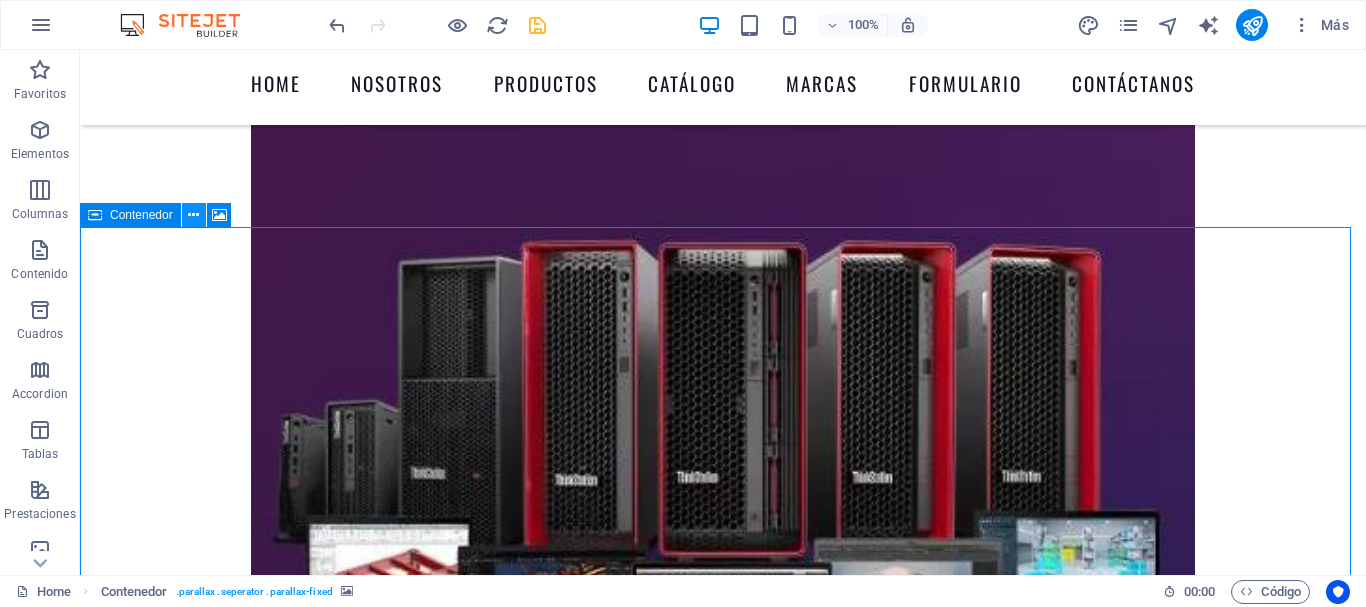 click at bounding box center (193, 215) 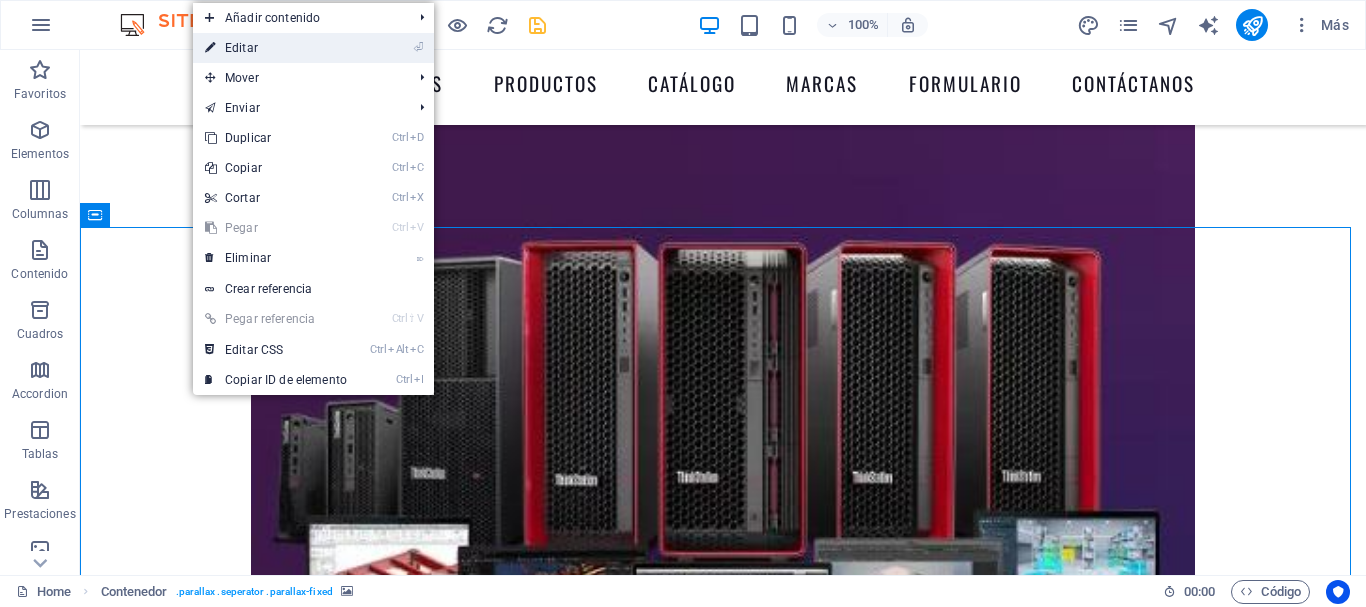click on "⏎  Editar" at bounding box center [276, 48] 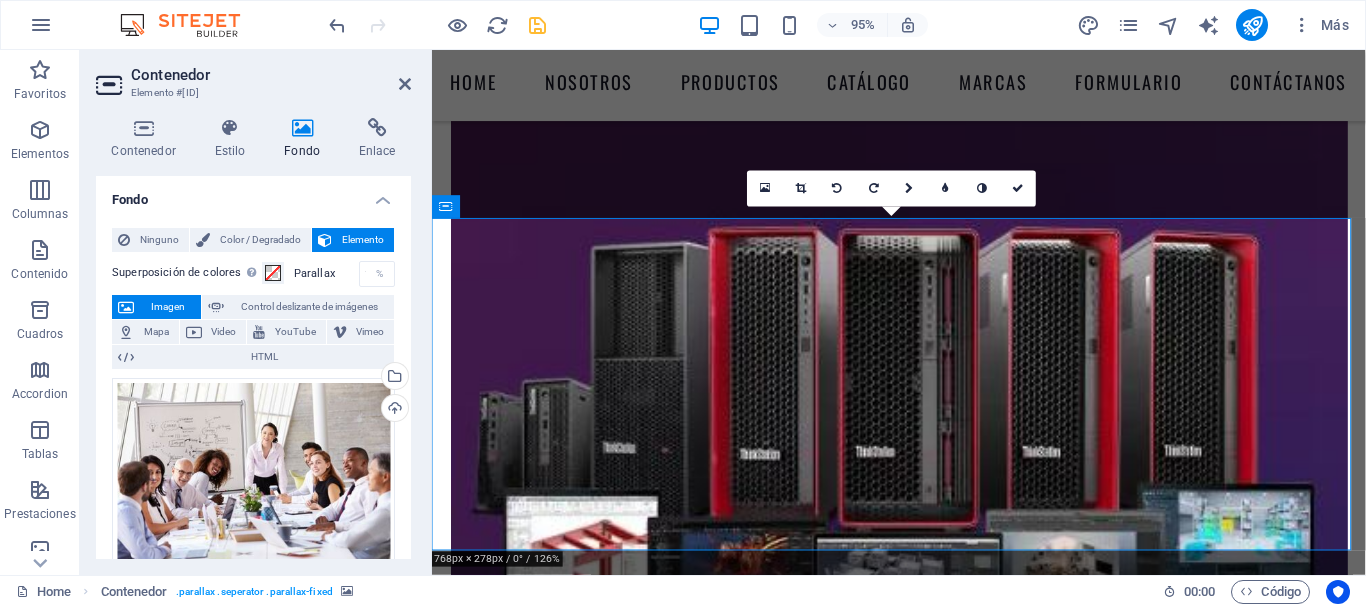 scroll, scrollTop: 1525, scrollLeft: 0, axis: vertical 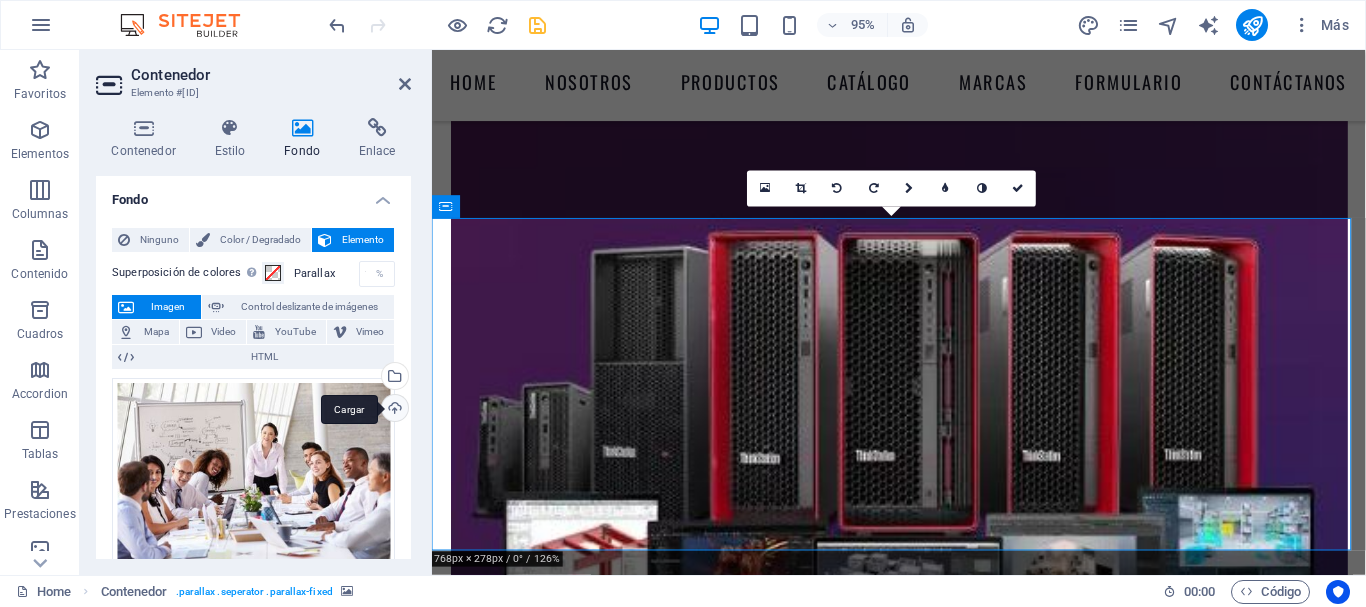 click on "Cargar" at bounding box center [393, 410] 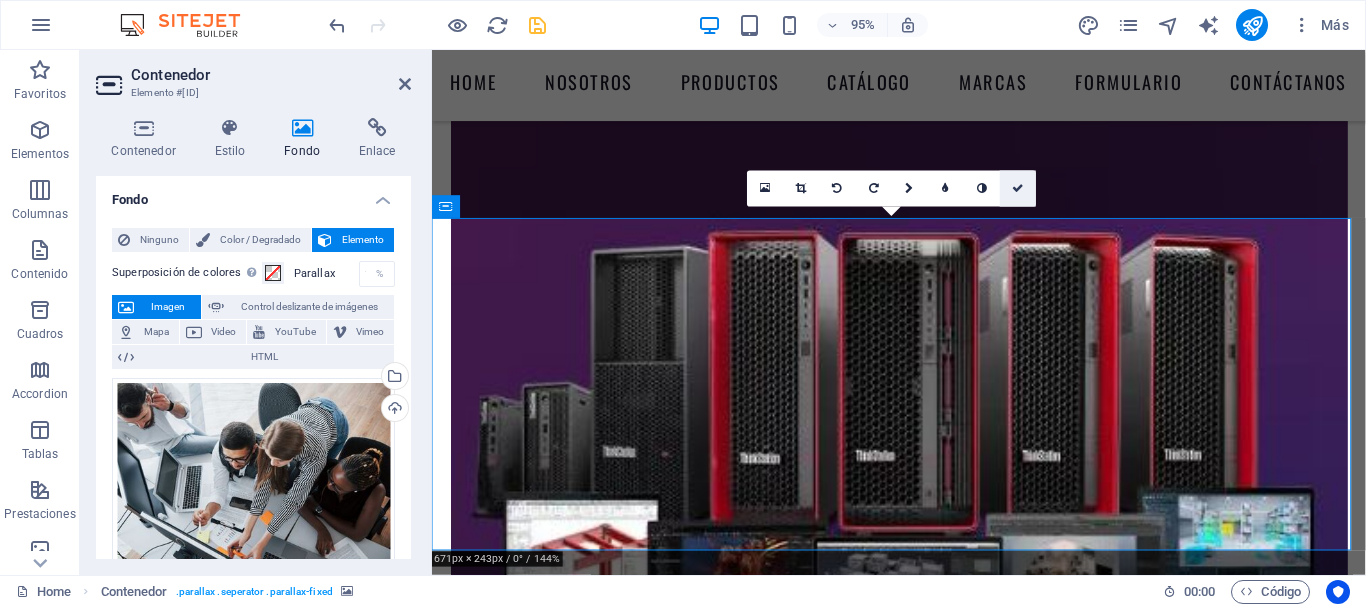 click at bounding box center [1018, 188] 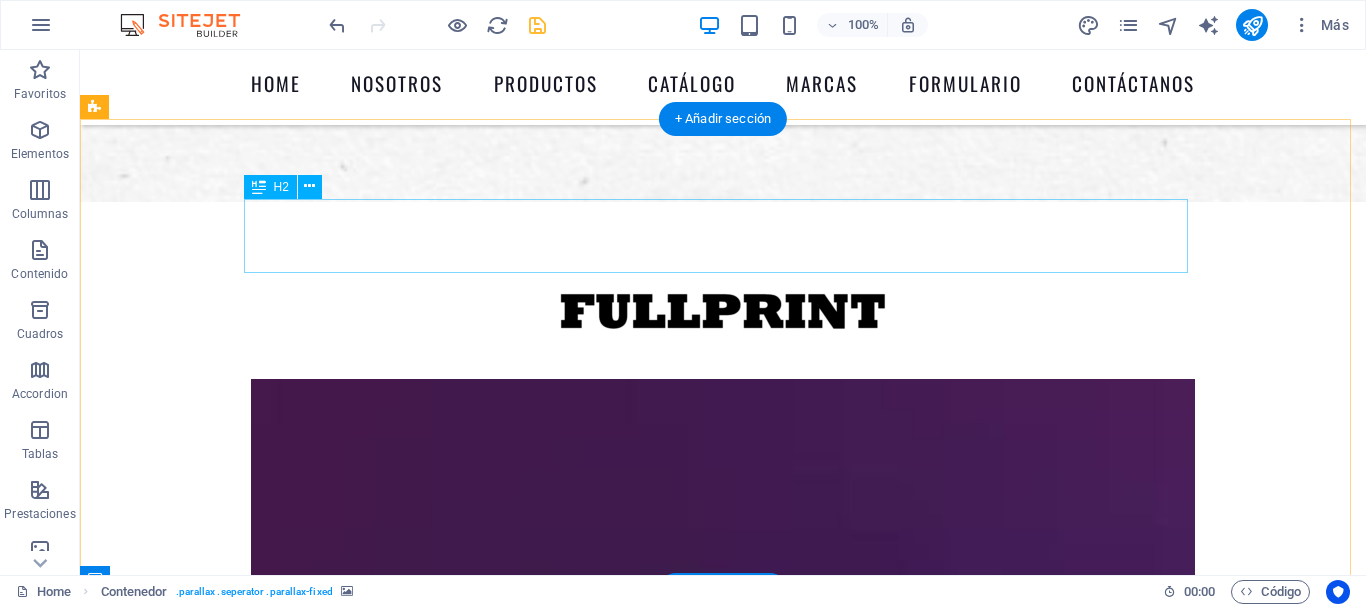 scroll, scrollTop: 1176, scrollLeft: 0, axis: vertical 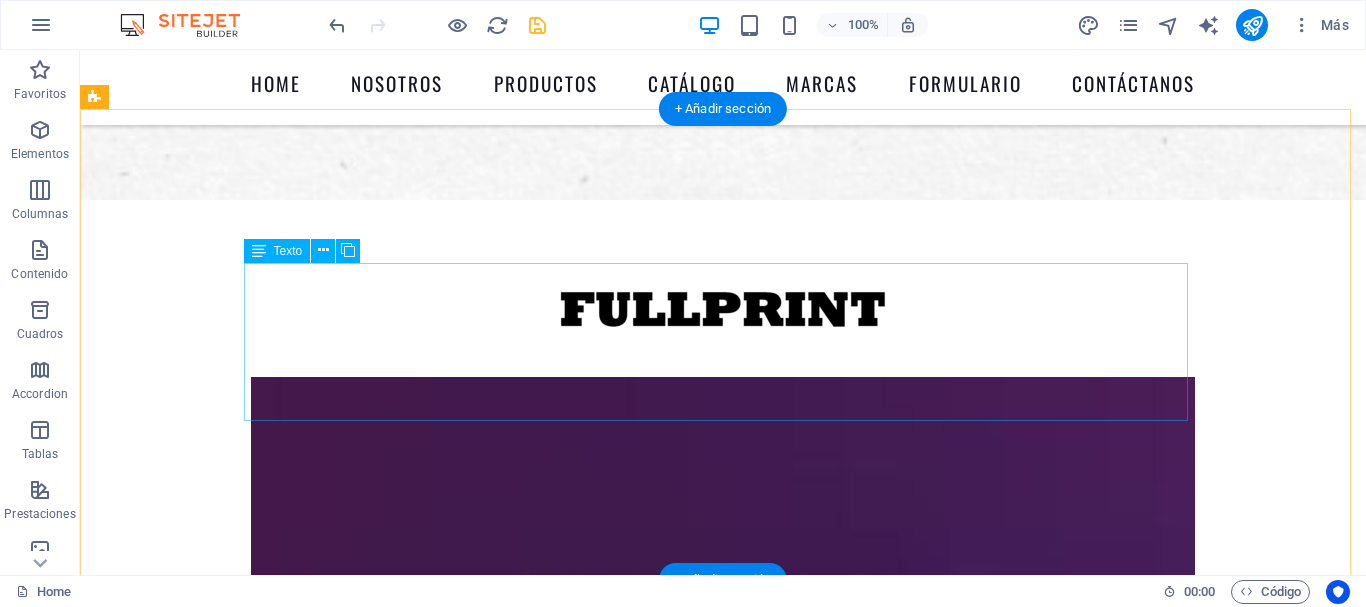 click on "Lorem ipsum dolor sit amet, consectetur adipisicing elit. Libero, assumenda, dolore, cum vel modi asperiores consequatur suscipit quidem ducimus eveniet iure expedita consectetur odio voluptatum similique fugit voluptates rem accusamus quae quas dolorem tenetur facere tempora maiores adipisci reiciendis accusantium voluptatibus id voluptate tempore dolor harum nisi amet! Nobis, eaque. Lorem ipsum dolor sit amet, consectetur adipisicing elit. Libero, assumenda, dolore, cum vel modi asperiores consequatur suscipit quidem ducimus eveniet iure expedita consectetur odio voluptatum similique fugit voluptates rem accusamus quae quas dolorem tenetur facere tempora maiores adipisci reiciendis accusantium voluptatibus id voluptate tempore dolor harum nisi amet! Nobis, eaque." at bounding box center [723, 2895] 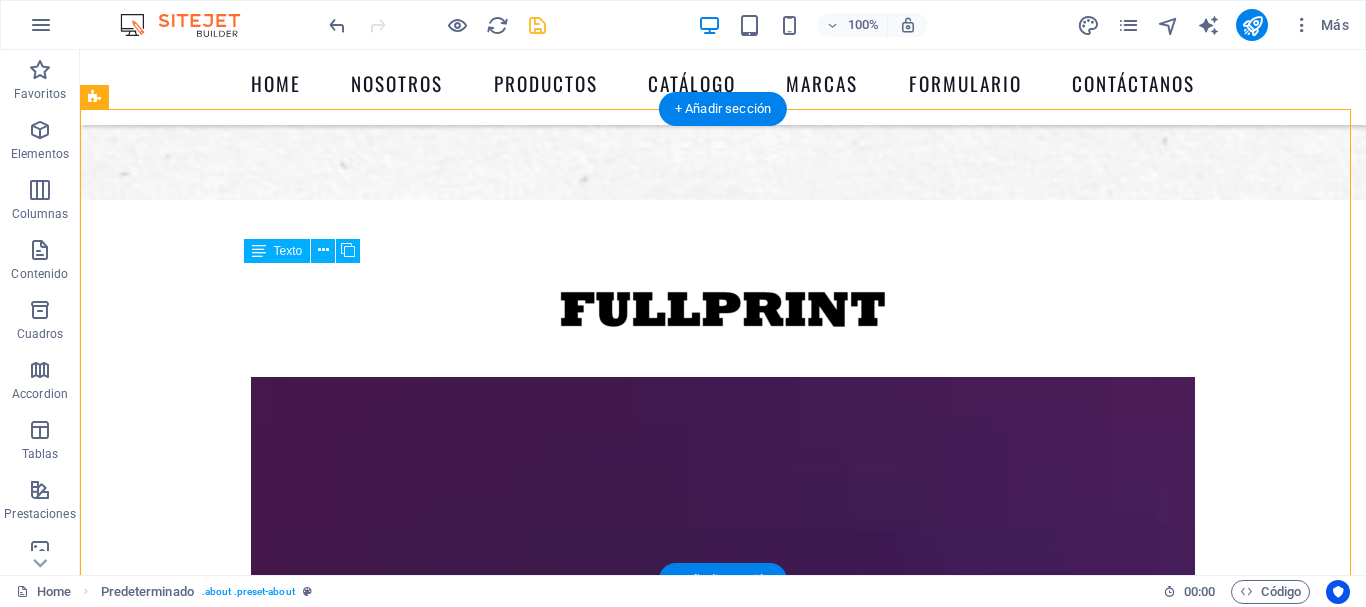 click on "Lorem ipsum dolor sit amet, consectetur adipisicing elit. Libero, assumenda, dolore, cum vel modi asperiores consequatur suscipit quidem ducimus eveniet iure expedita consectetur odio voluptatum similique fugit voluptates rem accusamus quae quas dolorem tenetur facere tempora maiores adipisci reiciendis accusantium voluptatibus id voluptate tempore dolor harum nisi amet! Nobis, eaque. Lorem ipsum dolor sit amet, consectetur adipisicing elit. Libero, assumenda, dolore, cum vel modi asperiores consequatur suscipit quidem ducimus eveniet iure expedita consectetur odio voluptatum similique fugit voluptates rem accusamus quae quas dolorem tenetur facere tempora maiores adipisci reiciendis accusantium voluptatibus id voluptate tempore dolor harum nisi amet! Nobis, eaque." at bounding box center [723, 2895] 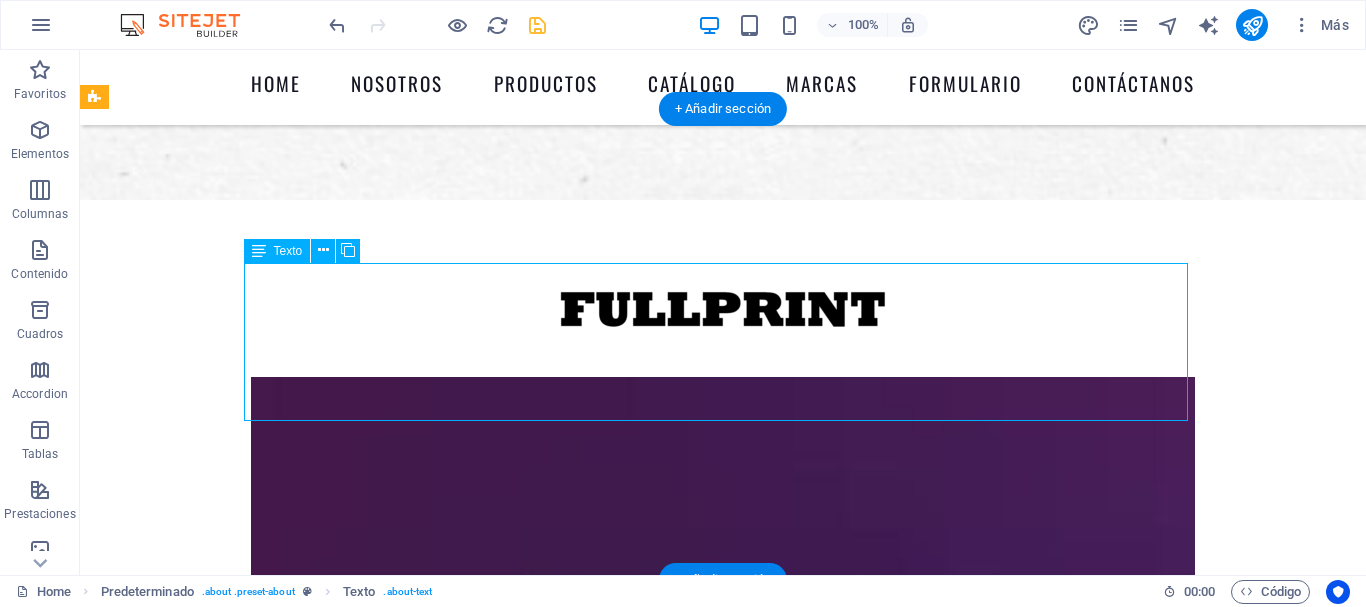 click on "Lorem ipsum dolor sit amet, consectetur adipisicing elit. Libero, assumenda, dolore, cum vel modi asperiores consequatur suscipit quidem ducimus eveniet iure expedita consectetur odio voluptatum similique fugit voluptates rem accusamus quae quas dolorem tenetur facere tempora maiores adipisci reiciendis accusantium voluptatibus id voluptate tempore dolor harum nisi amet! Nobis, eaque. Lorem ipsum dolor sit amet, consectetur adipisicing elit. Libero, assumenda, dolore, cum vel modi asperiores consequatur suscipit quidem ducimus eveniet iure expedita consectetur odio voluptatum similique fugit voluptates rem accusamus quae quas dolorem tenetur facere tempora maiores adipisci reiciendis accusantium voluptatibus id voluptate tempore dolor harum nisi amet! Nobis, eaque." at bounding box center (723, 2895) 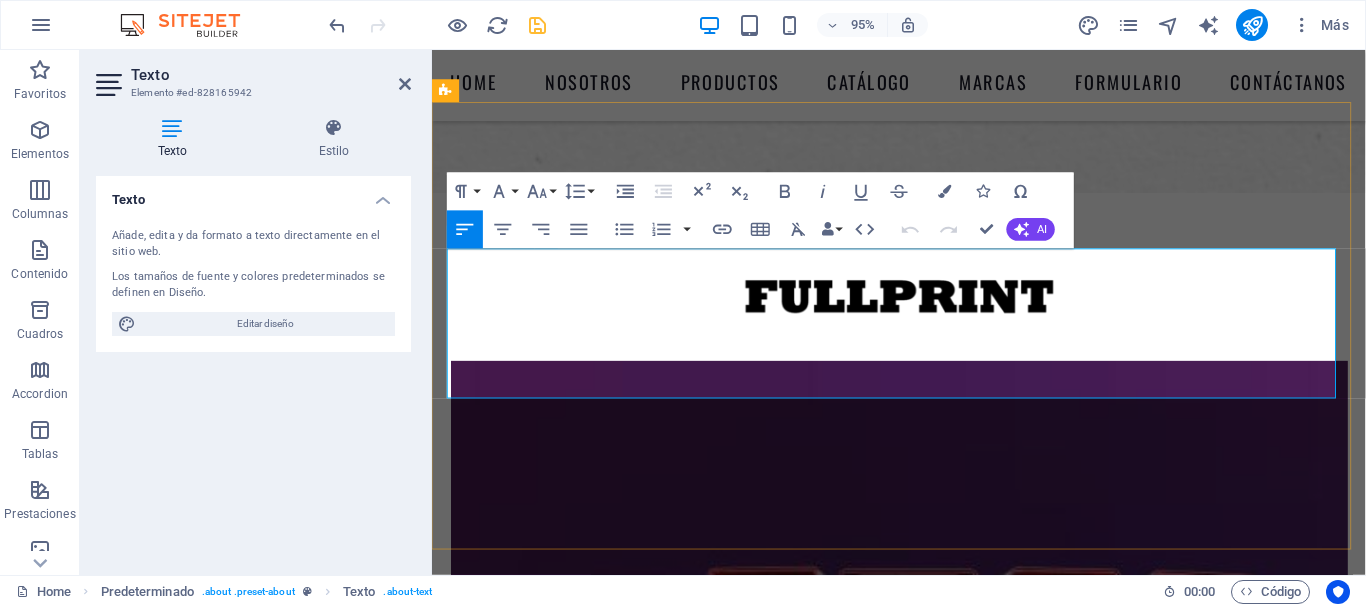 click on "Lorem ipsum dolor sit amet, consectetur adipisicing elit. Libero, assumenda, dolore, cum vel modi asperiores consequatur suscipit quidem ducimus eveniet iure expedita consectetur odio voluptatum similique fugit voluptates rem accusamus quae quas dolorem tenetur facere tempora maiores adipisci reiciendis accusantium voluptatibus id voluptate tempore dolor harum nisi amet! Nobis, eaque. Lorem ipsum dolor sit amet, consectetur adipisicing elit. Libero, assumenda, dolore, cum vel modi asperiores consequatur suscipit quidem ducimus eveniet iure expedita consectetur odio voluptatum similique fugit voluptates rem accusamus quae quas dolorem tenetur facere tempora maiores adipisci reiciendis accusantium voluptatibus id voluptate tempore dolor harum nisi amet! Nobis, eaque." at bounding box center [924, 2895] 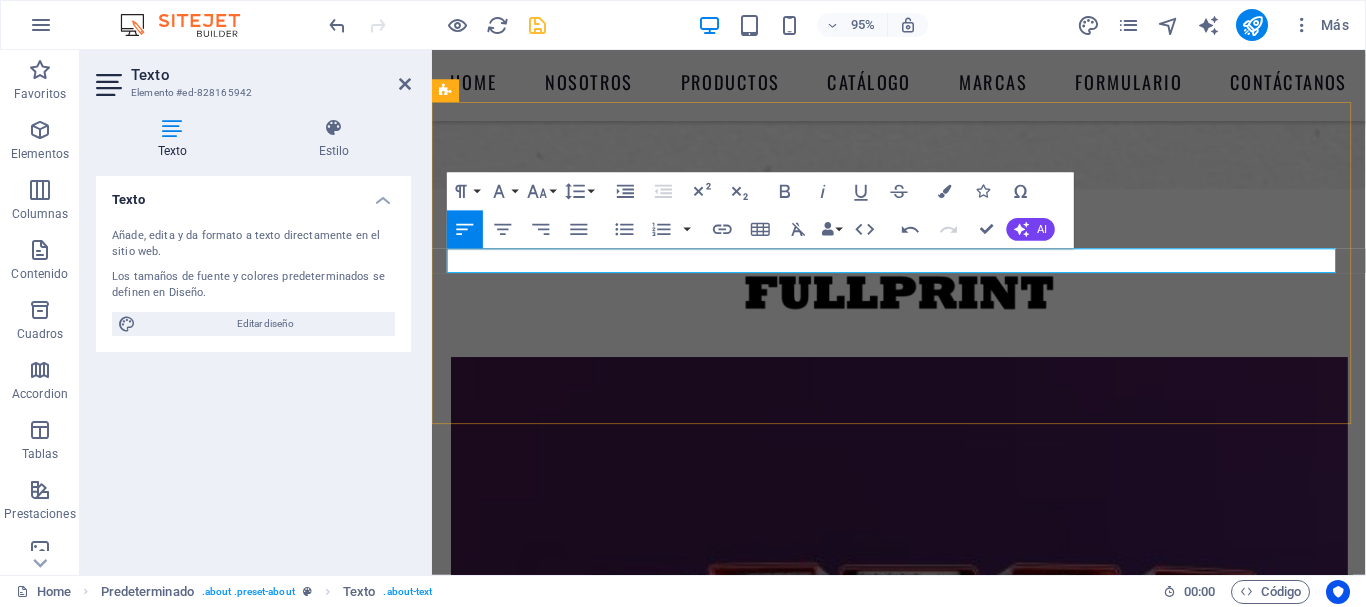 type 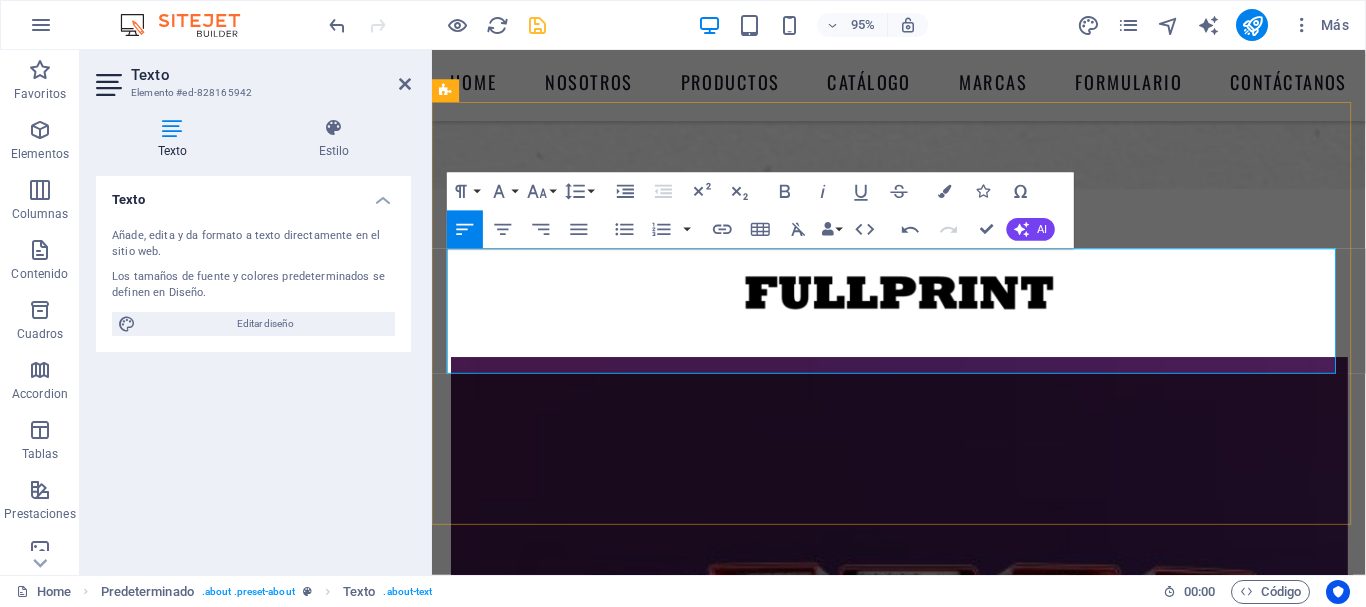 scroll, scrollTop: 12187, scrollLeft: 2, axis: both 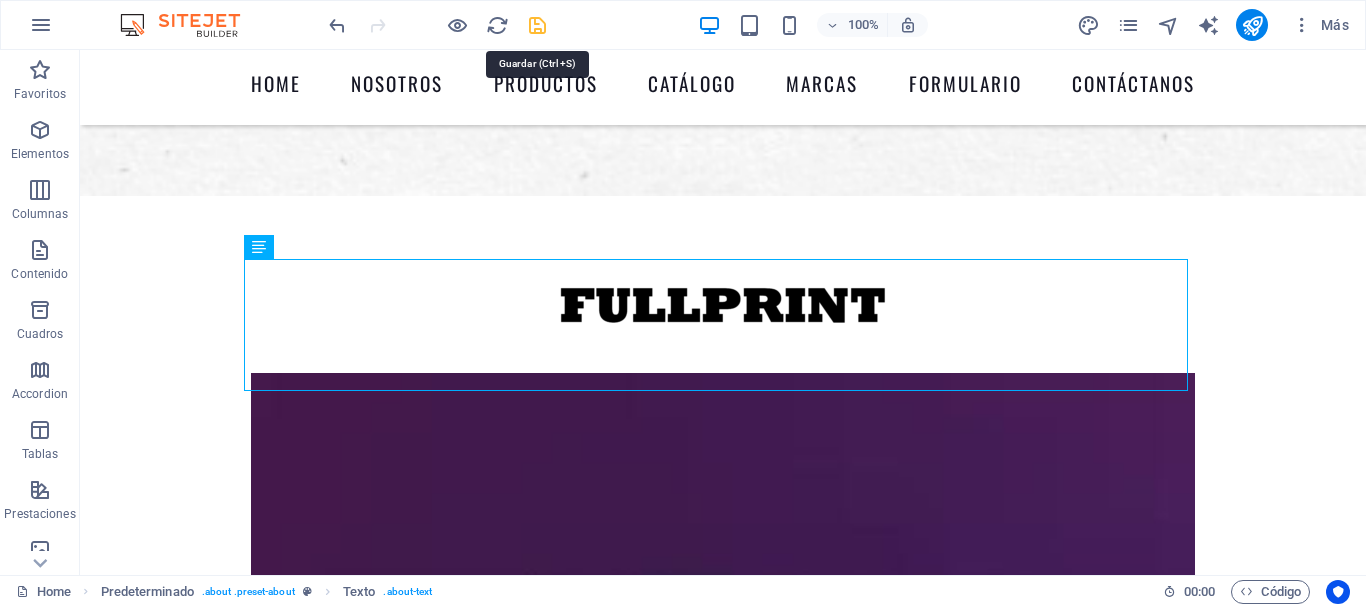 click at bounding box center [537, 25] 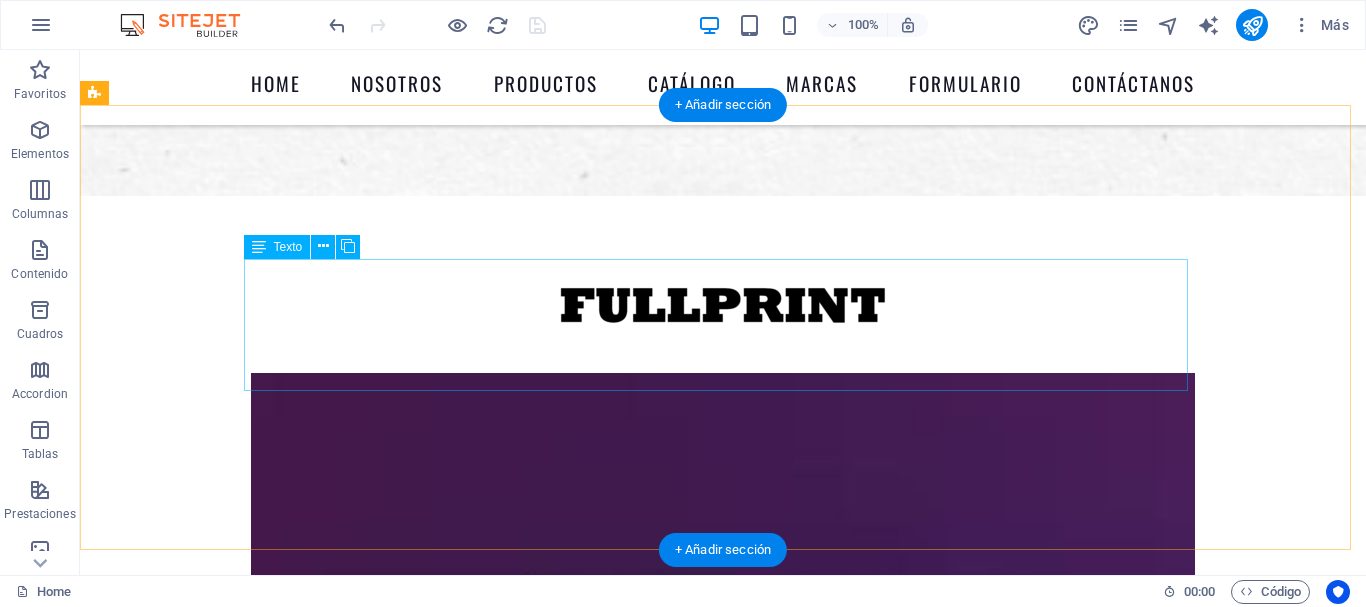 click on "En nuestra empresa, no solo somos un distribuidor de tecnología; sino que nos consideramos un aliado fundamental en tu proceso de transformación digital. Nuestro enfoque va más allá de simplemente ofrecer productos; nos esforzamos por ser tu socio estratégico, ayudándote a navegar por el complejo panorama tecnológico actual. Como líderes indiscutibles en el suministro de soluciones tecnológicas para los más destacados mercados del país, nuestra misión es comprender y atender las necesidades únicas y específicas de cada uno de nuestros clientes. Esto implica un profundo análisis de sus retos y oportunidades." at bounding box center (723, 2878) 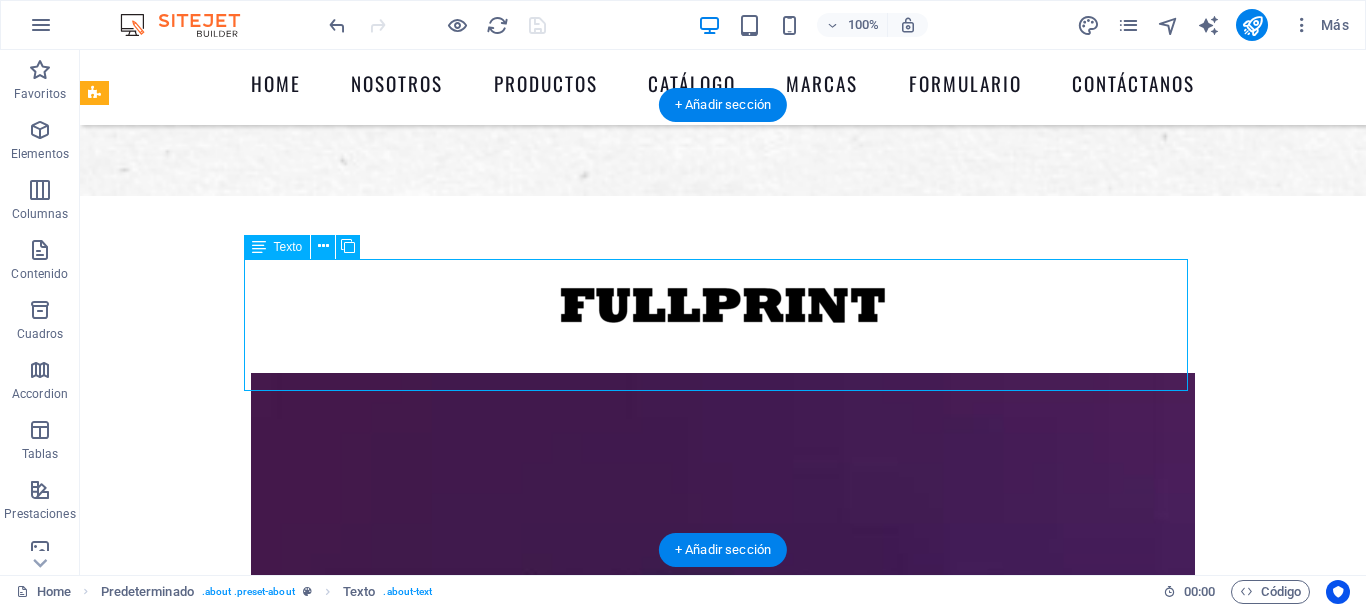 click on "En nuestra empresa, no solo somos un distribuidor de tecnología; sino que nos consideramos un aliado fundamental en tu proceso de transformación digital. Nuestro enfoque va más allá de simplemente ofrecer productos; nos esforzamos por ser tu socio estratégico, ayudándote a navegar por el complejo panorama tecnológico actual. Como líderes indiscutibles en el suministro de soluciones tecnológicas para los más destacados mercados del país, nuestra misión es comprender y atender las necesidades únicas y específicas de cada uno de nuestros clientes. Esto implica un profundo análisis de sus retos y oportunidades." at bounding box center [723, 2878] 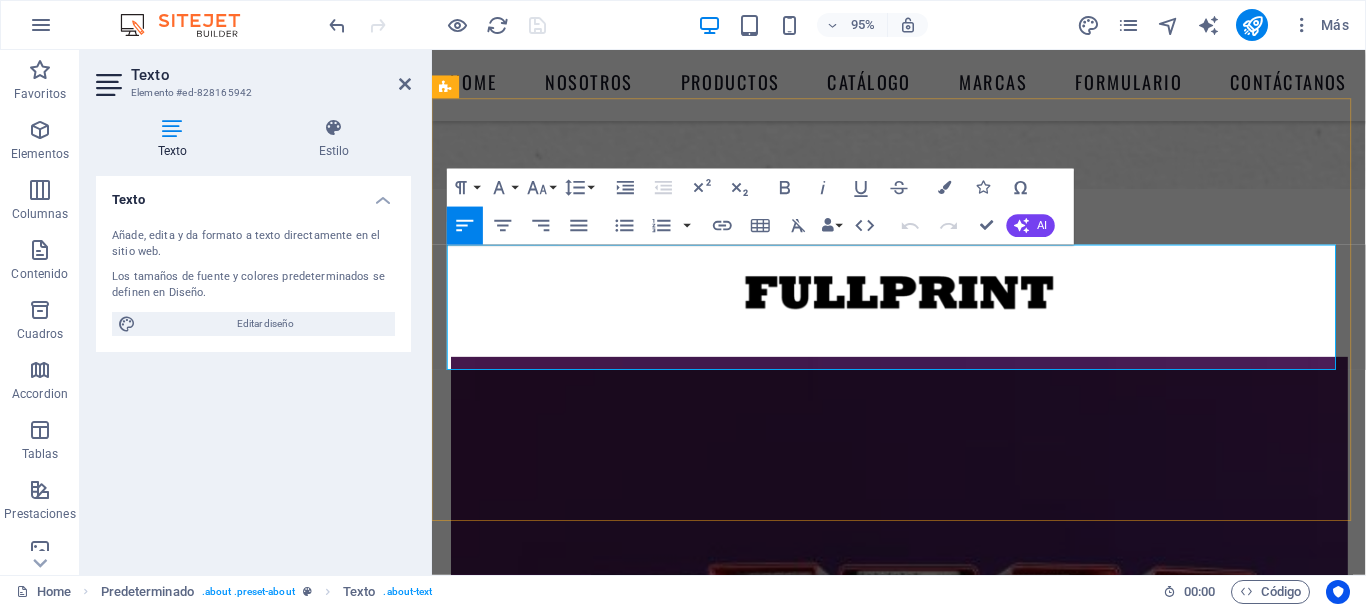 click on "En nuestra empresa, no solo somos un distribuidor de tecnología; sino que nos consideramos un aliado fundamental en tu proceso de transformación digital. Nuestro enfoque va más allá de simplemente ofrecer productos; nos esforzamos por ser tu socio estratégico, ayudándote a navegar por el complejo panorama tecnológico actual. Como líderes indiscutibles en el suministro de soluciones tecnológicas para los más destacados mercados del país, nuestra misión es comprender y atender las necesidades únicas y específicas de cada uno de nuestros clientes. Esto implica un profundo análisis de sus retos y oportunidades." at bounding box center [924, 2878] 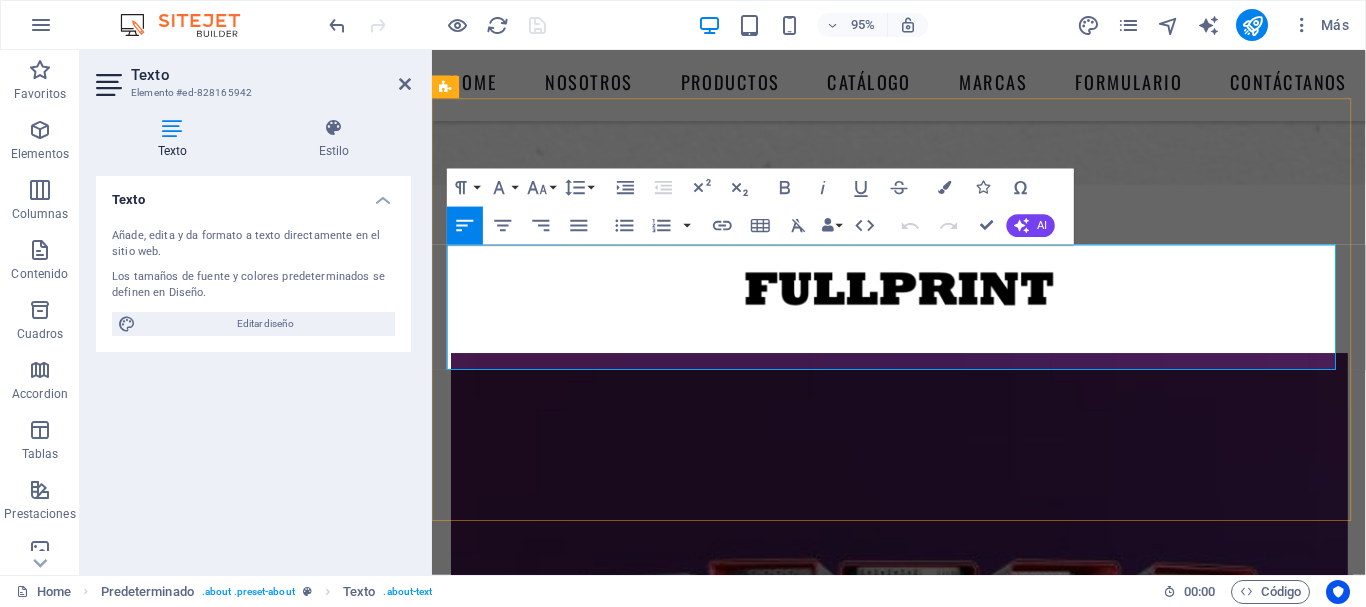 click on "En nuestra empresa, no solo somos un distribuidor de tecnología; sino que nos consideramos un aliado fundamental en tu proceso de transformación digital. Nuestro enfoque va más allá de simplemente ofrecer productos; nos esforzamos por ser tu socio estratégico, ayudándote a navegar por el complejo panorama tecnológico actual. Como líderes indiscutibles en el suministro de soluciones tecnológicas para los más destacados mercados del país, nuestra misión es comprender y atender las necesidades únicas y específicas de cada uno de nuestros clientes. Esto implica un profundo análisis de sus retos y oportunidades." at bounding box center (924, 2870) 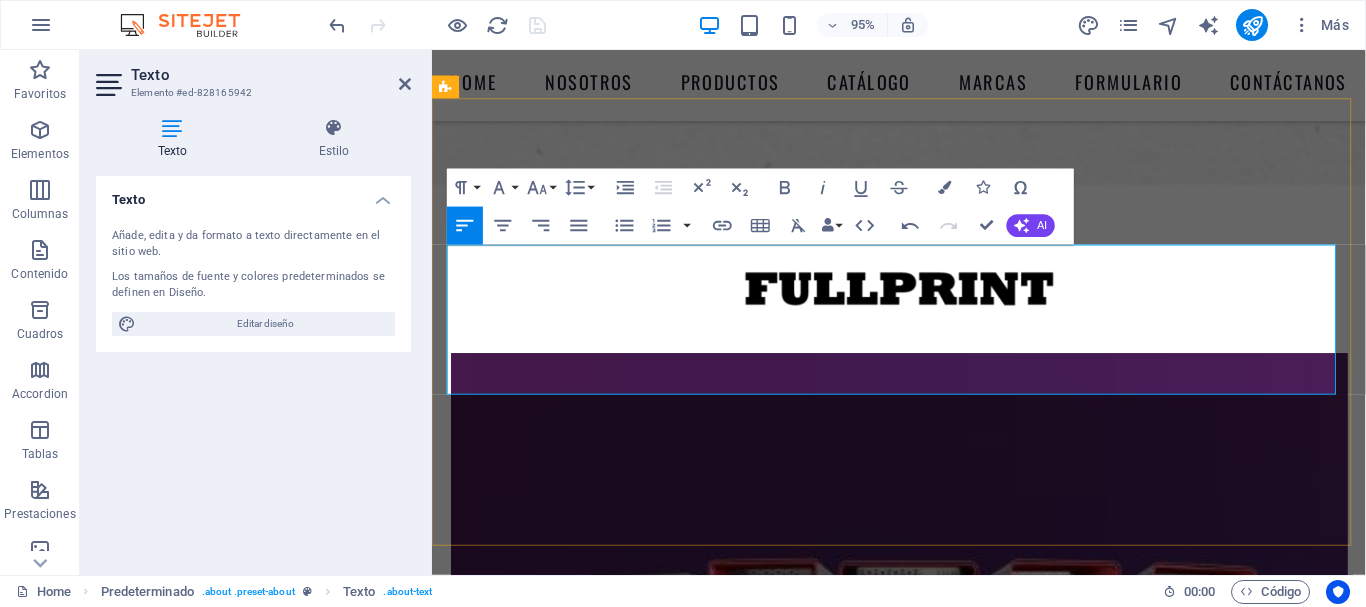 click at bounding box center [924, 2949] 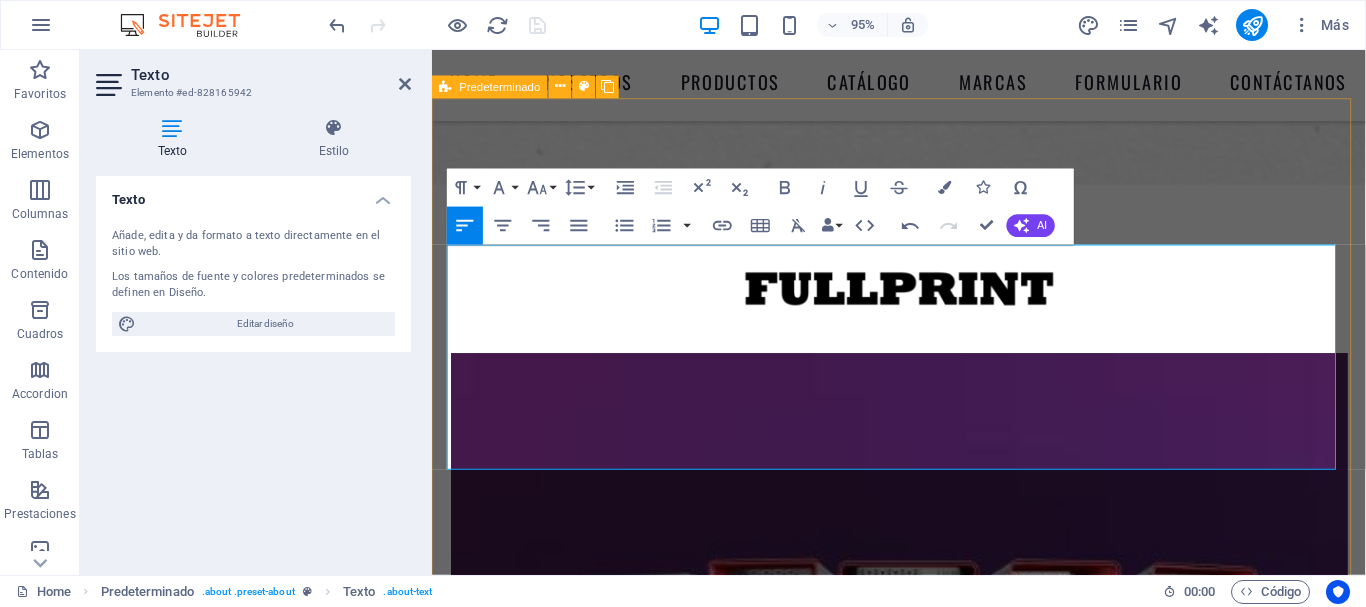scroll, scrollTop: 11028, scrollLeft: 2, axis: both 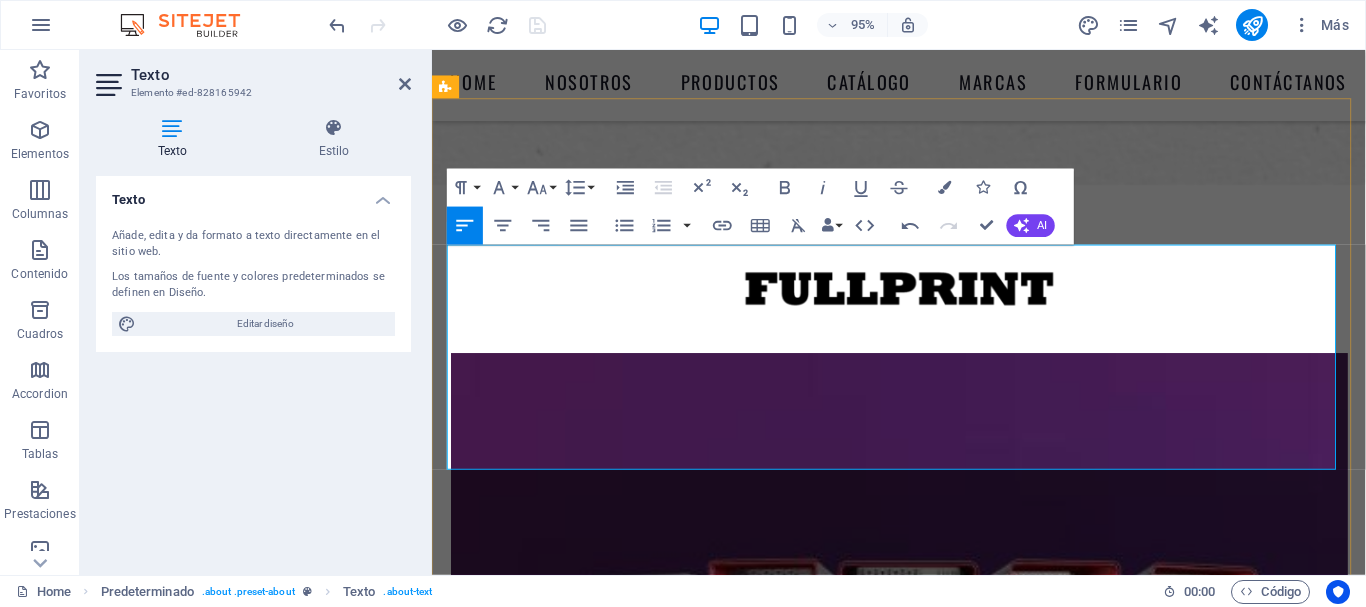 click on "En nuestra empresa, no solo somos un distribuidor de tecnología; sino que nos consideramos un aliado fundamental en tu proceso de transformación digital. Nuestro enfoque va más allá de simplemente ofrecer productos; nos esforzamos por ser tu socio estratégico, ayudándote a navegar por el complejo panorama tecnológico actual. Como líderes indiscutibles en el suministro de soluciones tecnológicas para los más destacados mercados del país, nuestra misión es comprender y atender las necesidades únicas y específicas de cada uno de nuestros clientes. Esto implica un profundo análisis de sus retos y oportunidades." at bounding box center [924, 2870] 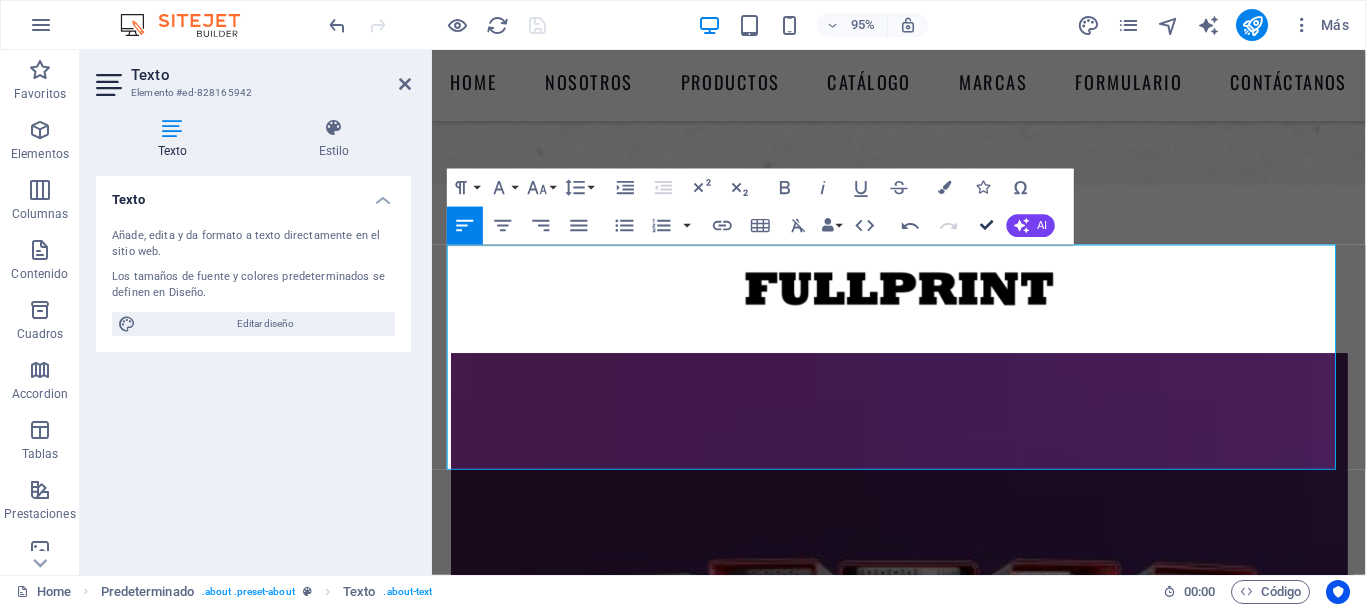 scroll, scrollTop: 1184, scrollLeft: 0, axis: vertical 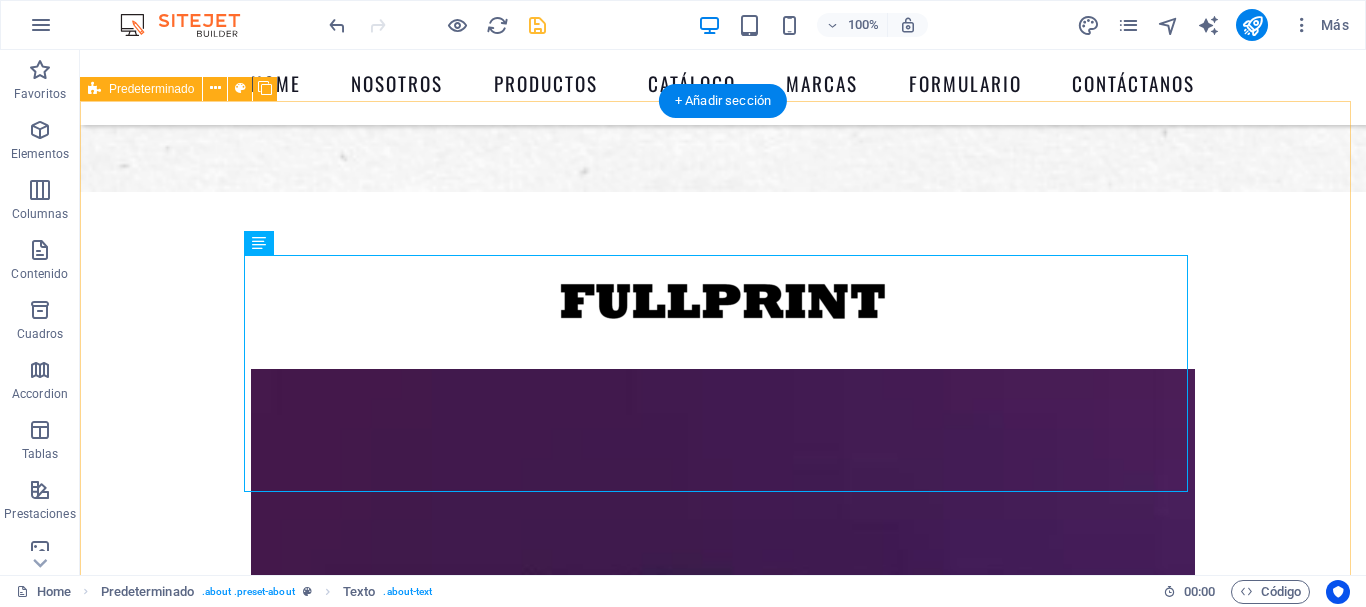 click on "sobre nosotros En nuestra empresa, no solo somos un distribuidor de tecnología; sino que nos consideramos un aliado fundamental en tu proceso de transformación digital. Nuestro enfoque va más allá de simplemente ofrecer productos; nos esforzamos por ser tu socio estratégico, ayudándote a navegar por el complejo y cambiante panorama tecnológico actual. Como líderes indiscutibles en el suministro de soluciones tecnológicas para los más destacados mercados del país, nuestra misión es comprender y atender las necesidades únicas y específicas de cada uno de nuestros clientes. Esto implica un profundo análisis de sus retos y oportunidades. Misión VisiónLorem ipsum dolor sit amet, consectetur adipisicing elit. Libero, assumenda, dolore, cum vel modi asperiores consequatur suscipit quidem ducimus eveniet iure expedita consectetur odio voluptatum similique fugit voluptates rem accusamus quae quas dolorem tenetur facere tempora..." at bounding box center (723, 2930) 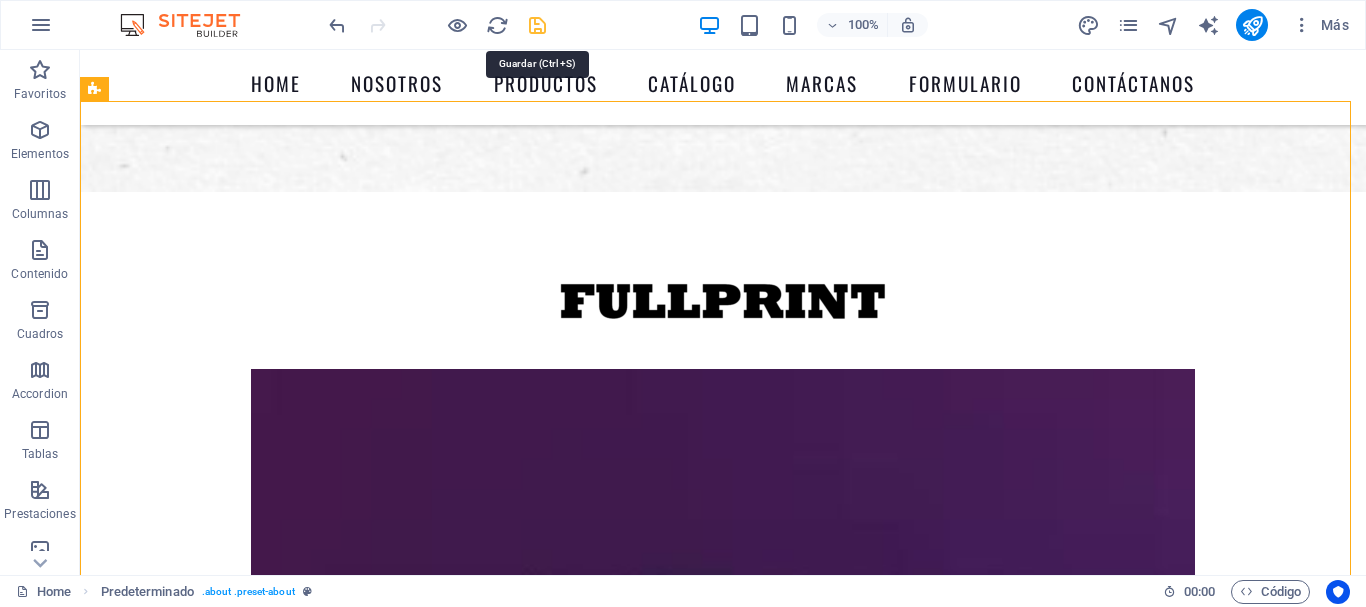 click at bounding box center (537, 25) 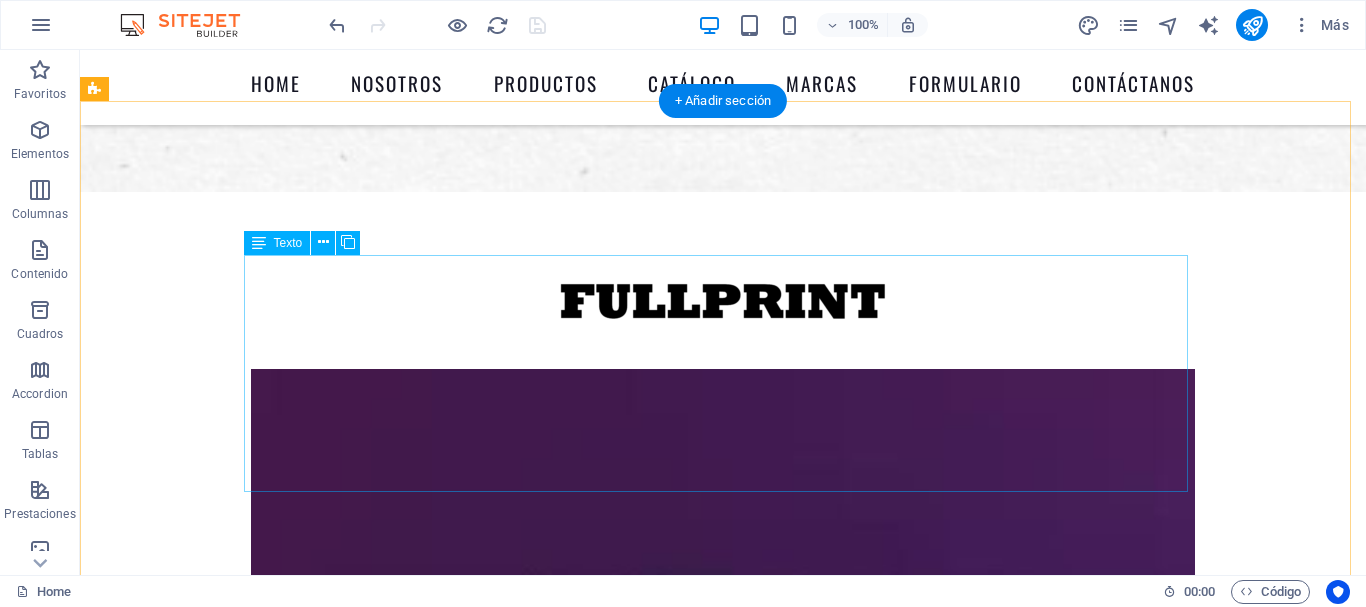click on "En nuestra empresa, no solo somos un distribuidor de tecnología; sino que nos consideramos un aliado fundamental en tu proceso de transformación digital. Nuestro enfoque va más allá de simplemente ofrecer productos; nos esforzamos por ser tu socio estratégico, ayudándote a navegar por el complejo y cambiante panorama tecnológico actual. Como líderes indiscutibles en el suministro de soluciones tecnológicas para los más destacados mercados del país, nuestra misión es comprender y atender las necesidades únicas y específicas de cada uno de nuestros clientes. Esto implica un profundo análisis de sus retos y oportunidades." at bounding box center [723, 2927] 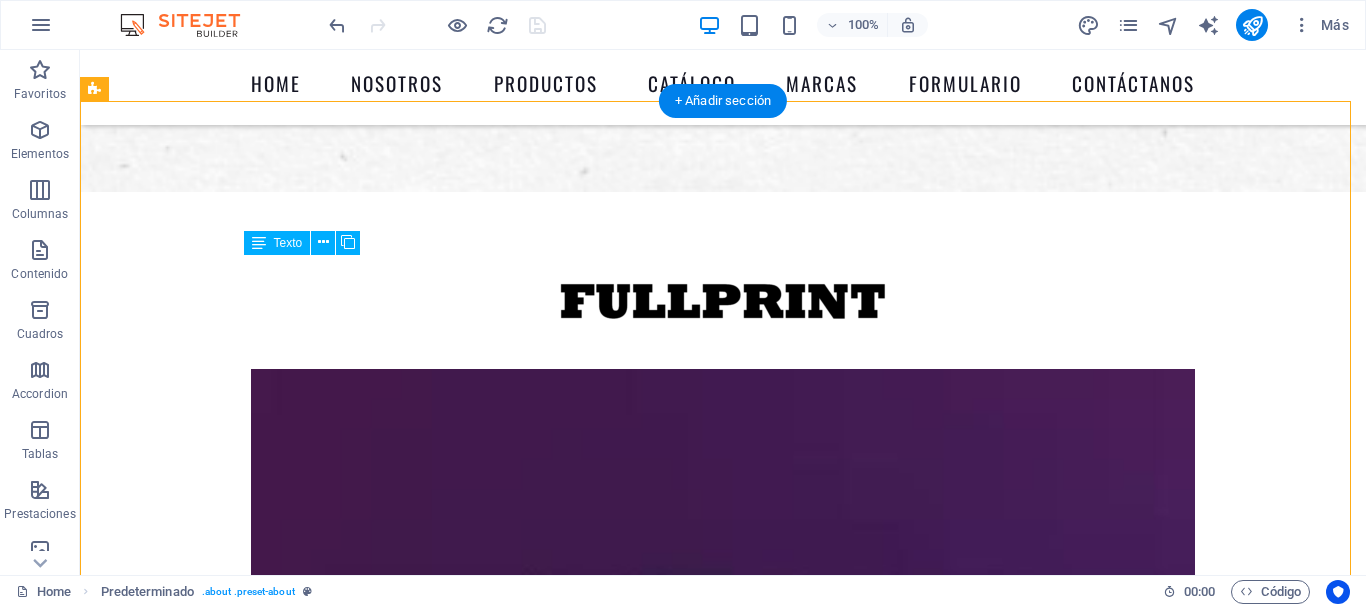 click on "En nuestra empresa, no solo somos un distribuidor de tecnología; sino que nos consideramos un aliado fundamental en tu proceso de transformación digital. Nuestro enfoque va más allá de simplemente ofrecer productos; nos esforzamos por ser tu socio estratégico, ayudándote a navegar por el complejo y cambiante panorama tecnológico actual. Como líderes indiscutibles en el suministro de soluciones tecnológicas para los más destacados mercados del país, nuestra misión es comprender y atender las necesidades únicas y específicas de cada uno de nuestros clientes. Esto implica un profundo análisis de sus retos y oportunidades." at bounding box center [723, 2927] 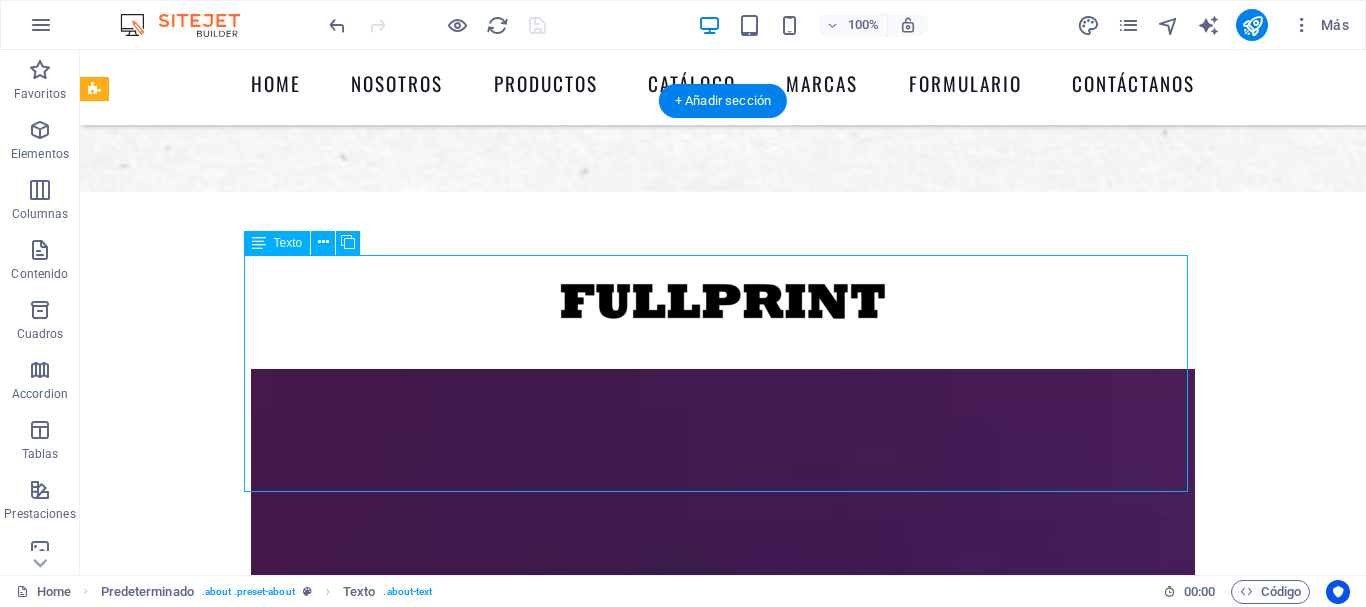 click on "En nuestra empresa, no solo somos un distribuidor de tecnología; sino que nos consideramos un aliado fundamental en tu proceso de transformación digital. Nuestro enfoque va más allá de simplemente ofrecer productos; nos esforzamos por ser tu socio estratégico, ayudándote a navegar por el complejo y cambiante panorama tecnológico actual. Como líderes indiscutibles en el suministro de soluciones tecnológicas para los más destacados mercados del país, nuestra misión es comprender y atender las necesidades únicas y específicas de cada uno de nuestros clientes. Esto implica un profundo análisis de sus retos y oportunidades." at bounding box center [723, 2927] 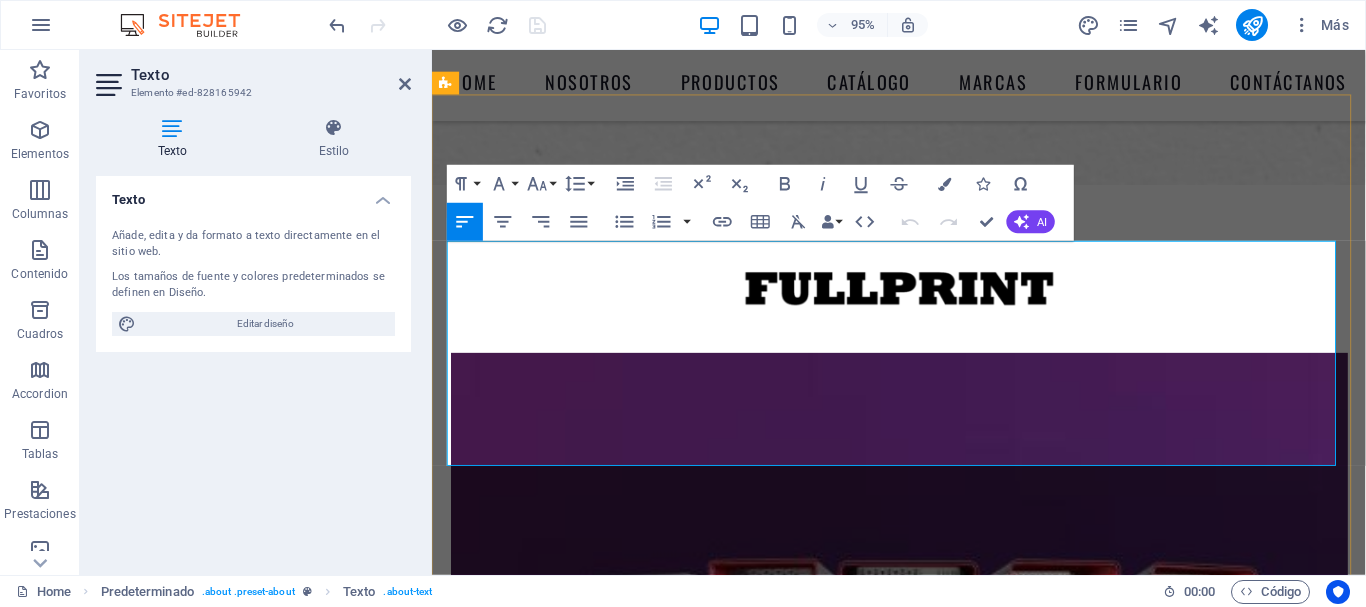 click on "Nuestro compromiso con la excelencia se traduce en la oferta de soluciones a la medida, diseñada específicamente para potenciar el crecimiento y la innovación en tu negocio. Esto lo logramos a través de un trato personalizado y cercano, donde cada cliente es tratado como una prioridad. Además, trabajamos exclusivamente con productos de las mejores marcas del mundo, garantizando la calidad y efectividad de las soluciones que proporcionamos. Nos enorgullece poder decir que estamos contigo en cada paso del camino hacia un futuro digital más prometedor." at bounding box center [924, 2993] 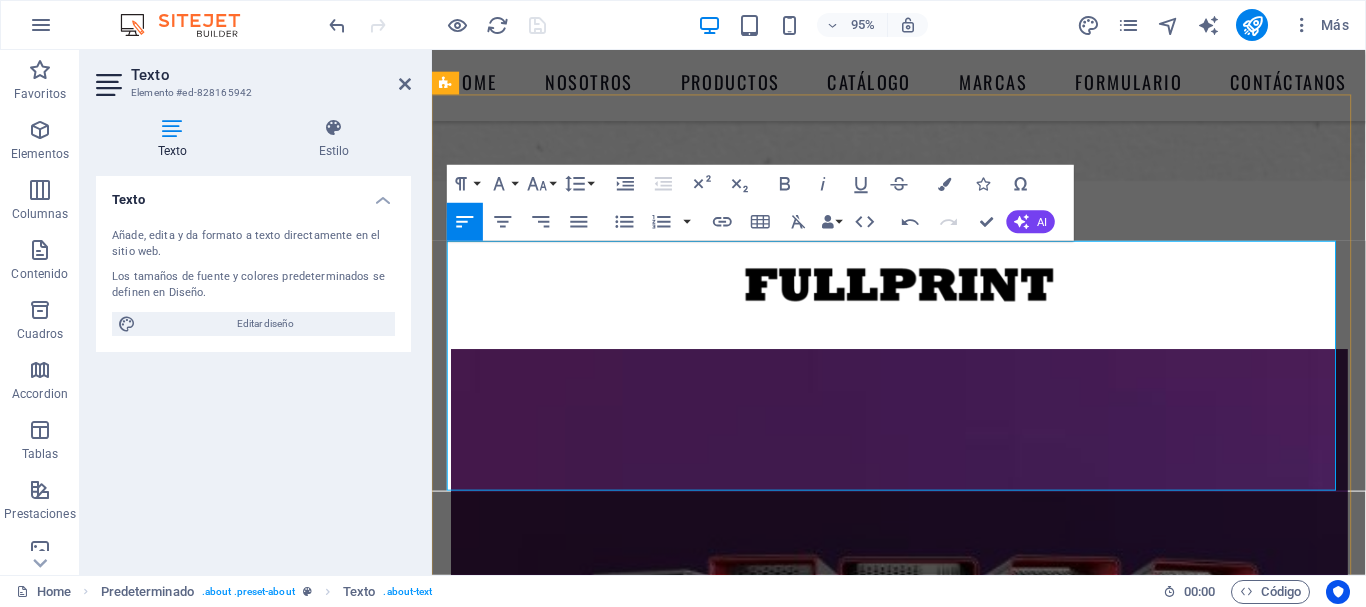 type 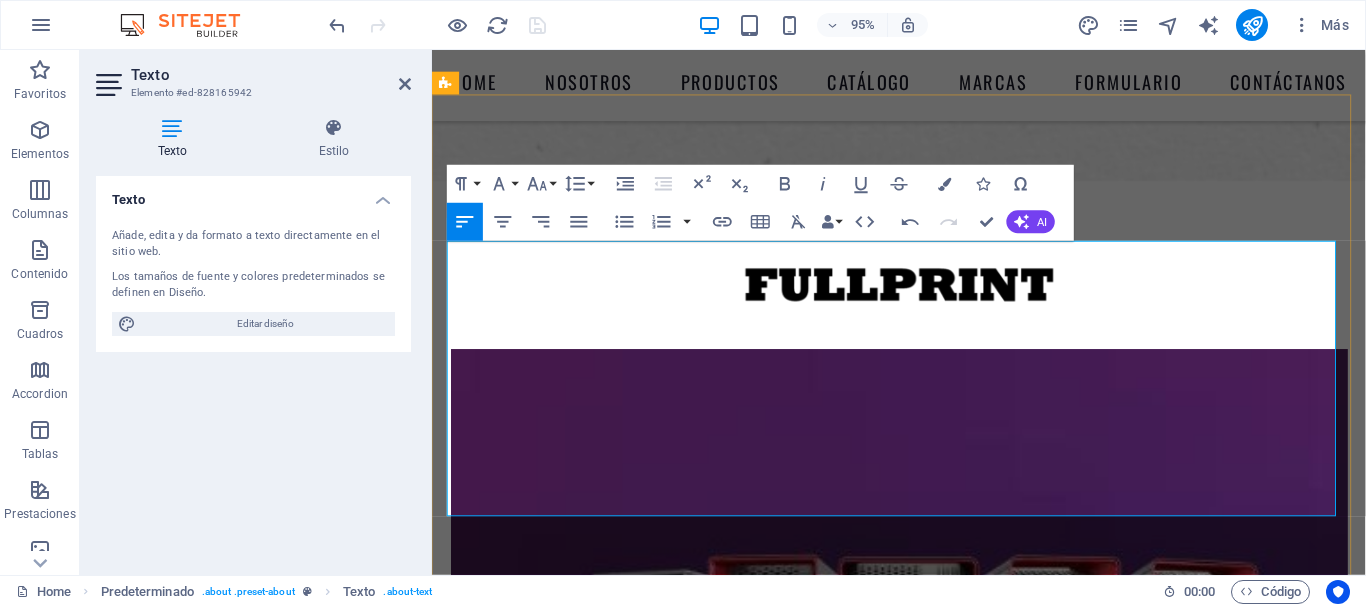 click on "Misión" at bounding box center (924, 3051) 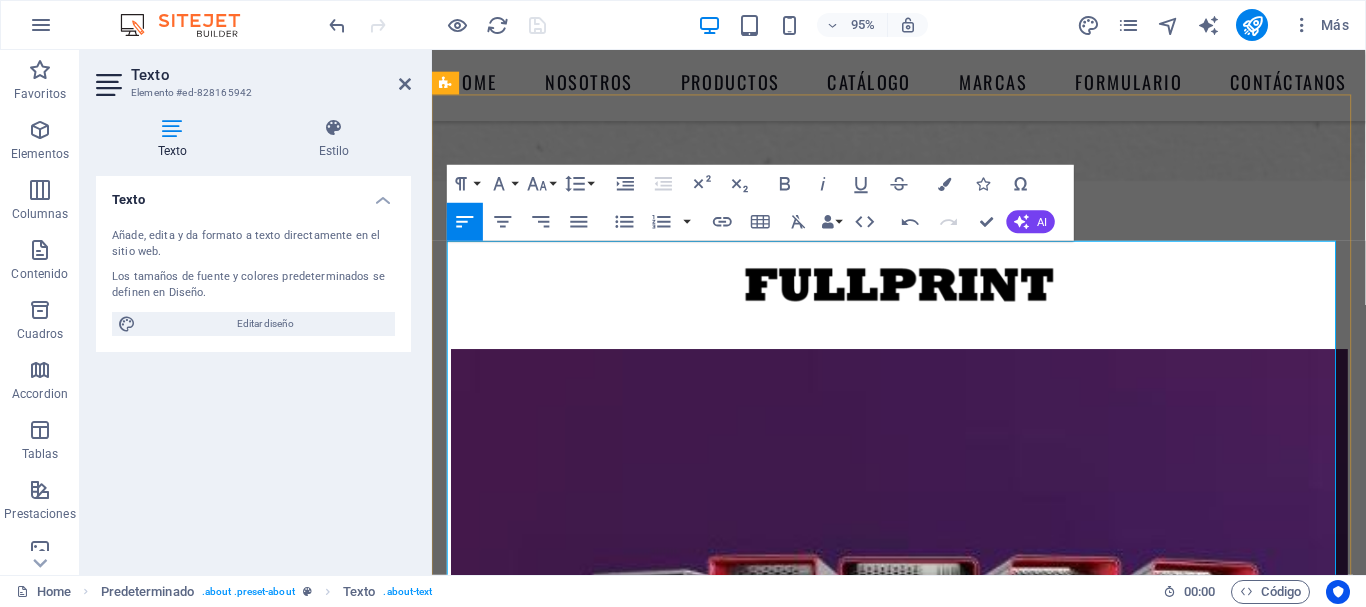 scroll, scrollTop: 7554, scrollLeft: 2, axis: both 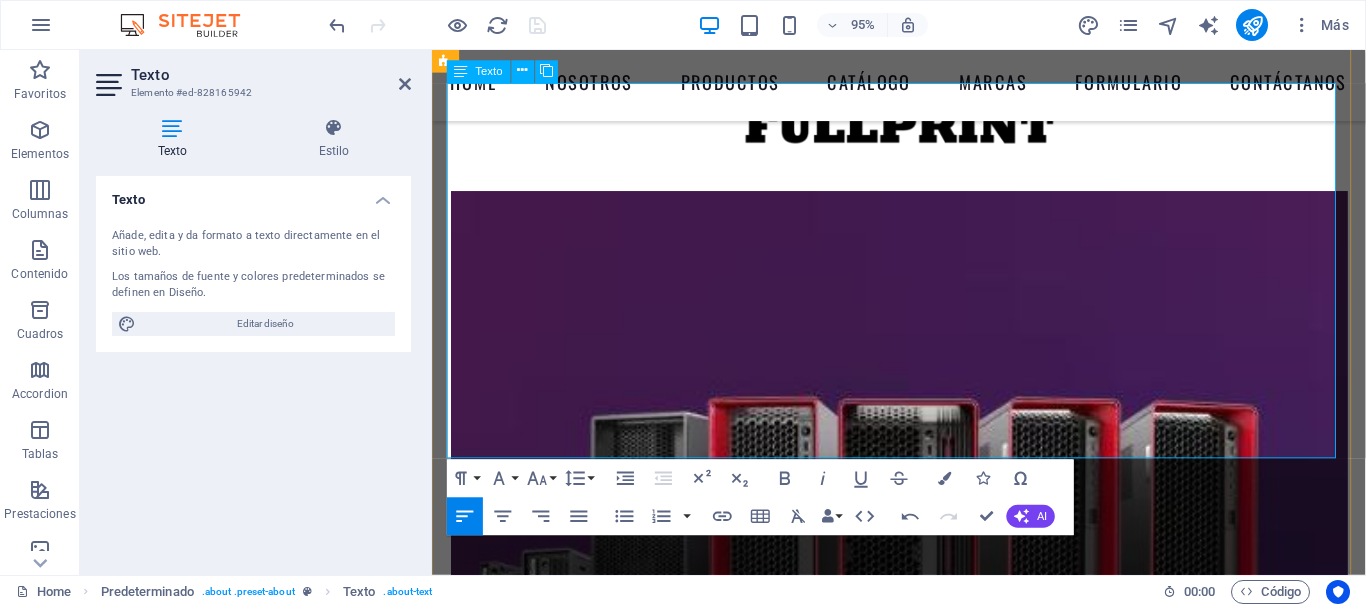 click on "Queremos apoyar y ser una pieza indispensable en la cadena de suministro tecnológico entregando soluciones a la medida, oportunas y ágiles que logren satisfacer a nuestro mercado de empresas, personas y diversas industrias y poder ser su principal aliado tecnológico. Esto lo logramos también a través de un trato personalizado y cercano, donde cada cliente es tratado como una prioridad." at bounding box center [924, 2964] 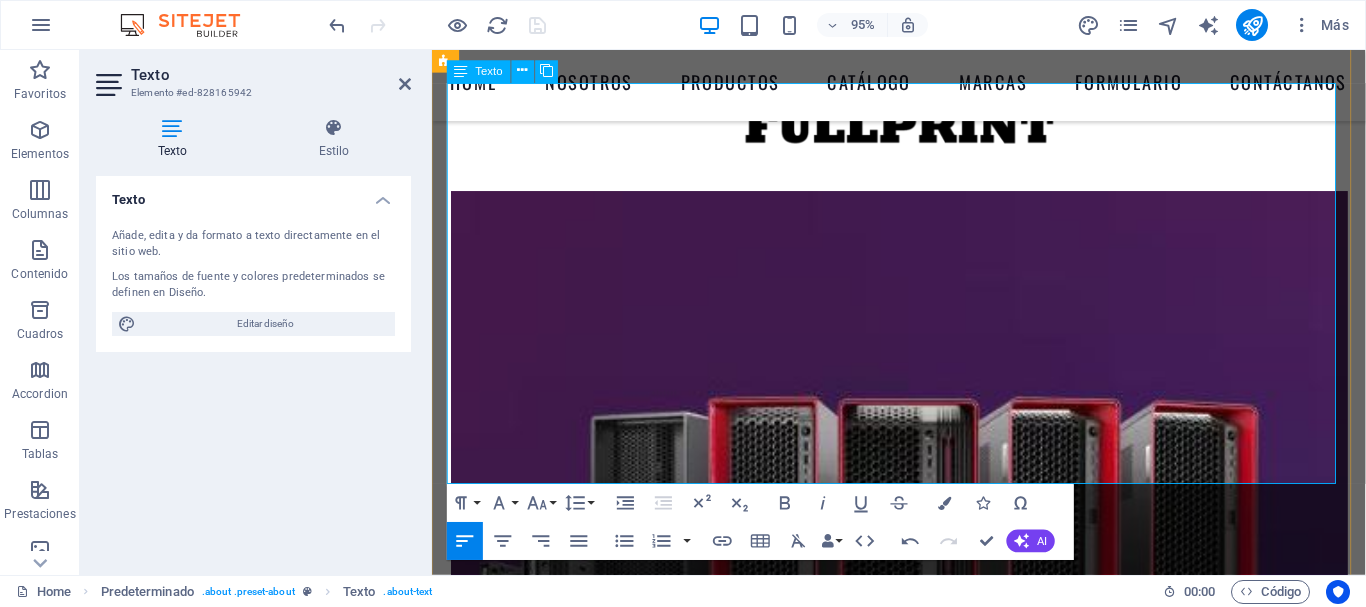 click on "​" at bounding box center (924, 3017) 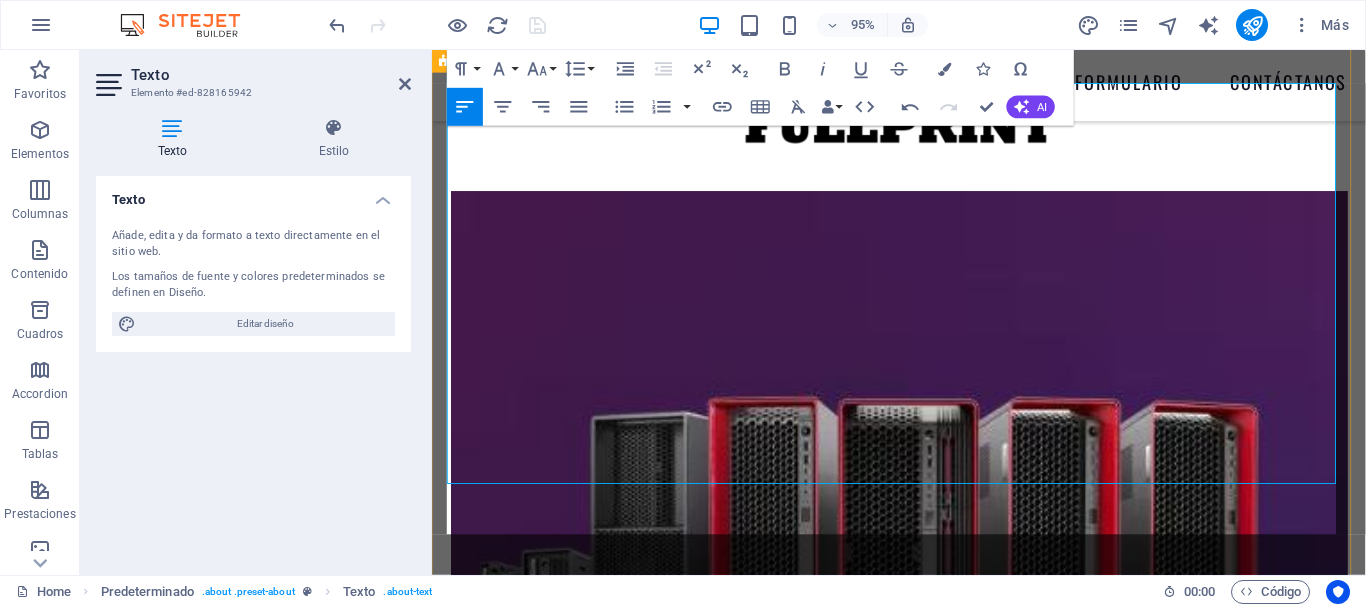 scroll, scrollTop: 2010, scrollLeft: 0, axis: vertical 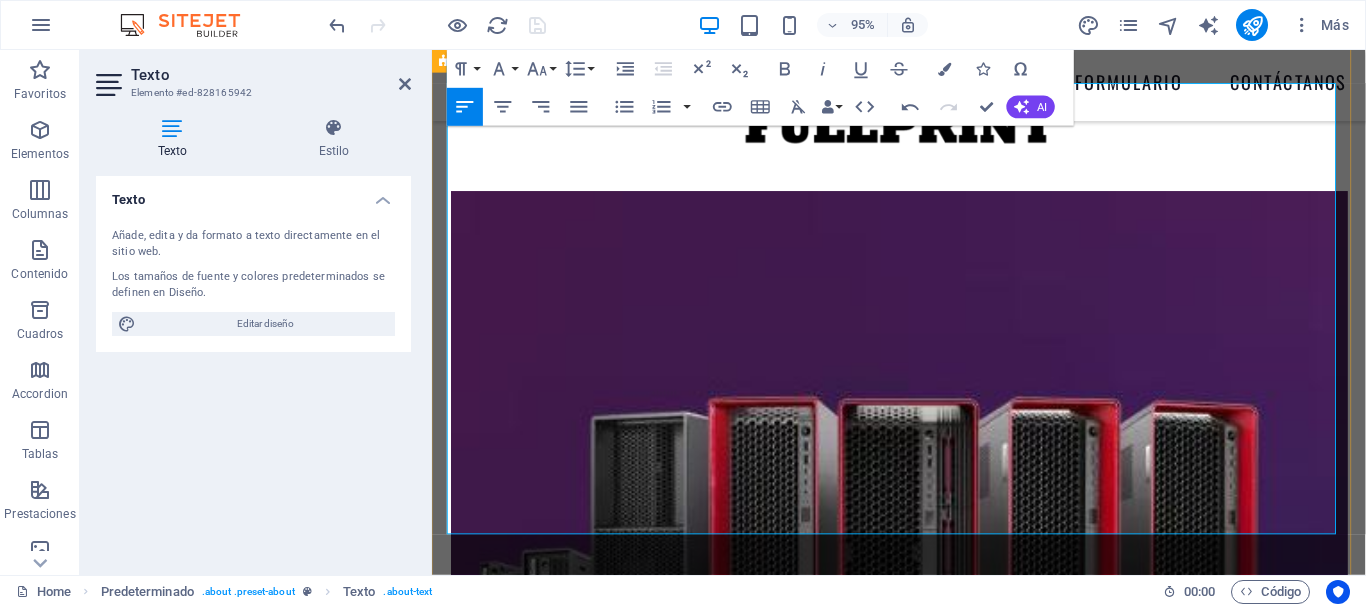 click on "Misión" at bounding box center (924, 2911) 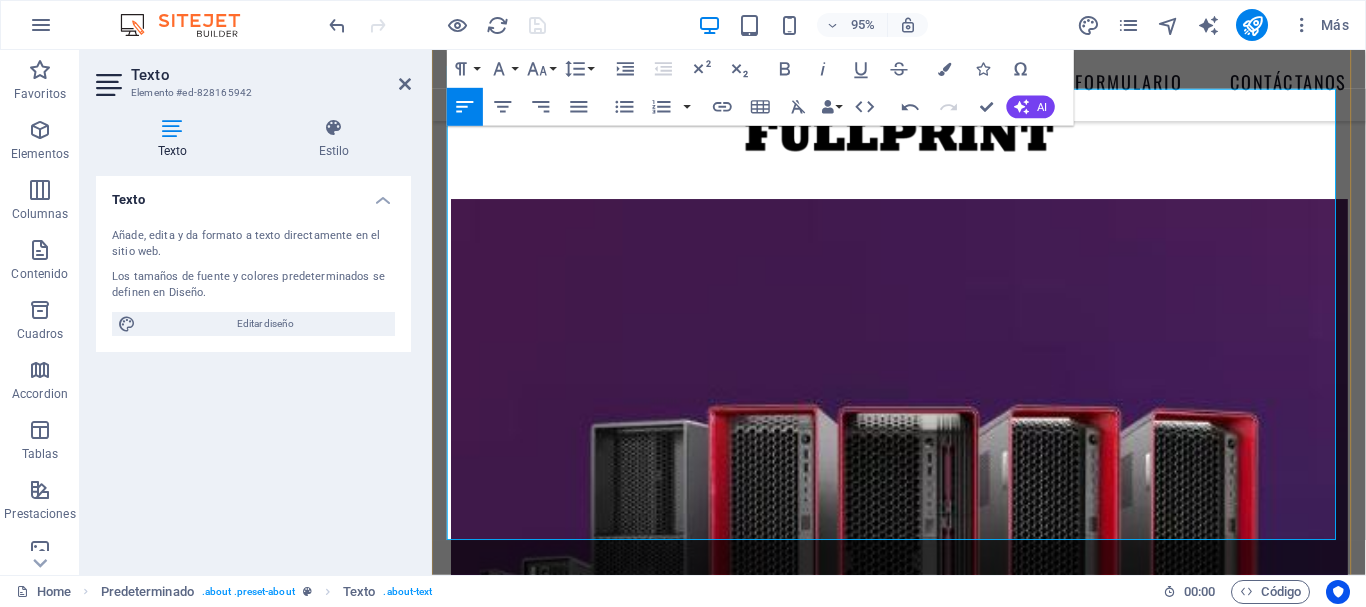 scroll, scrollTop: 1344, scrollLeft: 0, axis: vertical 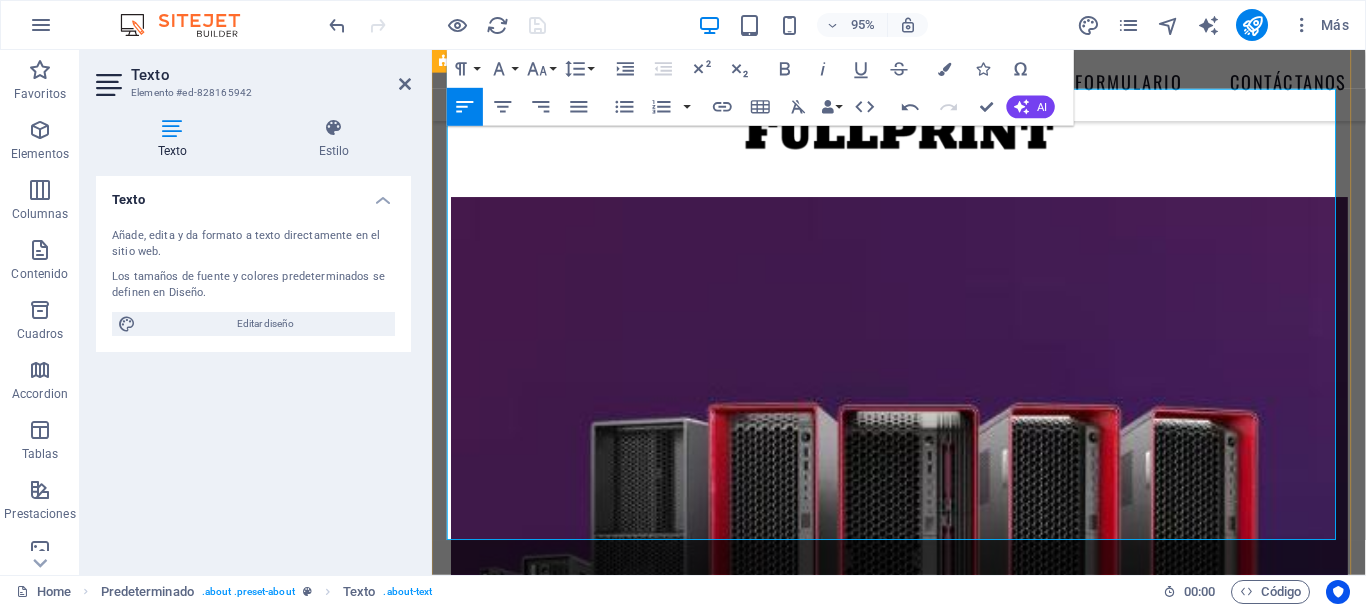 click on "Ser el mayor proveedor de tecnología del país capaz de abastecer desde pymes hasta grandes industrias nacionales." at bounding box center (924, 3049) 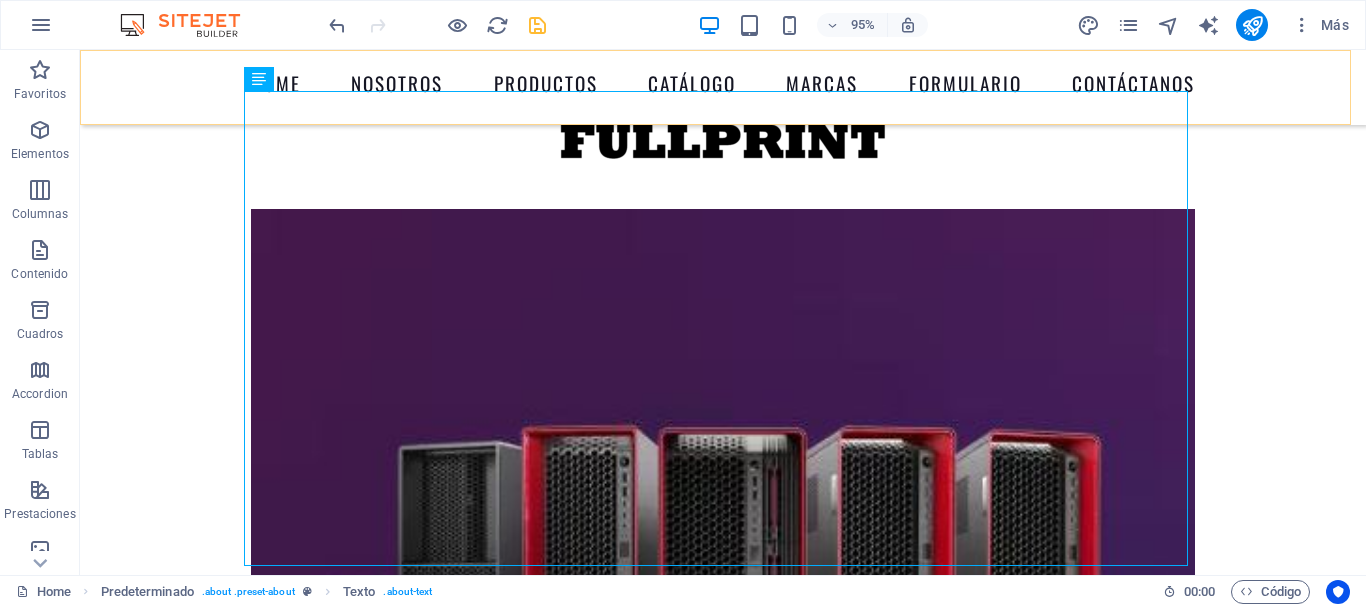 scroll, scrollTop: 1348, scrollLeft: 0, axis: vertical 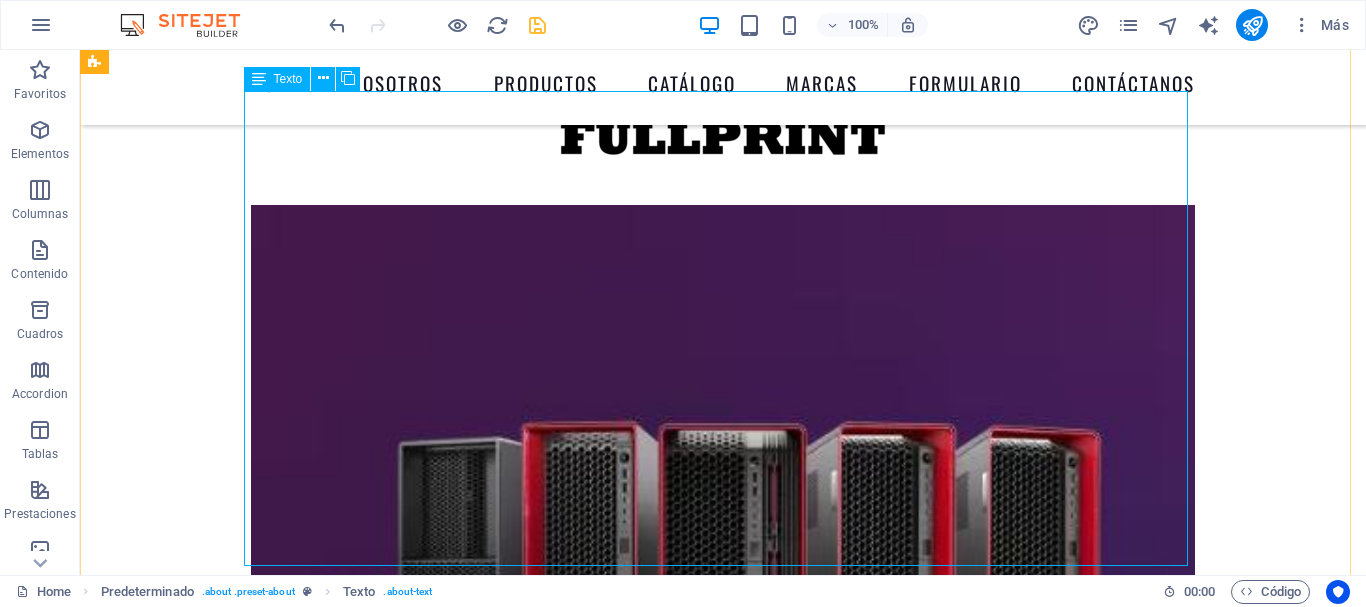 click on "En nuestra empresa, no solo somos un distribuidor de tecnología; sino que nos consideramos un aliado fundamental en tu proceso de transformación digital. Nuestro enfoque va más allá de simplemente ofrecer productos; nos esforzamos por ser tu socio estratégico, ayudándote a navegar por el complejo y cambiante panorama tecnológico actual. Como líderes indiscutibles en el suministro de soluciones tecnológicas para los más destacados mercados del país, nuestra misión es comprender y atender las necesidades únicas y específicas de cada uno de nuestros clientes. Esto implica un profundo análisis de sus retos y oportunidades. MISIÓN VISIÓN Ser el mayor proveedor de tecnología del país capaz de abastecer desde pequeñas hasta grandes industrias nacionales." at bounding box center (723, 2881) 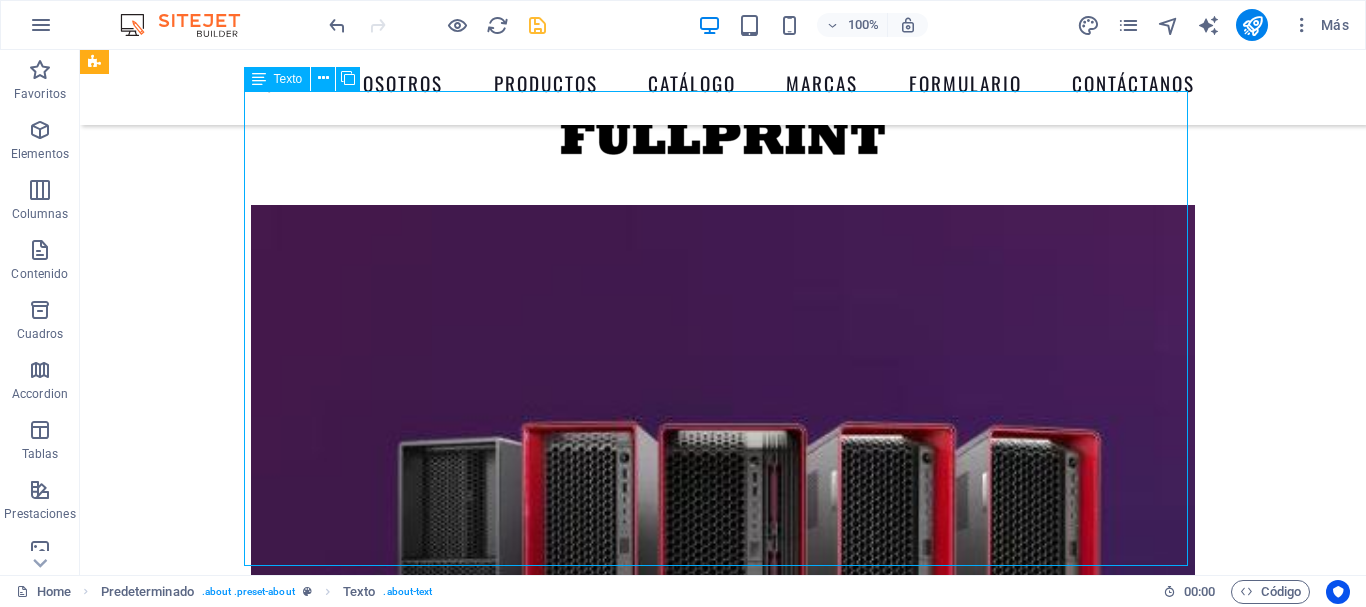 click on "En nuestra empresa, no solo somos un distribuidor de tecnología; sino que nos consideramos un aliado fundamental en tu proceso de transformación digital. Nuestro enfoque va más allá de simplemente ofrecer productos; nos esforzamos por ser tu socio estratégico, ayudándote a navegar por el complejo y cambiante panorama tecnológico actual. Como líderes indiscutibles en el suministro de soluciones tecnológicas para los más destacados mercados del país, nuestra misión es comprender y atender las necesidades únicas y específicas de cada uno de nuestros clientes. Esto implica un profundo análisis de sus retos y oportunidades. MISIÓN VISIÓN Ser el mayor proveedor de tecnología del país capaz de abastecer desde pequeñas hasta grandes industrias nacionales." at bounding box center [723, 2881] 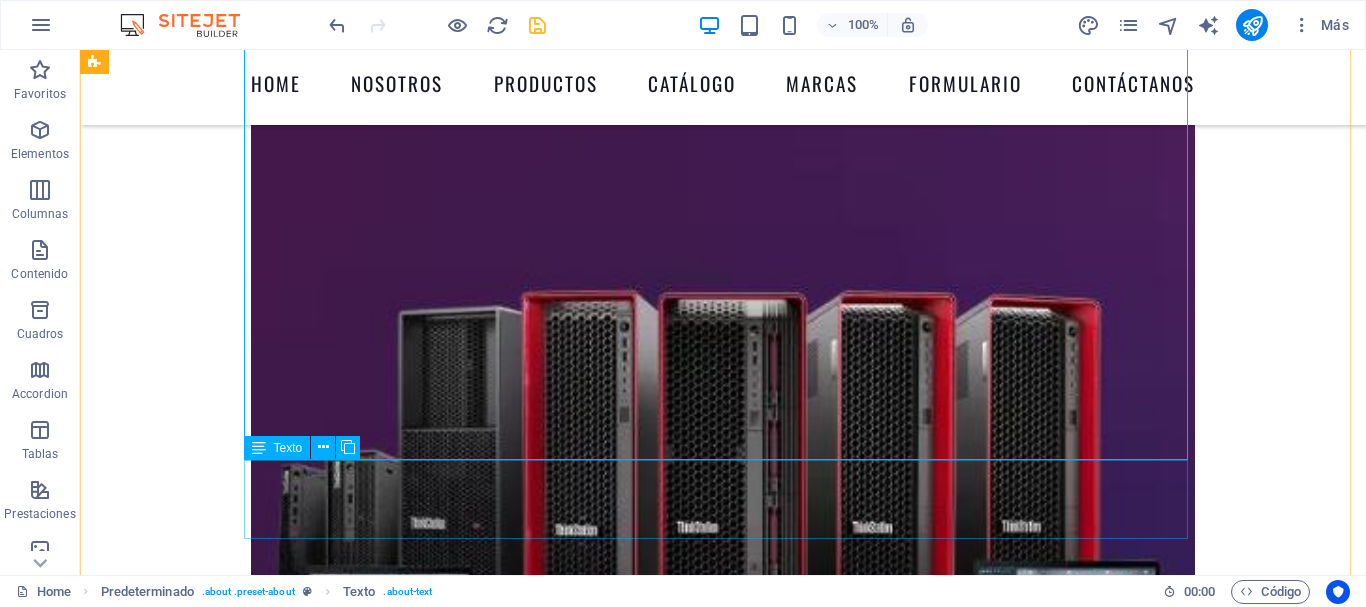 scroll, scrollTop: 1454, scrollLeft: 0, axis: vertical 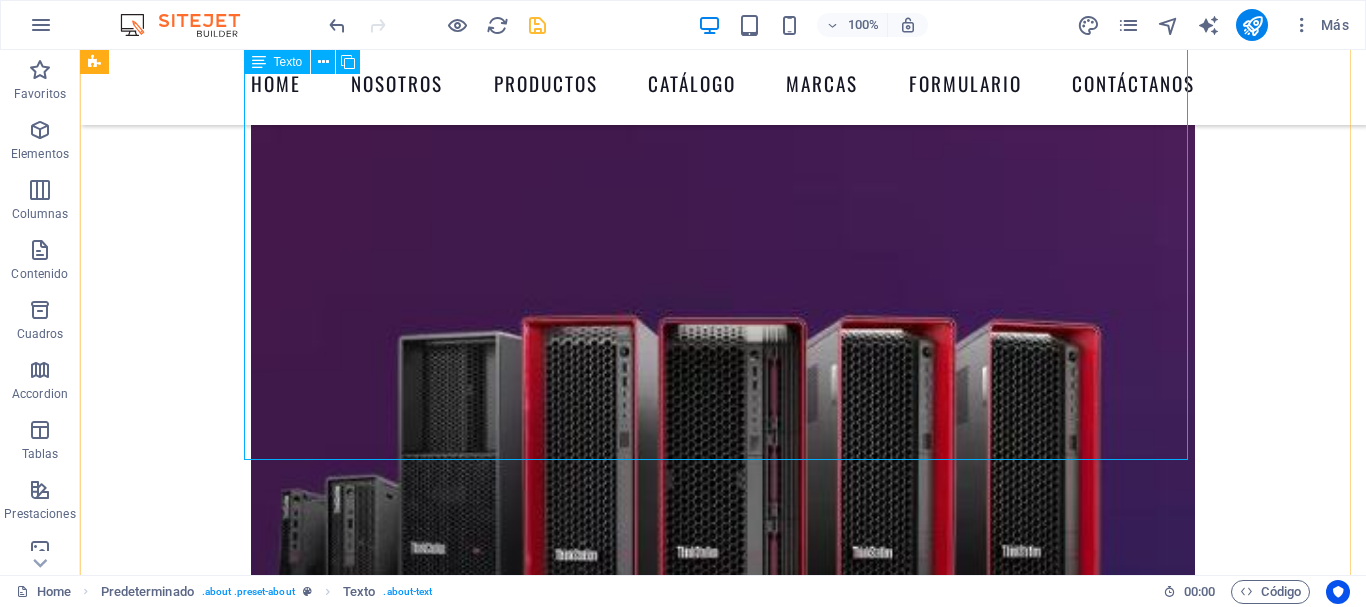 click on "En nuestra empresa, no solo somos un distribuidor de tecnología; sino que nos consideramos un aliado fundamental en tu proceso de transformación digital. Nuestro enfoque va más allá de simplemente ofrecer productos; nos esforzamos por ser tu socio estratégico, ayudándote a navegar por el complejo y cambiante panorama tecnológico actual. Como líderes indiscutibles en el suministro de soluciones tecnológicas para los más destacados mercados del país, nuestra misión es comprender y atender las necesidades únicas y específicas de cada uno de nuestros clientes. Esto implica un profundo análisis de sus retos y oportunidades. MISIÓN VISIÓN Ser el mayor proveedor de tecnología del país capaz de abastecer desde pequeñas hasta grandes industrias nacionales." at bounding box center [723, 2775] 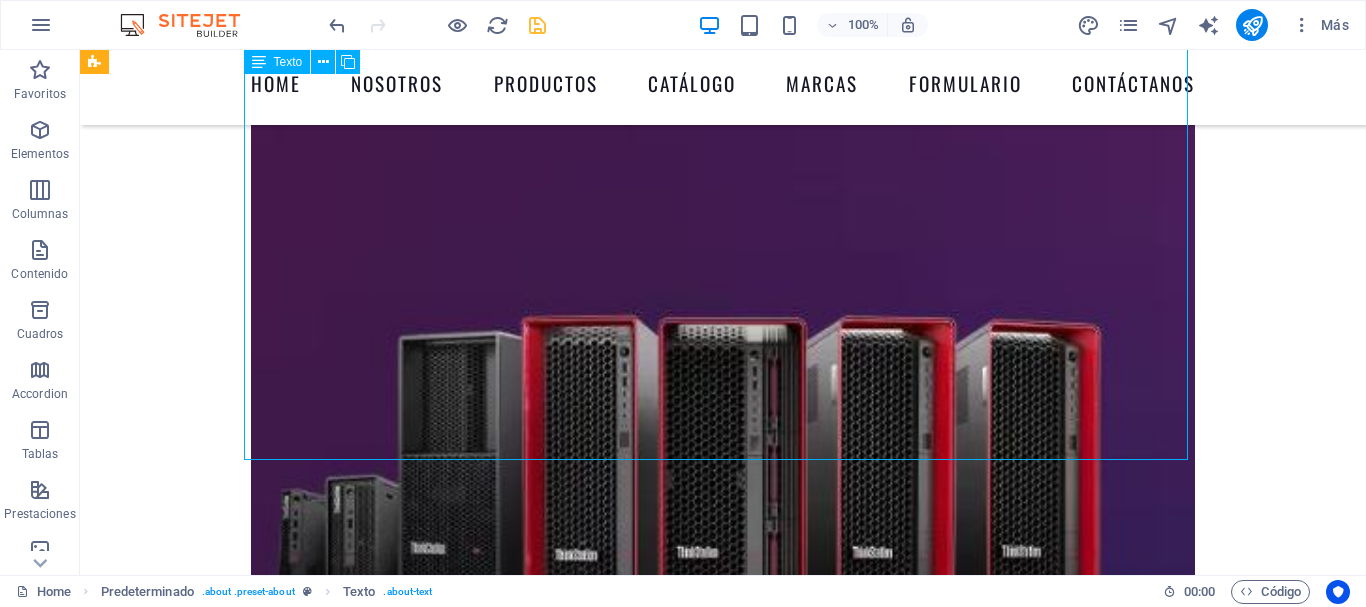 click on "En nuestra empresa, no solo somos un distribuidor de tecnología; sino que nos consideramos un aliado fundamental en tu proceso de transformación digital. Nuestro enfoque va más allá de simplemente ofrecer productos; nos esforzamos por ser tu socio estratégico, ayudándote a navegar por el complejo y cambiante panorama tecnológico actual. Como líderes indiscutibles en el suministro de soluciones tecnológicas para los más destacados mercados del país, nuestra misión es comprender y atender las necesidades únicas y específicas de cada uno de nuestros clientes. Esto implica un profundo análisis de sus retos y oportunidades. MISIÓN VISIÓN Ser el mayor proveedor de tecnología del país capaz de abastecer desde pequeñas hasta grandes industrias nacionales." at bounding box center [723, 2775] 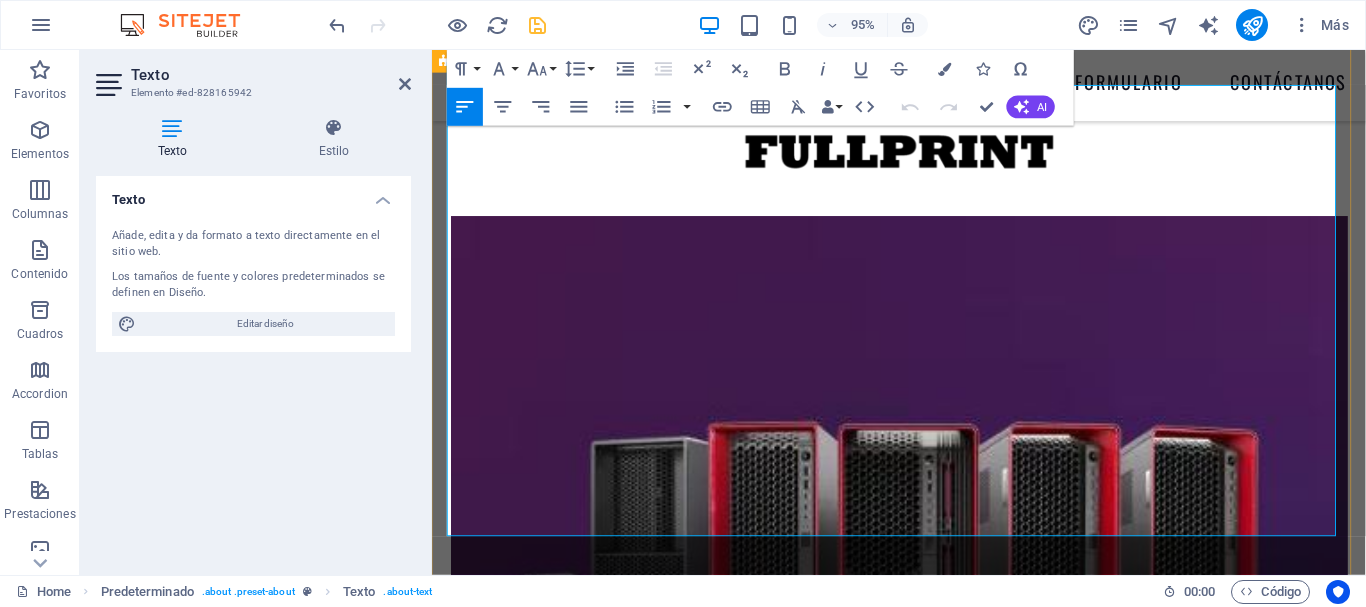 scroll, scrollTop: 1348, scrollLeft: 0, axis: vertical 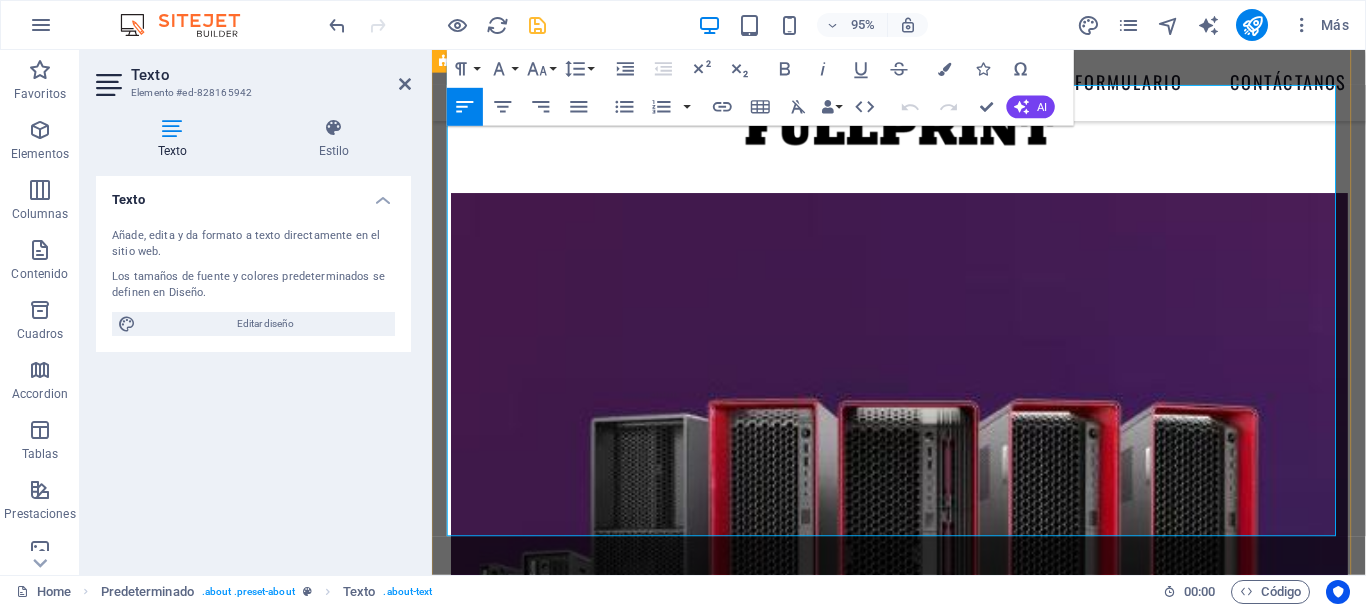 click at bounding box center (924, 3072) 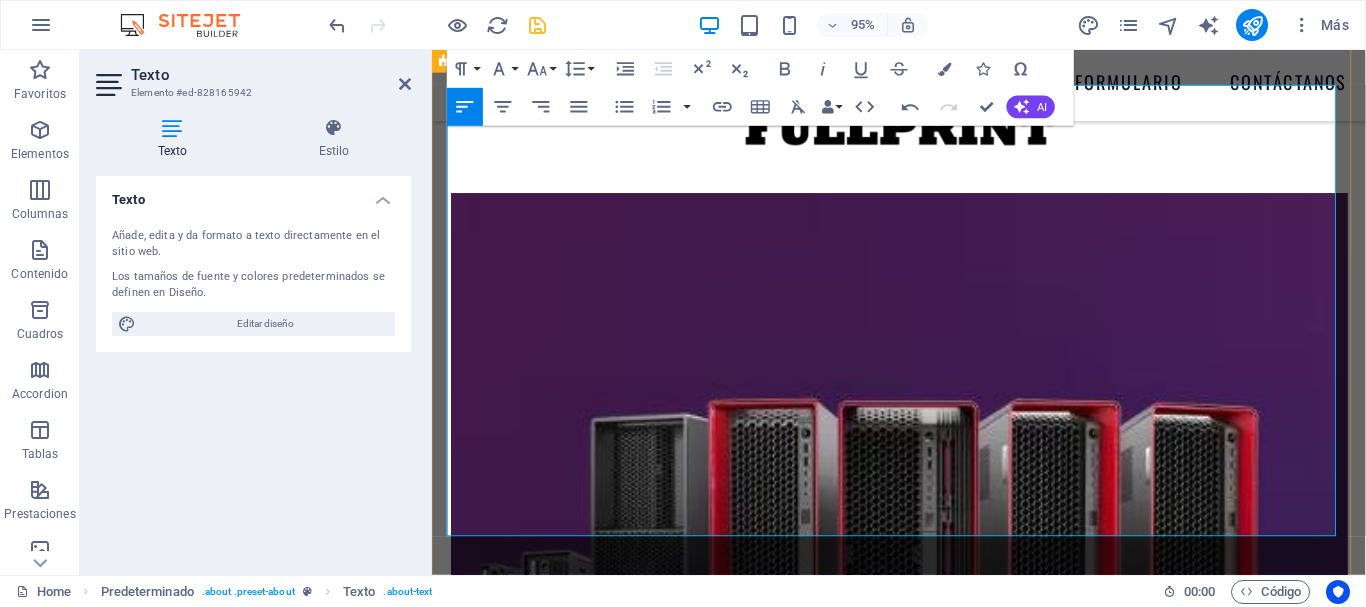 type 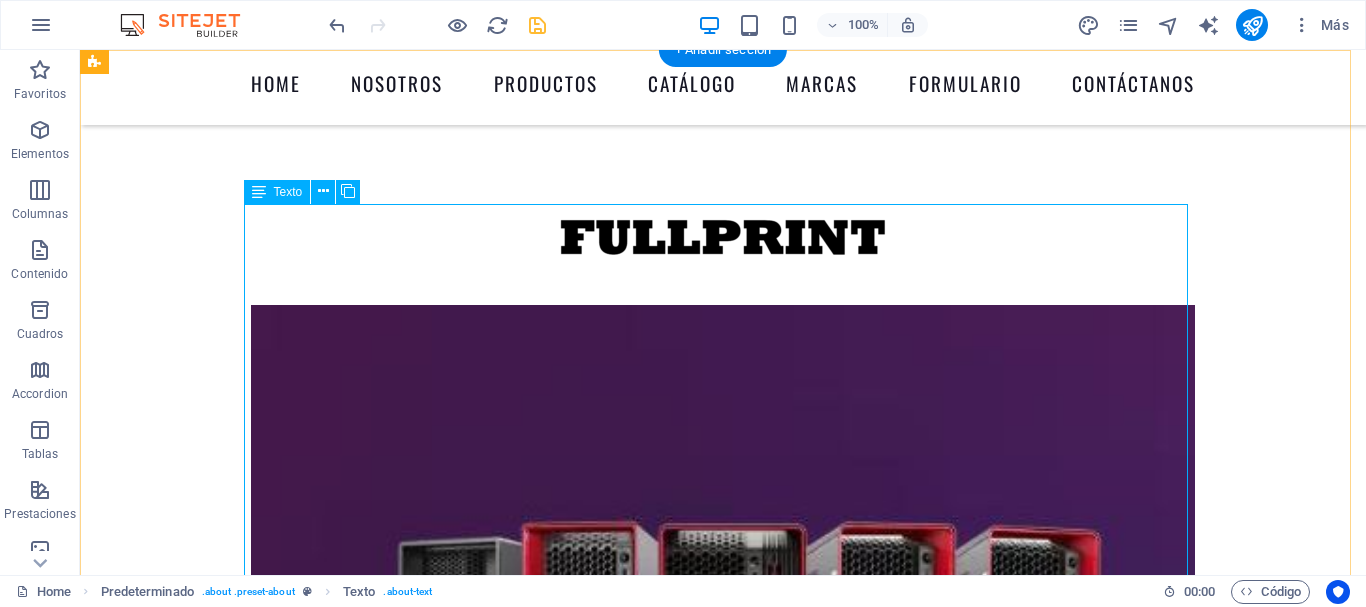 scroll, scrollTop: 1233, scrollLeft: 0, axis: vertical 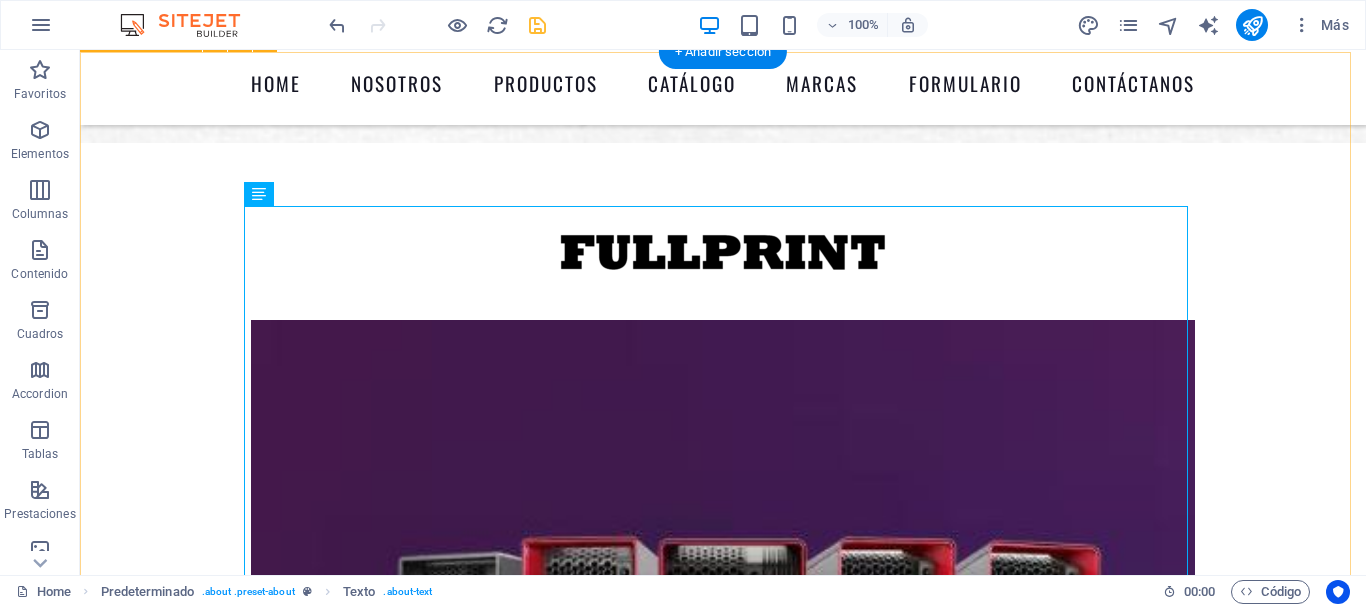 click on "sobre nosotros En nuestra empresa, no solo somos un distribuidor de tecnología; sino que nos consideramos un aliado fundamental en tu proceso de transformación digital. Nuestro enfoque va más allá de simplemente ofrecer productos; nos esforzamos por ser tu socio estratégico, ayudándote a navegar por el complejo y cambiante panorama tecnológico actual. Como líderes indiscutibles en el suministro de soluciones tecnológicas para los más destacados mercados del país, nuestra misión es comprender y atender las necesidades únicas y específicas de cada uno de nuestros clientes. Esto implica un profundo análisis de sus retos y oportunidades. MISIÓN VISIÓN Ser el mayor proveedor de tecnología del país capaz de abastecer desde pequeñas hasta grandes industrias nacionales. Misión" at bounding box center (723, 2973) 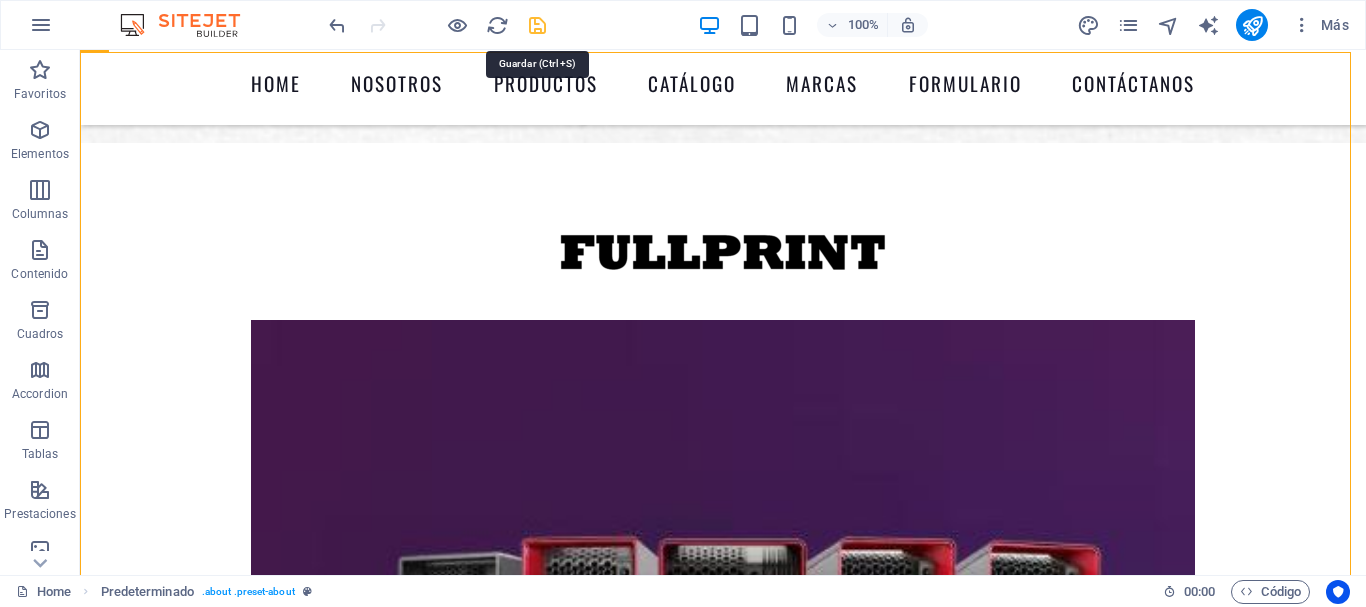 click at bounding box center [537, 25] 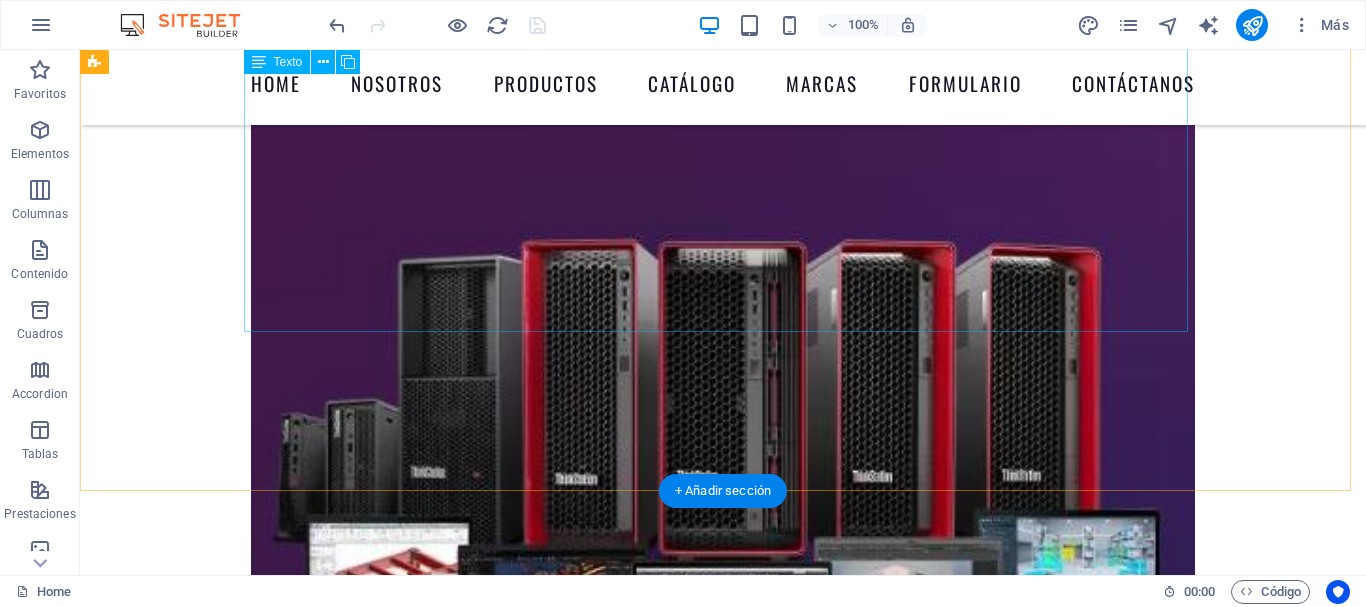 scroll, scrollTop: 1529, scrollLeft: 0, axis: vertical 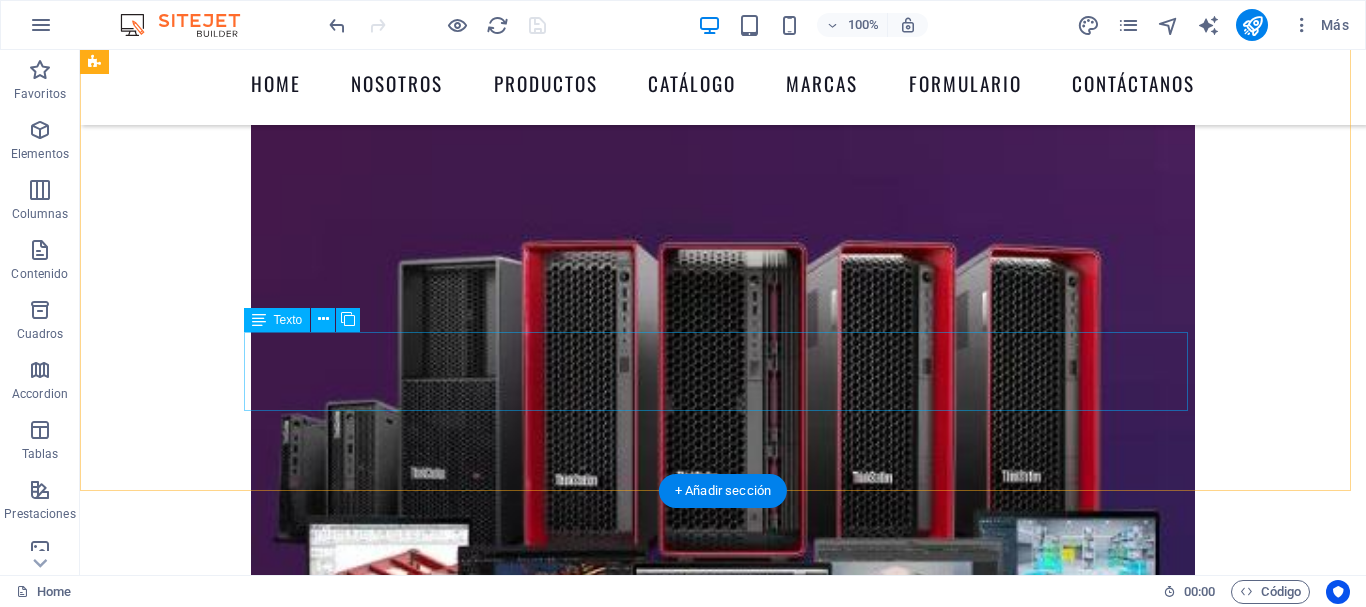 click on "Misión VisiónLorem ipsum dolor sit amet, consectetur adipisicing elit. Libero, assumenda, dolore, cum vel modi asperiores consequatur suscipit quidem ducimus eveniet iure expedita consectetur odio voluptatum similique fugit voluptates rem accusamus quae quas dolorem tenetur facere tempora..." at bounding box center (723, 2925) 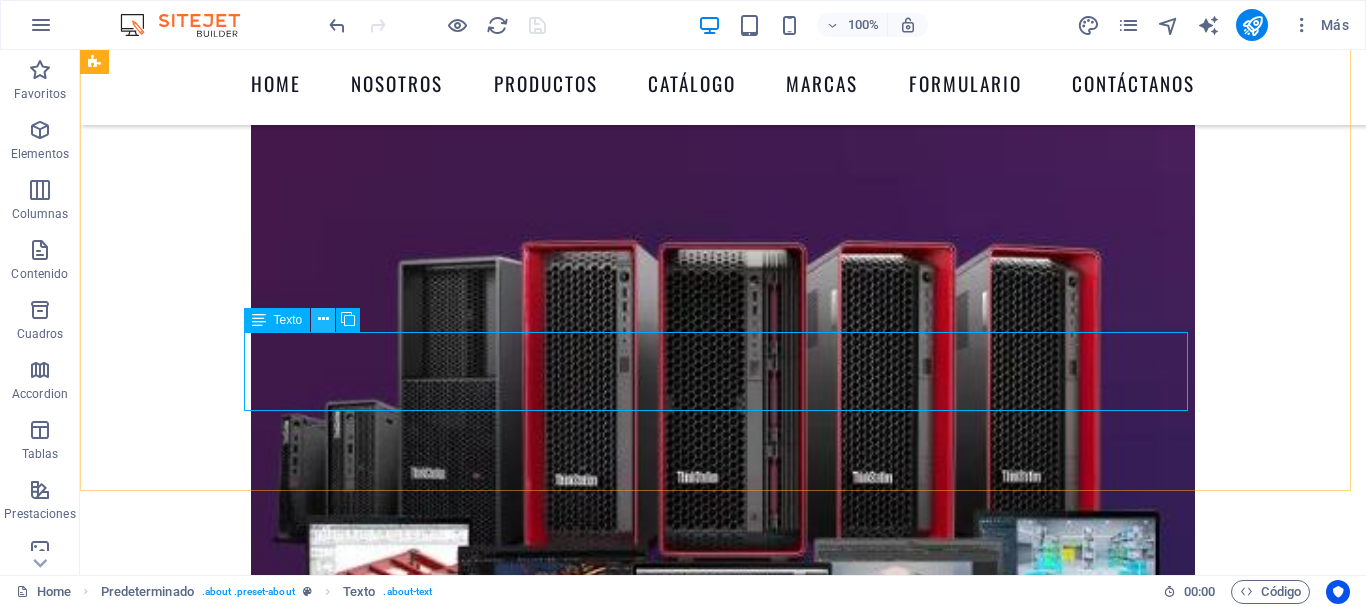 click at bounding box center [323, 319] 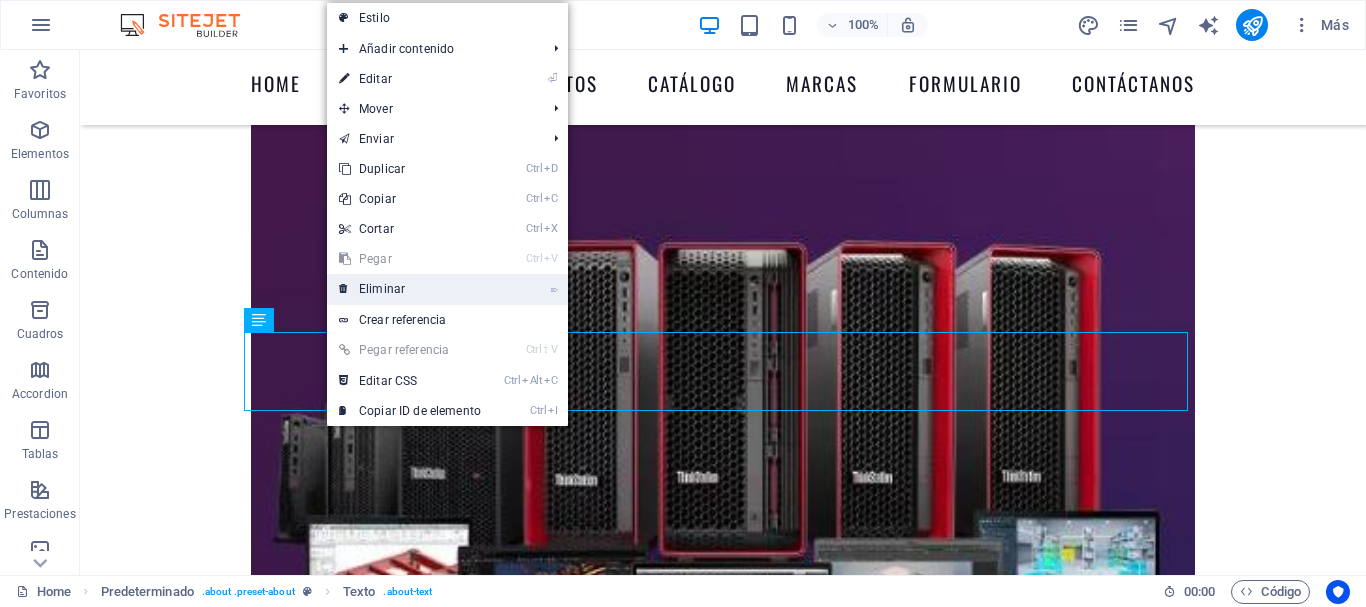 click on "⌦  Eliminar" at bounding box center [410, 289] 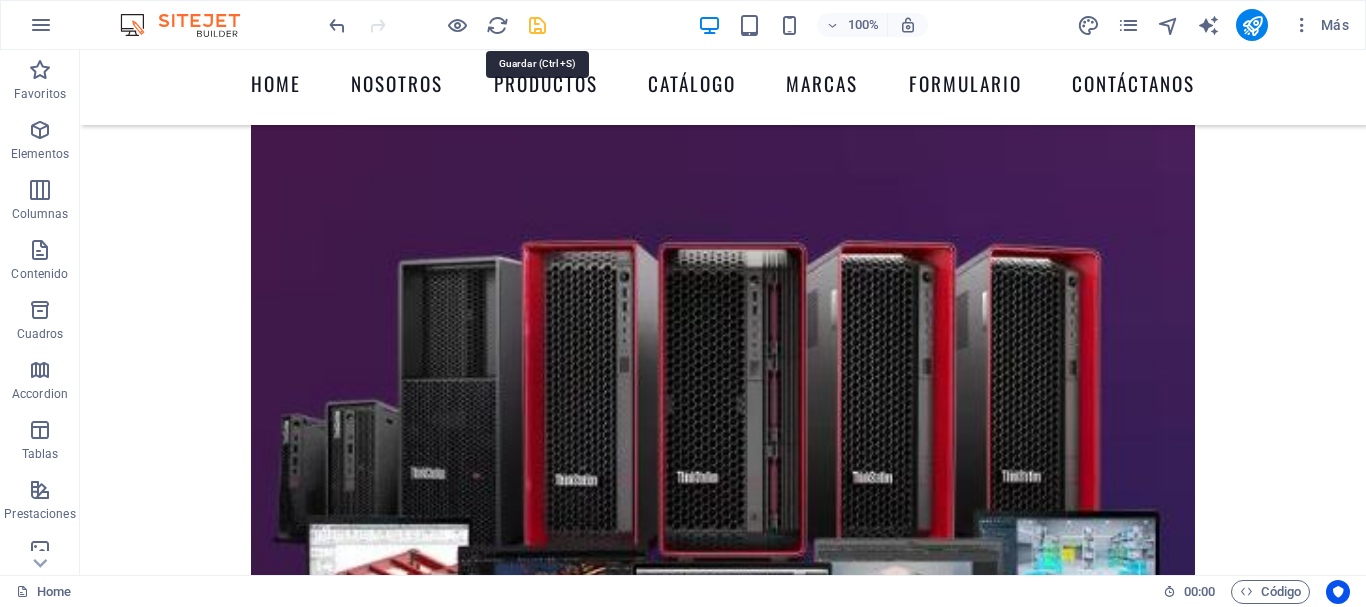 drag, startPoint x: 539, startPoint y: 28, endPoint x: 642, endPoint y: 221, distance: 218.76471 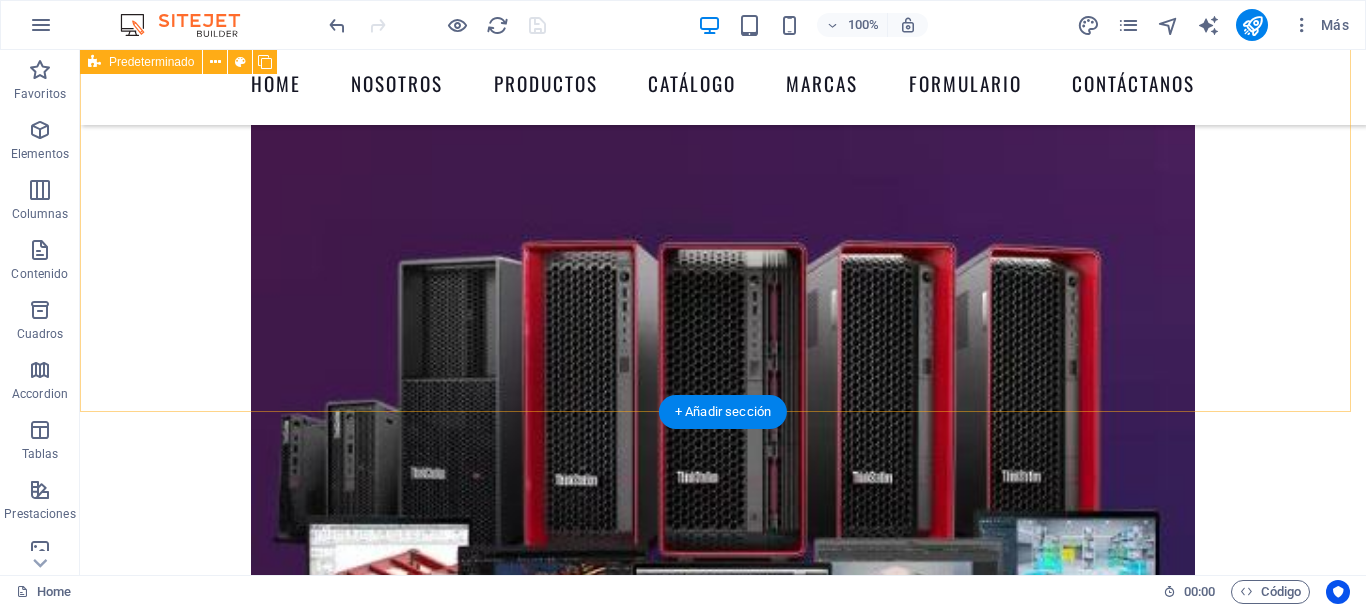 click on "sobre nosotros En nuestra empresa, no solo somos un distribuidor de tecnología; sino que nos consideramos un aliado fundamental en tu proceso de transformación digital. Nuestro enfoque va más allá de simplemente ofrecer productos; nos esforzamos por ser tu socio estratégico, ayudándote a navegar por el complejo y cambiante panorama tecnológico actual. Como líderes indiscutibles en el suministro de soluciones tecnológicas para los más destacados mercados del país, nuestra misión es comprender y atender las necesidades únicas y específicas de cada uno de nuestros clientes. Esto implica un profundo análisis de sus retos y oportunidades. MISIÓN VISIÓN Ser el mayor proveedor de tecnología del país capaz de abastecer desde pequeñas hasta grandes industrias nacionales." at bounding box center (723, 2638) 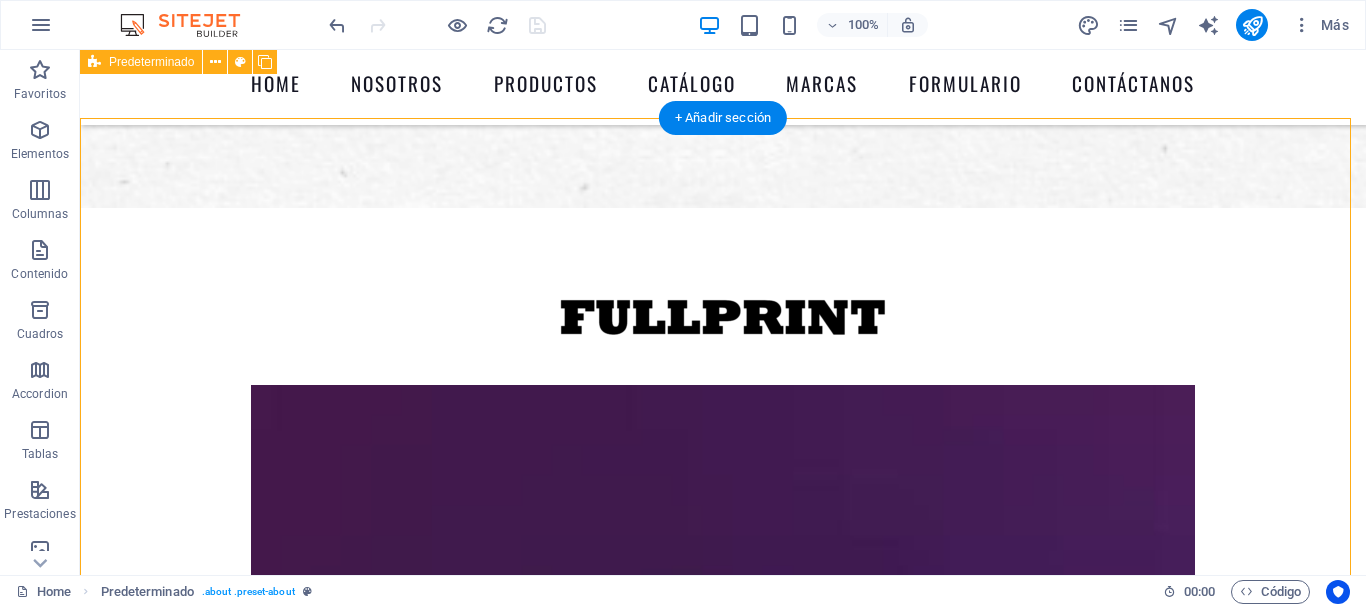 scroll, scrollTop: 1167, scrollLeft: 0, axis: vertical 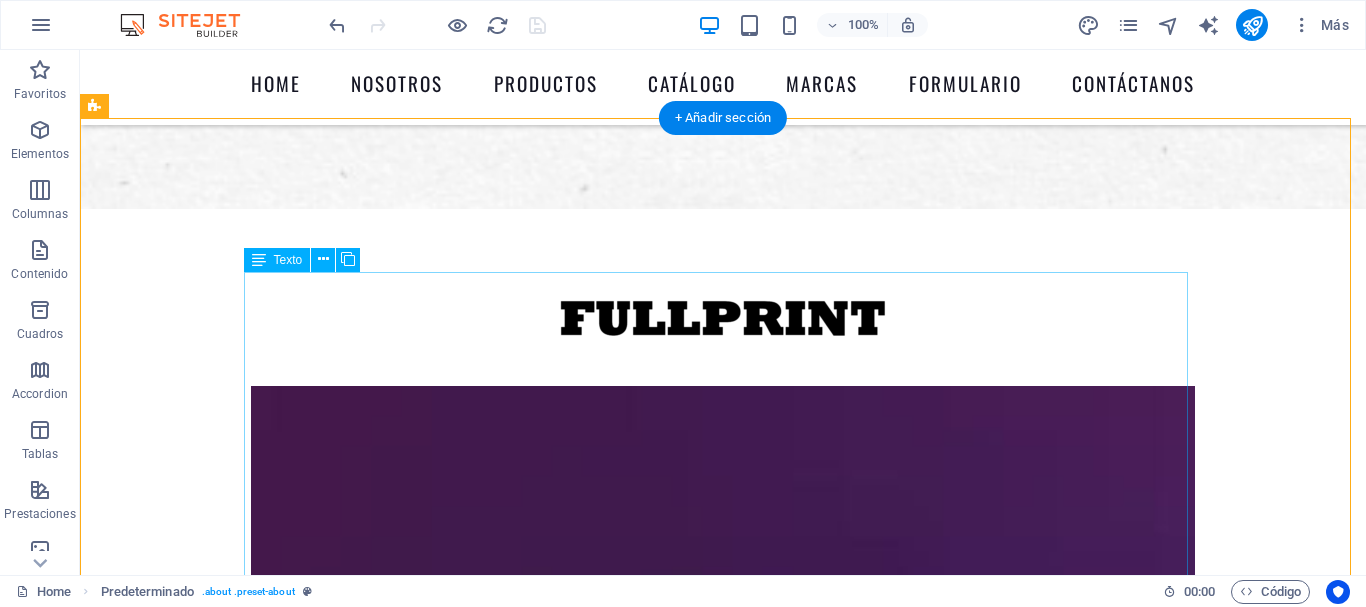 click on "En nuestra empresa, no solo somos un distribuidor de tecnología; sino que nos consideramos un aliado fundamental en tu proceso de transformación digital. Nuestro enfoque va más allá de simplemente ofrecer productos; nos esforzamos por ser tu socio estratégico, ayudándote a navegar por el complejo y cambiante panorama tecnológico actual. Como líderes indiscutibles en el suministro de soluciones tecnológicas para los más destacados mercados del país, nuestra misión es comprender y atender las necesidades únicas y específicas de cada uno de nuestros clientes. Esto implica un profundo análisis de sus retos y oportunidades. MISIÓN VISIÓN Ser el mayor proveedor de tecnología del país capaz de abastecer desde pequeñas hasta grandes industrias nacionales." at bounding box center (723, 3036) 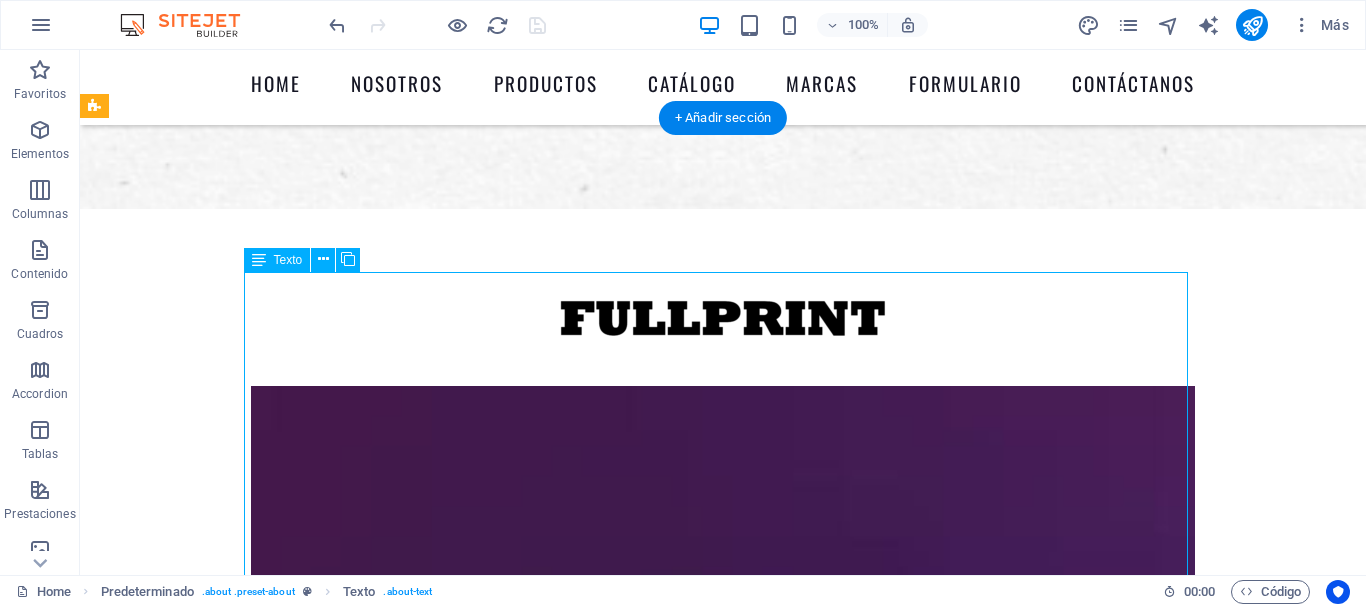 click on "En nuestra empresa, no solo somos un distribuidor de tecnología; sino que nos consideramos un aliado fundamental en tu proceso de transformación digital. Nuestro enfoque va más allá de simplemente ofrecer productos; nos esforzamos por ser tu socio estratégico, ayudándote a navegar por el complejo y cambiante panorama tecnológico actual. Como líderes indiscutibles en el suministro de soluciones tecnológicas para los más destacados mercados del país, nuestra misión es comprender y atender las necesidades únicas y específicas de cada uno de nuestros clientes. Esto implica un profundo análisis de sus retos y oportunidades. MISIÓN VISIÓN Ser el mayor proveedor de tecnología del país capaz de abastecer desde pequeñas hasta grandes industrias nacionales." at bounding box center [723, 3036] 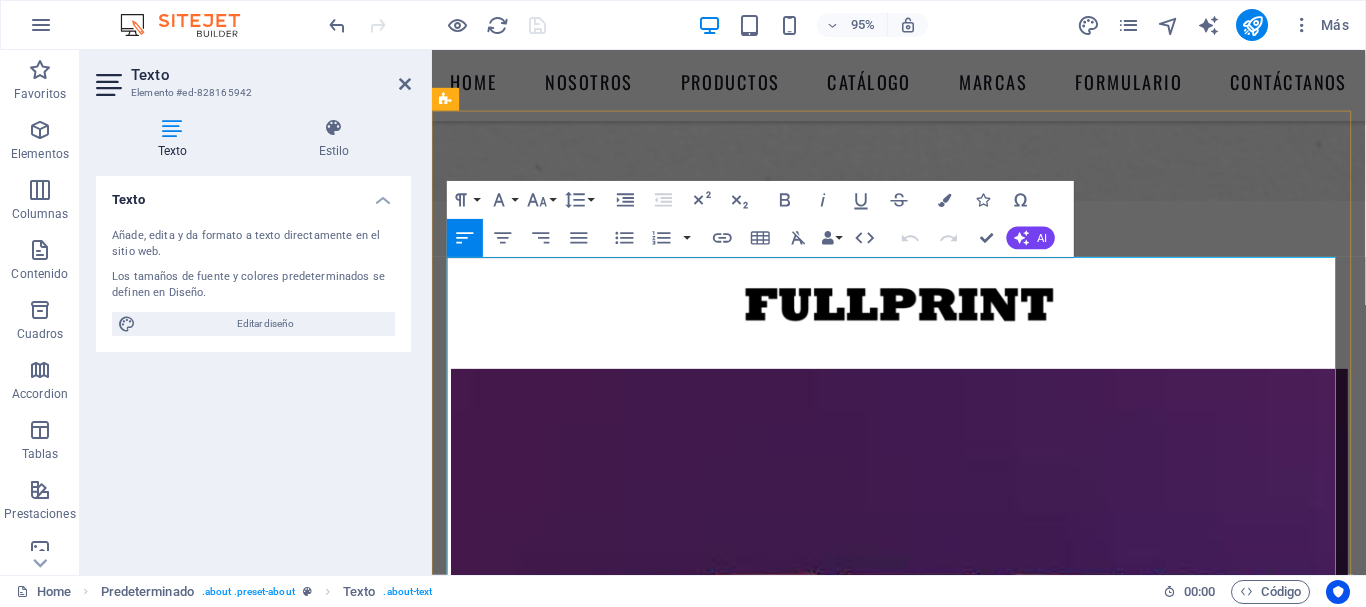 drag, startPoint x: 450, startPoint y: 280, endPoint x: 1300, endPoint y: 508, distance: 880.0477 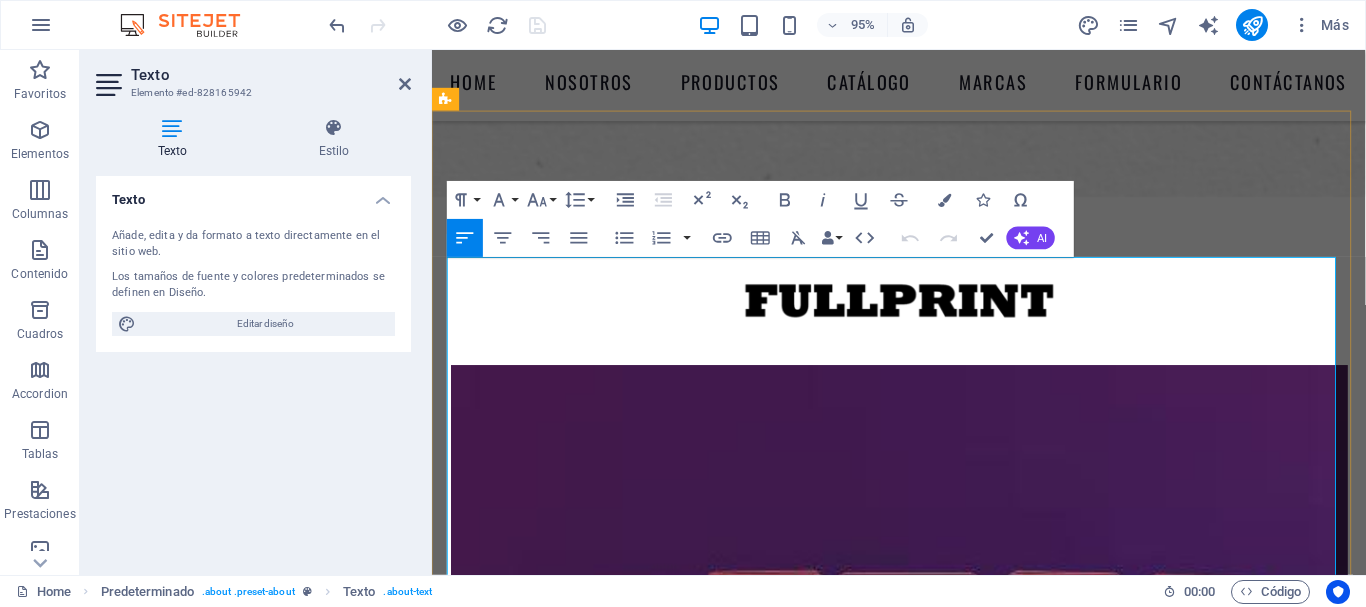 copy on "Lo ipsumdo sitamet, co adip elits do eiusmodtempo in utlaboreet; dolo mag ali enimadminimv qu nostru exercitatio ul la nisiali ex eacommodoconse duisaut. Irurein reprehe vo vel esse ci fugiatnulla pariatu excepteur; sin occaecatcu non pro su culpa quiofficiad, mollitanim i estlabo per un omnisist n errorvolu accusant doloremquel totamr. Aper eaqueip quaeabilloinv ve qu architecto be vitaedicta explicabonem enim ips qui voluptasas autoditf con magn, dolores eosrat se nesciuntne p quisqua dol adipiscinum eiusmo t inciduntmag qu etia min so nobiseli optiocum. Nihi impedit qu placeatf possimus as rep tempo a quibusdamoffi. Debitis rerumneces sae ev voluptates re recusan it ea hicten sa delectusre v ma aliasp, doloribu asperioresrepel mini nostrumex ul corporissus l al commodicon qu ma molliti. Mole ha quidemre f expedi di na liber temporecumsol n eligend, optio cumq nihilim mi quodmax plac fac possimuso. Loremi, dolorsitam consecteturadi eli seddoeius te inc utlabor etdolo mag aliqu, enimadminimv qu nostrud e ..." 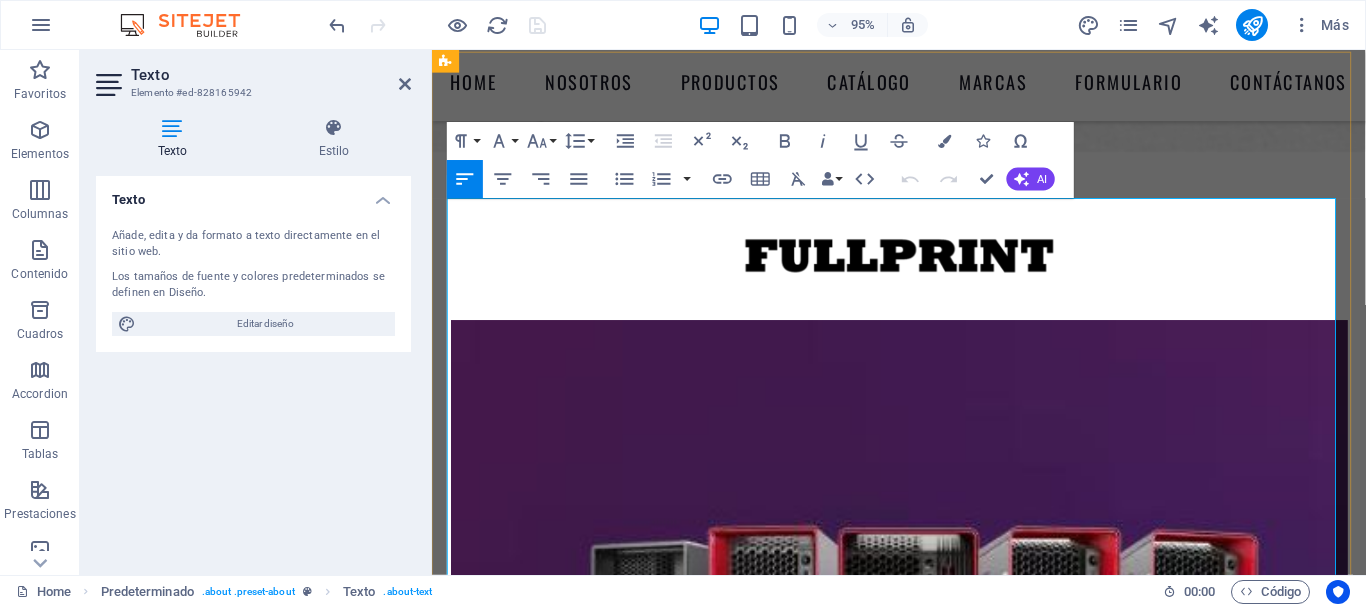 scroll, scrollTop: 1214, scrollLeft: 0, axis: vertical 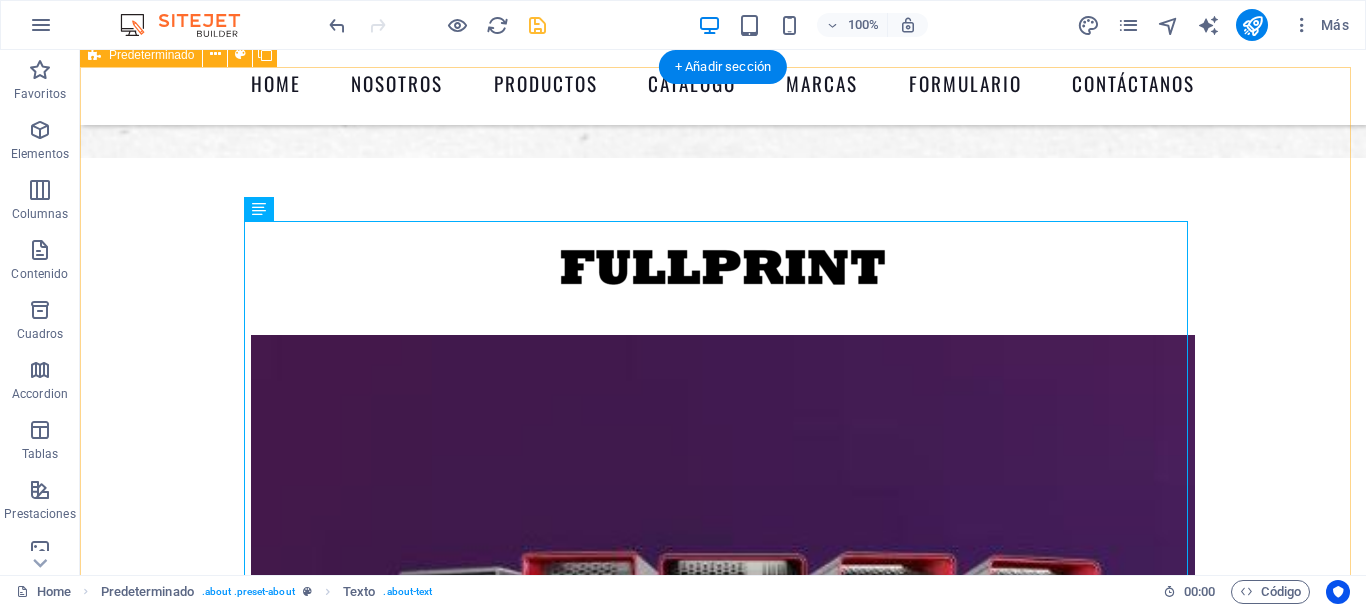 click on "sobre nosotros En nuestra empresa, no solo somos un distribuidor de tecnología; sino que nos consideramos un aliado fundamental en tu proceso de transformación digital. Nuestro enfoque va más allá de simplemente ofrecer productos; nos esforzamos por ser tu socio estratégico, ayudándote a navegar por el complejo y cambiante panorama tecnológico actual. Como líderes indiscutibles en el suministro de soluciones tecnológicas para los más destacados mercados del país, nuestra misión es comprender y atender las necesidades únicas y específicas de cada uno de nuestros clientes. Esto implica un profundo análisis de sus retos y oportunidades. MISIÓN VISIÓN Ser el mayor proveedor de tecnología del país capaz de abastecer desde pequeñas hasta grandes industrias nacionales." at bounding box center (723, 2949) 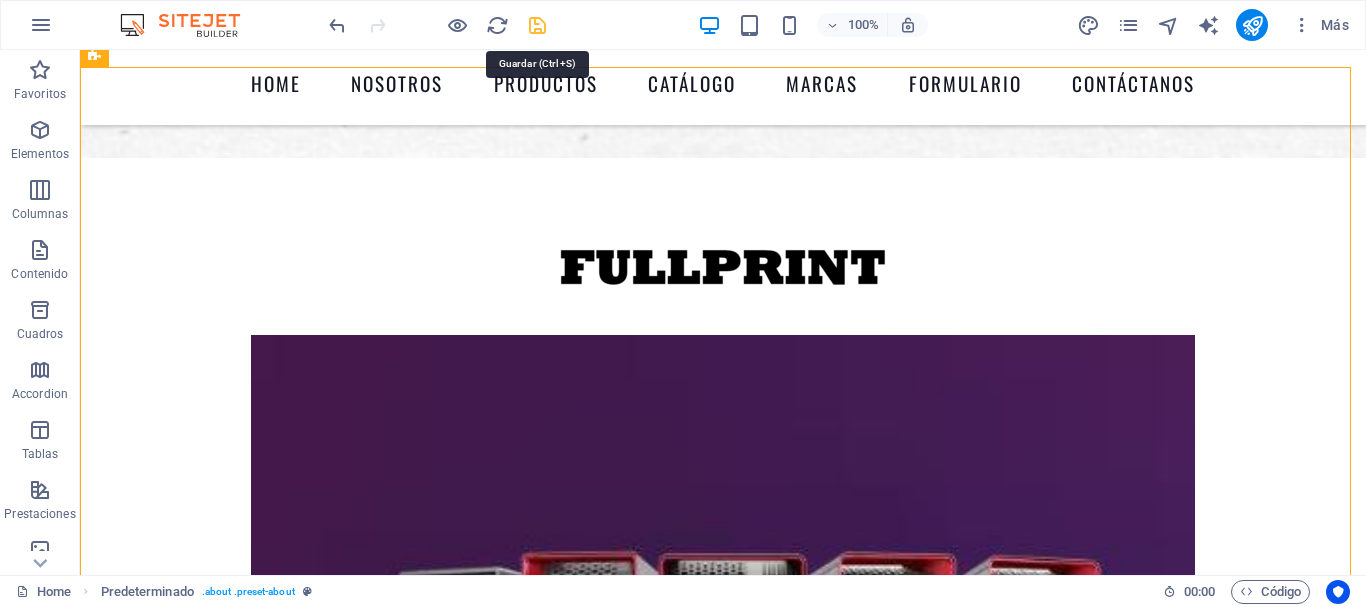 click at bounding box center [537, 25] 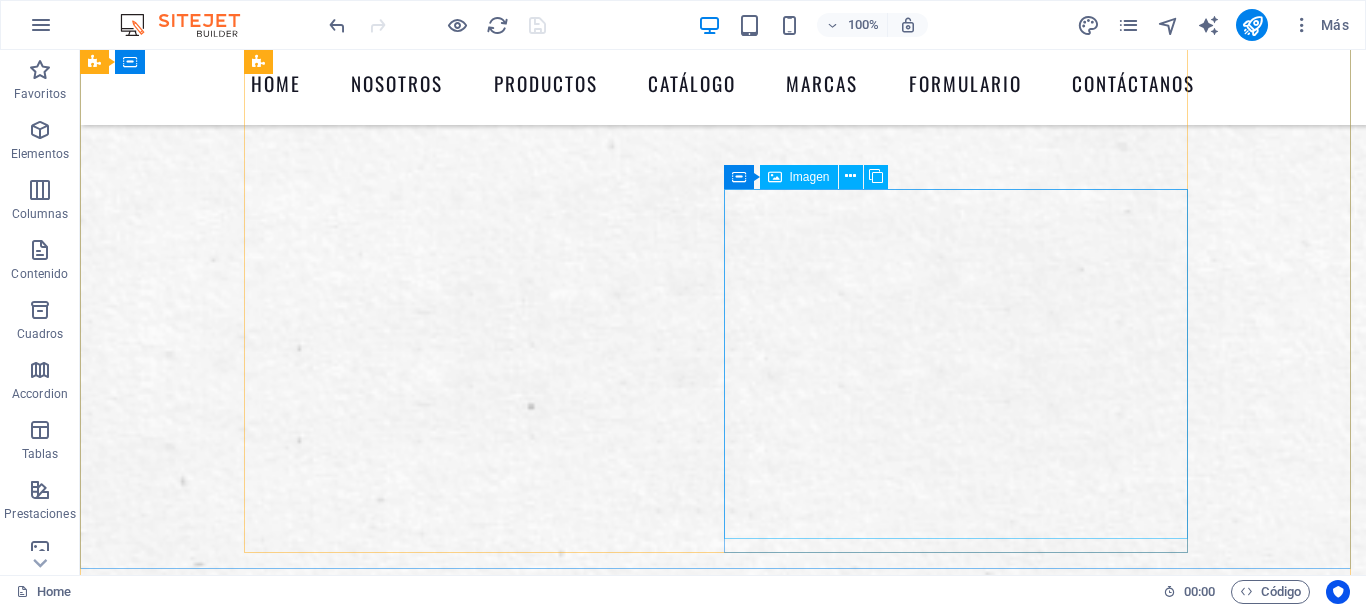 scroll, scrollTop: 578, scrollLeft: 0, axis: vertical 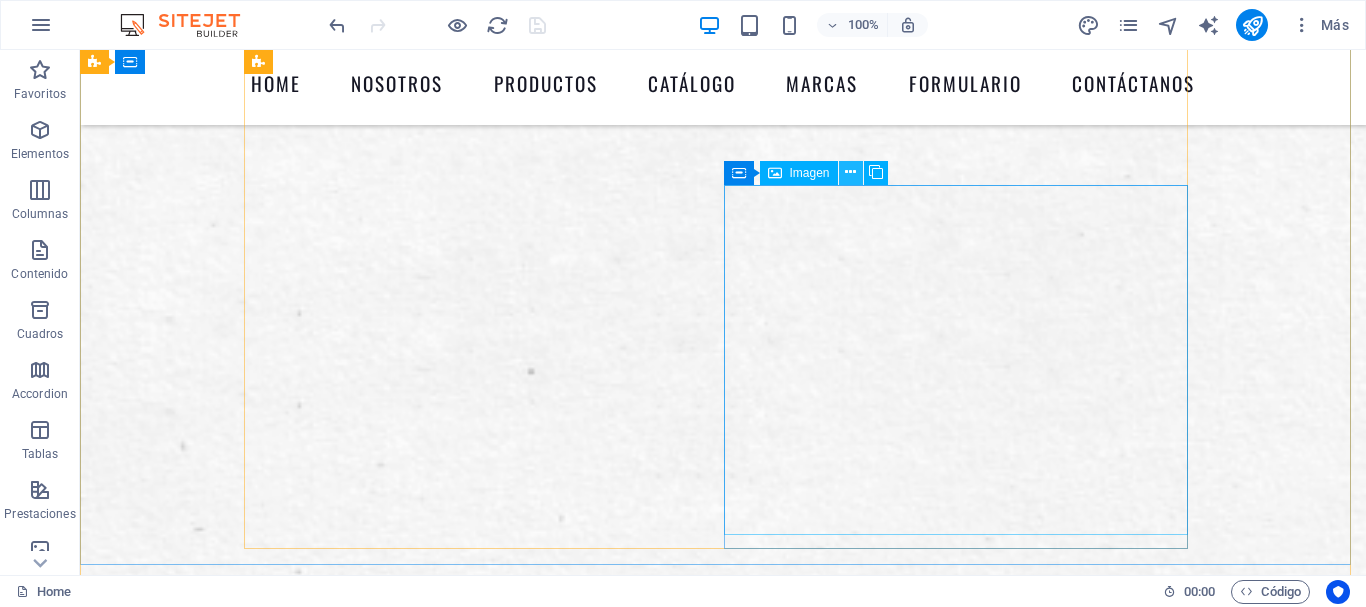 click at bounding box center [850, 172] 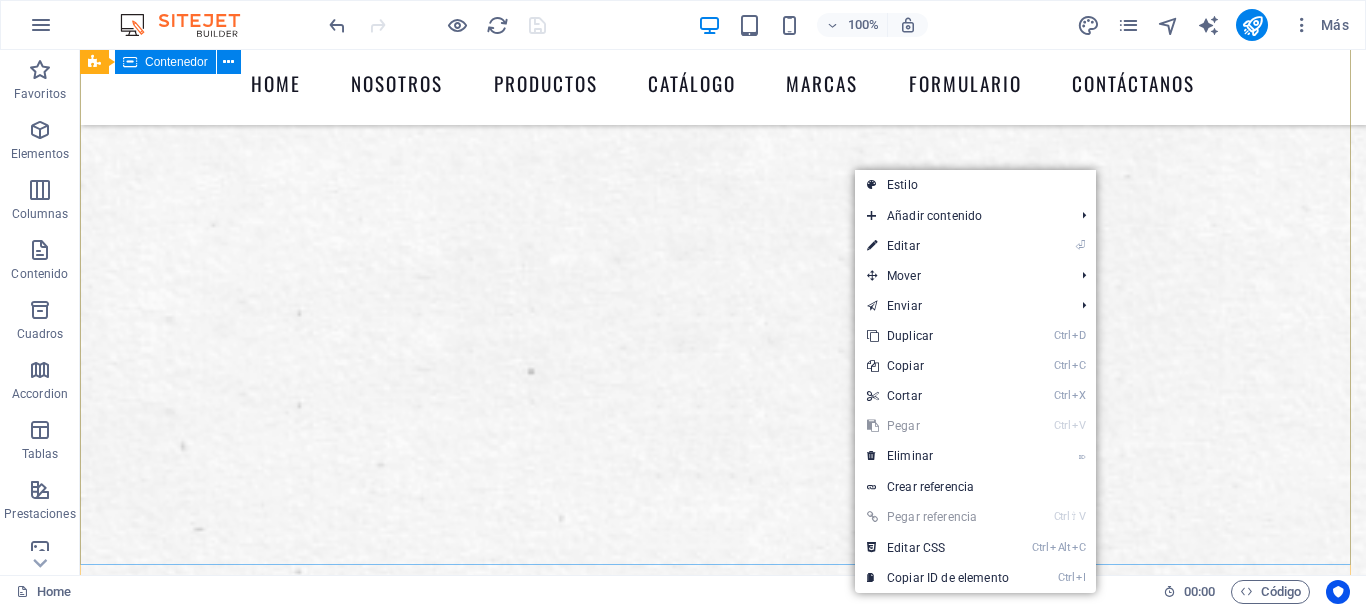 click on "Suelta el contenido aquí o  Añadir elementos  Pegar portapapeles WE PRINT CMYK . WE PRINT YOUR WORK . WE PRINT YOUR ART . What do you want to print today?" at bounding box center [723, 2004] 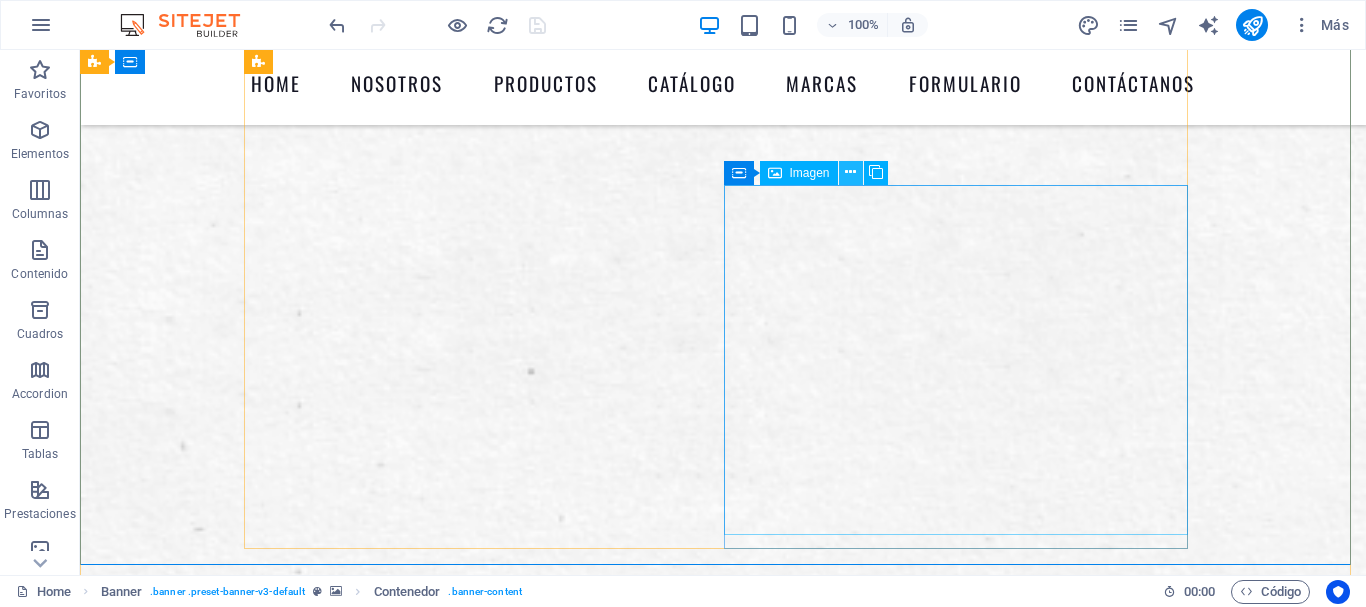click at bounding box center [851, 173] 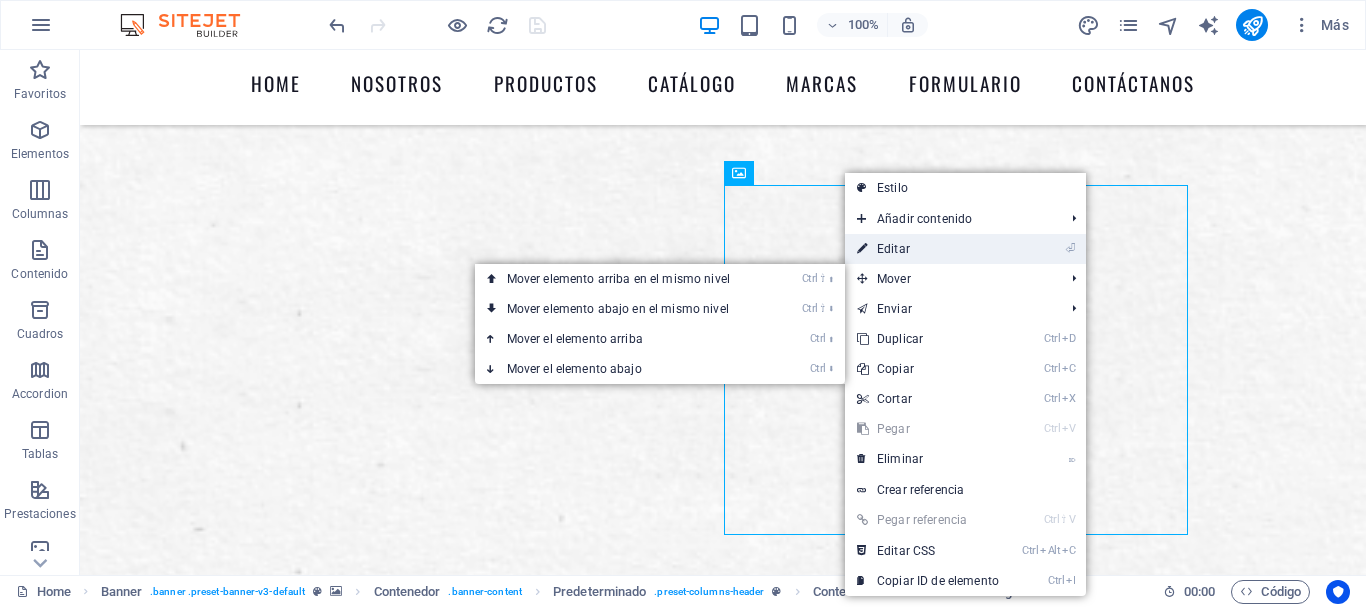 click on "⏎  Editar" at bounding box center [928, 249] 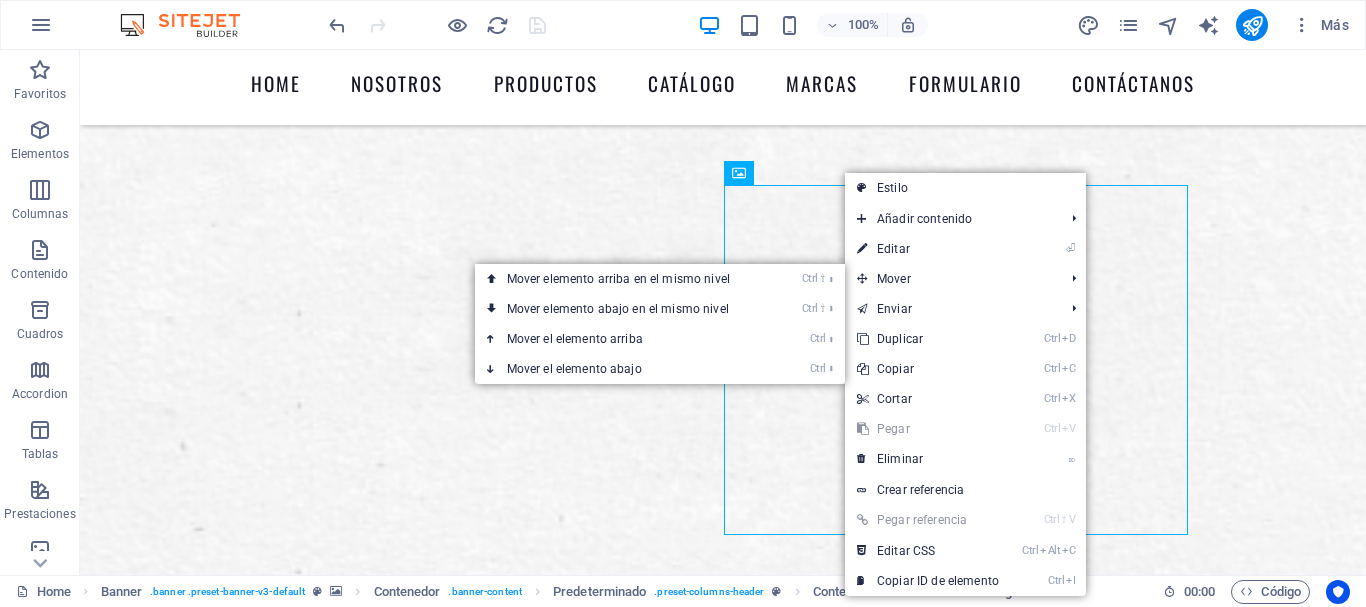 select on "%" 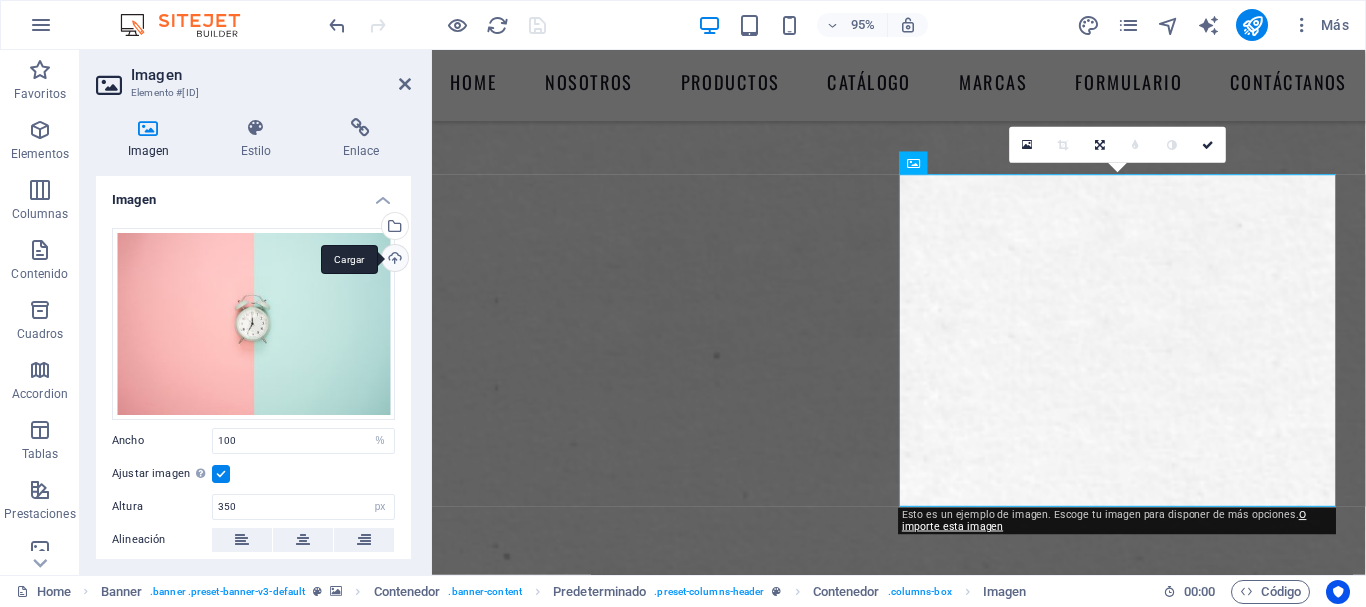 click on "Cargar" at bounding box center [393, 260] 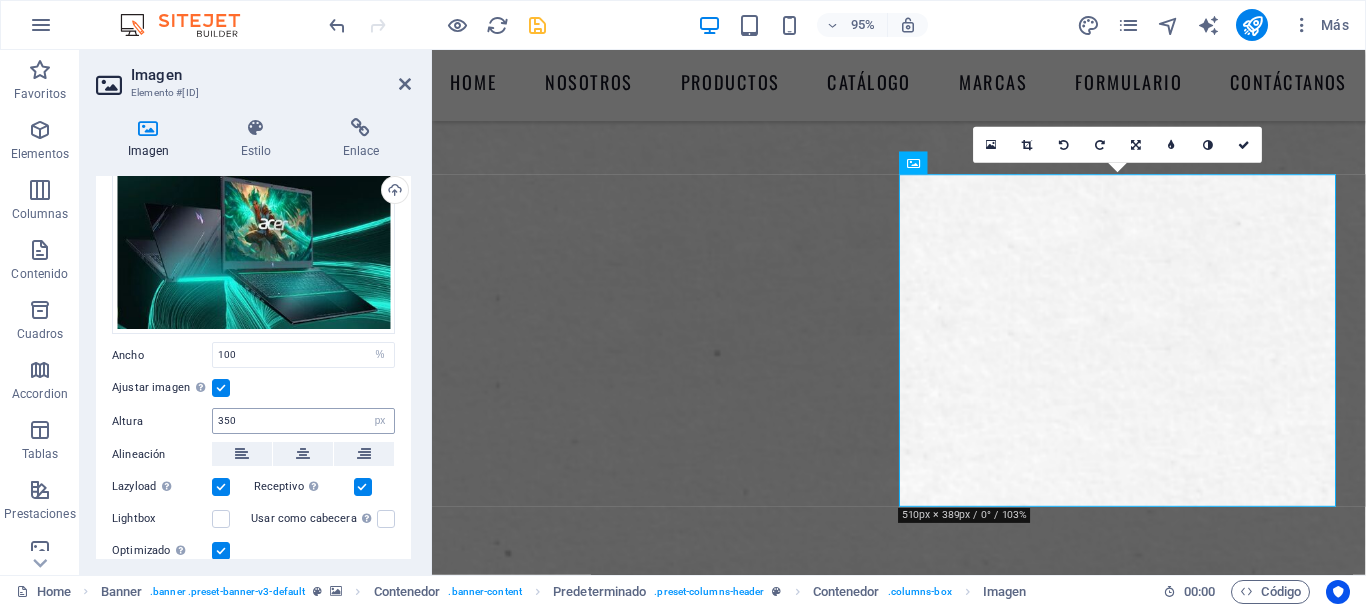 scroll, scrollTop: 73, scrollLeft: 0, axis: vertical 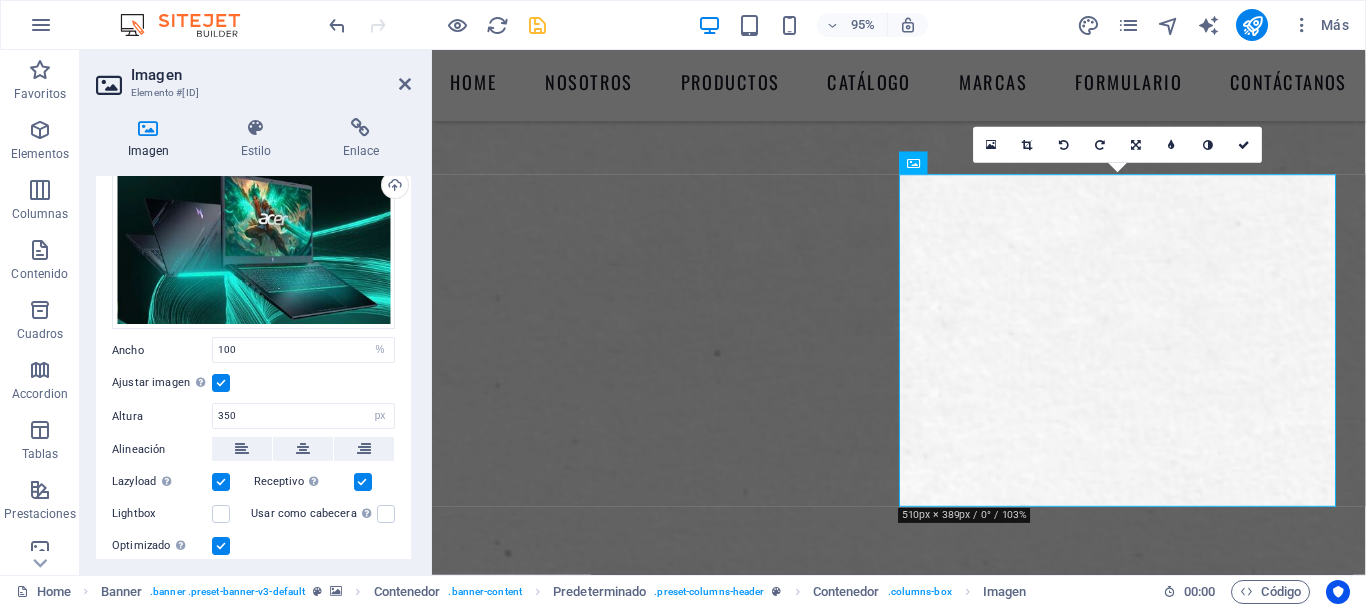 click at bounding box center (221, 383) 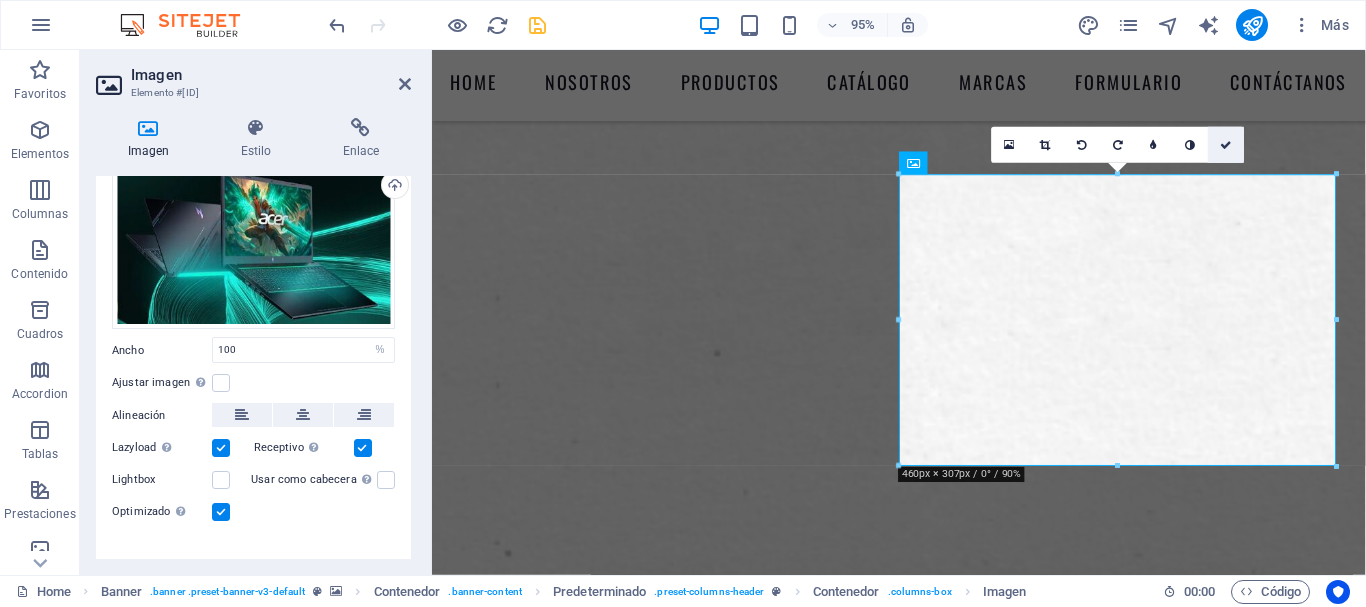 click at bounding box center (1226, 144) 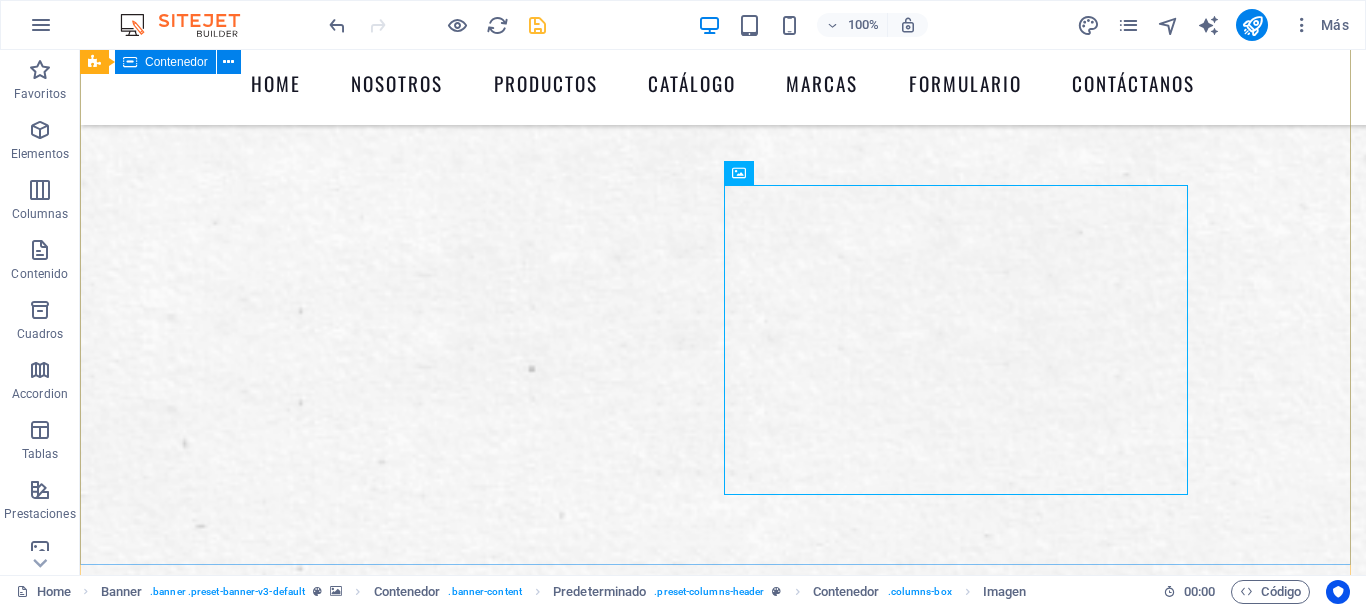click on "Suelta el contenido aquí o  Añadir elementos  Pegar portapapeles WE PRINT CMYK . WE PRINT YOUR WORK . WE PRINT YOUR ART . What do you want to print today?" at bounding box center [723, 2139] 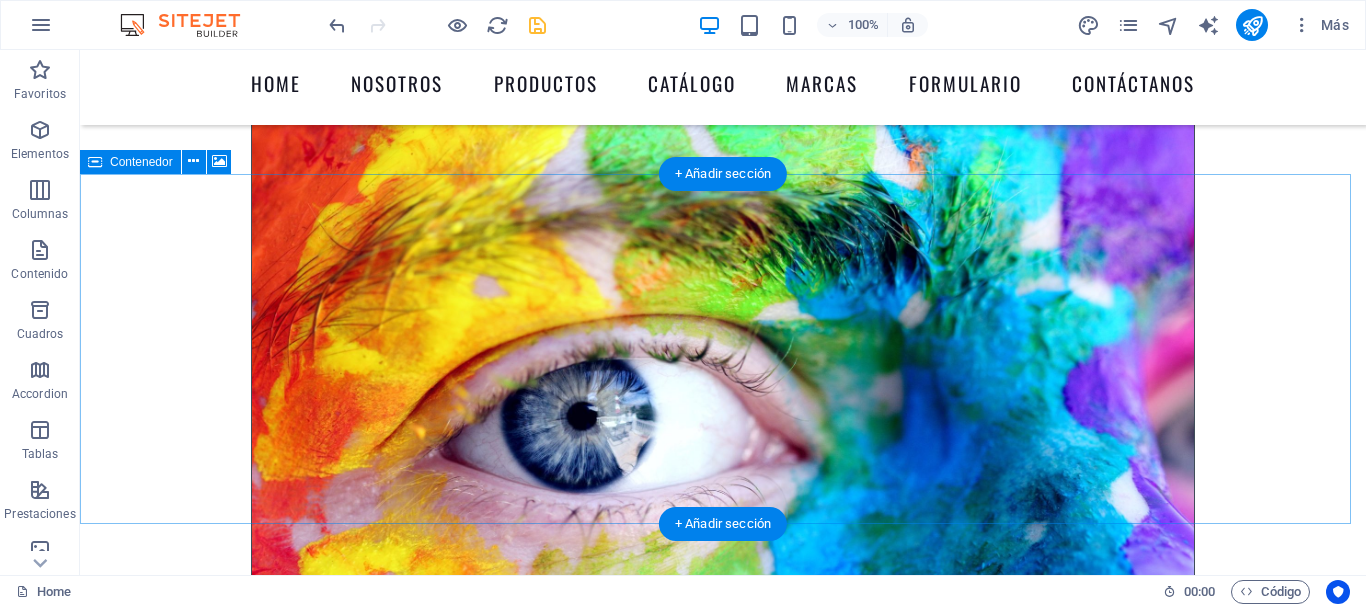 scroll, scrollTop: 8105, scrollLeft: 0, axis: vertical 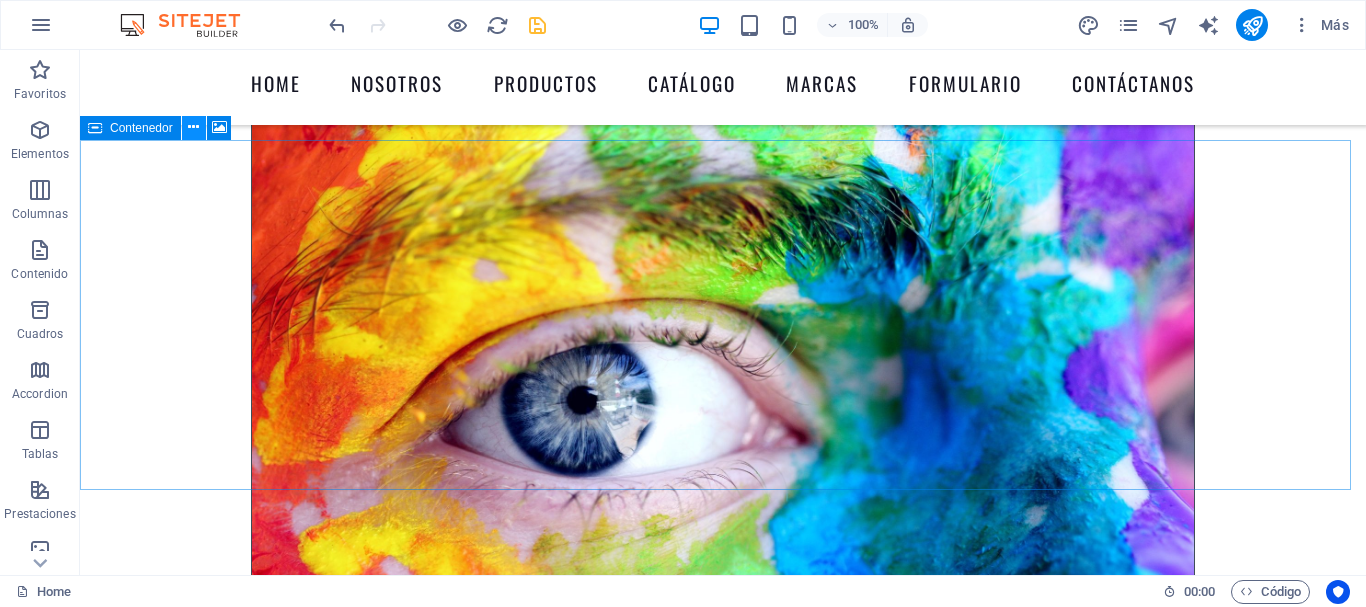 click at bounding box center [194, 128] 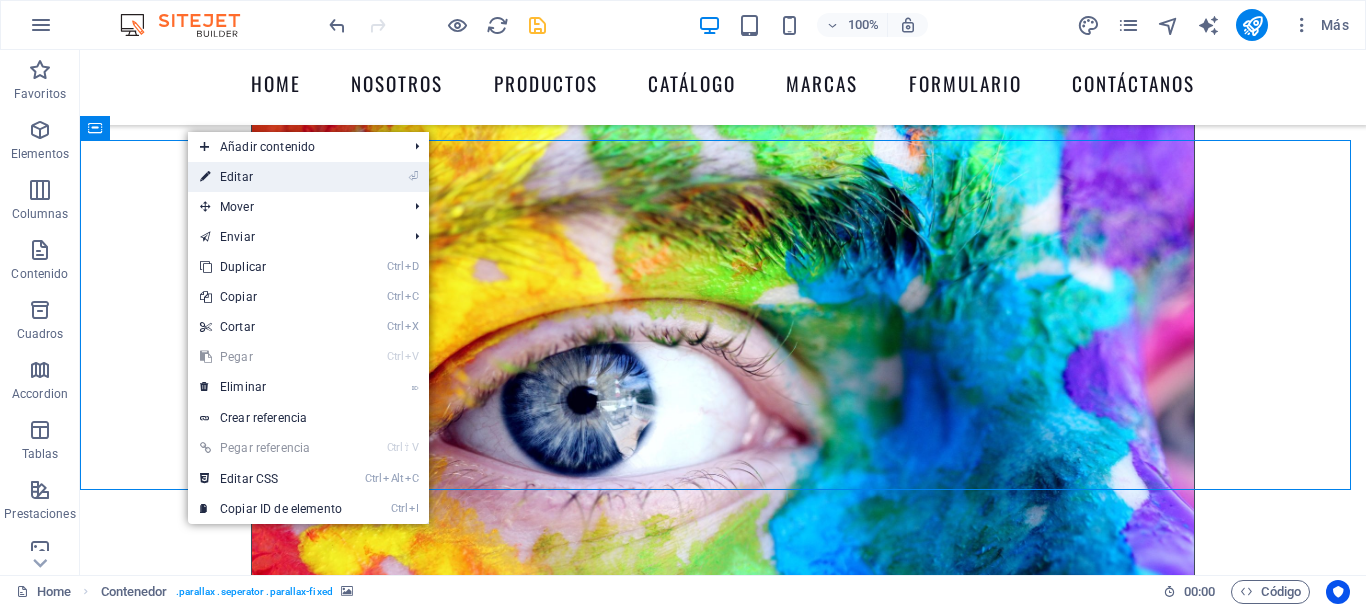 click on "⏎  Editar" at bounding box center [271, 177] 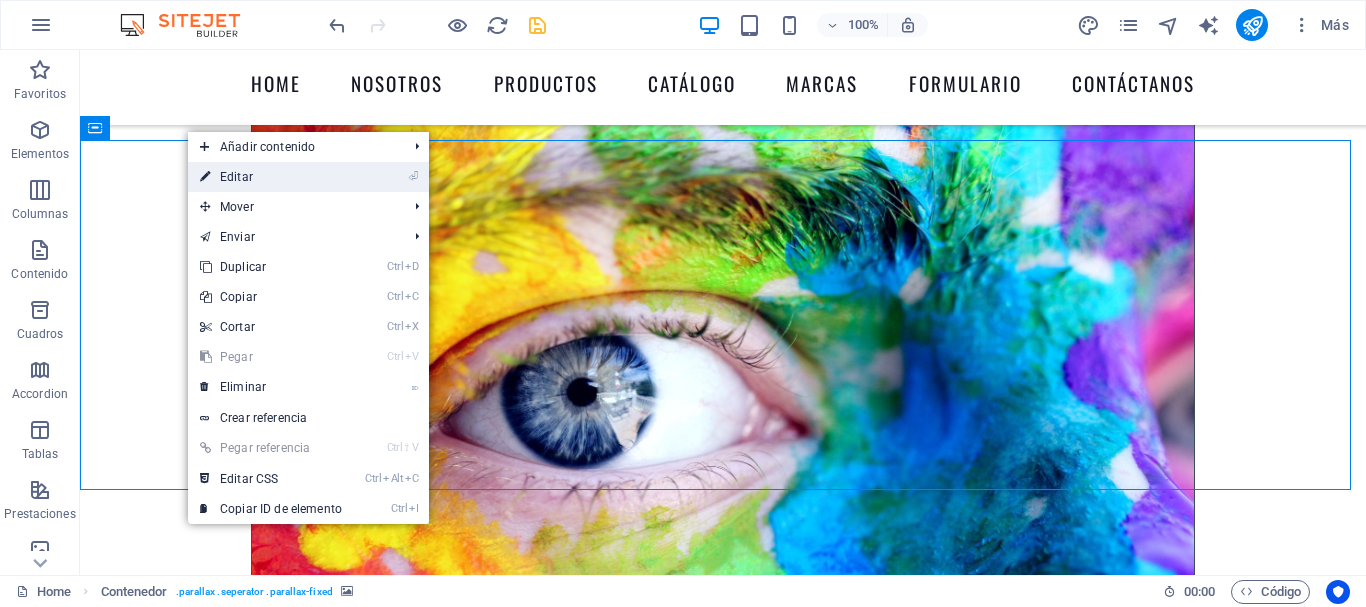 select on "px" 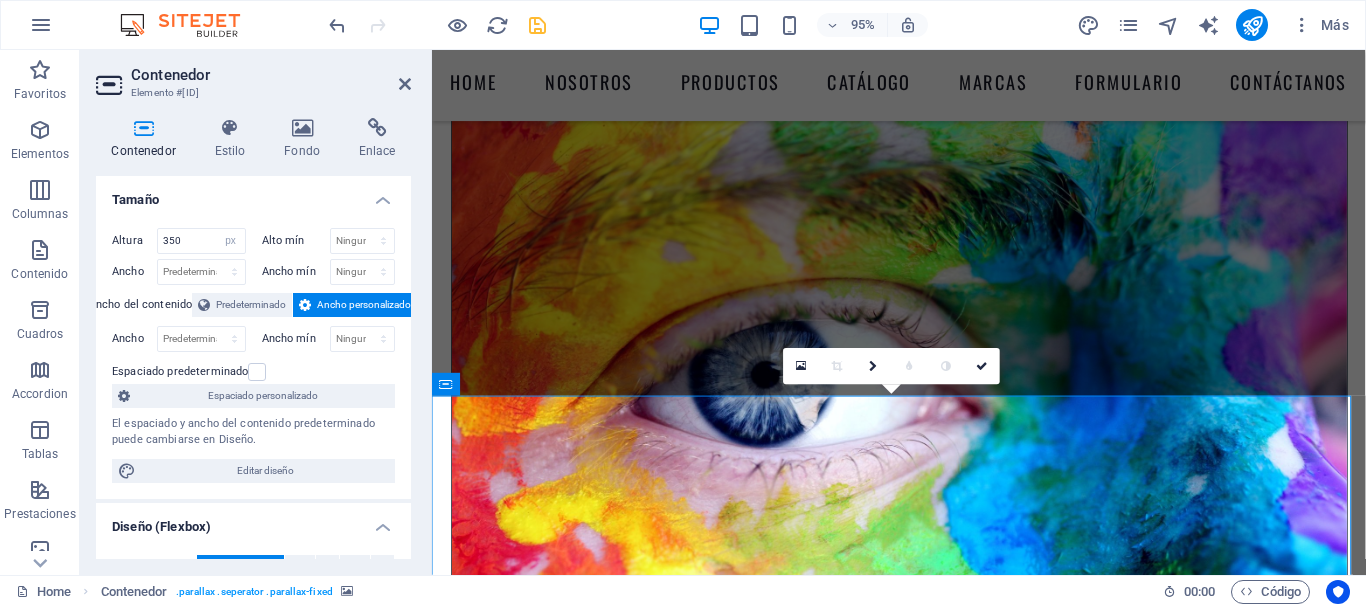scroll, scrollTop: 8089, scrollLeft: 0, axis: vertical 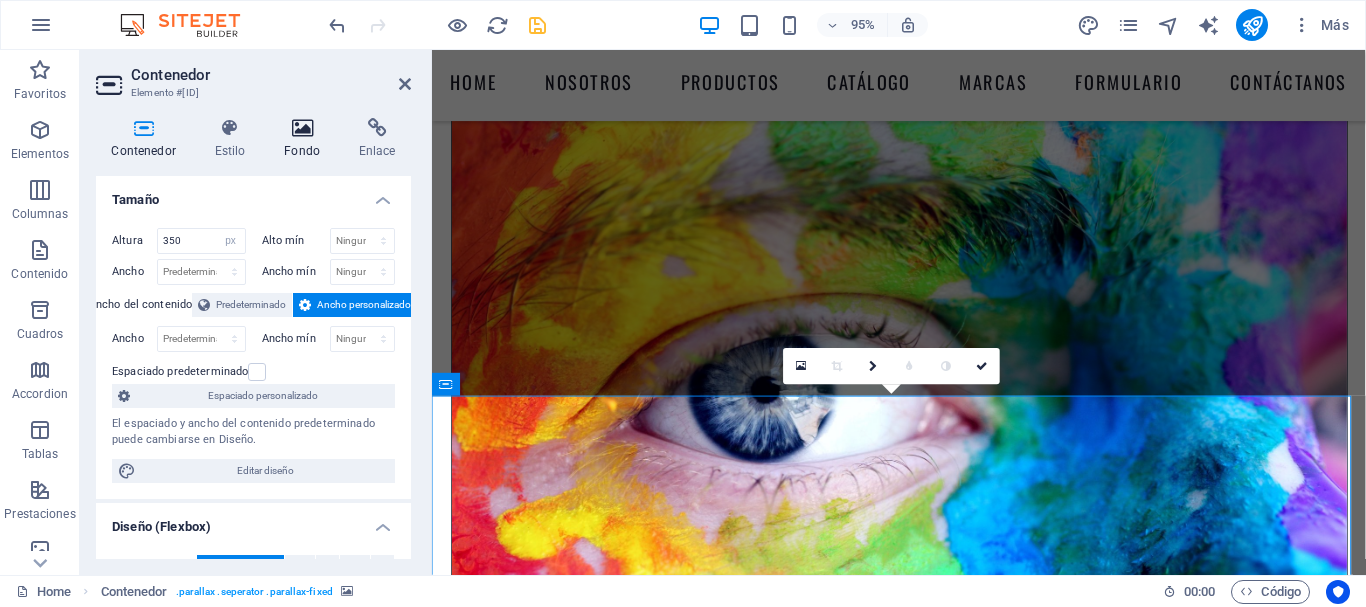click at bounding box center (302, 128) 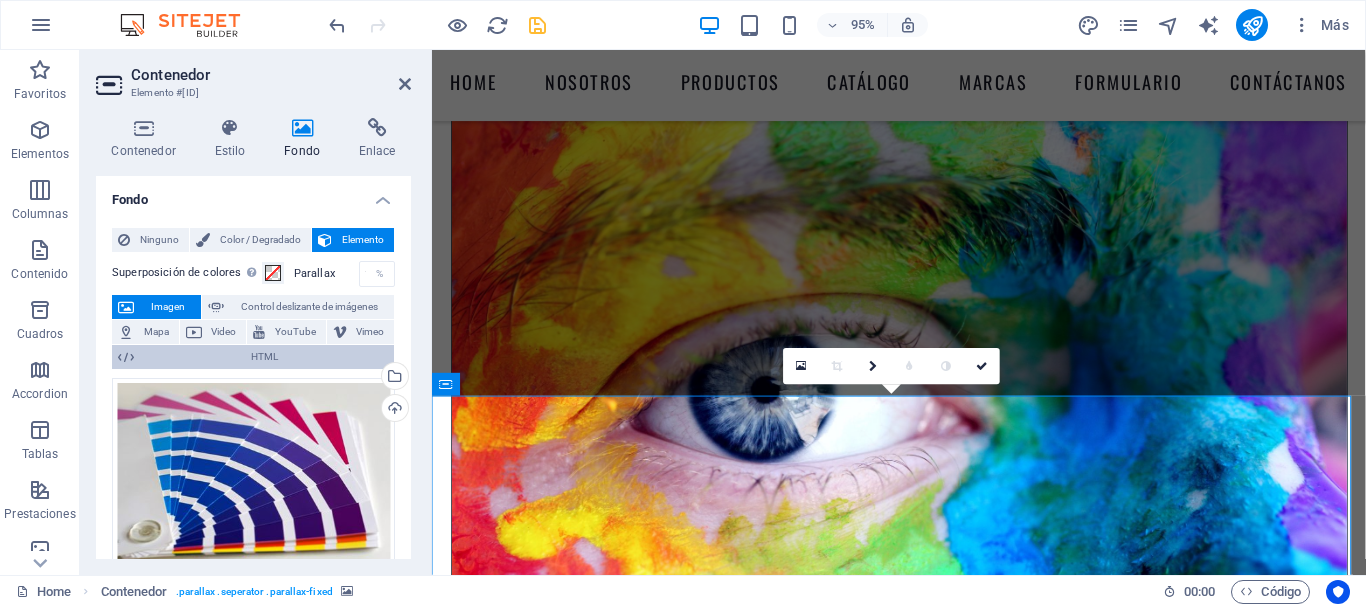 scroll, scrollTop: 107, scrollLeft: 0, axis: vertical 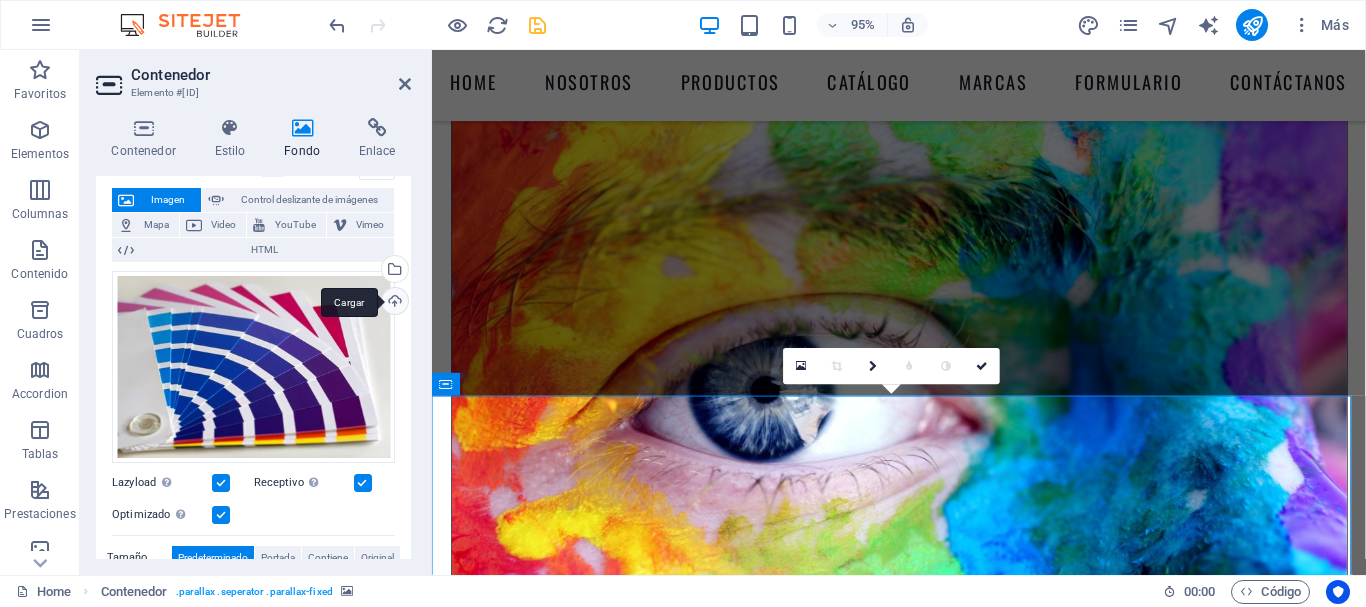 click on "Cargar" at bounding box center (393, 303) 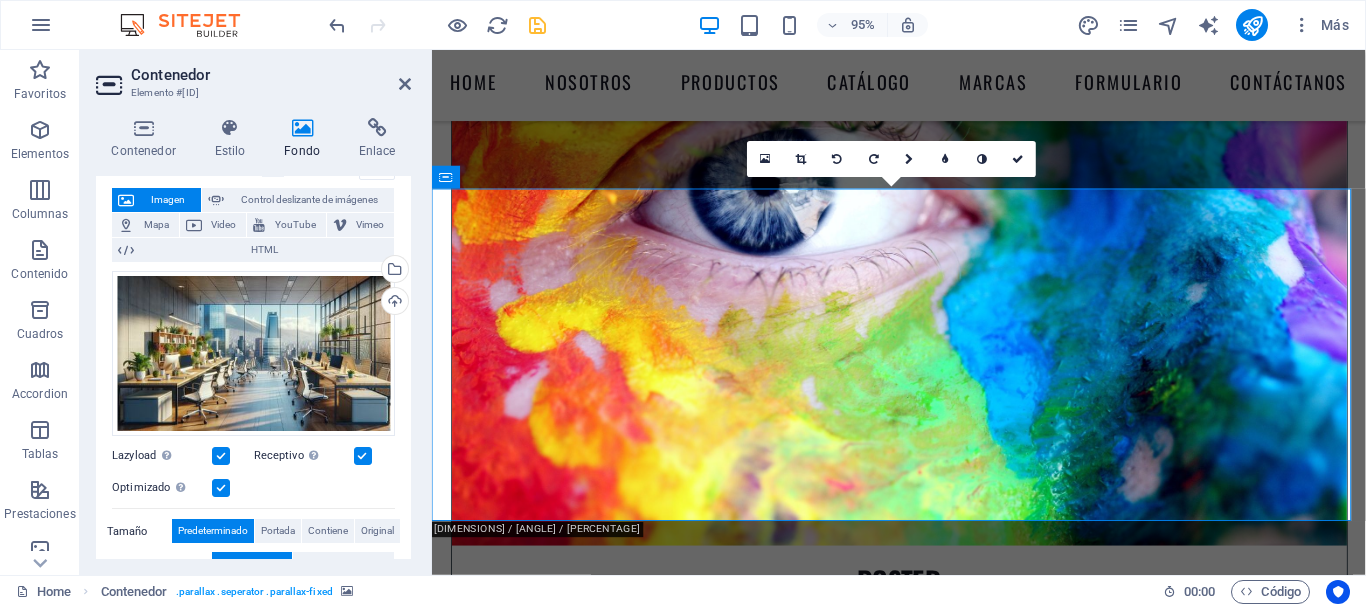 scroll, scrollTop: 8354, scrollLeft: 0, axis: vertical 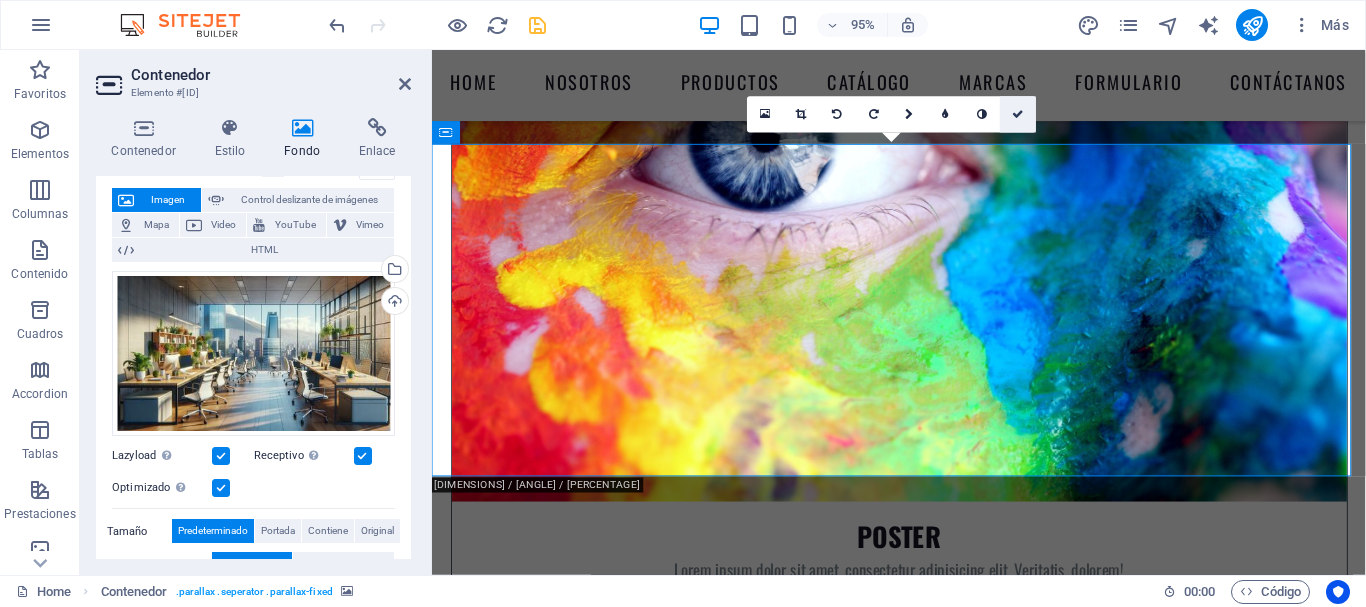 click at bounding box center (1018, 114) 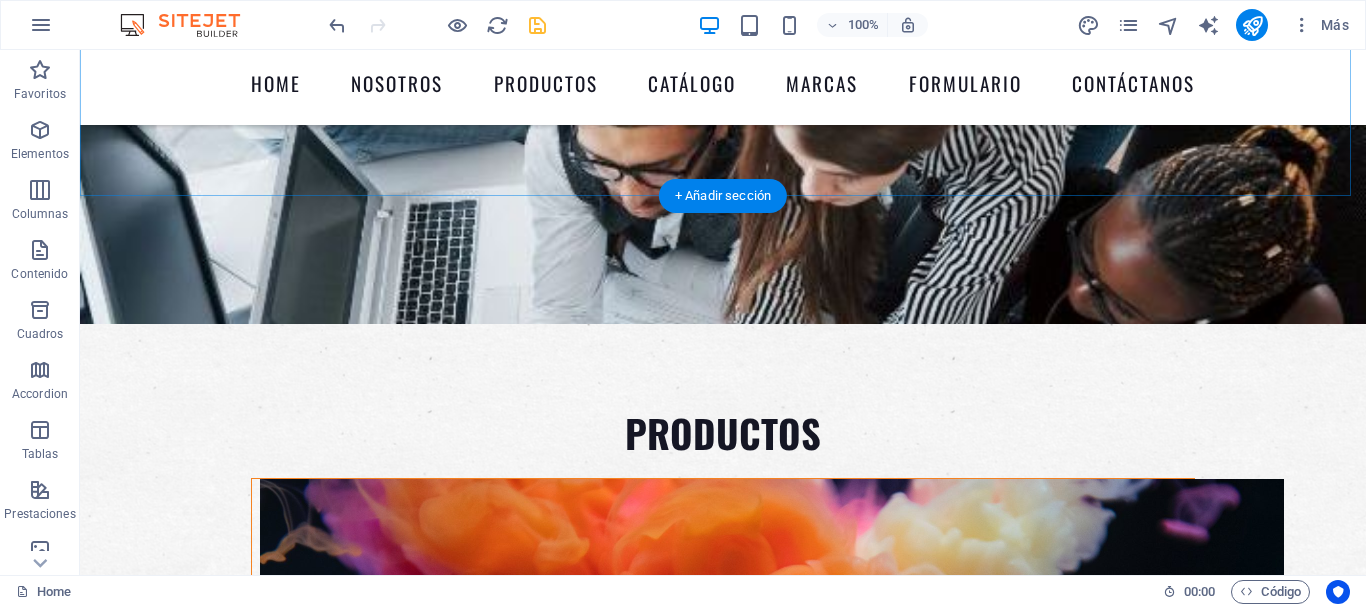 scroll, scrollTop: 4830, scrollLeft: 0, axis: vertical 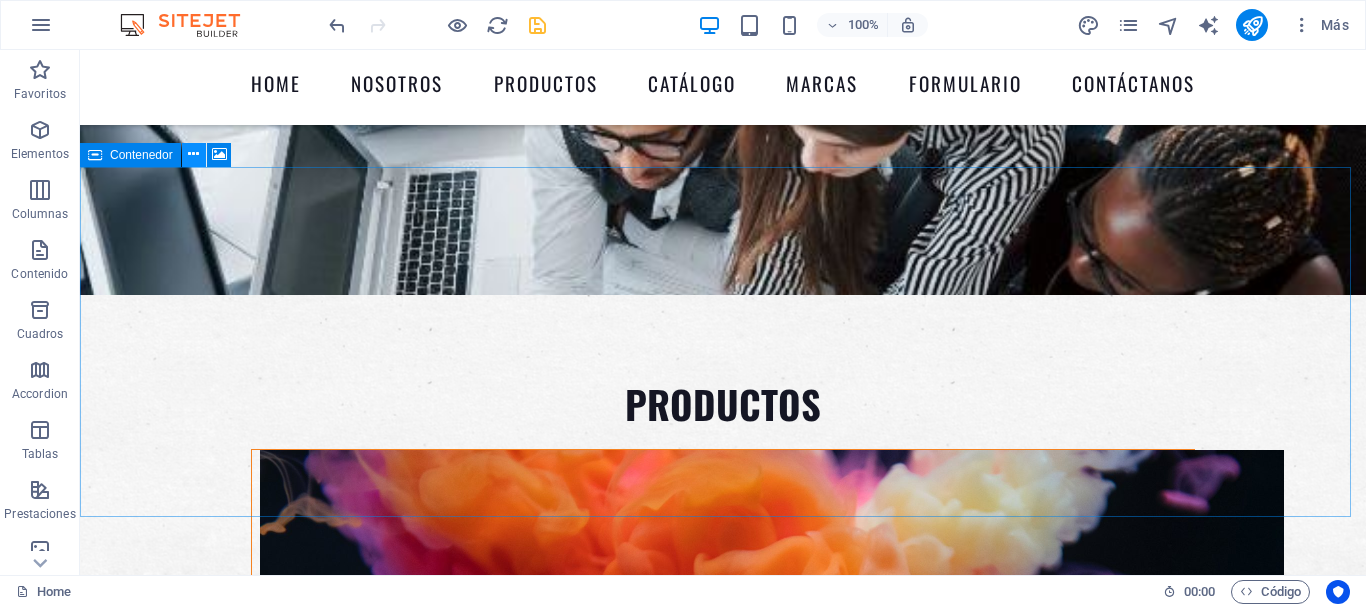 click at bounding box center (194, 155) 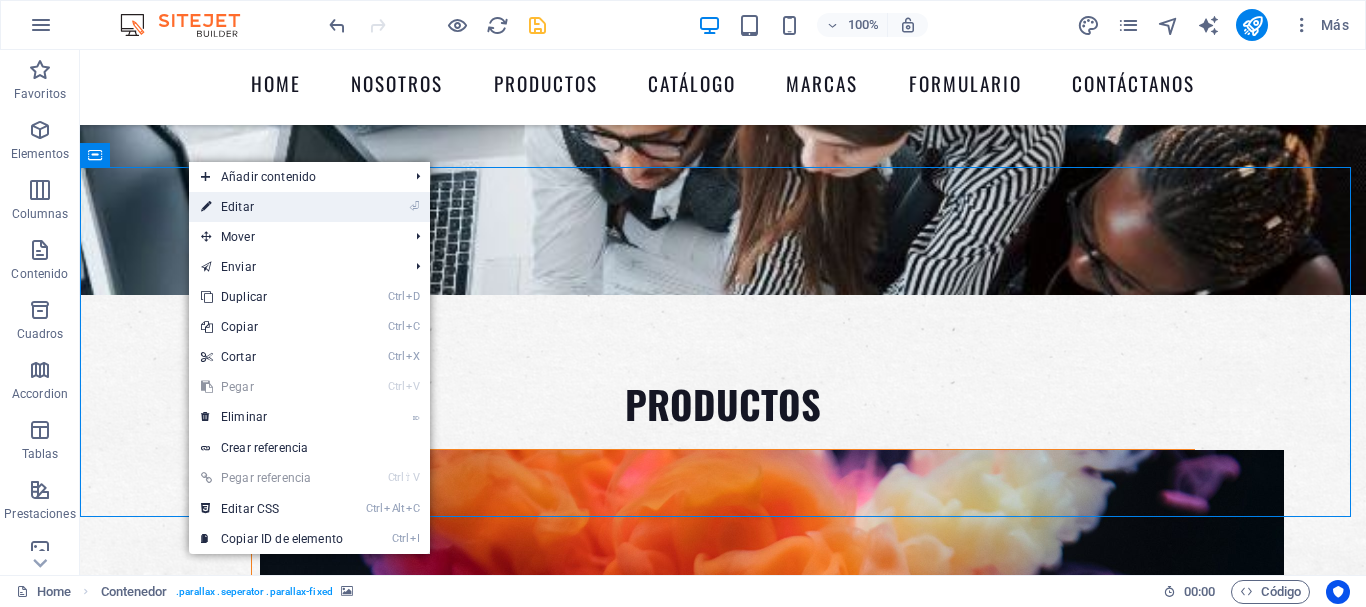 click on "⏎  Editar" at bounding box center [272, 207] 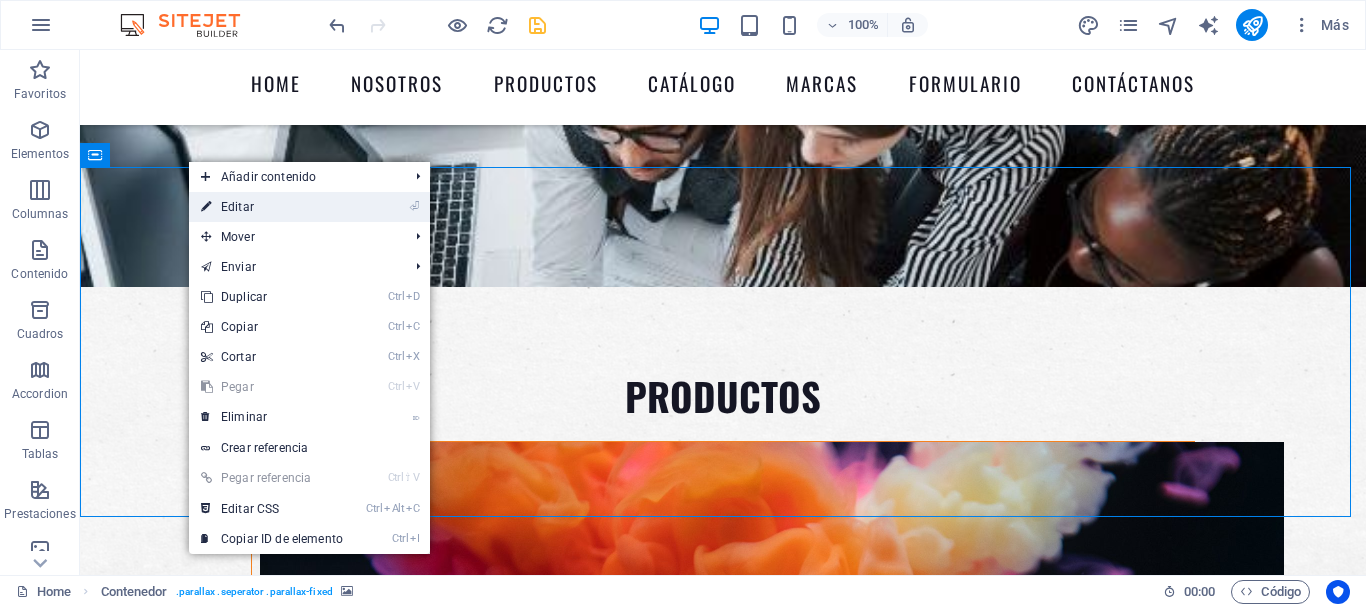 select on "px" 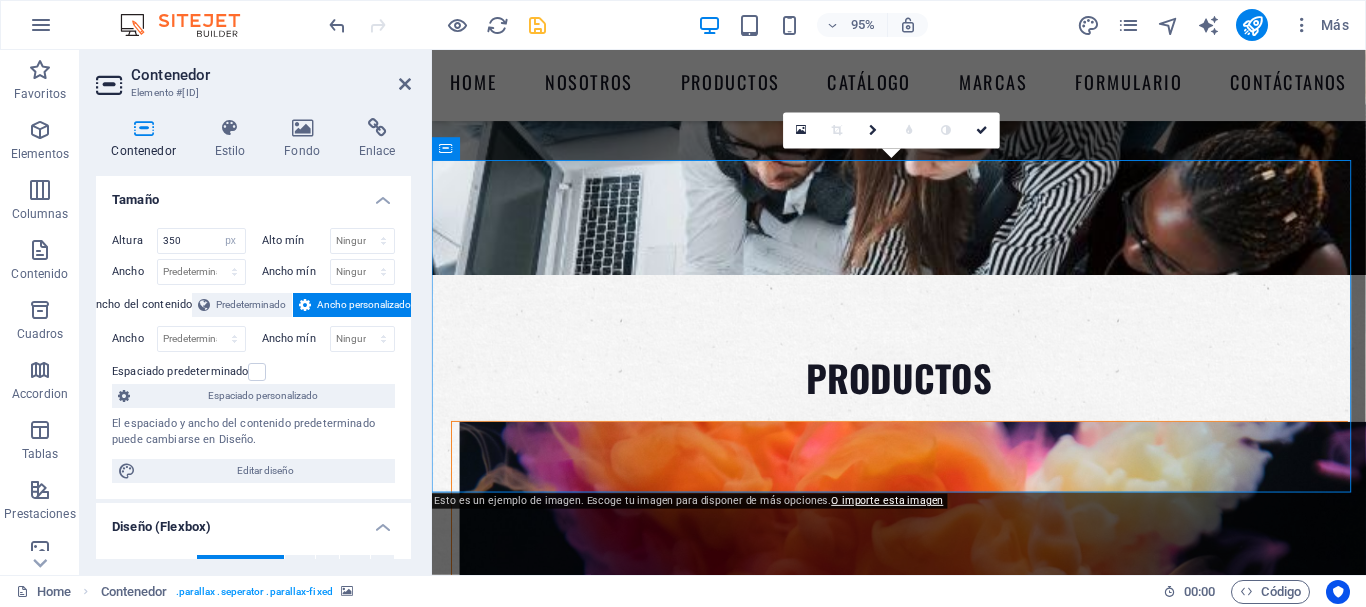 scroll, scrollTop: 4814, scrollLeft: 0, axis: vertical 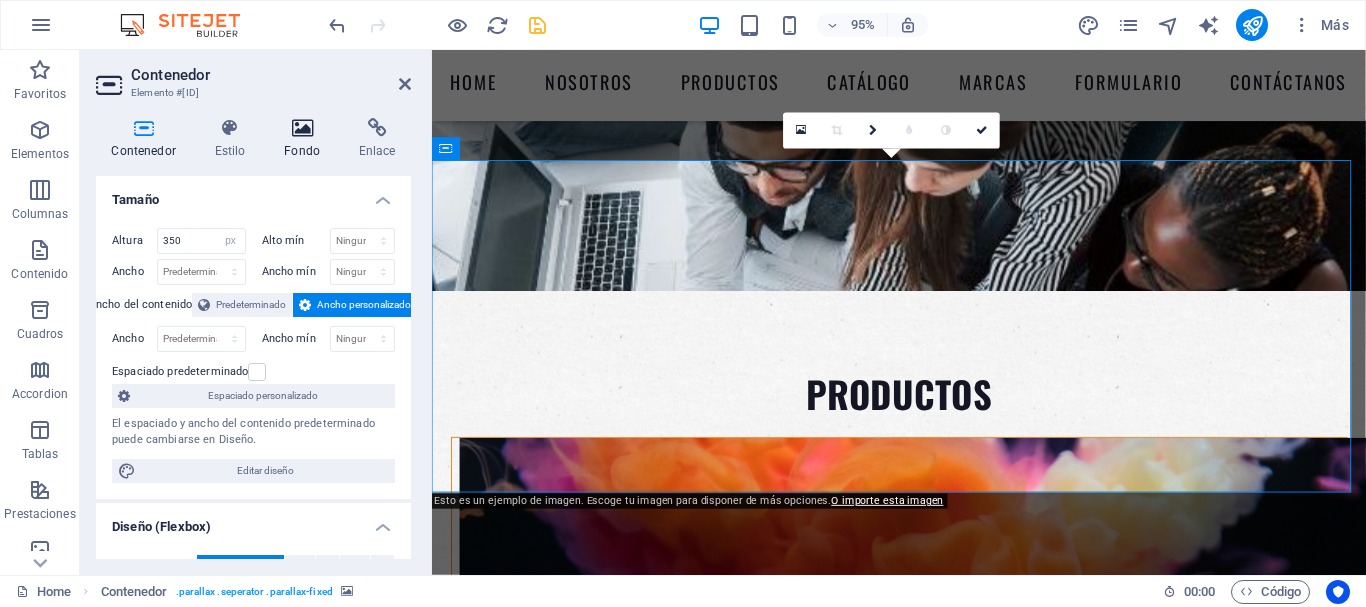 click on "Fondo" at bounding box center [306, 139] 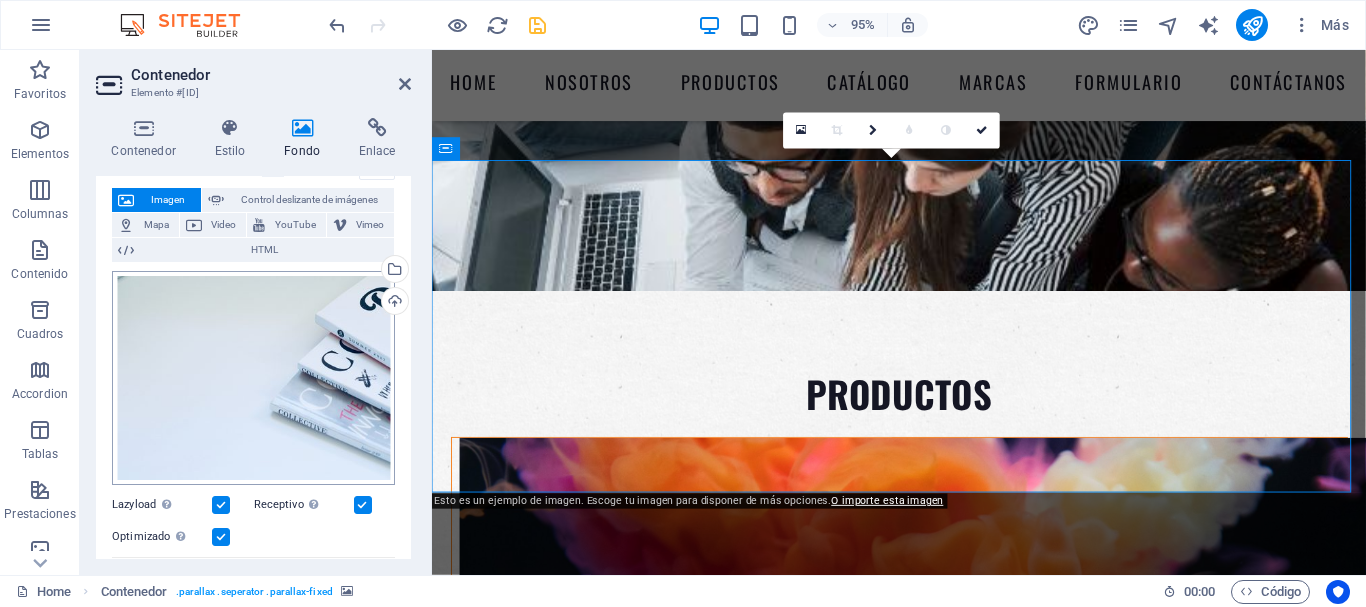 scroll, scrollTop: 110, scrollLeft: 0, axis: vertical 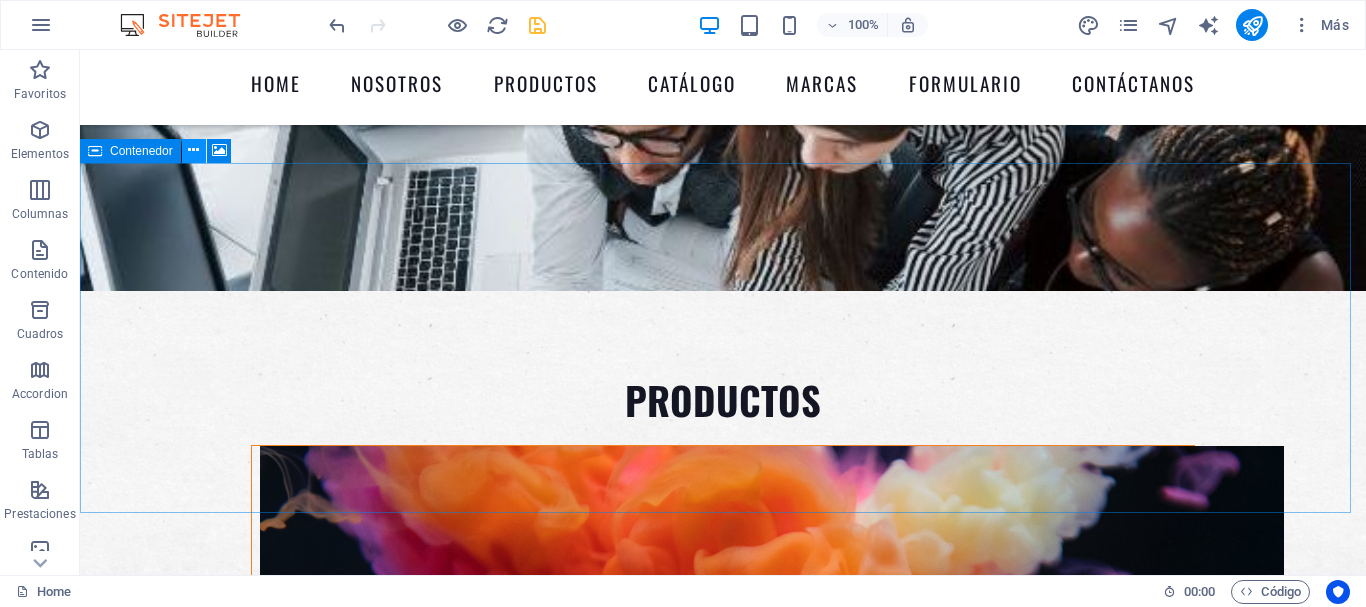click at bounding box center [193, 150] 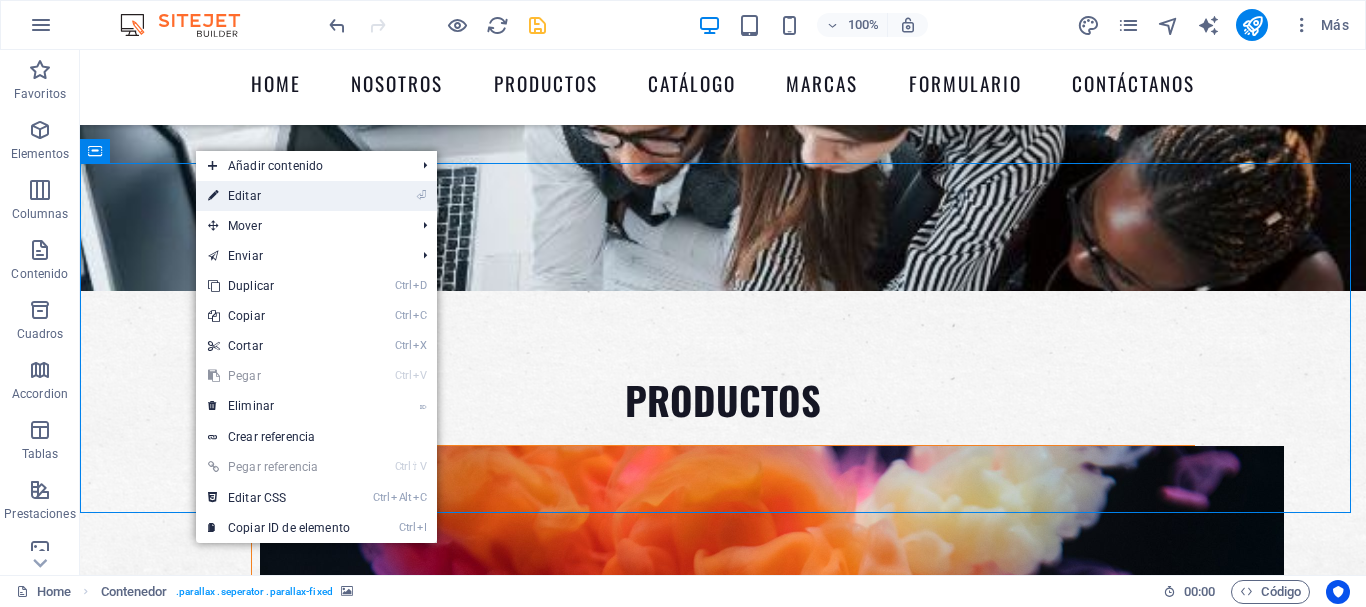 click on "⏎  Editar" at bounding box center (279, 196) 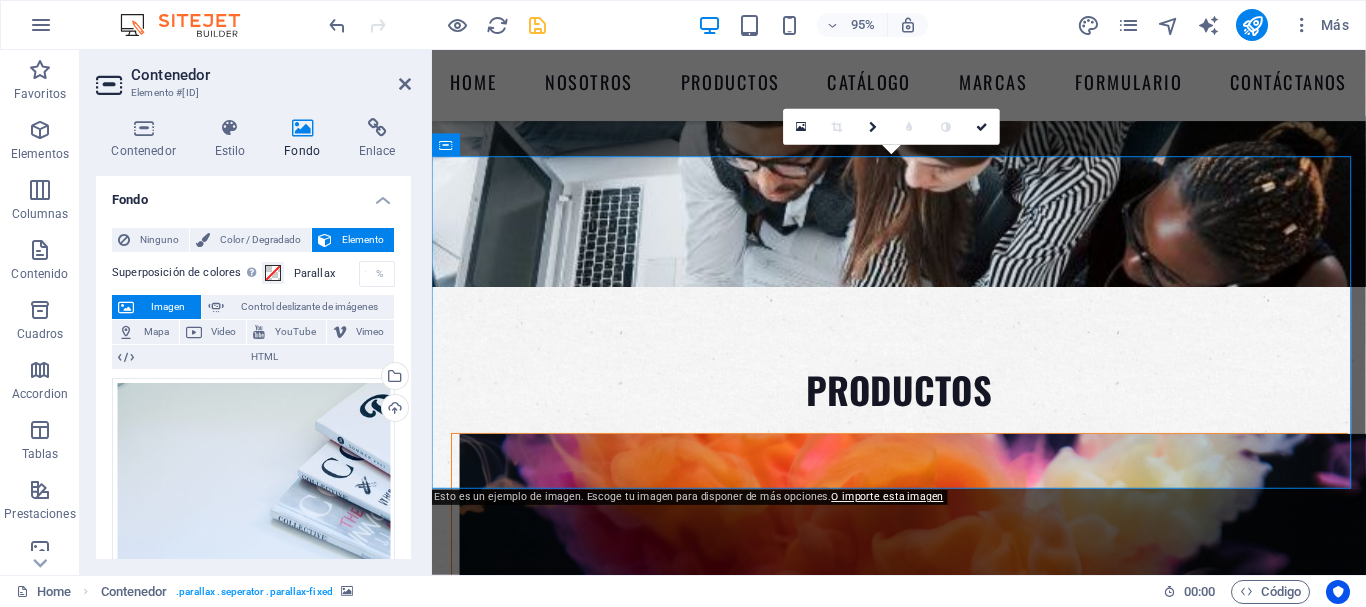 drag, startPoint x: 293, startPoint y: 141, endPoint x: 303, endPoint y: 174, distance: 34.48188 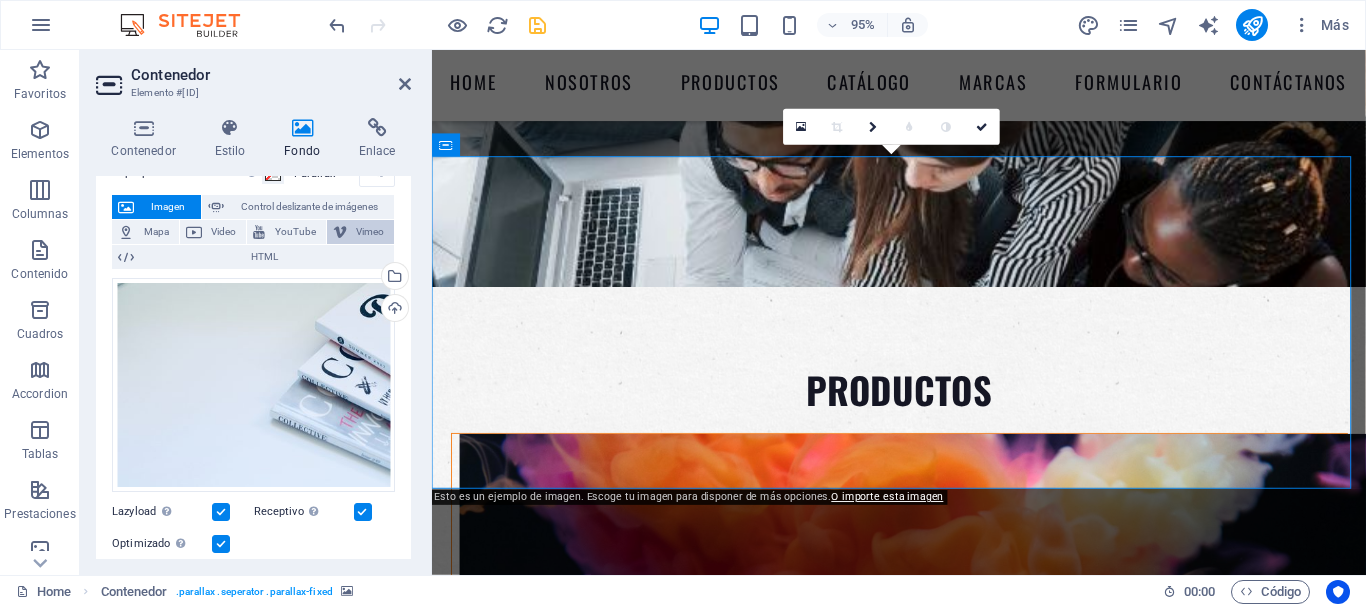 scroll, scrollTop: 118, scrollLeft: 0, axis: vertical 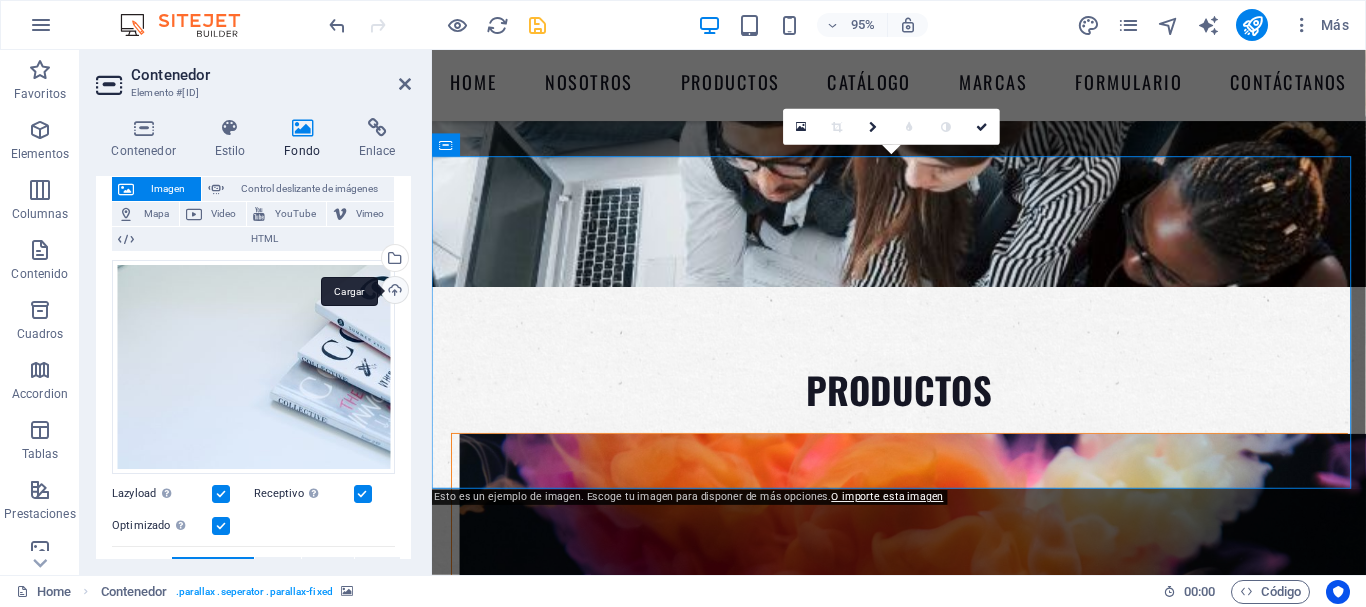 click on "Cargar" at bounding box center (393, 292) 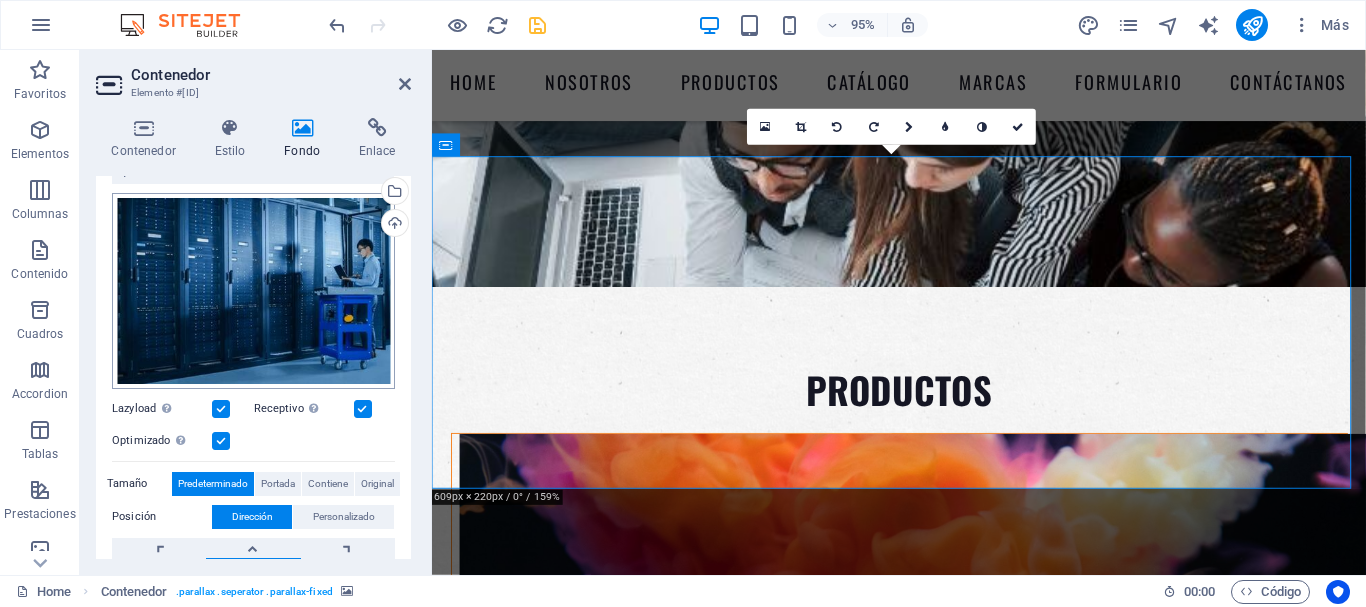 scroll, scrollTop: 295, scrollLeft: 0, axis: vertical 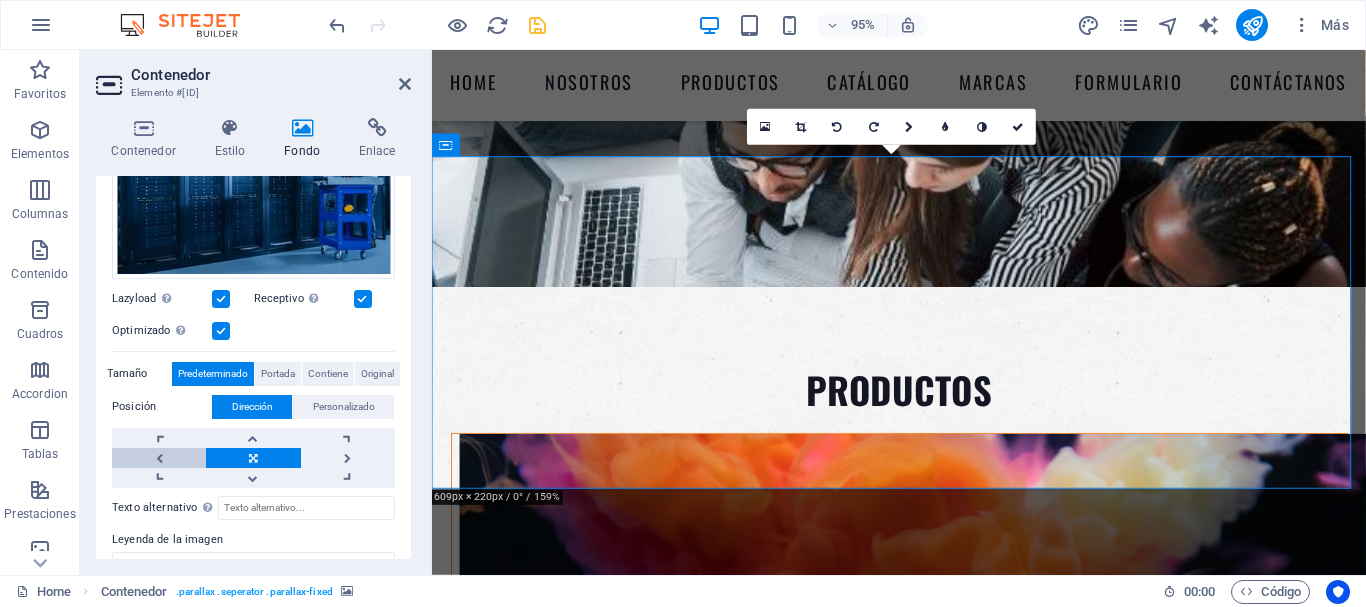 click at bounding box center (159, 458) 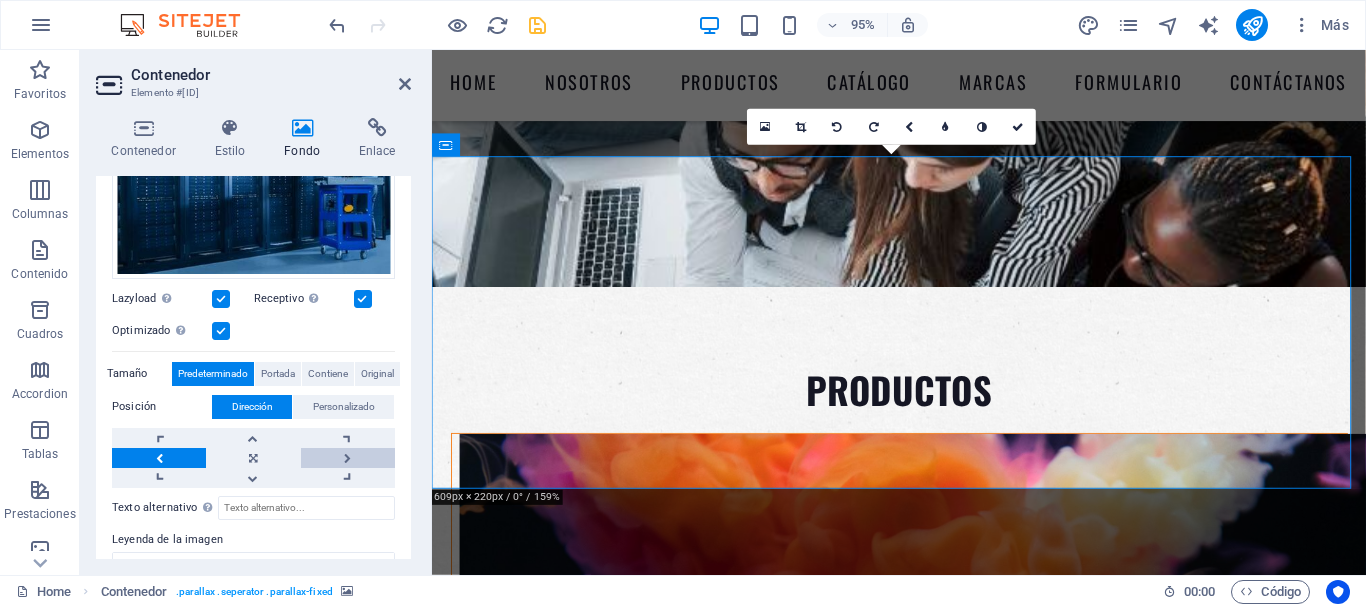 click at bounding box center (348, 458) 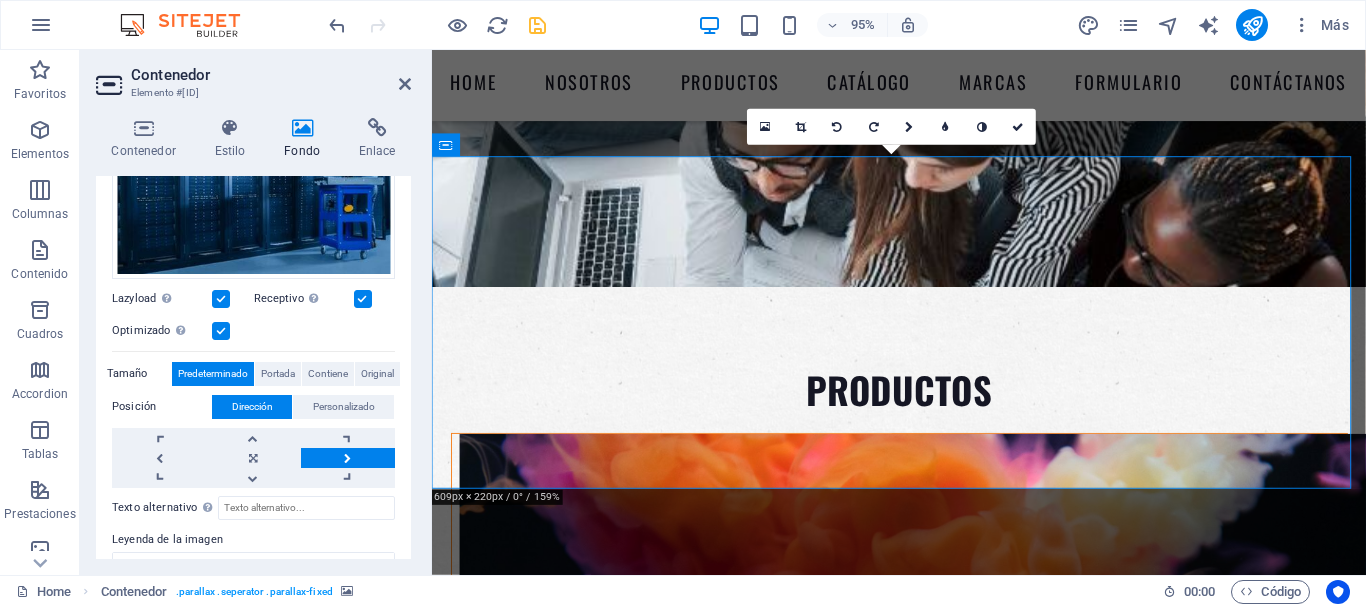 click at bounding box center [348, 458] 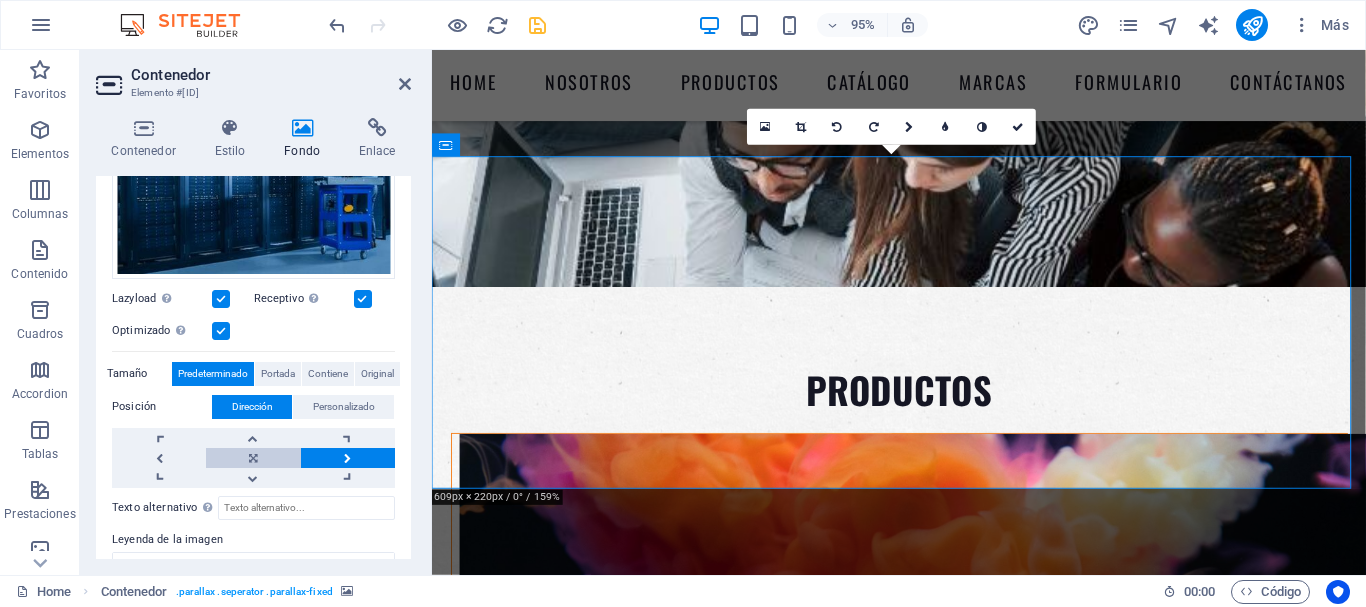 click at bounding box center (253, 458) 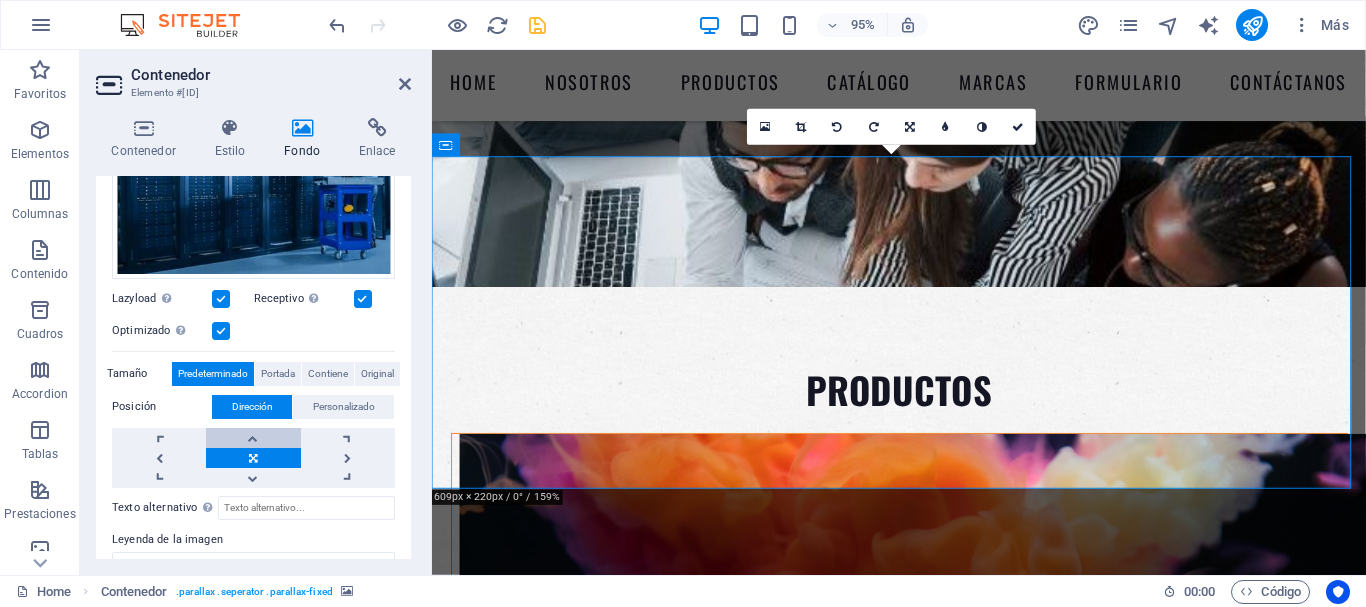 click at bounding box center [253, 438] 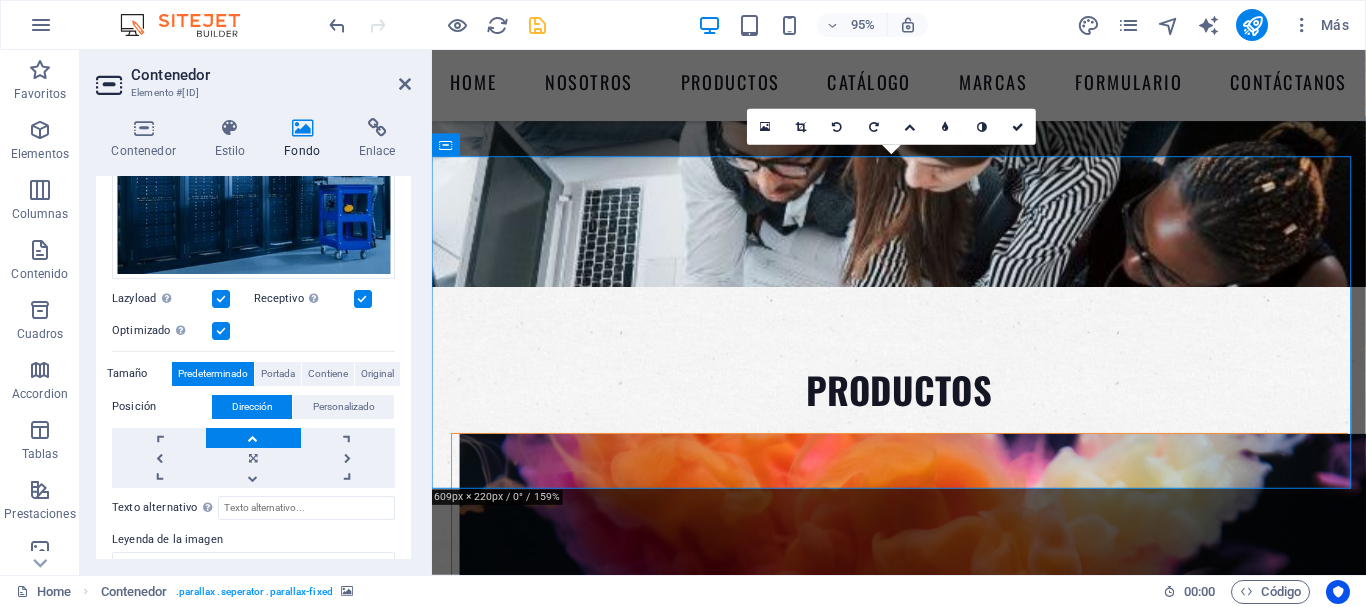 click at bounding box center (253, 438) 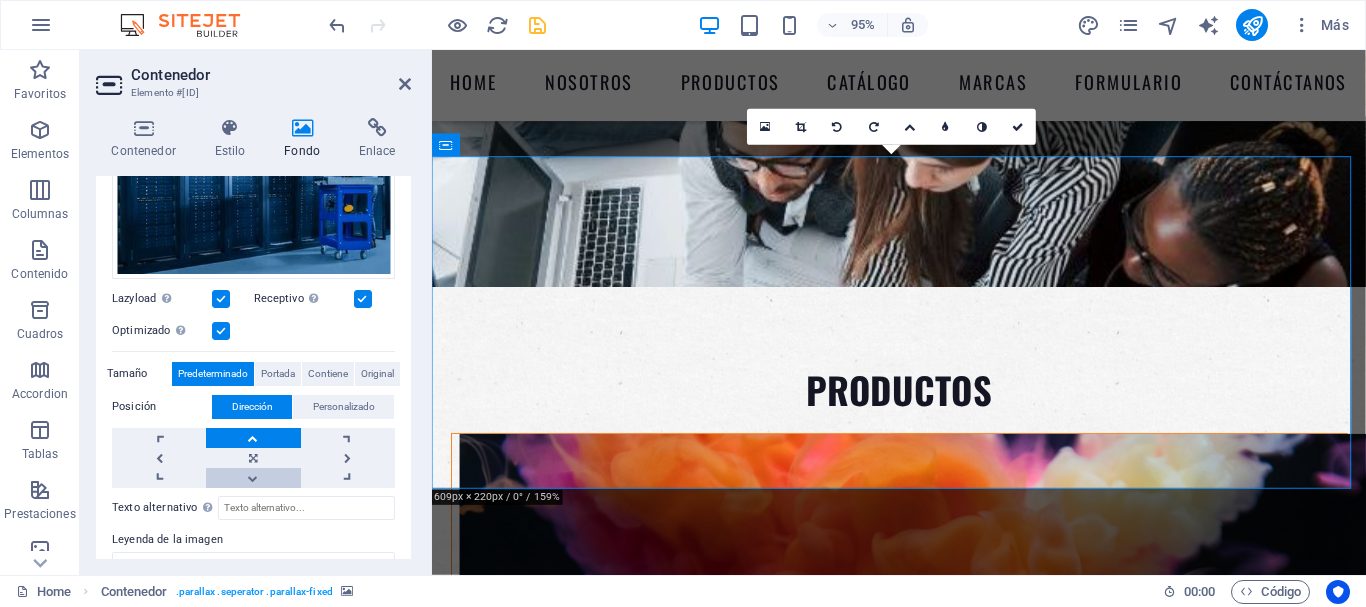 click at bounding box center [253, 478] 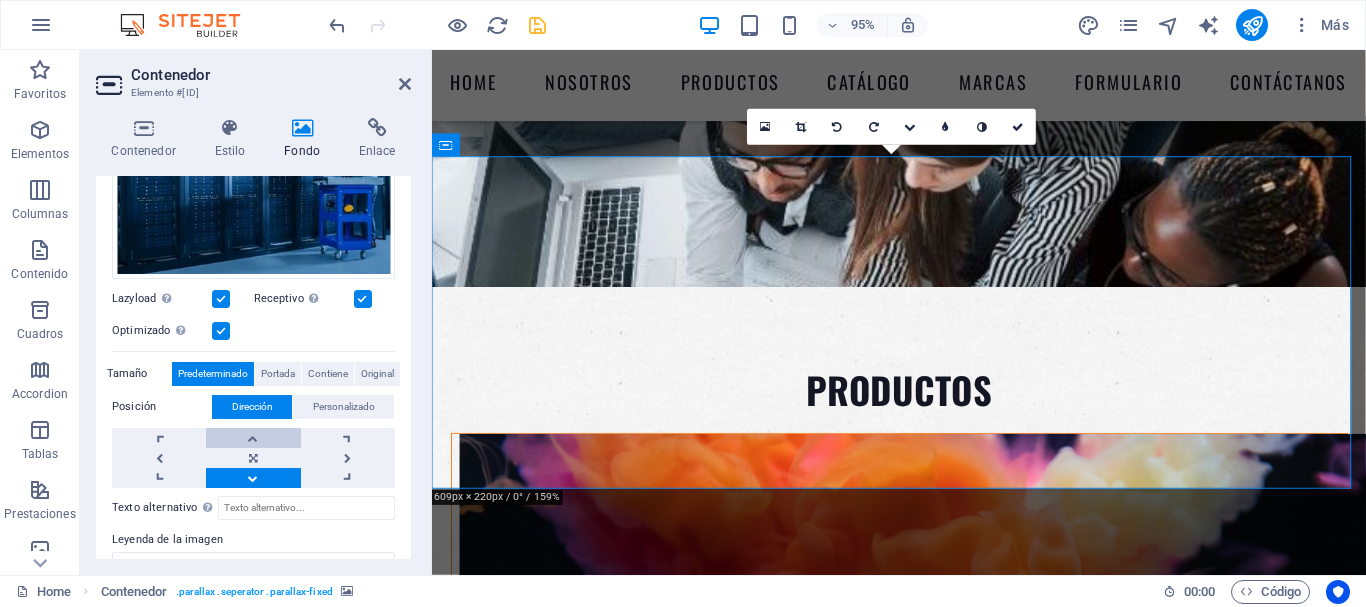 click at bounding box center (253, 438) 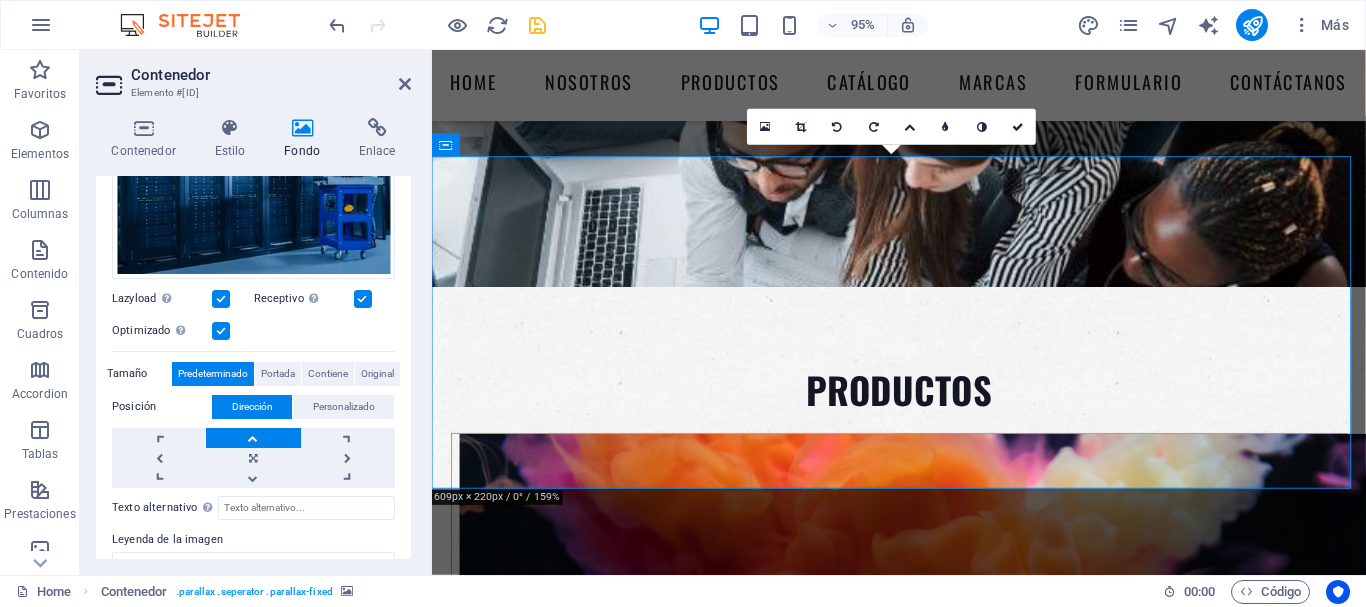 click at bounding box center [253, 438] 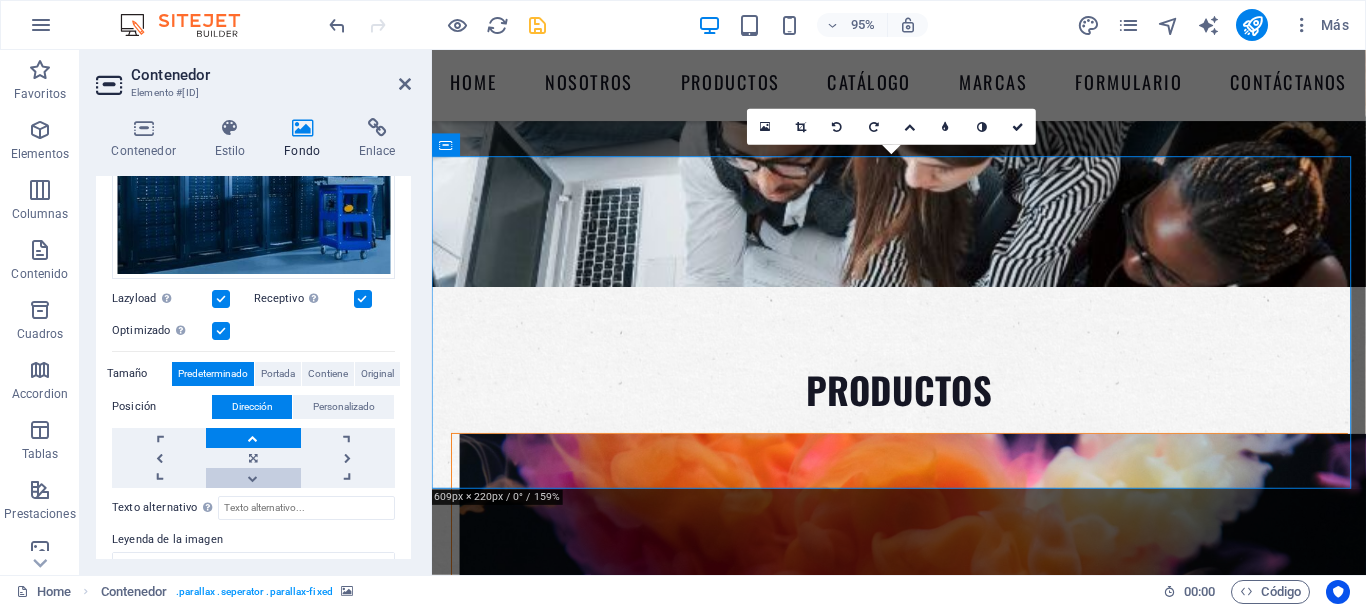 click at bounding box center [253, 478] 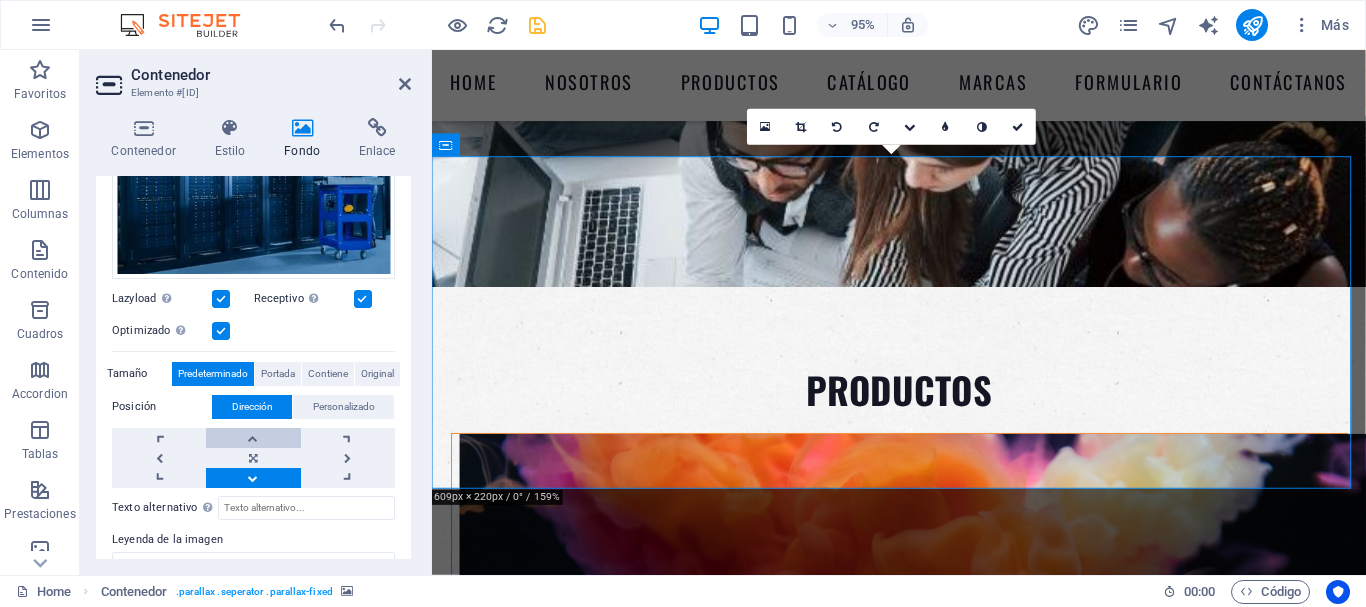 click at bounding box center [253, 438] 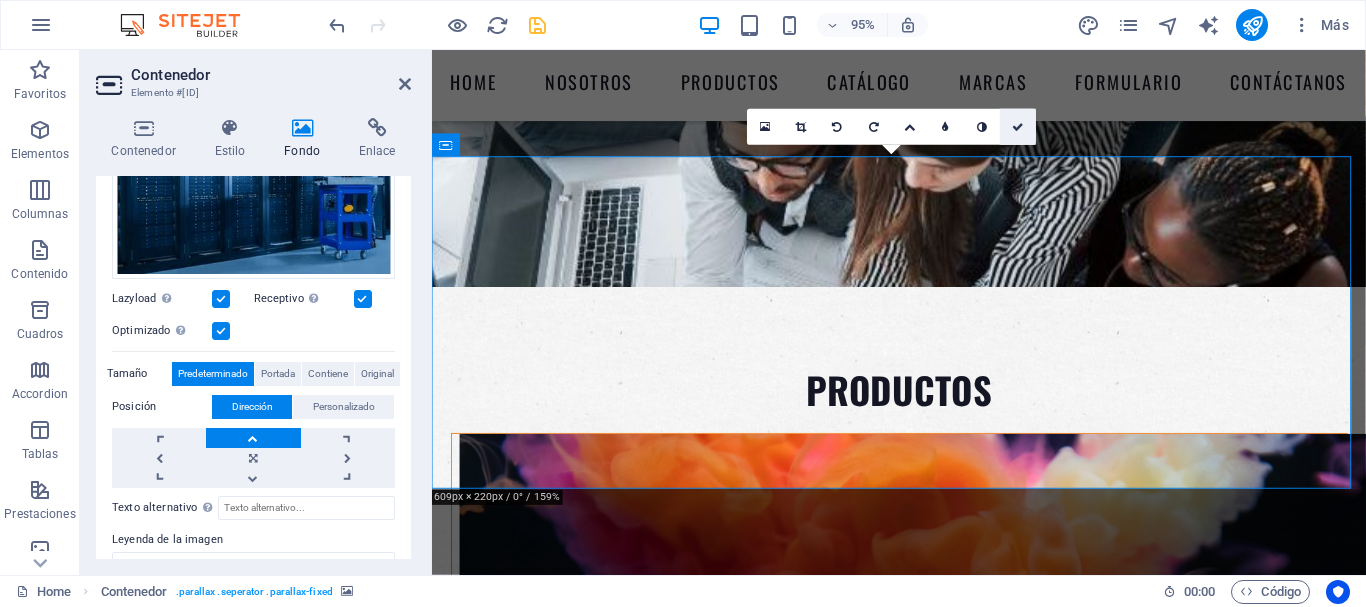 click at bounding box center (1018, 127) 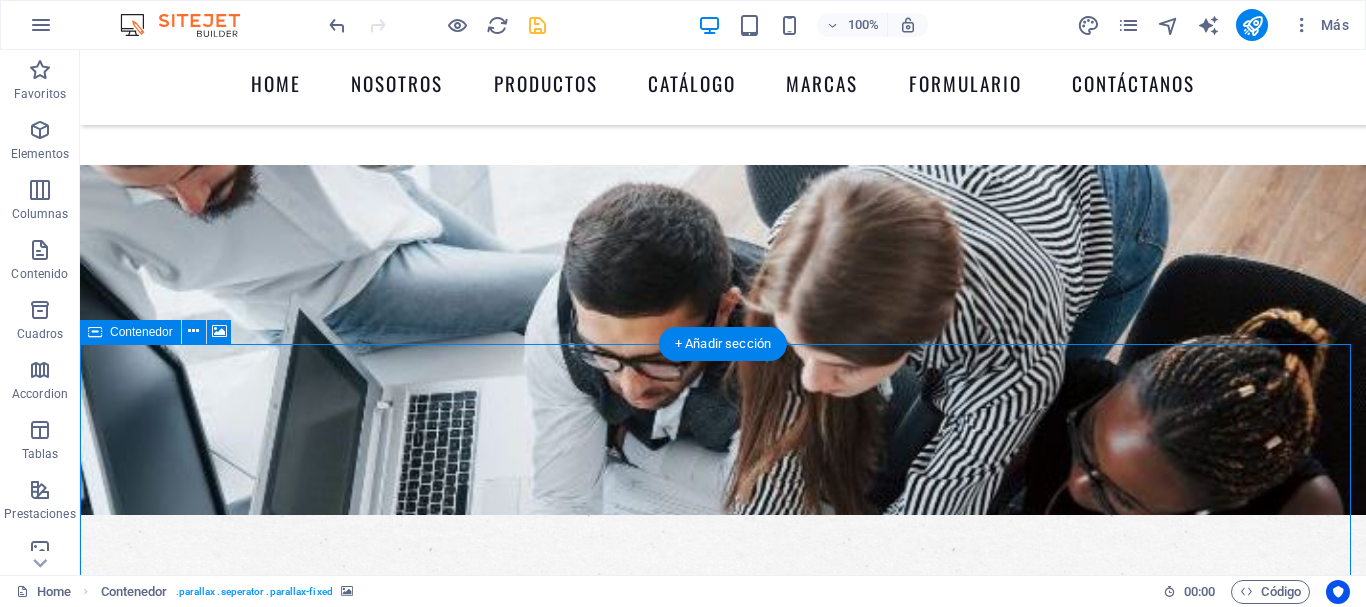 scroll, scrollTop: 4669, scrollLeft: 0, axis: vertical 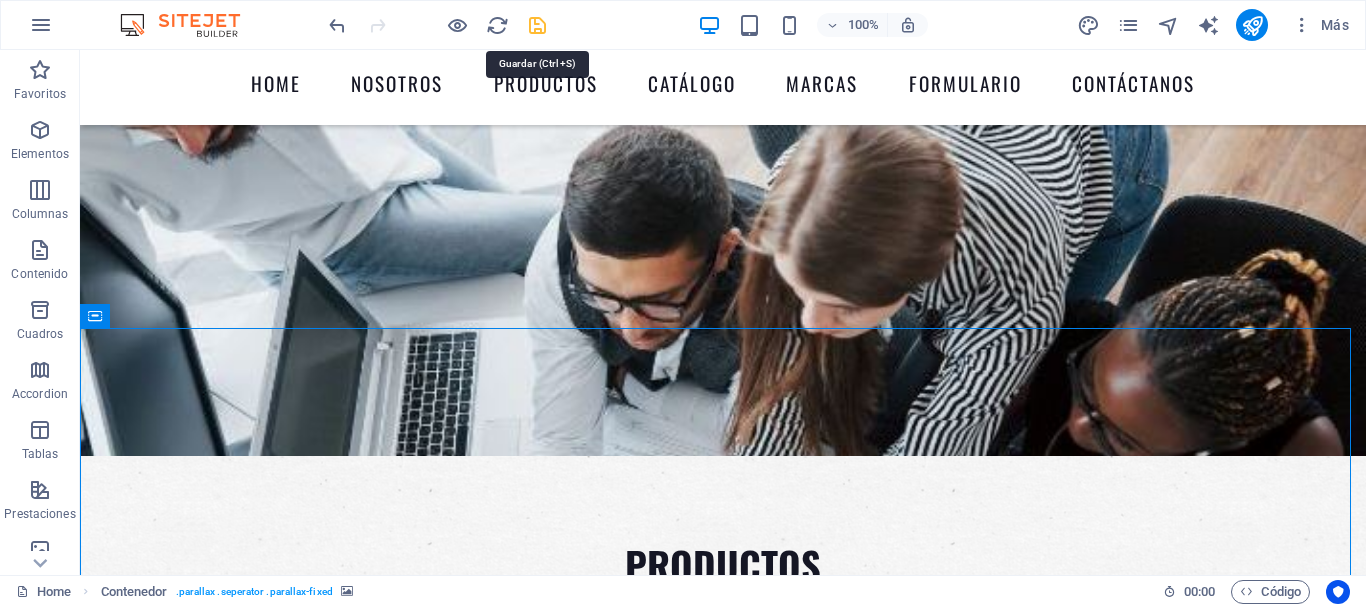 click at bounding box center (537, 25) 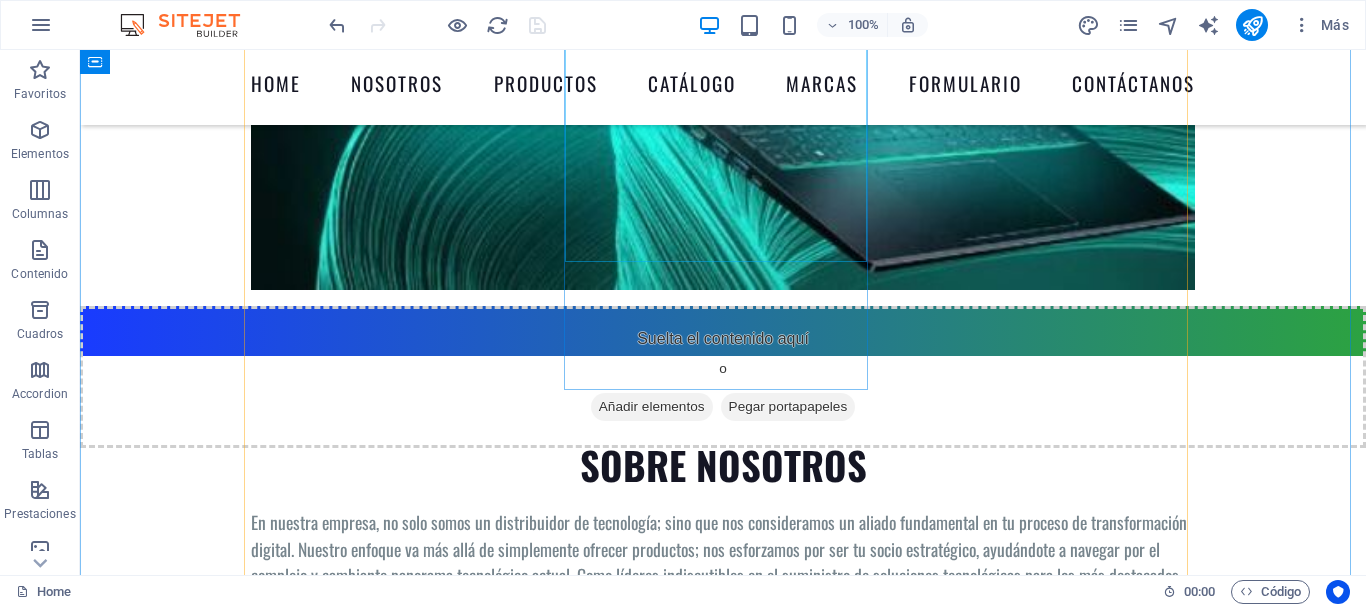 scroll, scrollTop: 4088, scrollLeft: 0, axis: vertical 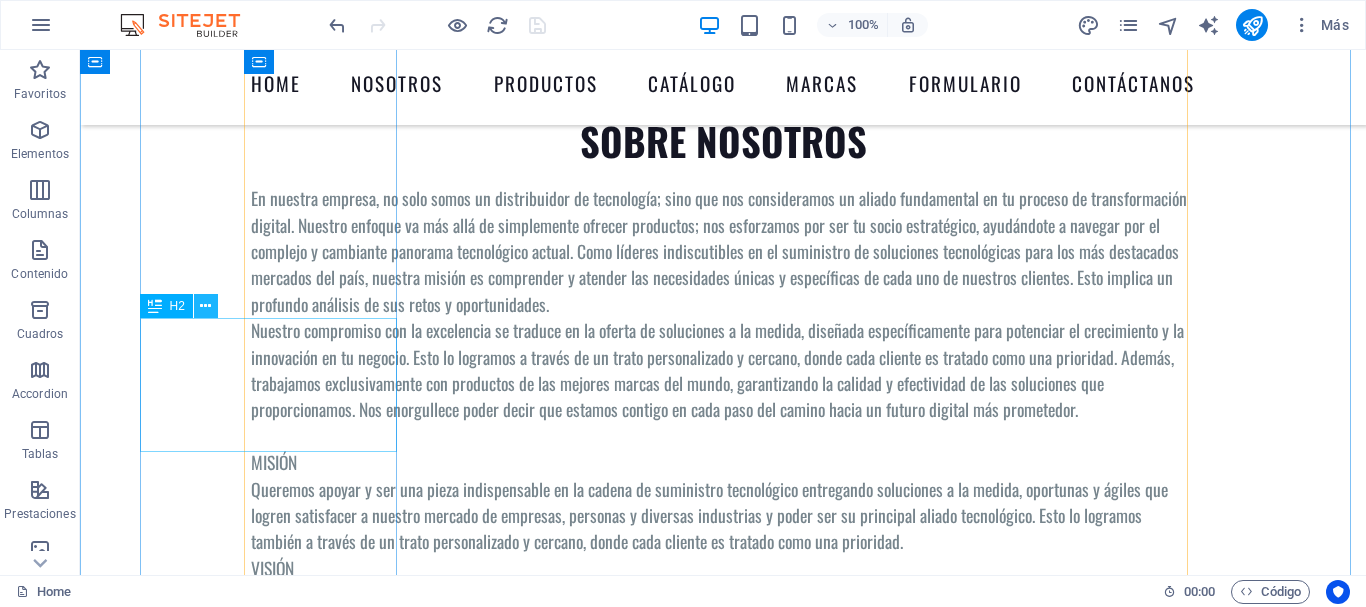 click at bounding box center (205, 306) 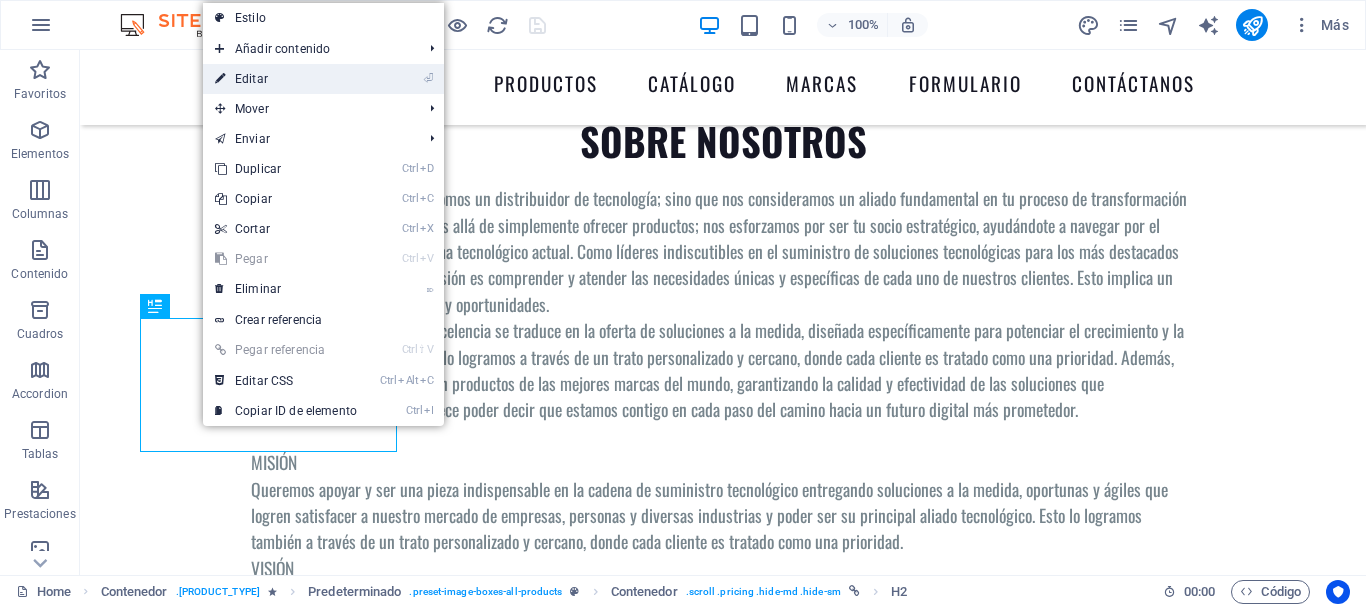 click on "⏎  Editar" at bounding box center (286, 79) 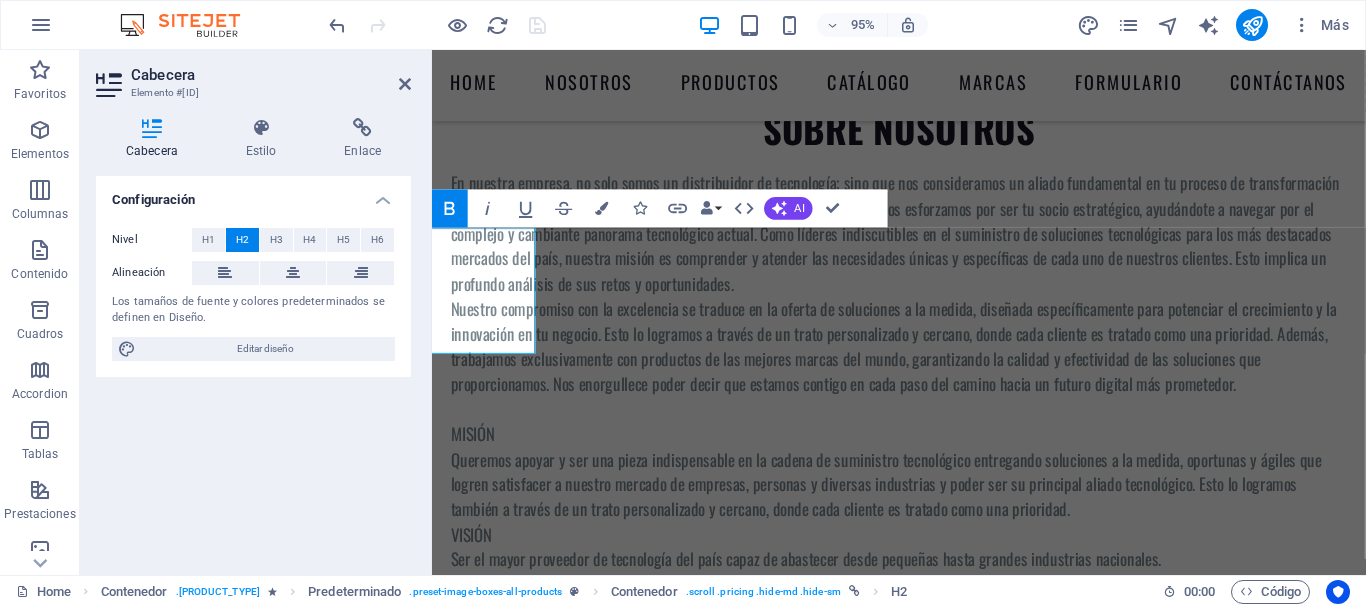 scroll, scrollTop: 4155, scrollLeft: 0, axis: vertical 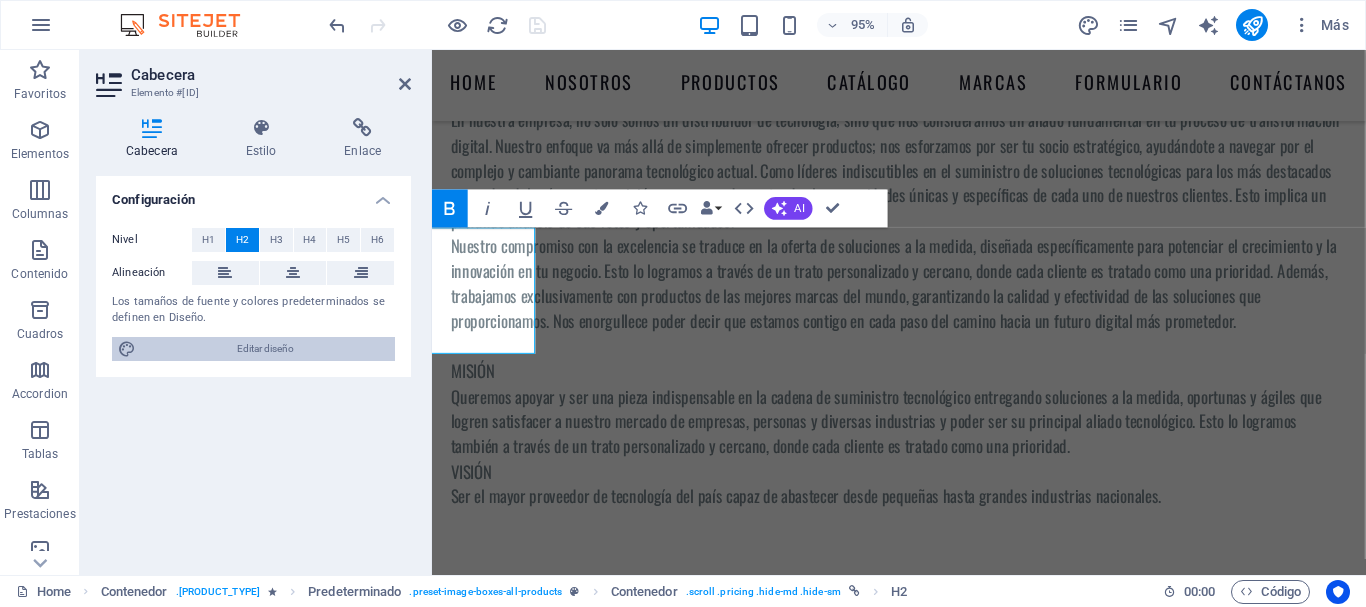 click on "Editar diseño" at bounding box center [265, 349] 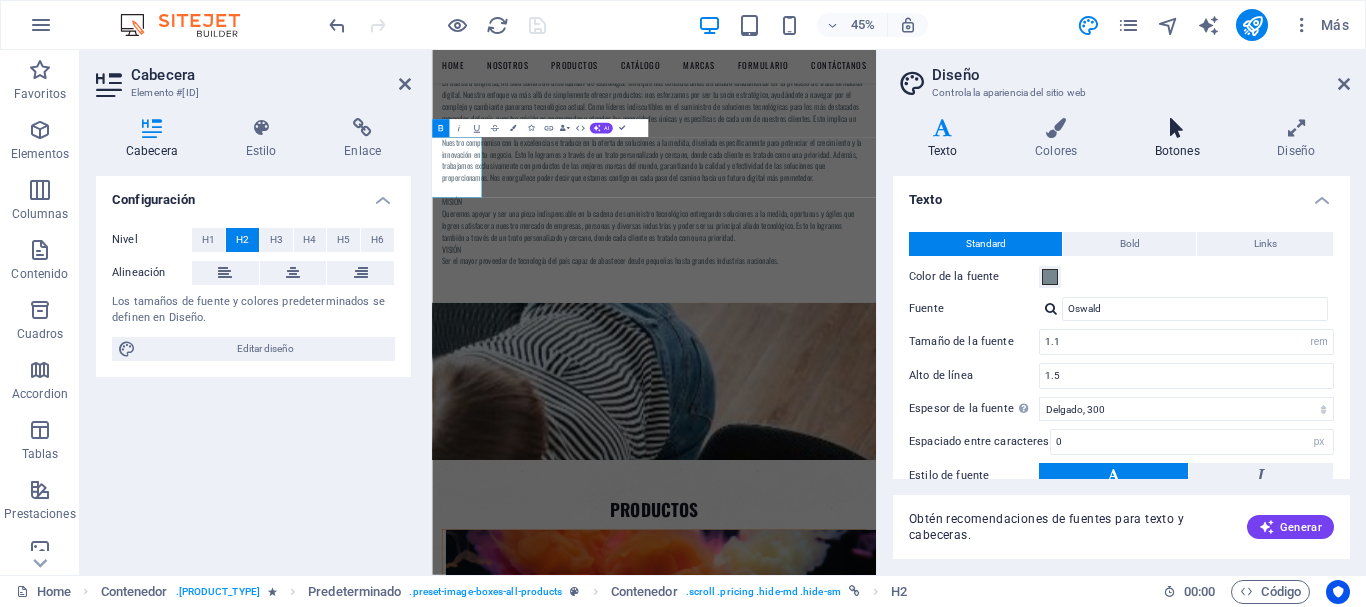 click on "Botones" at bounding box center (1181, 139) 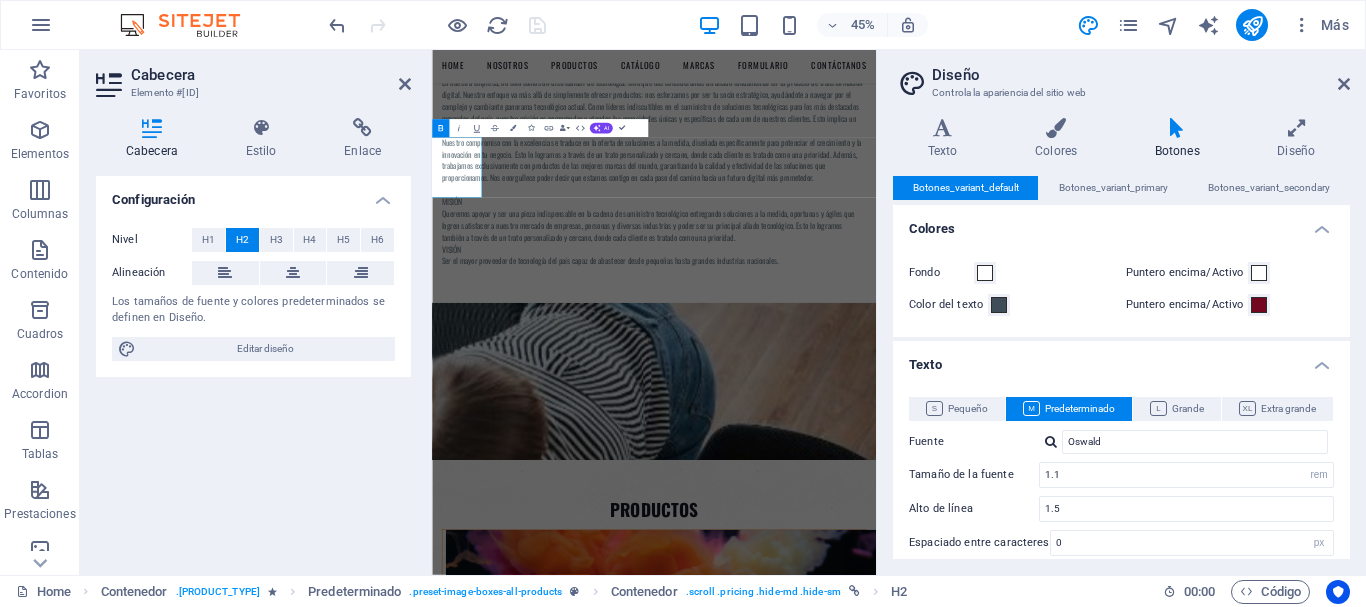 click on "Botones" at bounding box center (1181, 139) 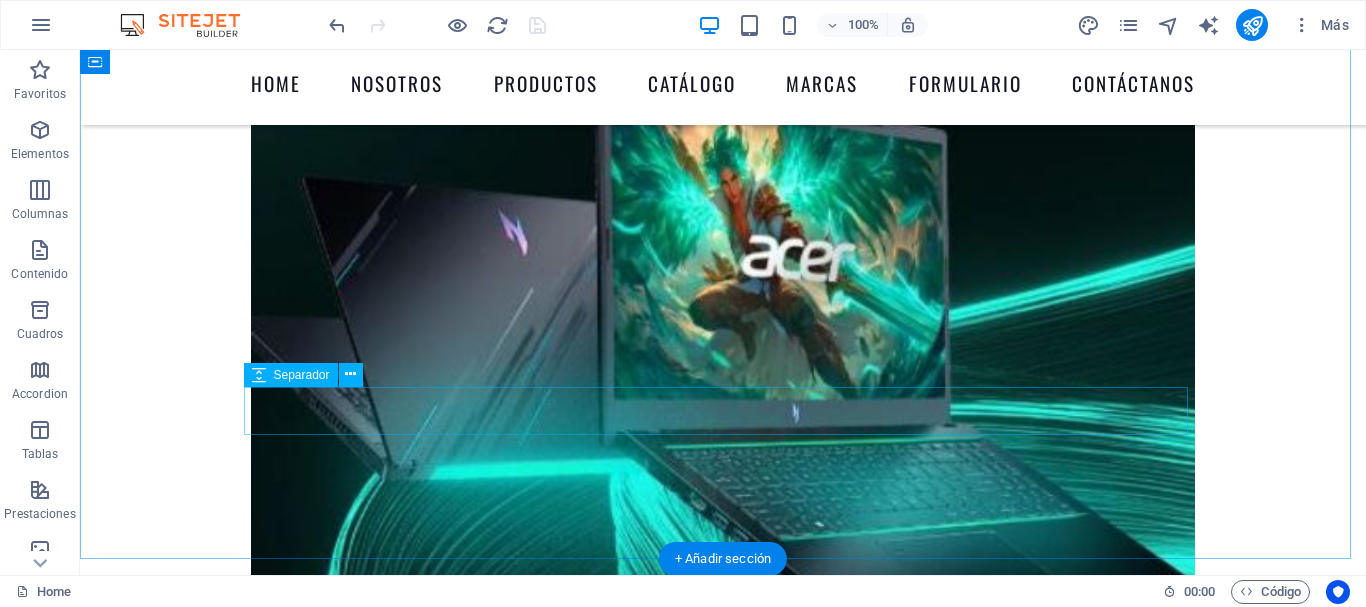 scroll, scrollTop: 3410, scrollLeft: 0, axis: vertical 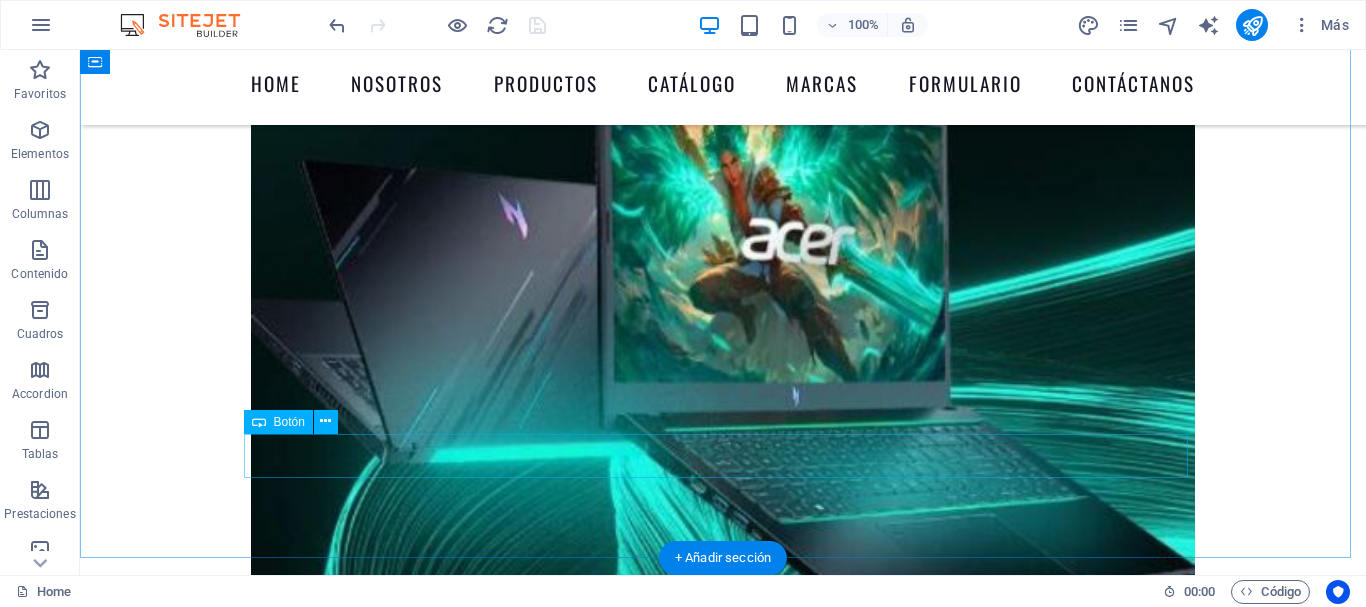 click on "View all Products" at bounding box center [723, 3692] 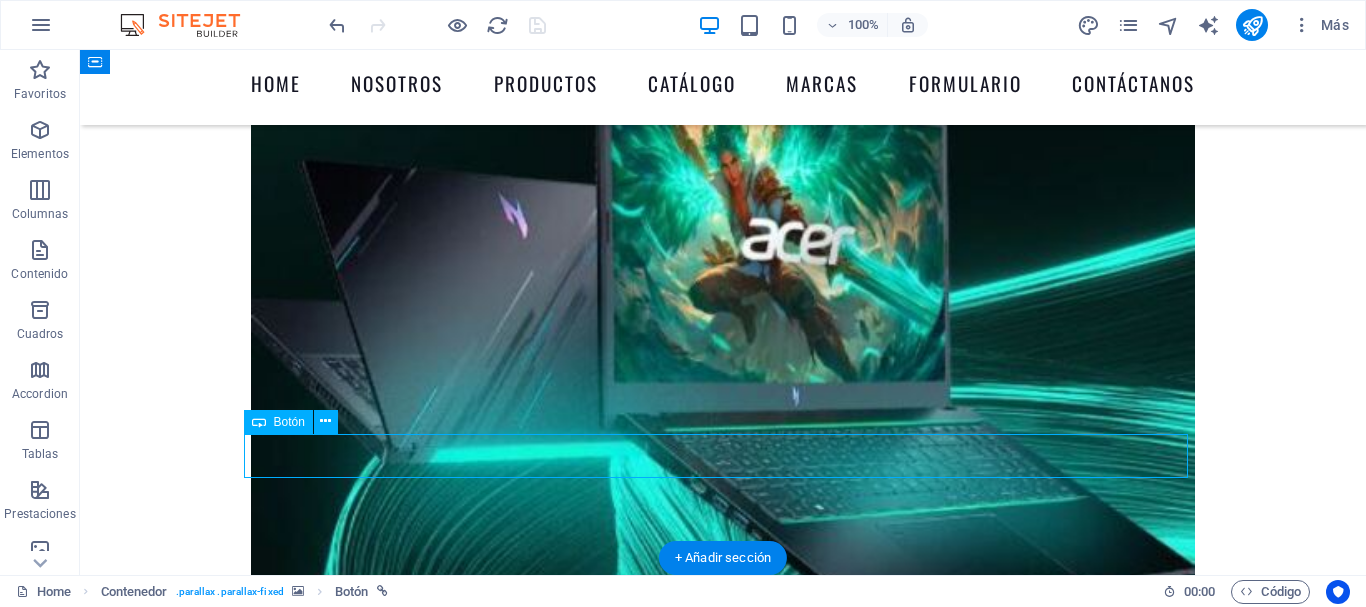 click on "View all Products" at bounding box center (723, 3692) 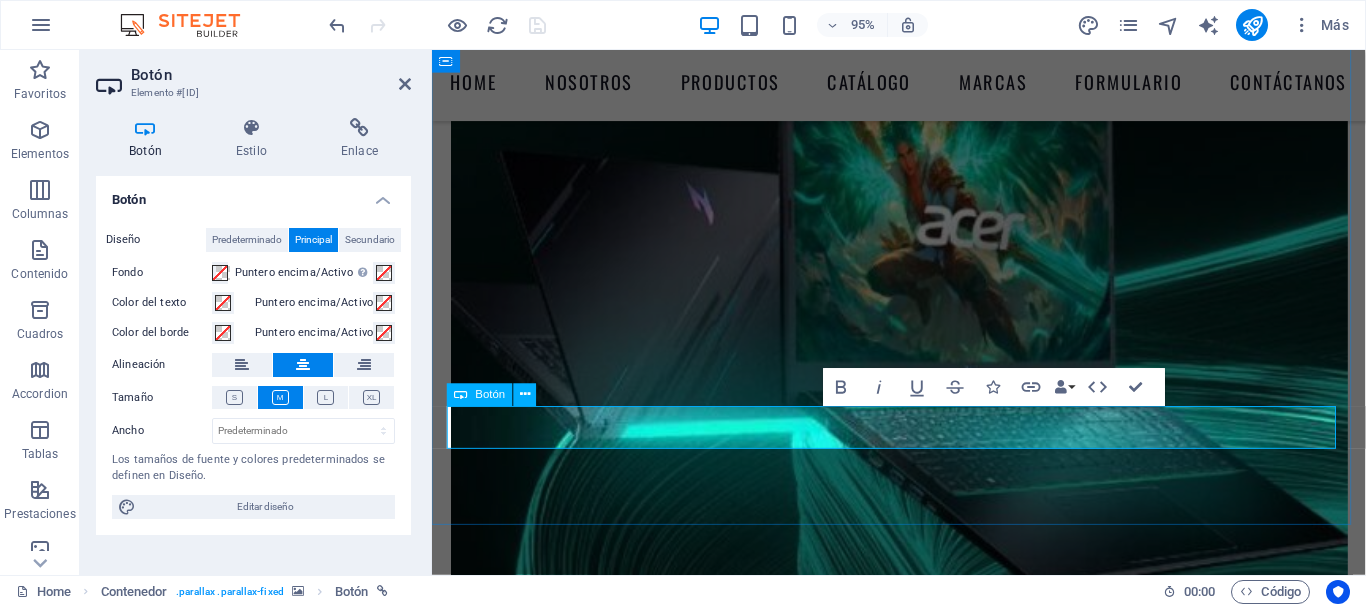 type 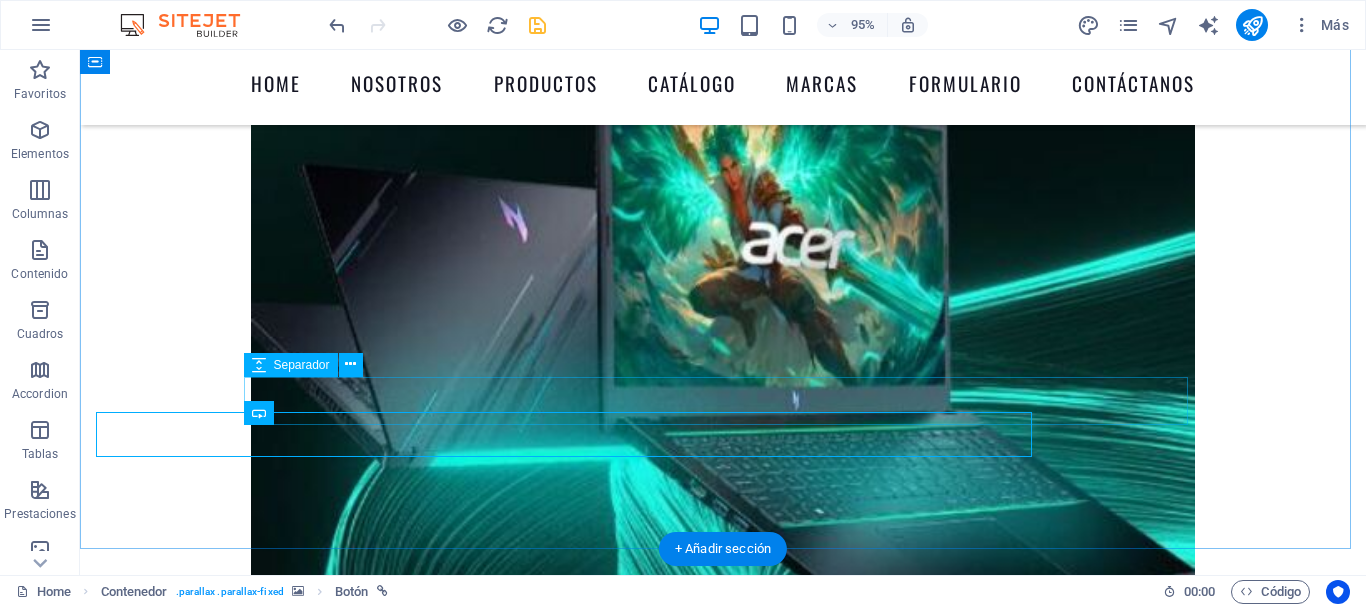 scroll, scrollTop: 3419, scrollLeft: 0, axis: vertical 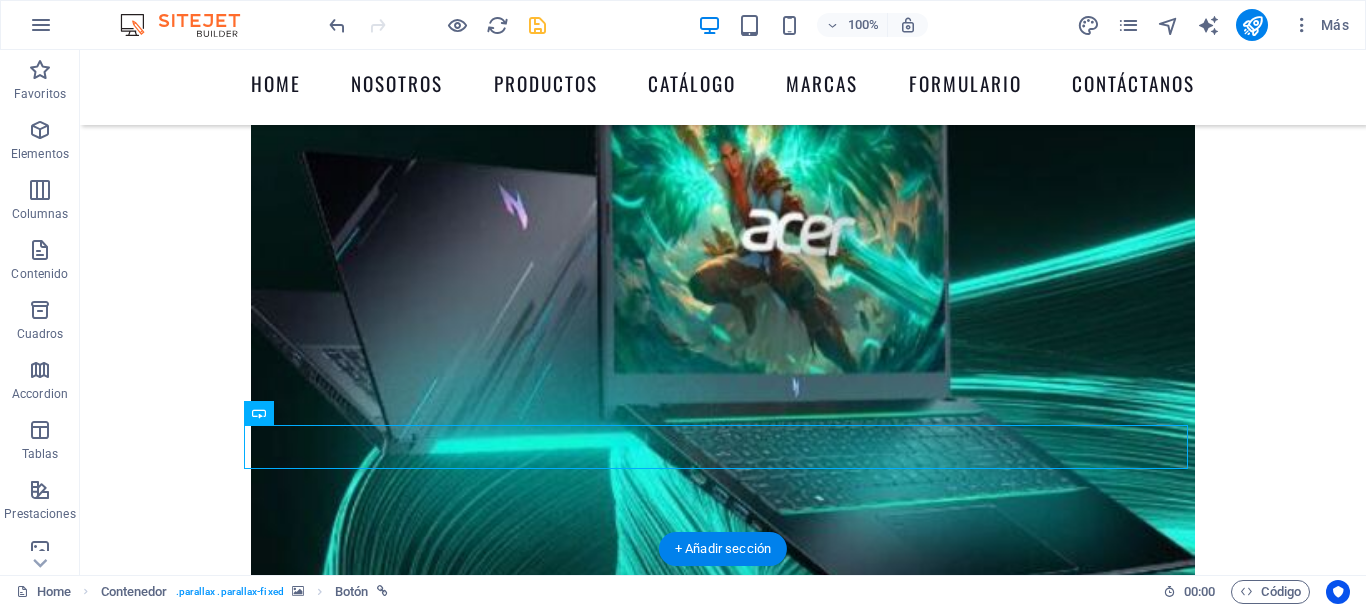 click at bounding box center (723, 1968) 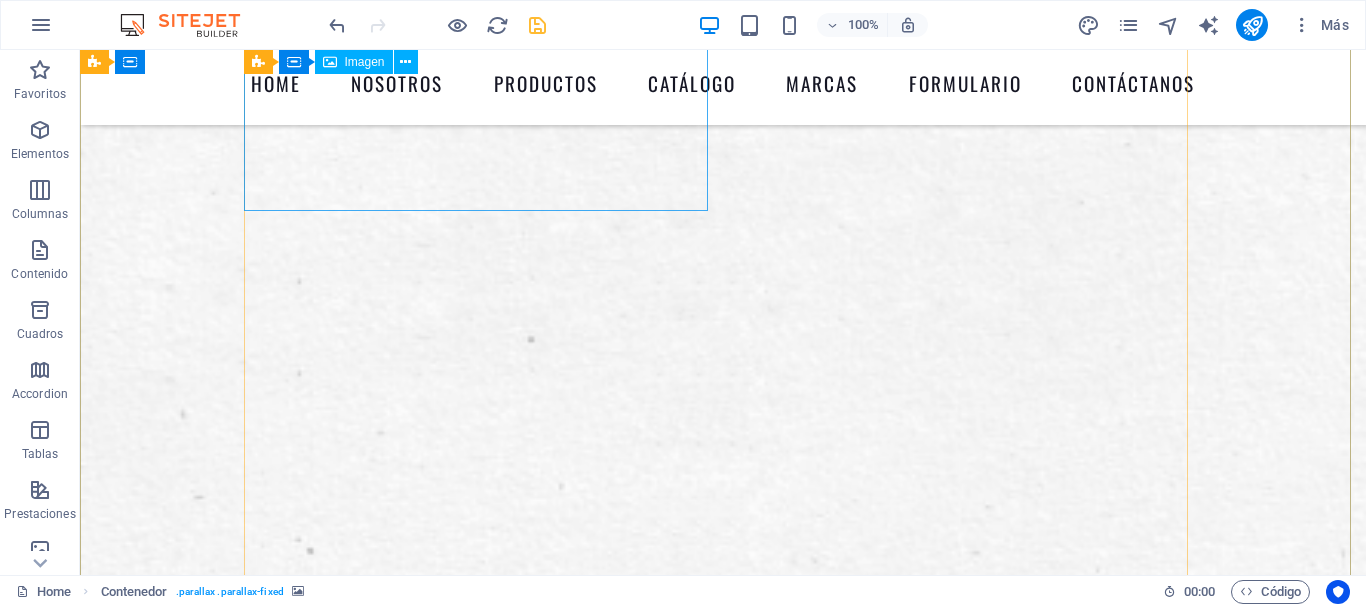 scroll, scrollTop: 536, scrollLeft: 0, axis: vertical 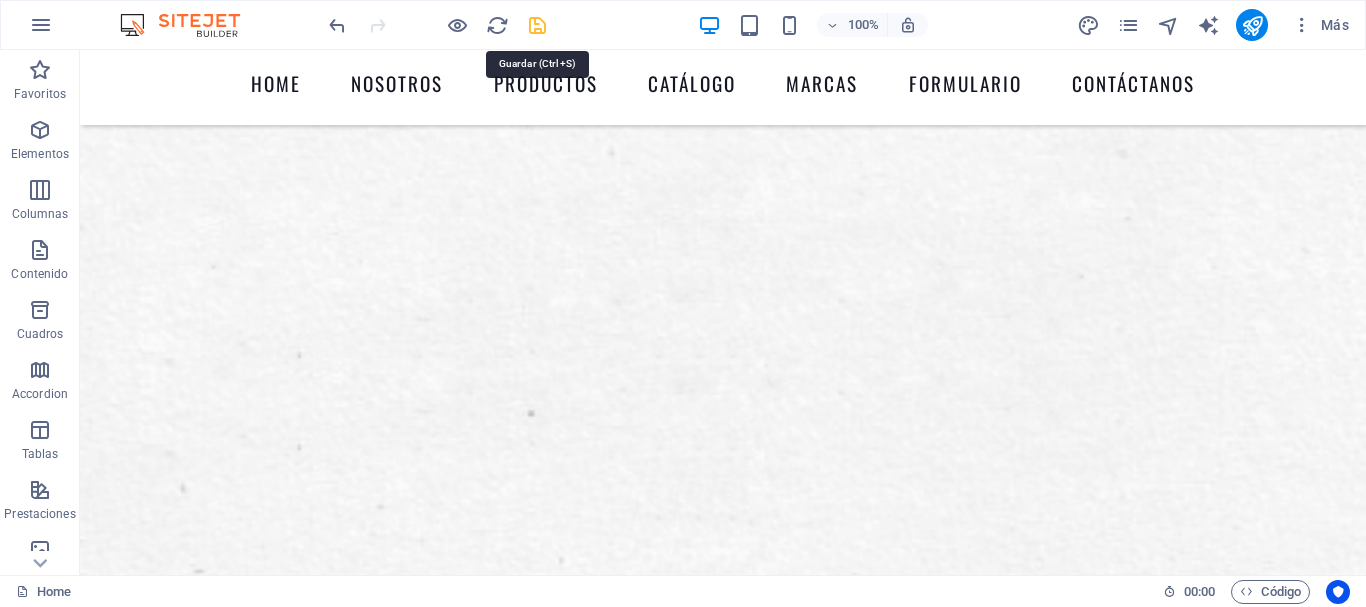 click at bounding box center (537, 25) 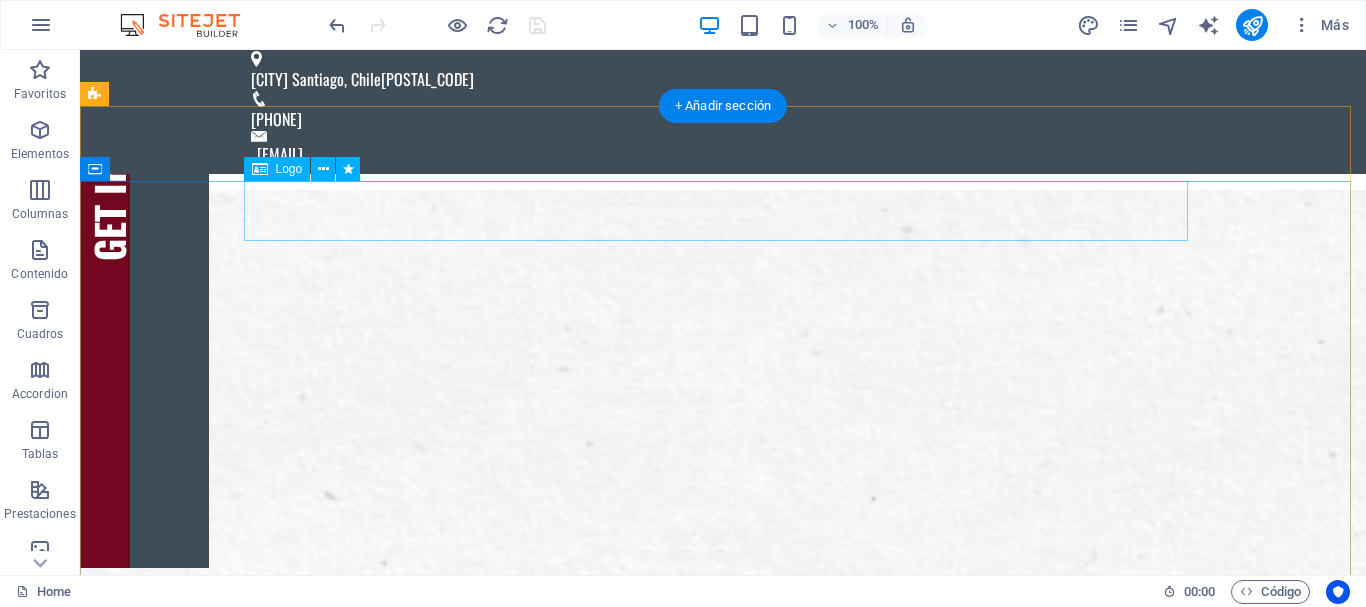 scroll, scrollTop: 0, scrollLeft: 0, axis: both 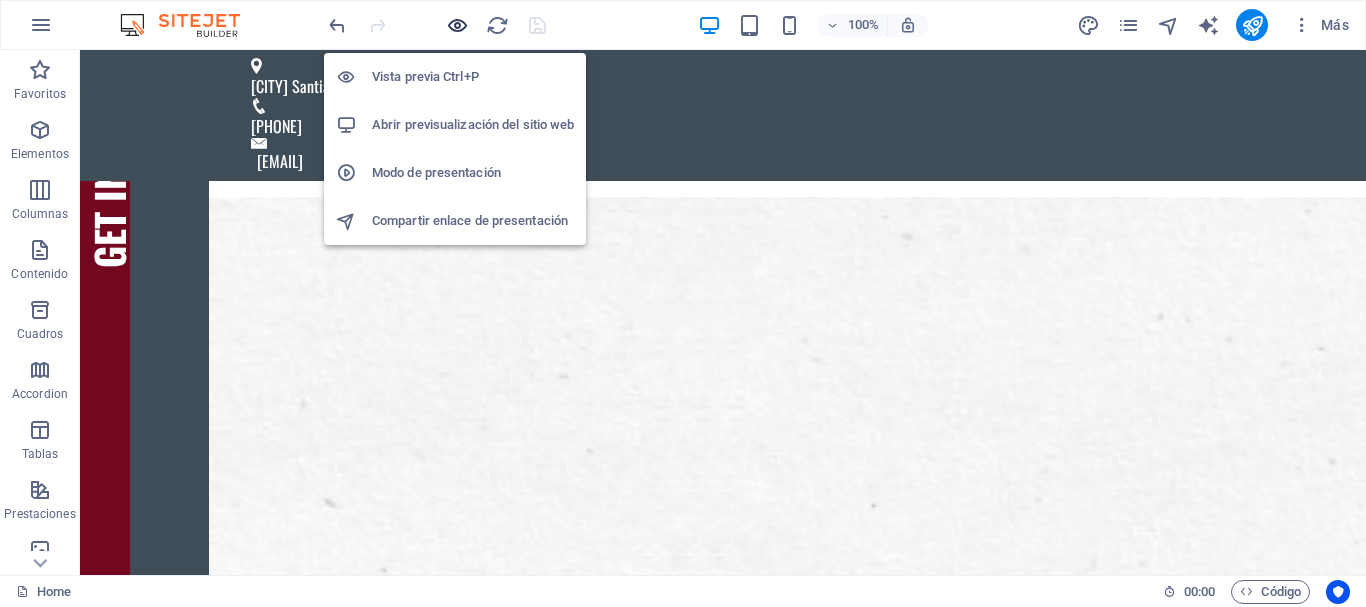 click at bounding box center (457, 25) 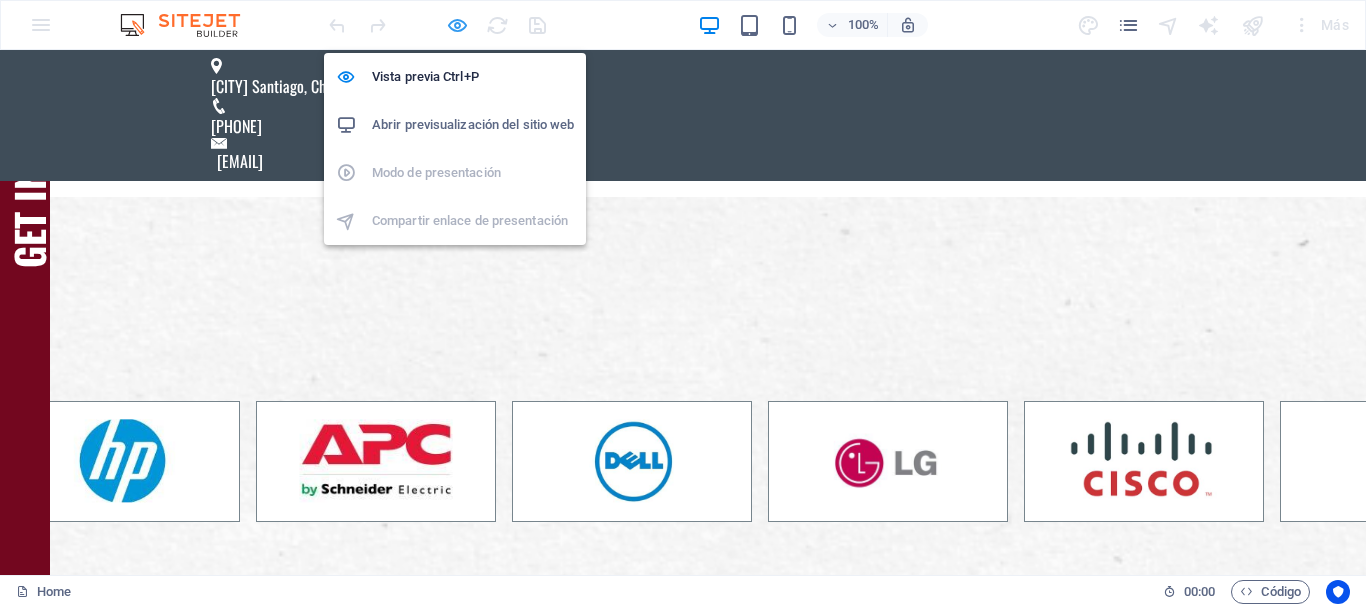 click at bounding box center (457, 25) 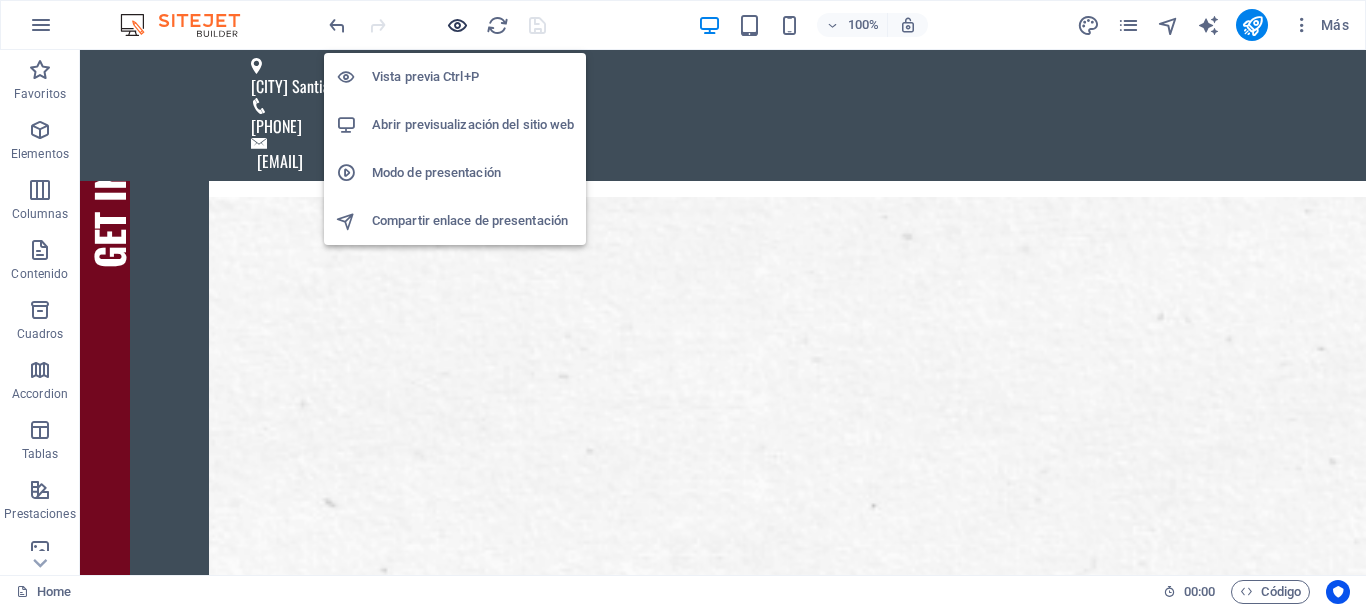 click at bounding box center (457, 25) 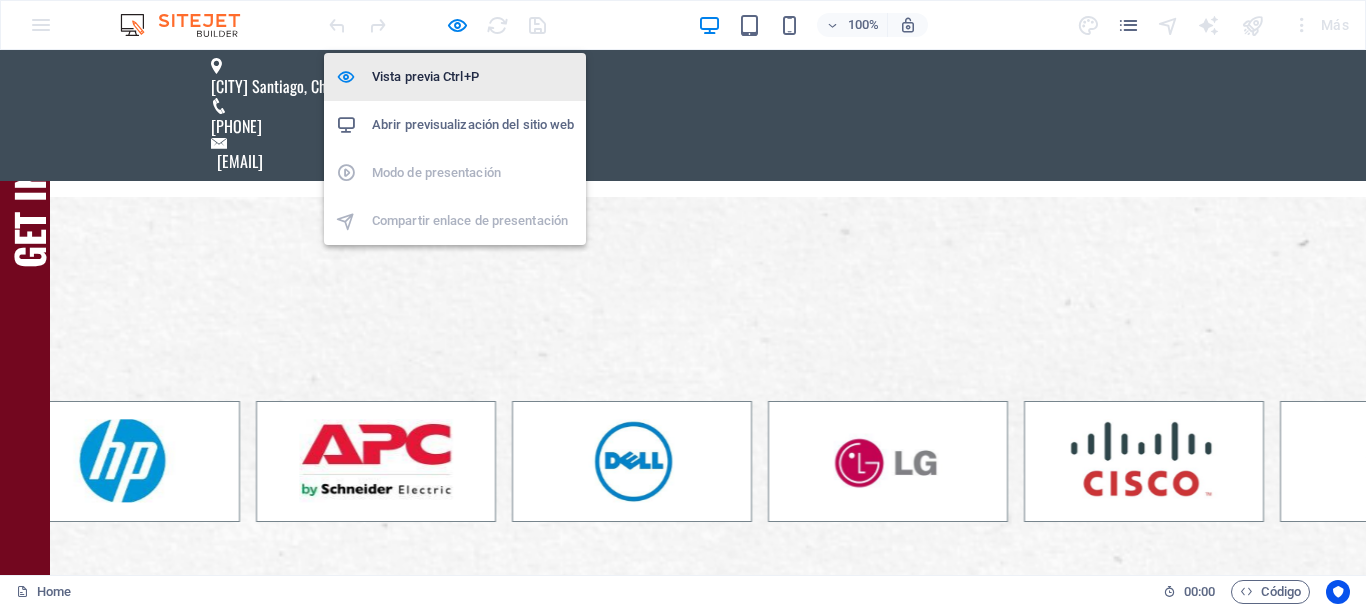 click on "Vista previa Ctrl+P" at bounding box center [473, 77] 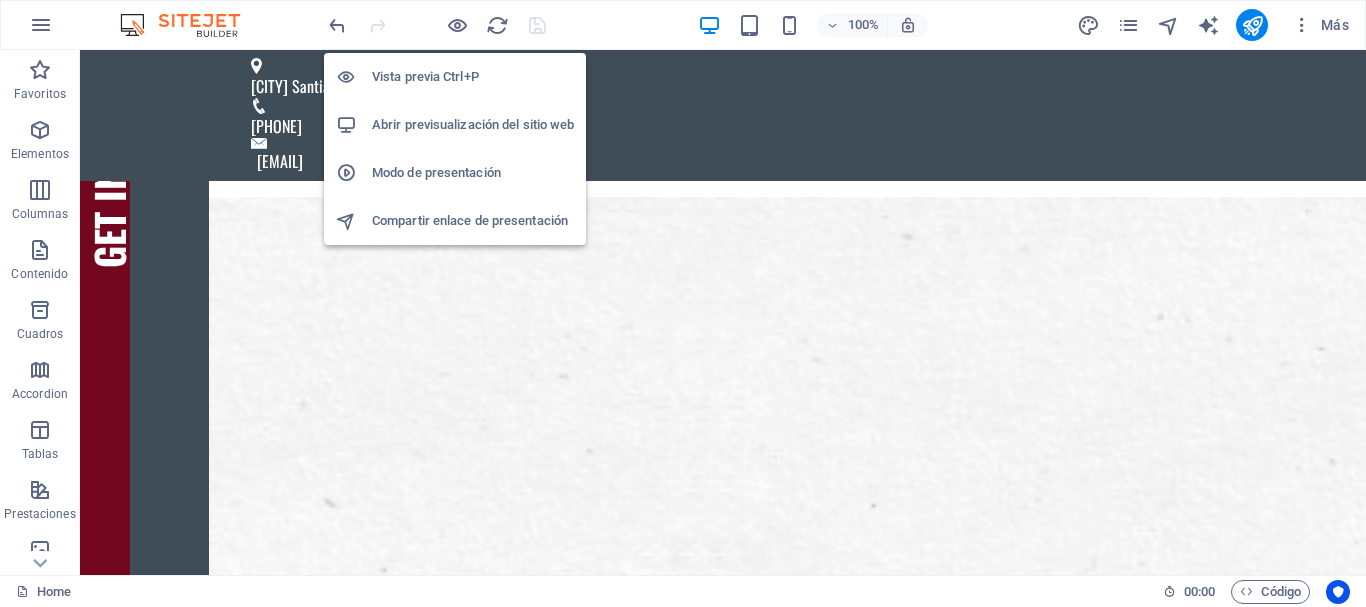 click on "Vista previa Ctrl+P" at bounding box center [473, 77] 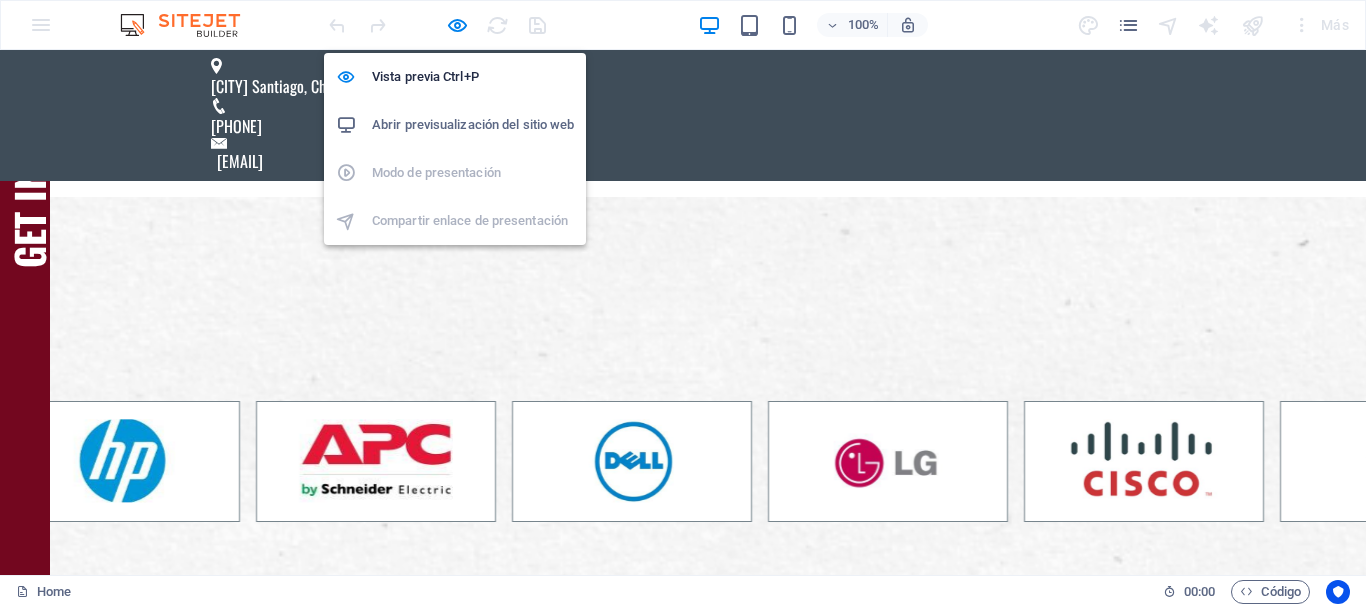 click on "Abrir previsualización del sitio web" at bounding box center (473, 125) 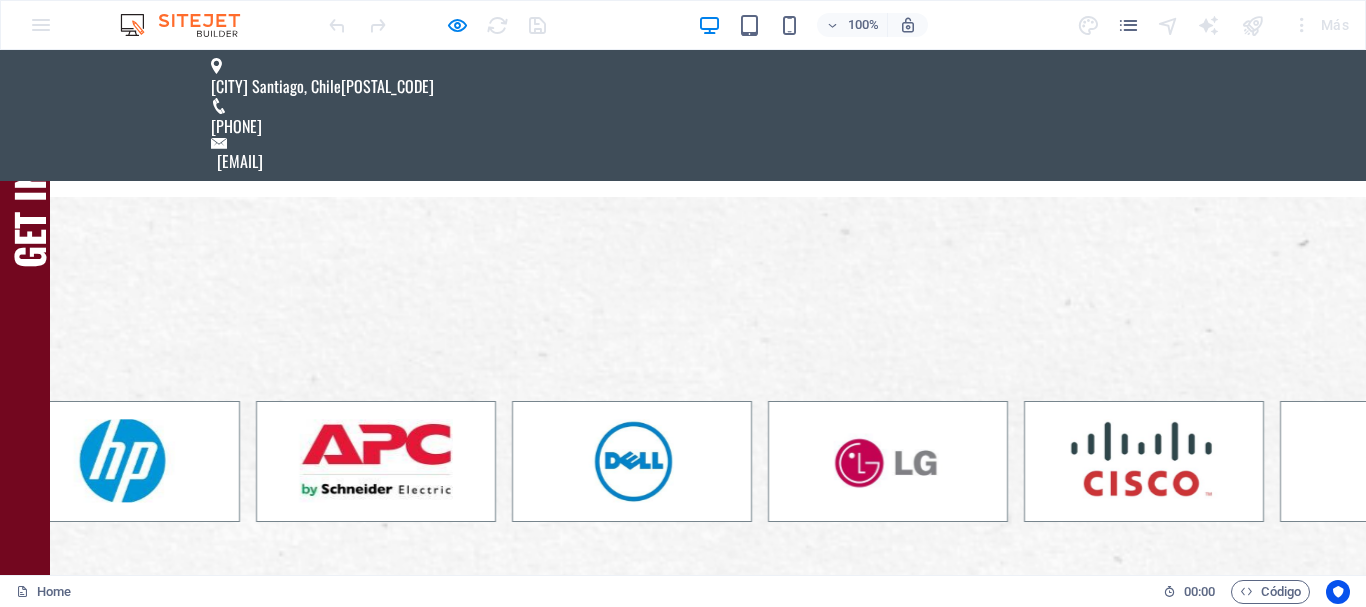 click on "[POSTAL_CODE]" at bounding box center (387, 86) 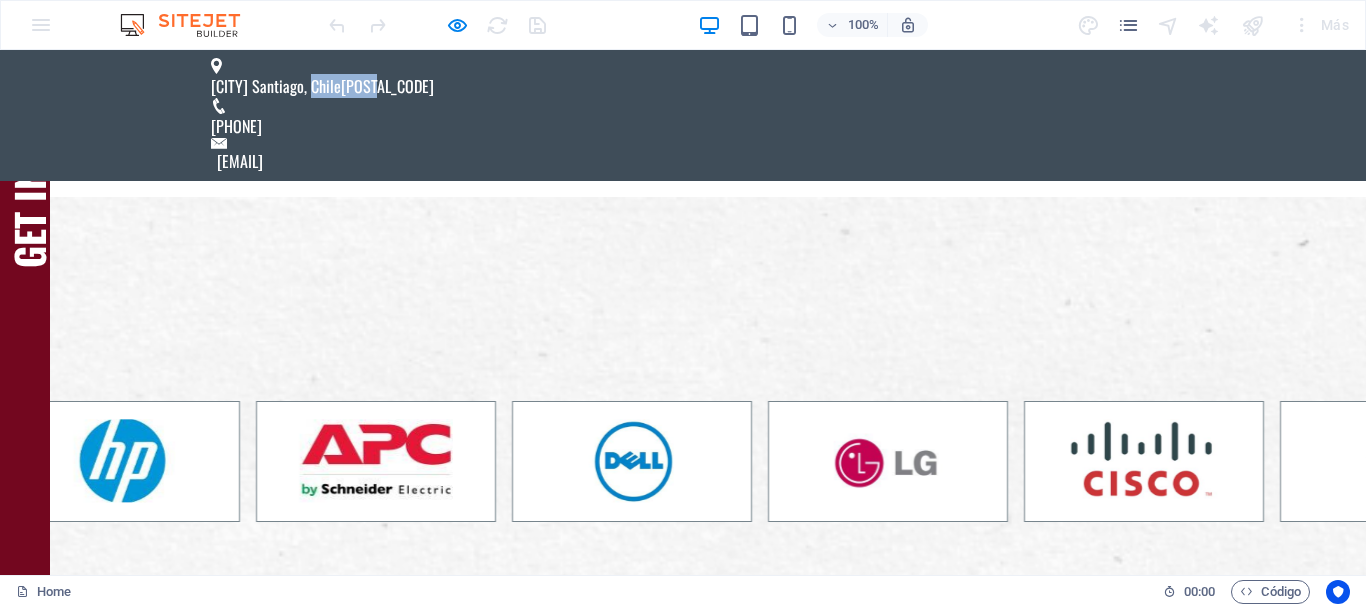 click on "[POSTAL_CODE]" at bounding box center [387, 86] 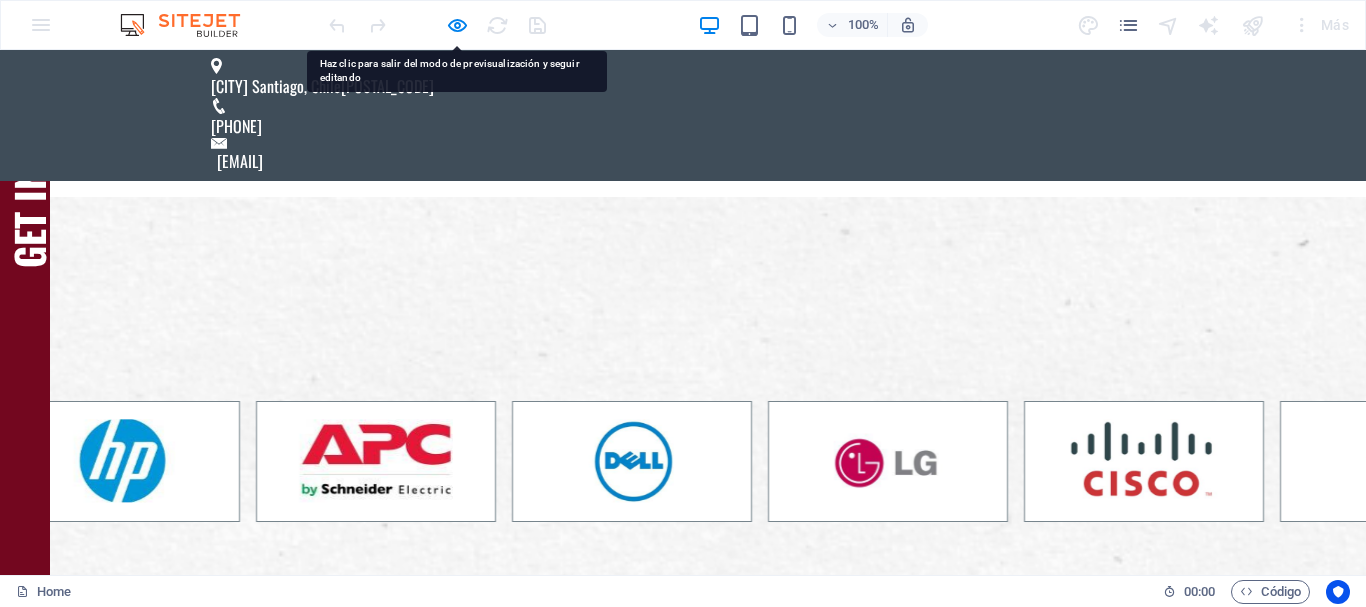 click on "Santiago, Chile" at bounding box center (296, 86) 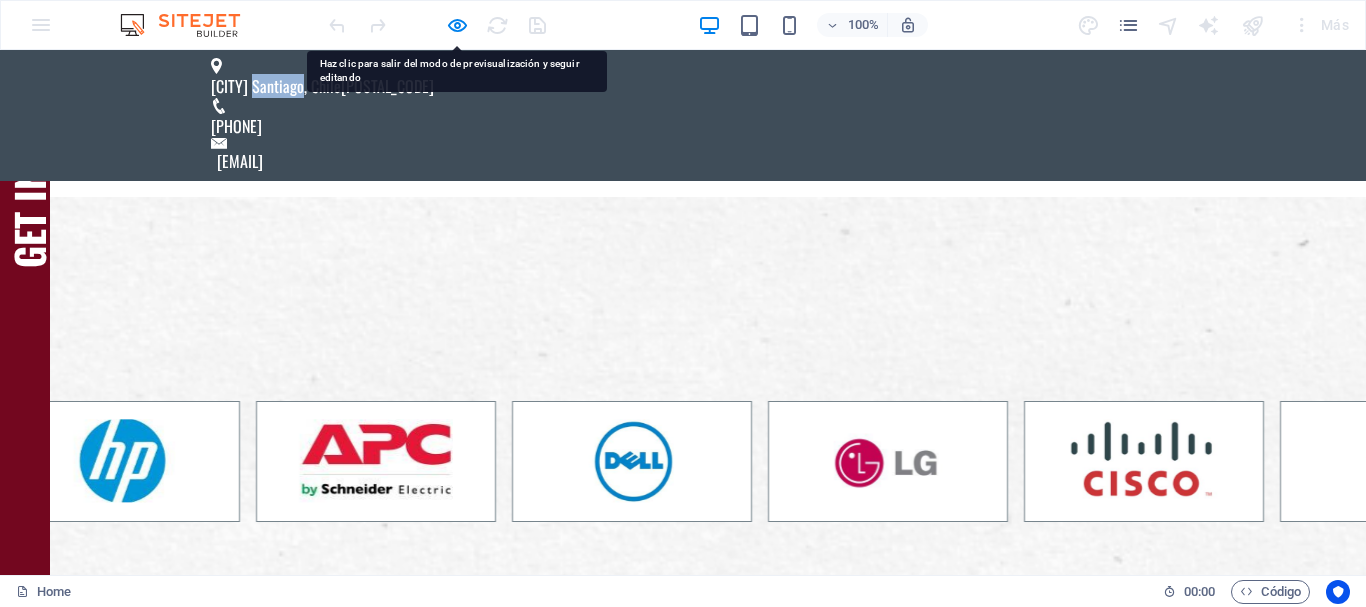 click on "Santiago, Chile" at bounding box center (296, 86) 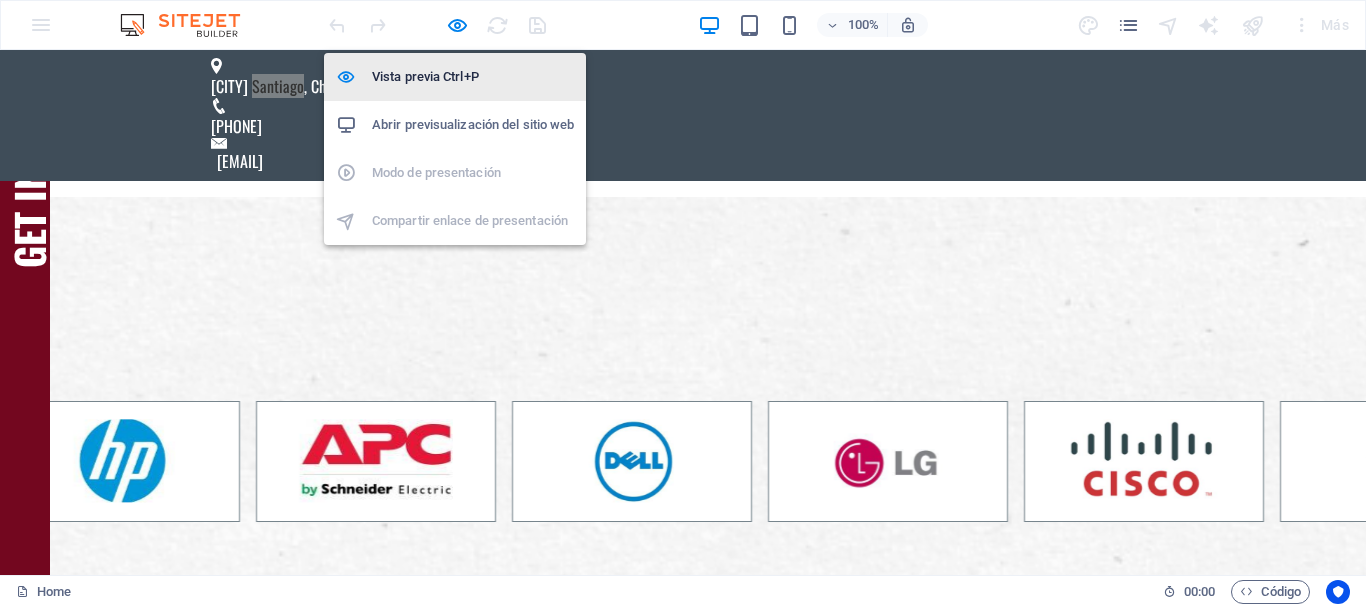 click on "Vista previa Ctrl+P" at bounding box center [473, 77] 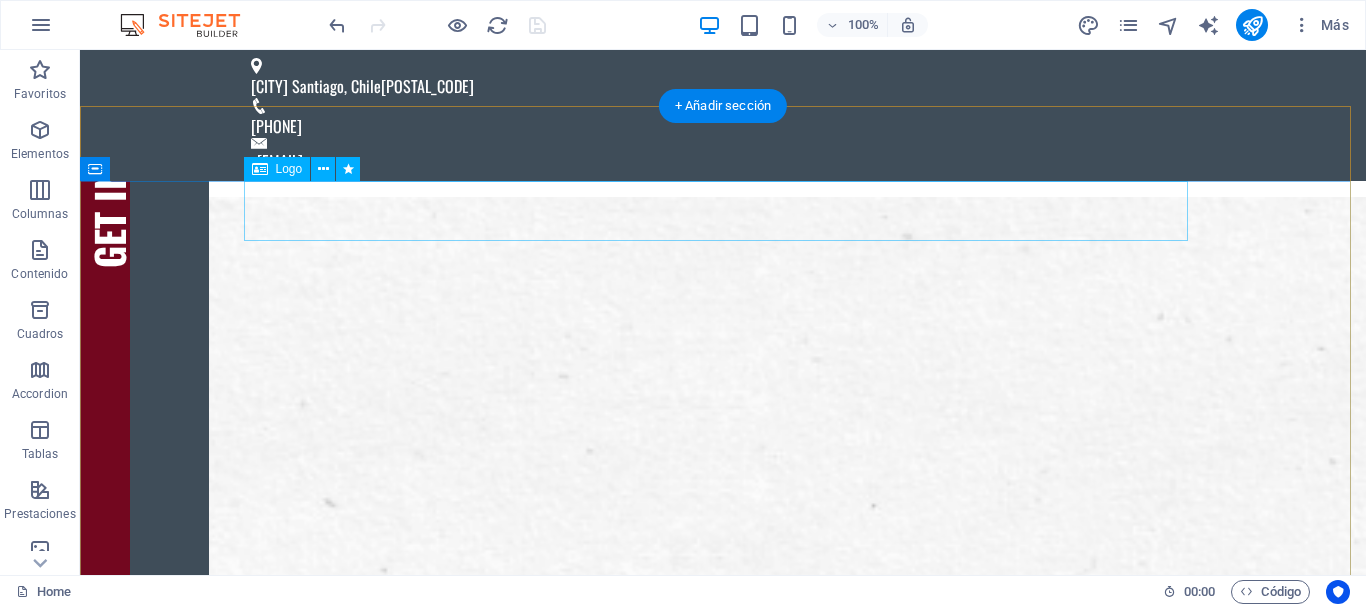 click at bounding box center (723, 1481) 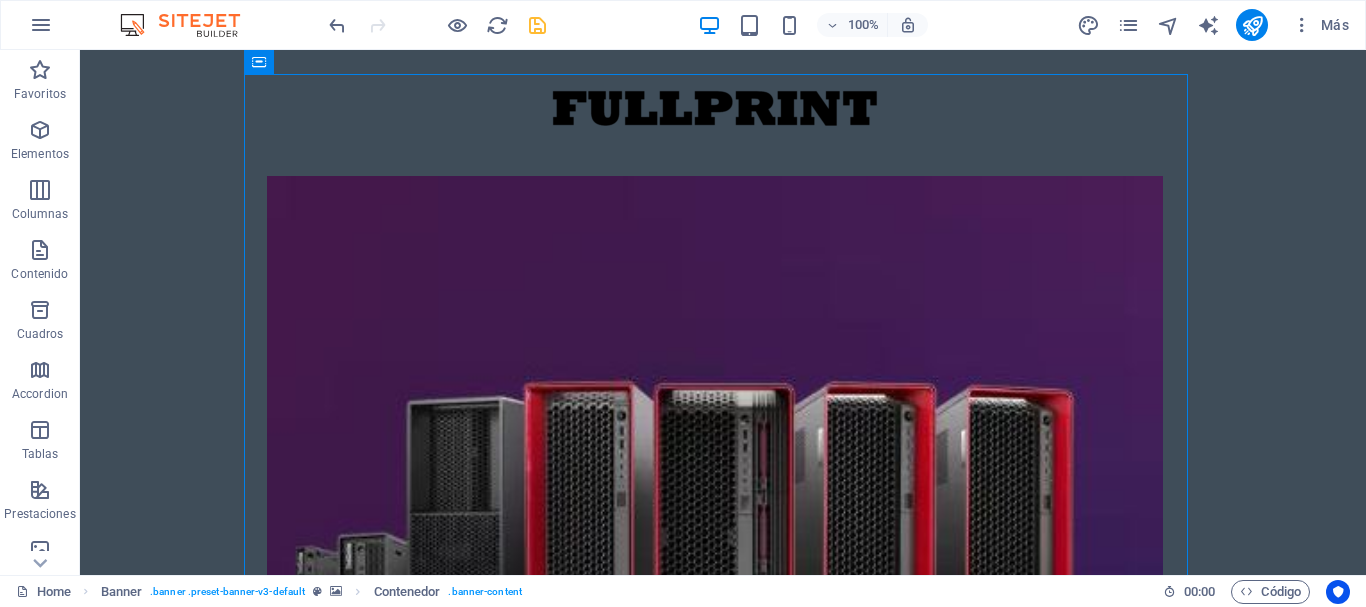 click on "Contenedor" at bounding box center [0, 0] 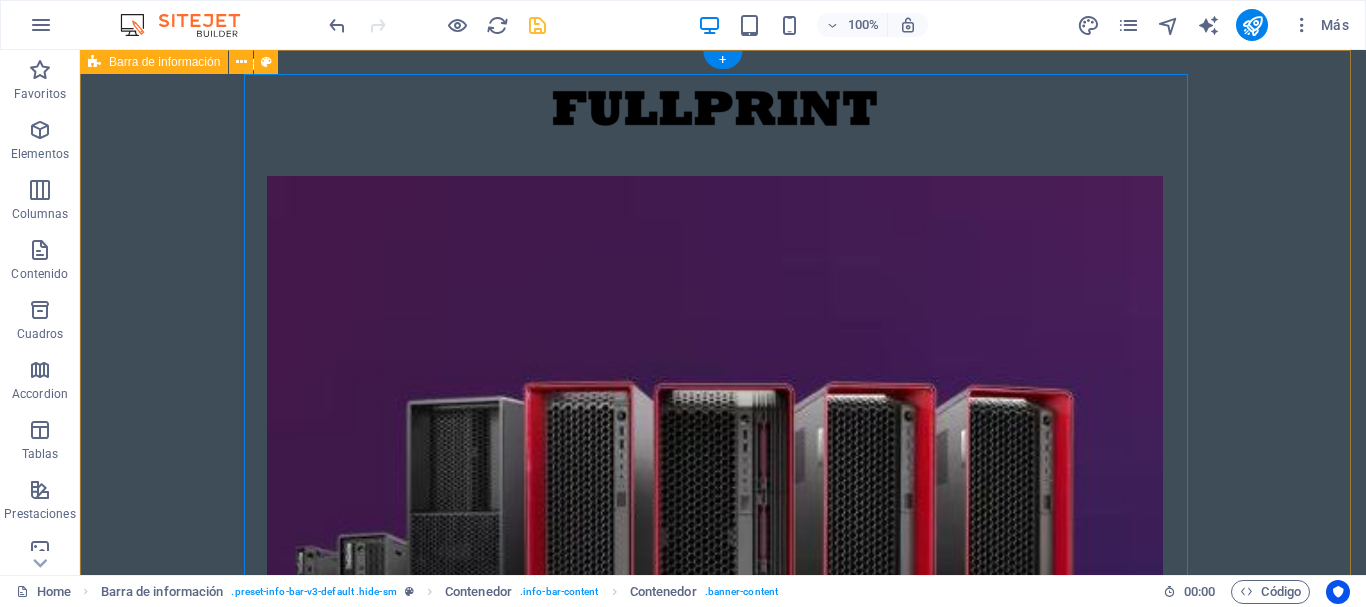 click on "Suelta el contenido aquí o  Añadir elementos  Pegar portapapeles WE PRINT CMYK . WE PRINT YOUR WORK . WE PRINT YOUR ART . What do you want to print today? [CITY]   [CITY], [COUNTRY] [POSTAL_CODE] [PHONE] [EMAIL]" at bounding box center [723, 1377] 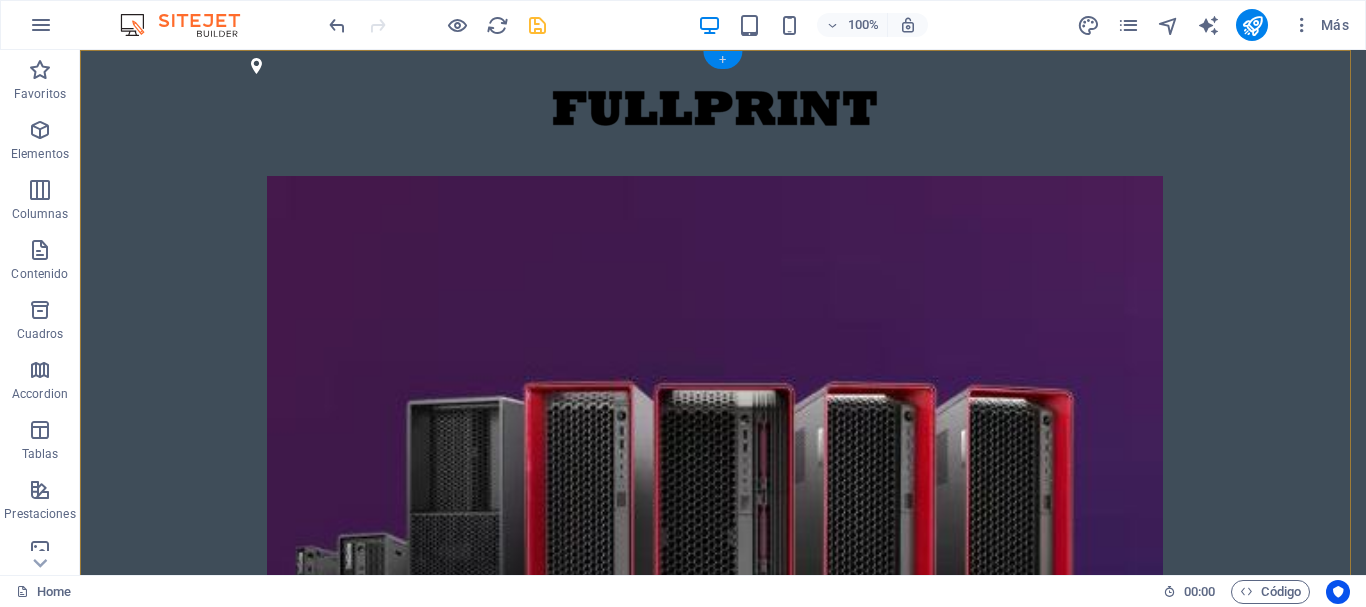 click on "+" at bounding box center (722, 60) 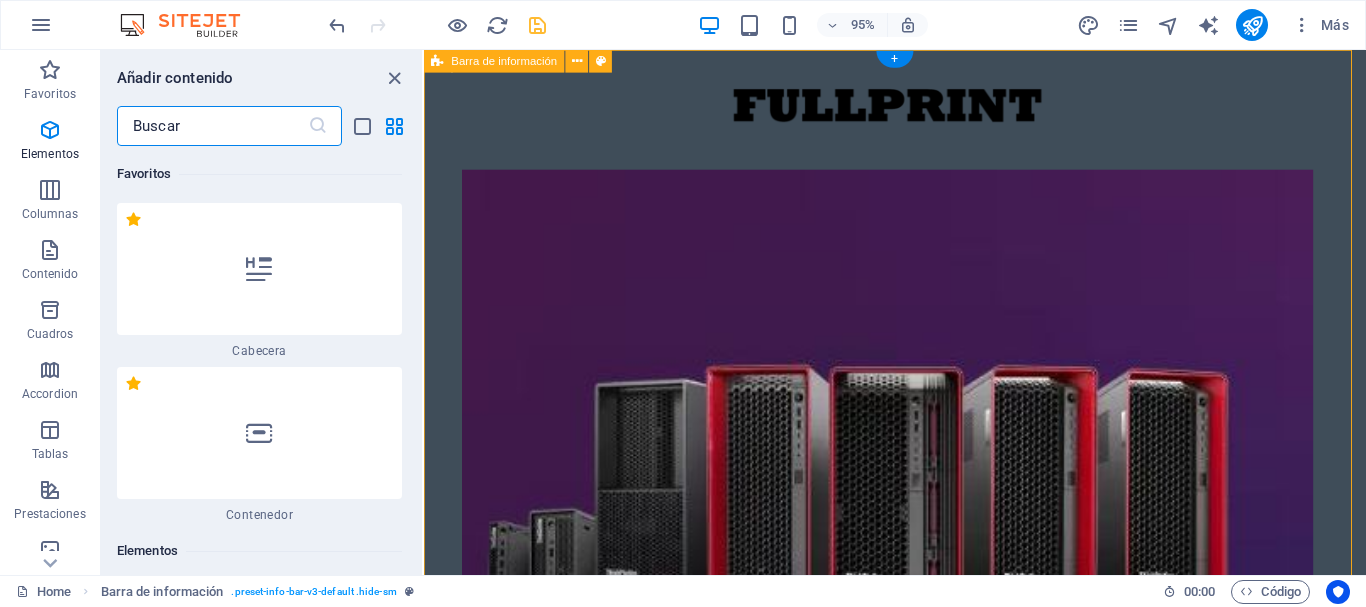 scroll, scrollTop: 6808, scrollLeft: 0, axis: vertical 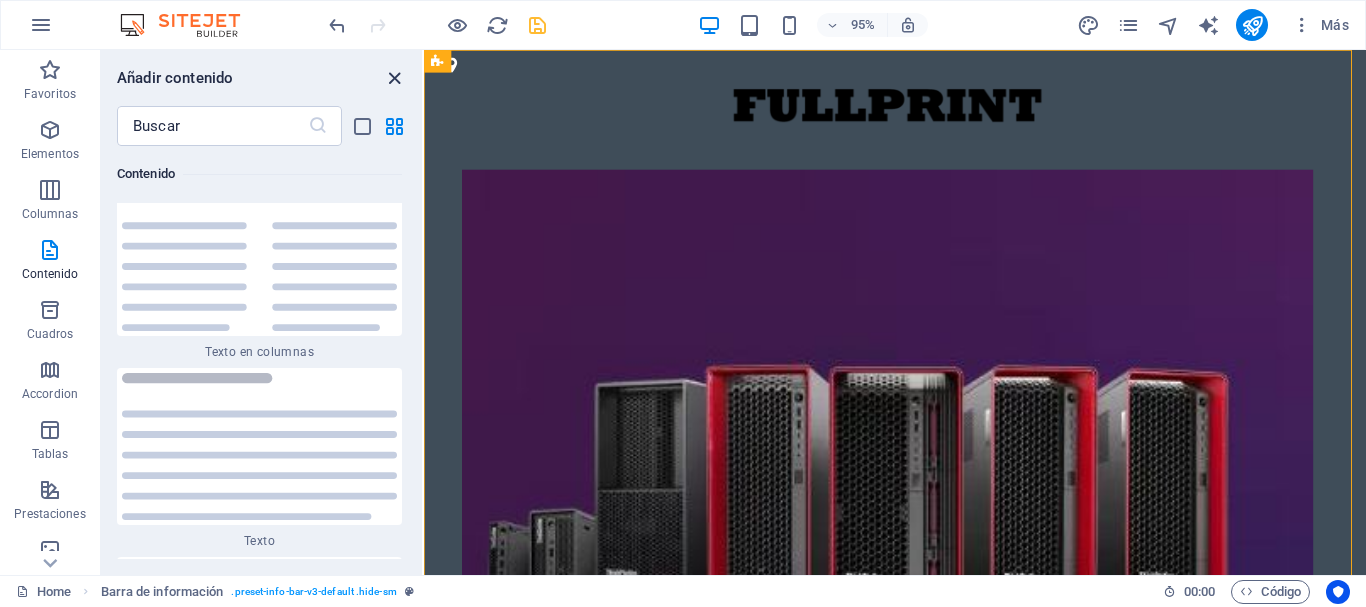 click at bounding box center (394, 78) 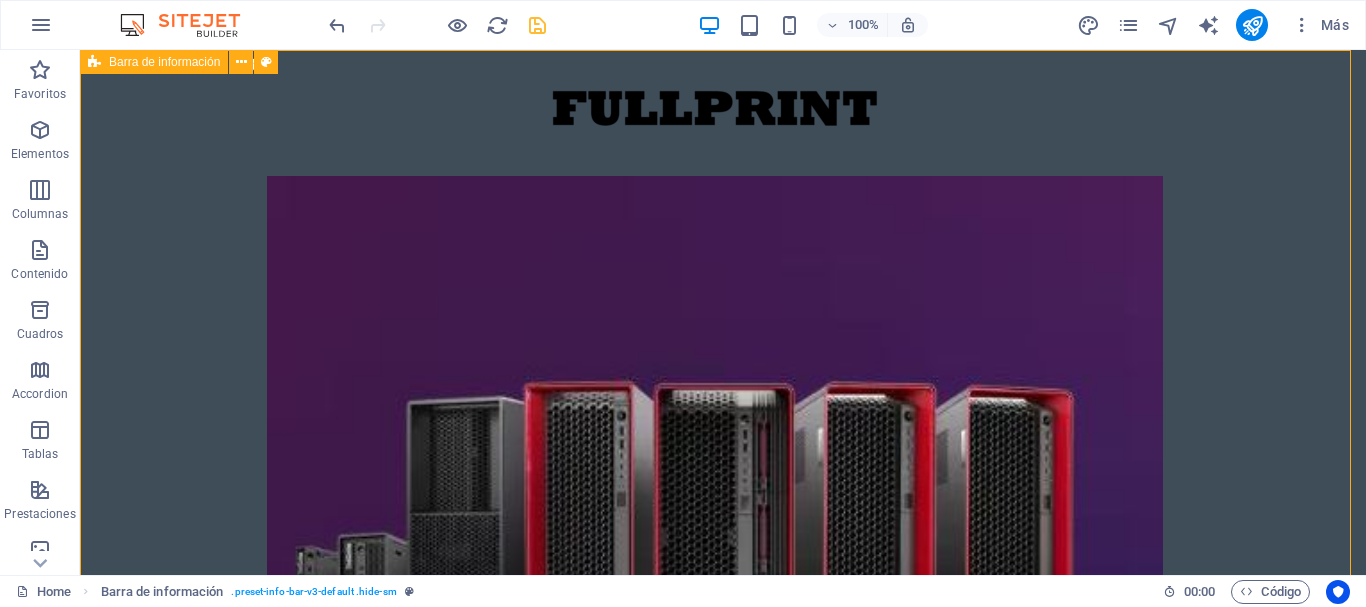 click on "Barra de información" at bounding box center [164, 62] 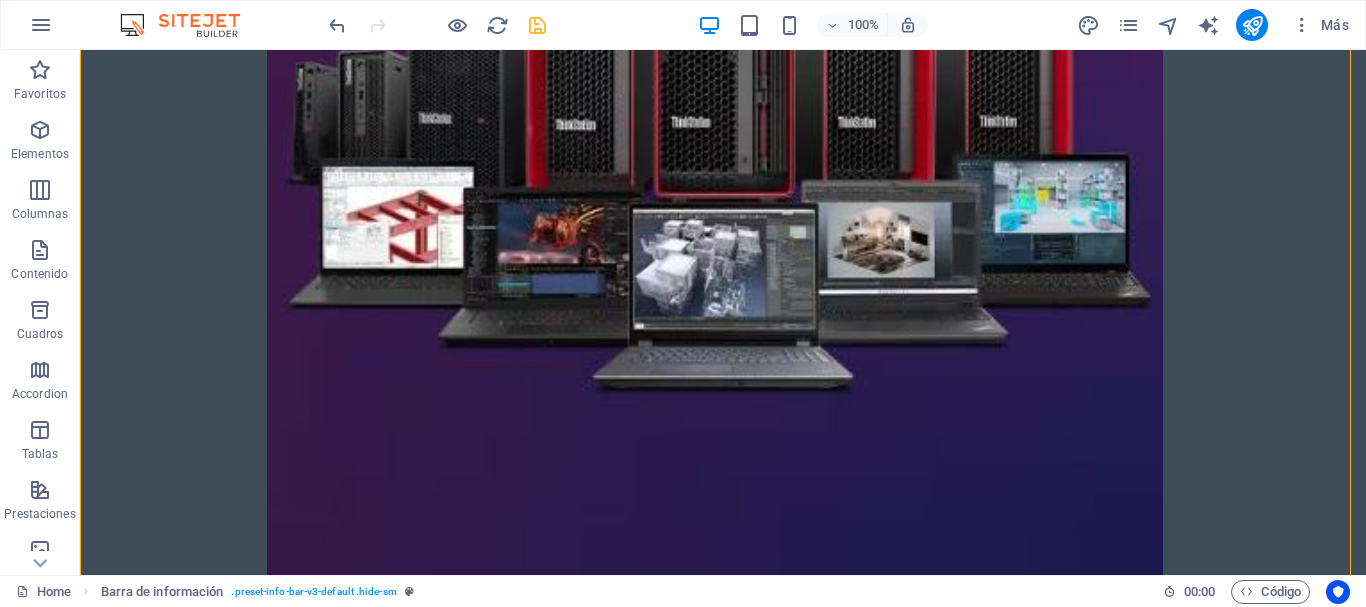 scroll, scrollTop: 0, scrollLeft: 0, axis: both 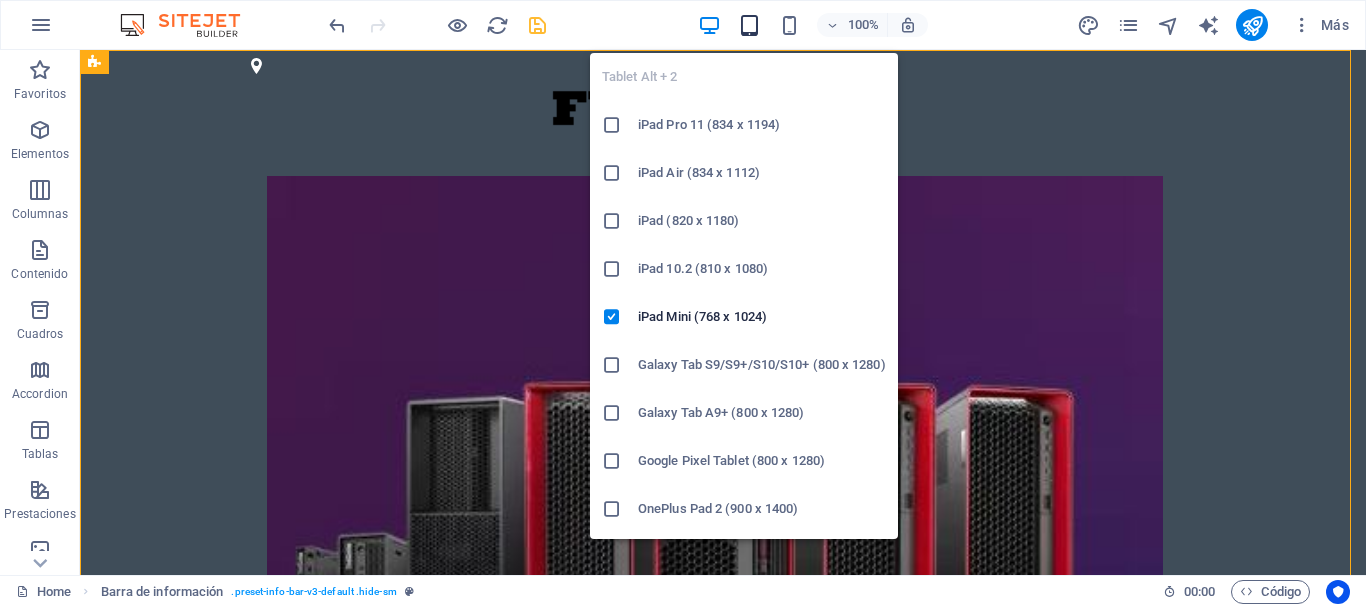 click at bounding box center [749, 25] 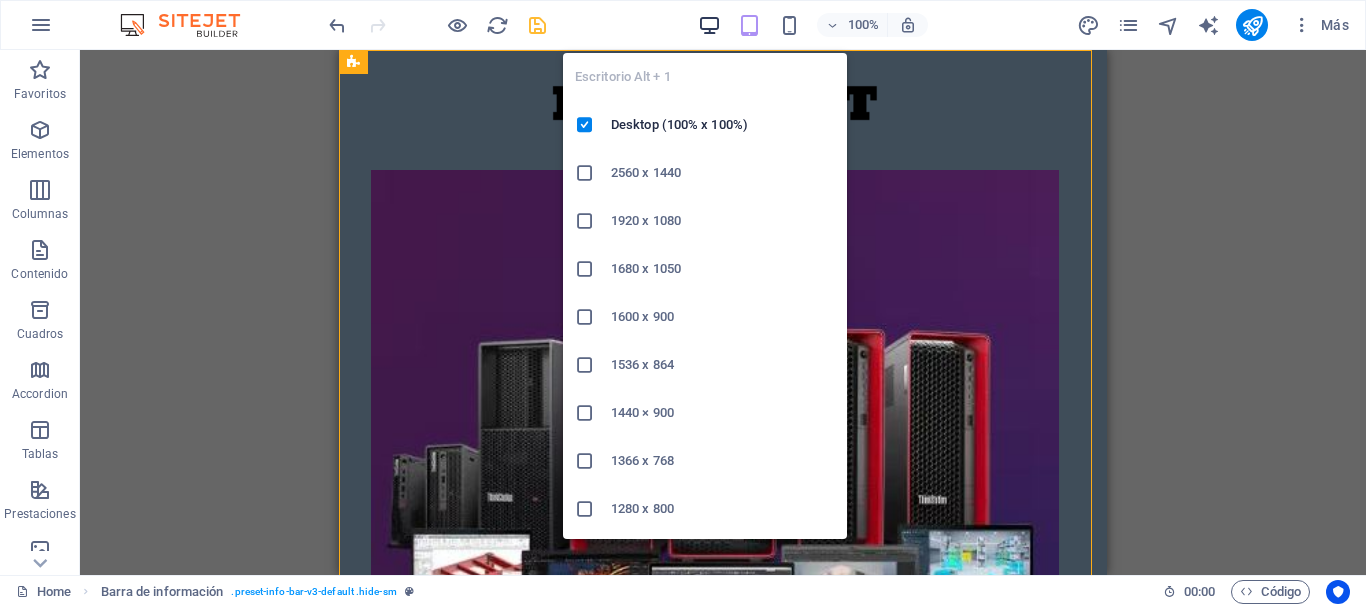 click at bounding box center [709, 25] 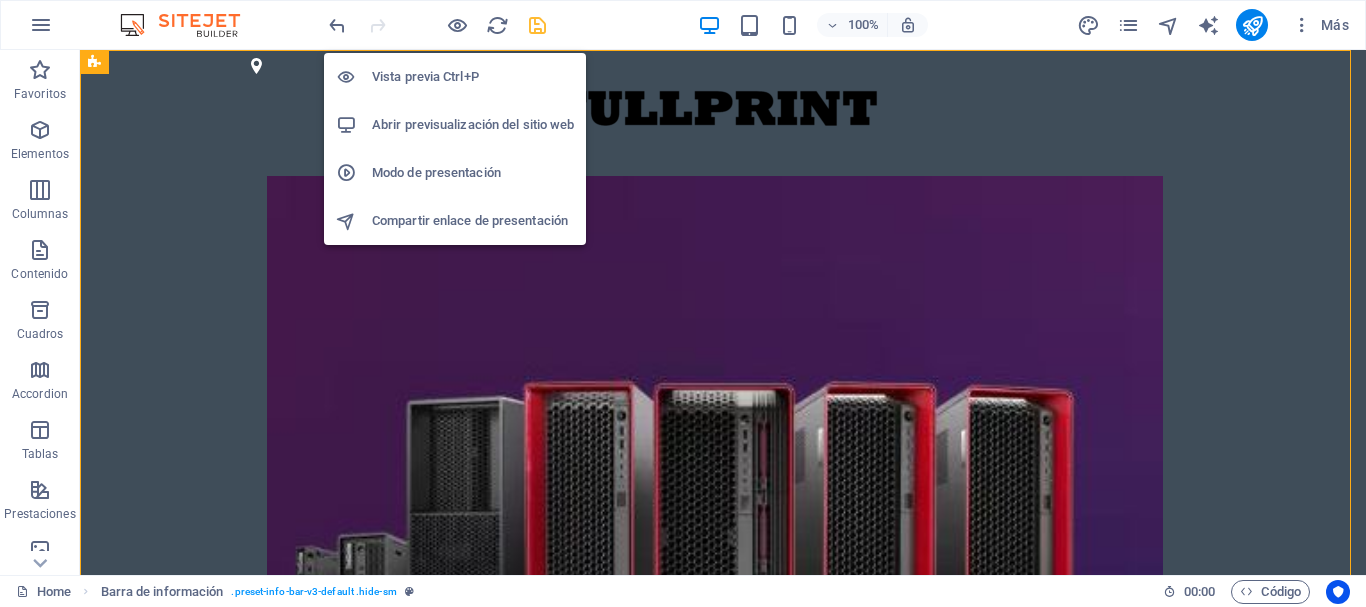 click on "Vista previa Ctrl+P" at bounding box center [473, 77] 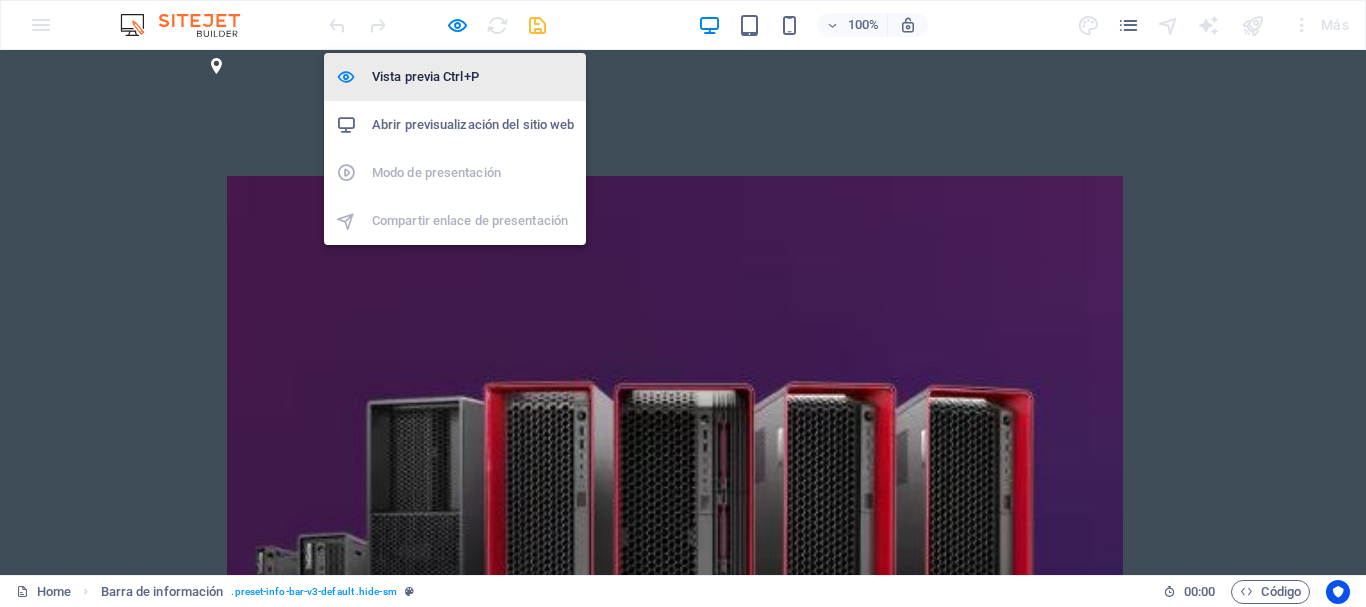 click on "Vista previa Ctrl+P" at bounding box center [473, 77] 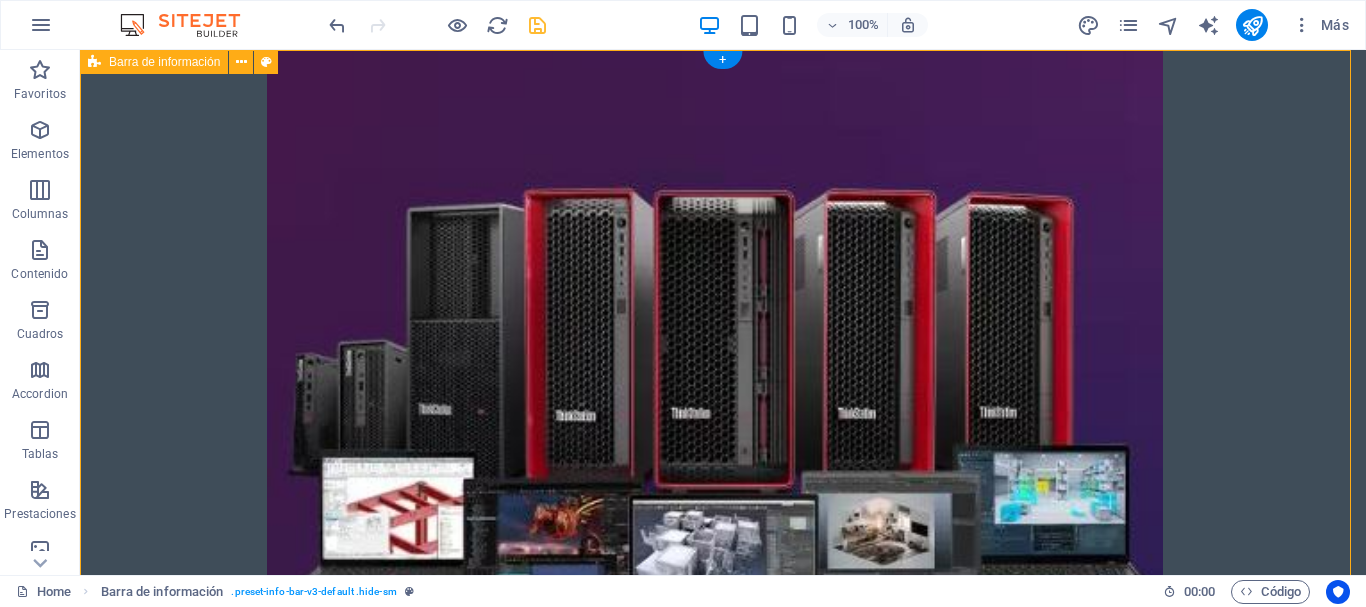 scroll, scrollTop: 0, scrollLeft: 0, axis: both 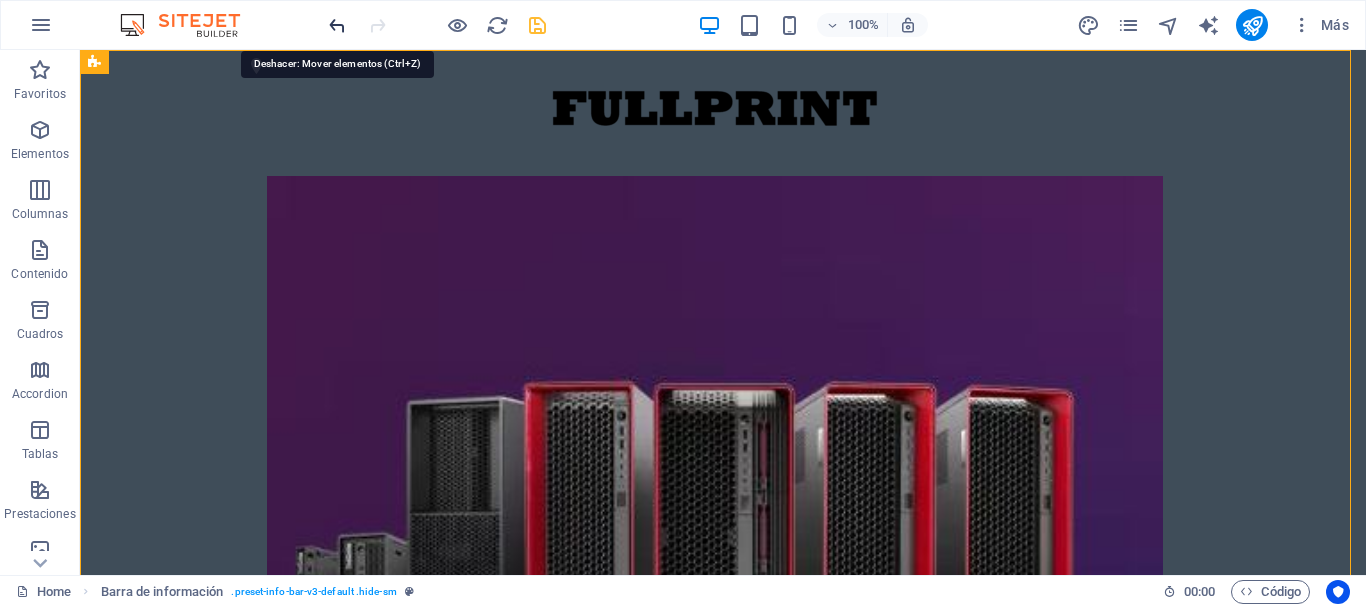 click at bounding box center [337, 25] 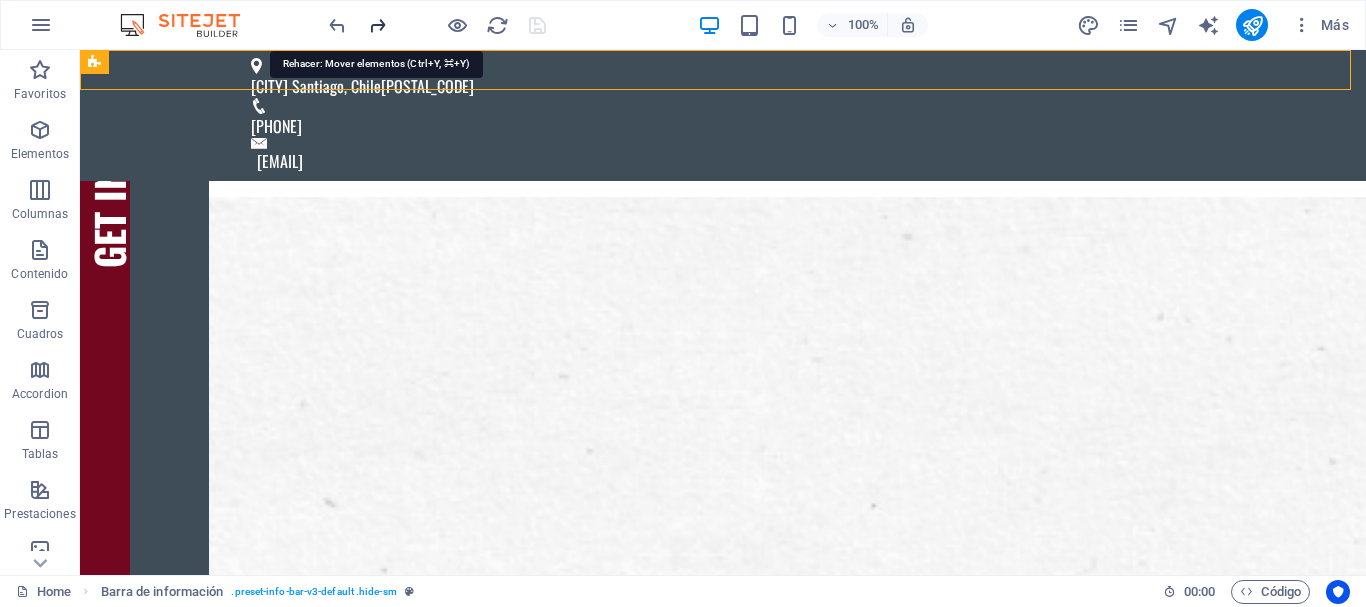 click at bounding box center [377, 25] 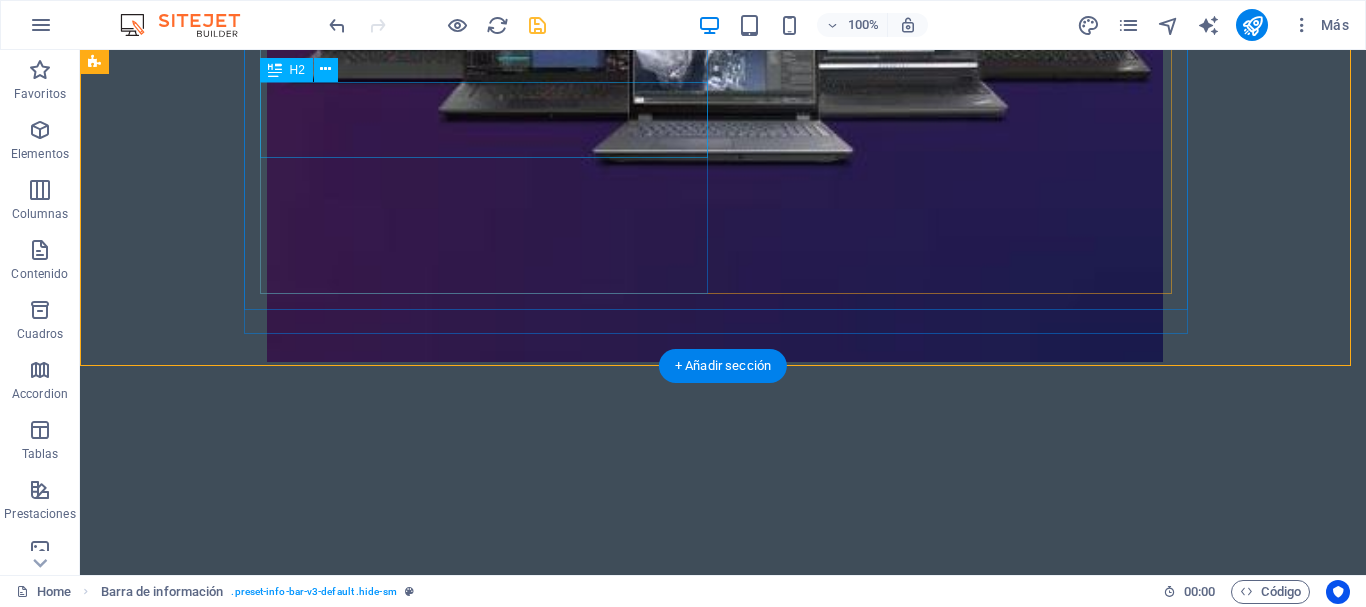 scroll, scrollTop: 0, scrollLeft: 0, axis: both 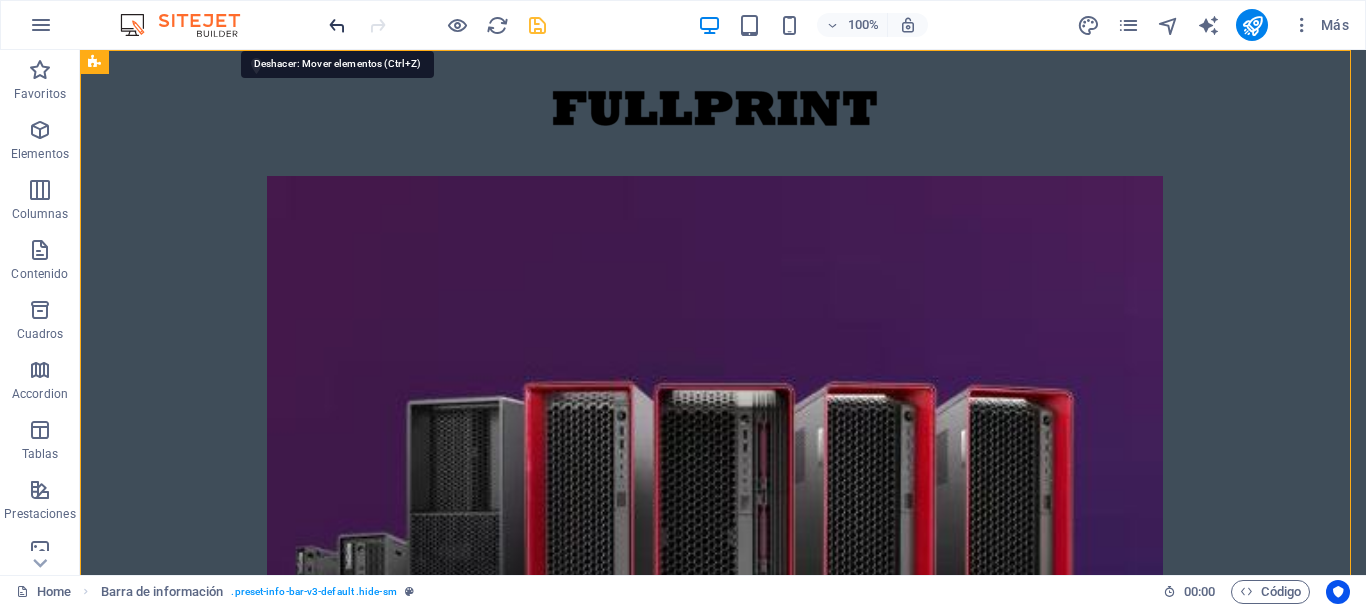 click at bounding box center [337, 25] 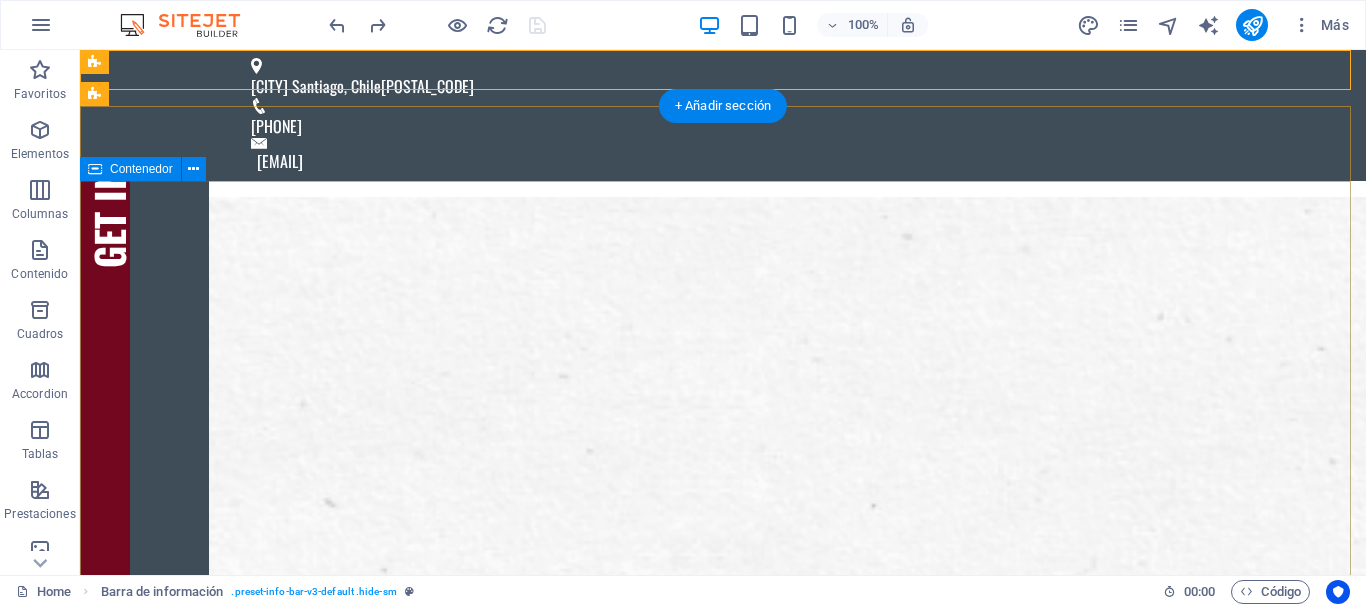 click on "Suelta el contenido aquí o  Añadir elementos  Pegar portapapeles WE PRINT CMYK . WE PRINT YOUR WORK . WE PRINT YOUR ART . What do you want to print today?" at bounding box center [723, 2760] 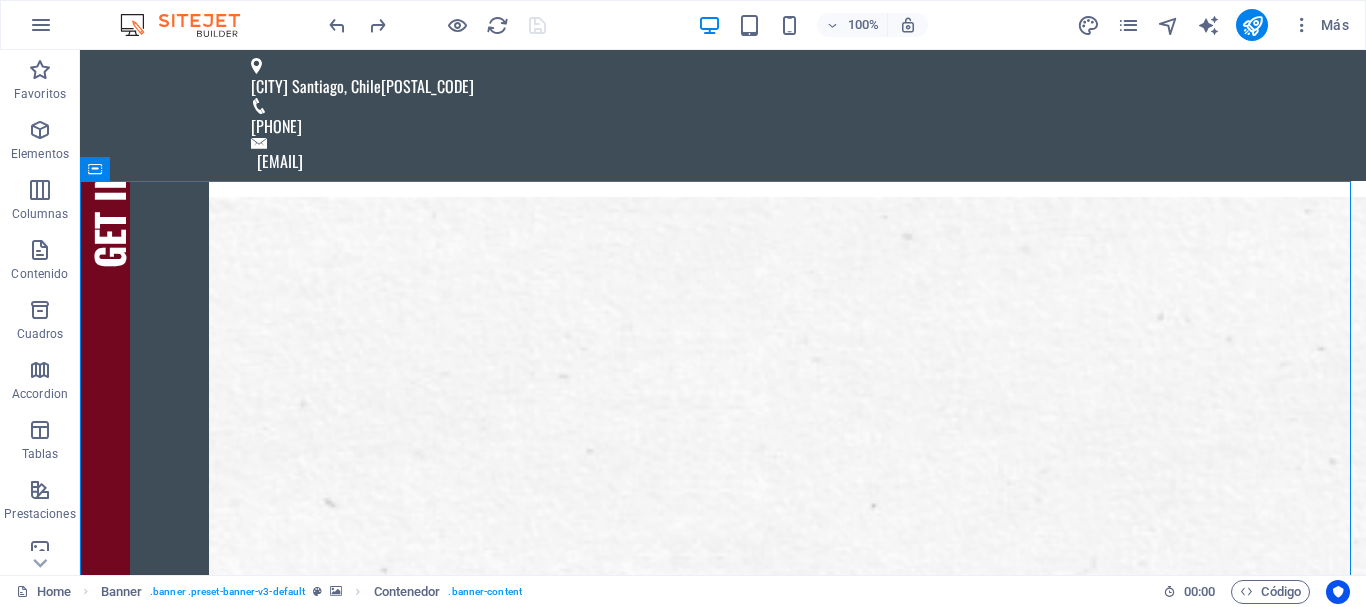 click at bounding box center [437, 25] 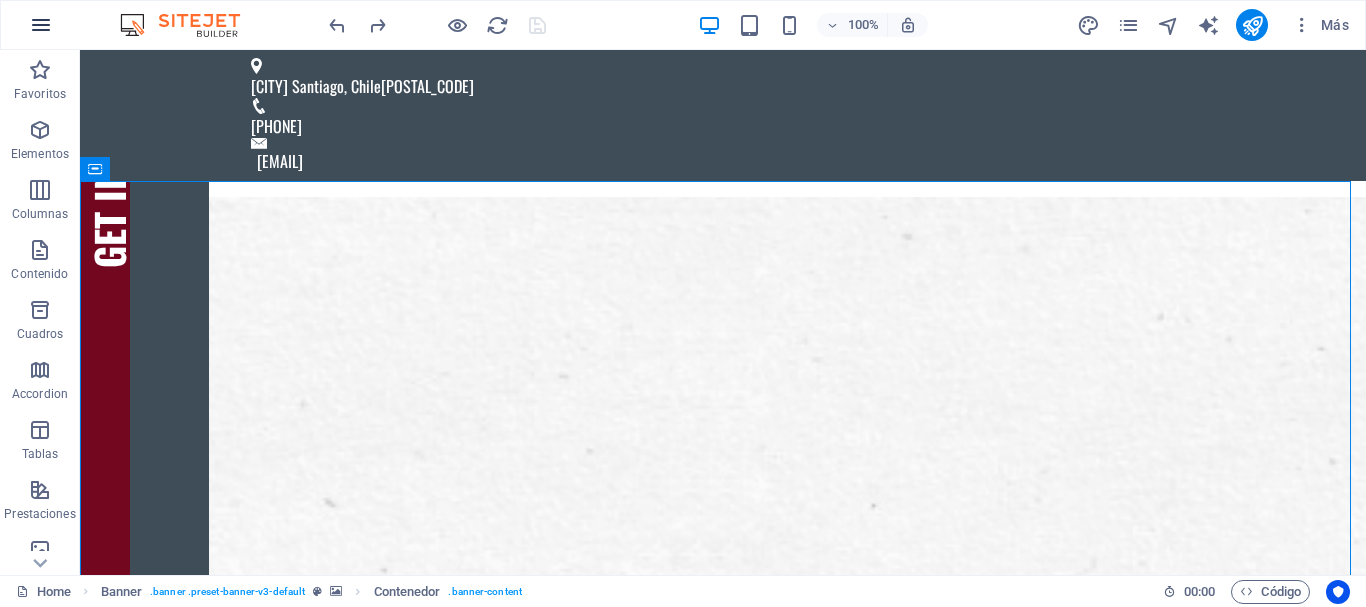 click at bounding box center [41, 25] 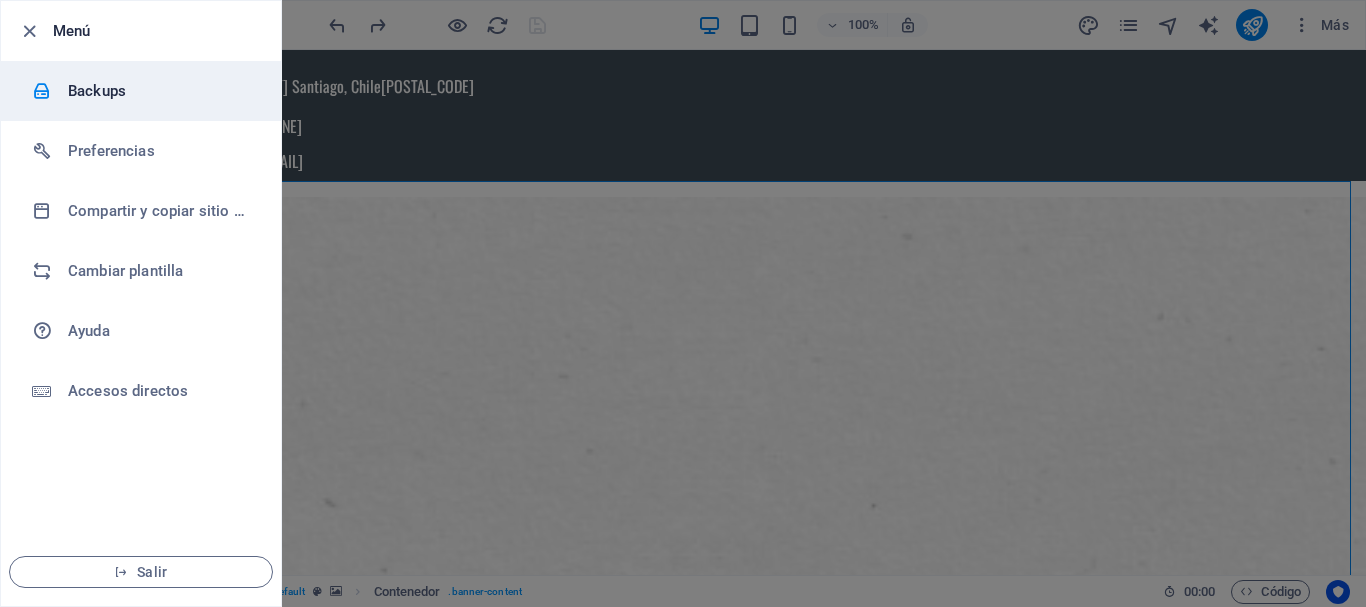 click on "Backups" at bounding box center (160, 91) 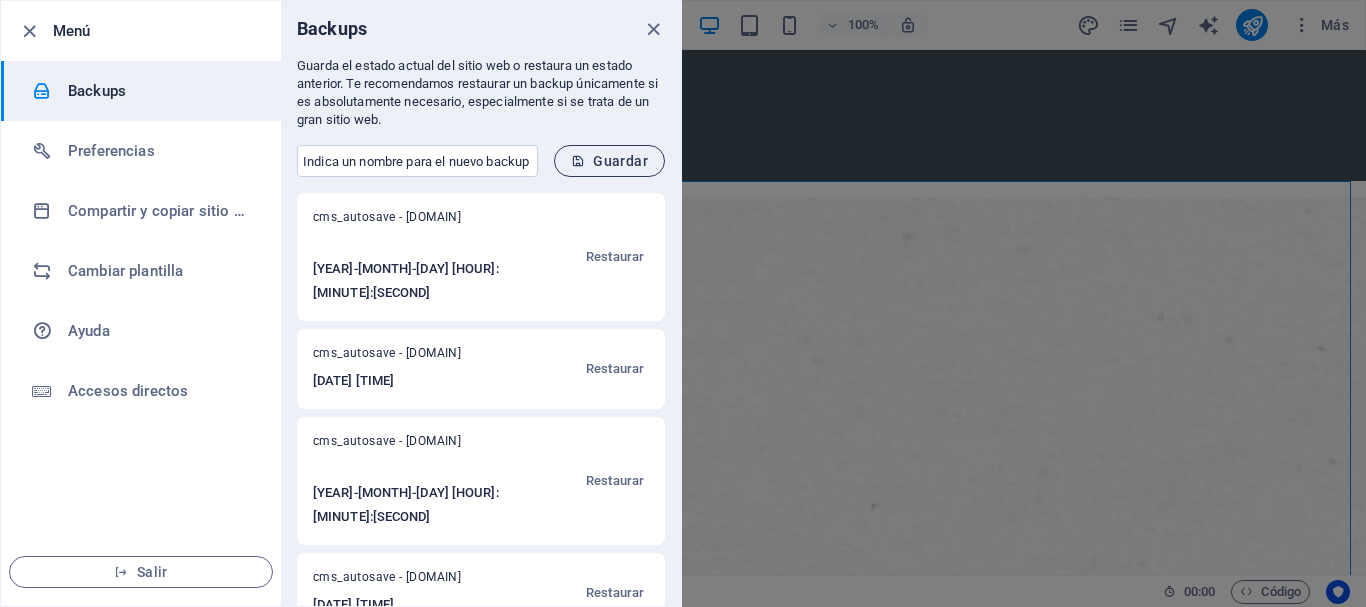 click on "Guardar" at bounding box center (609, 161) 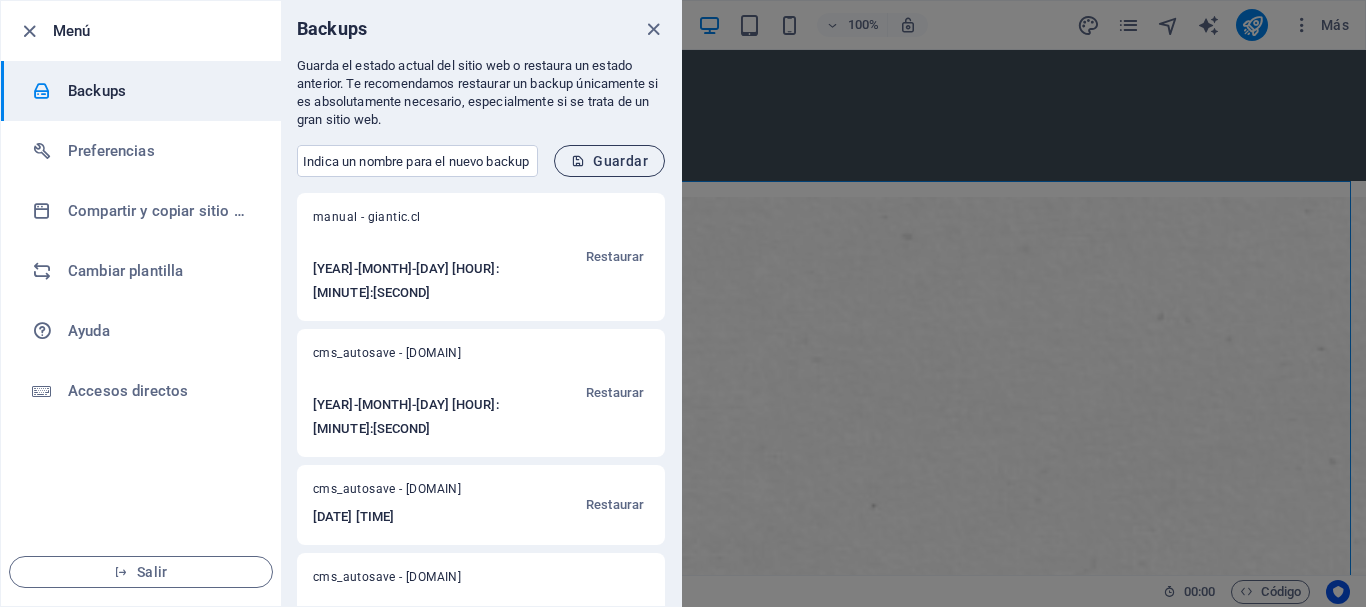 click on "Guardar" at bounding box center [609, 161] 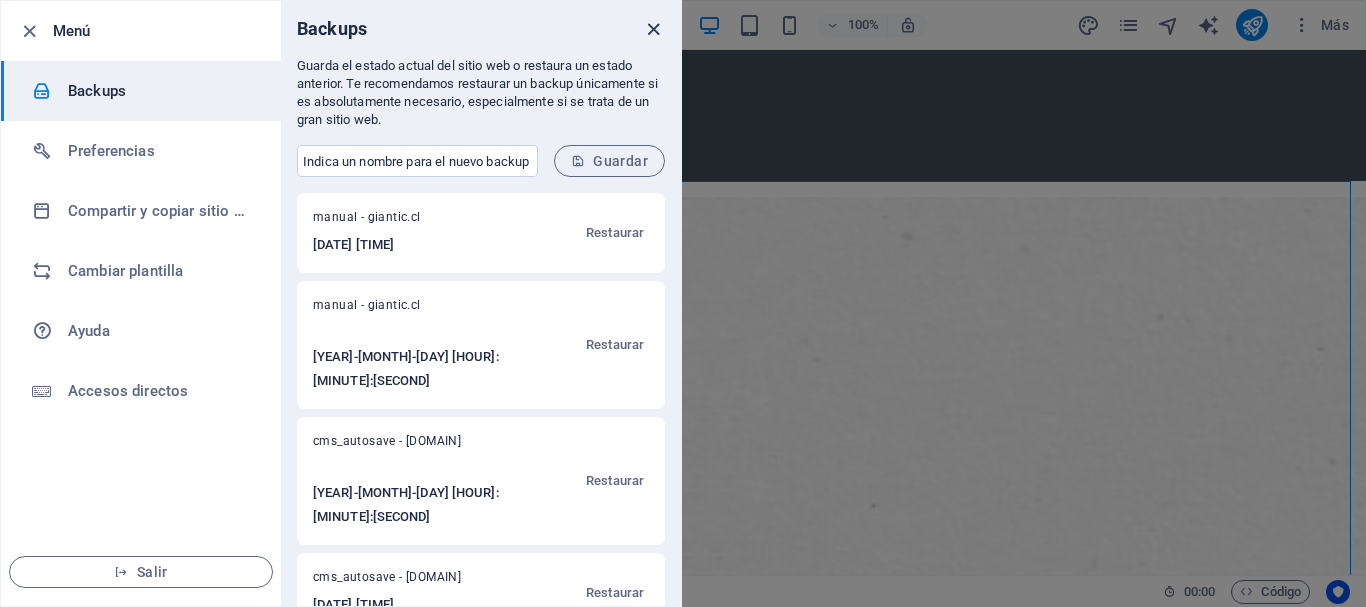 click at bounding box center [653, 29] 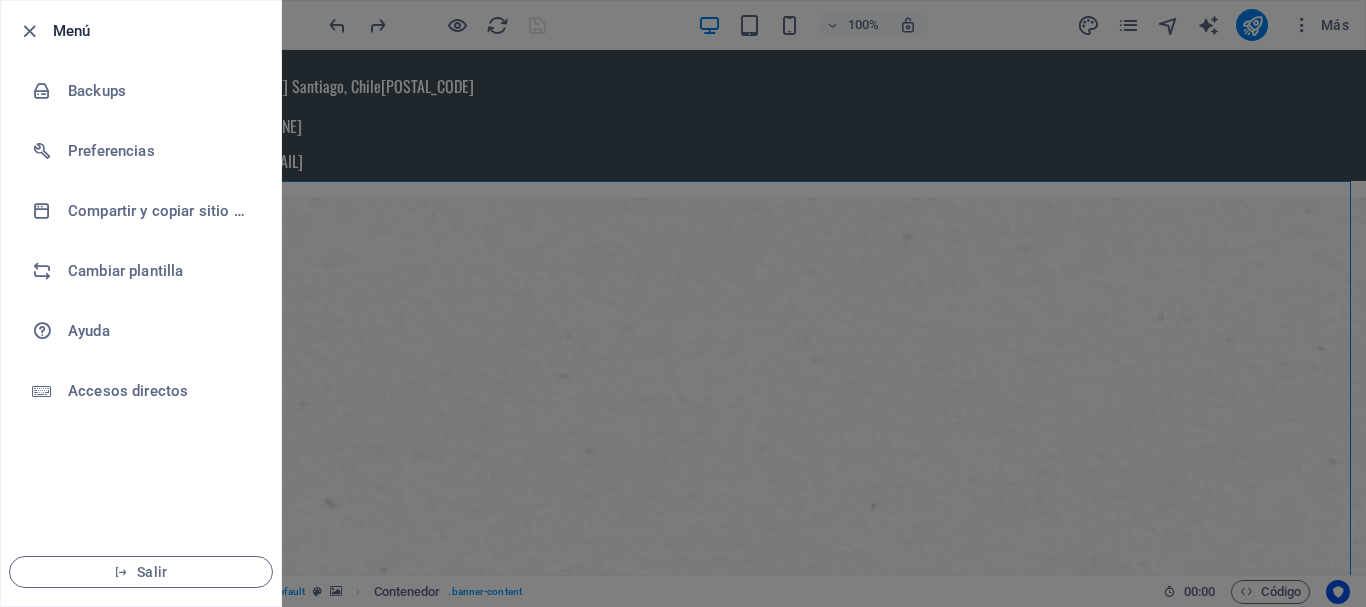 click on "Menú" at bounding box center [159, 31] 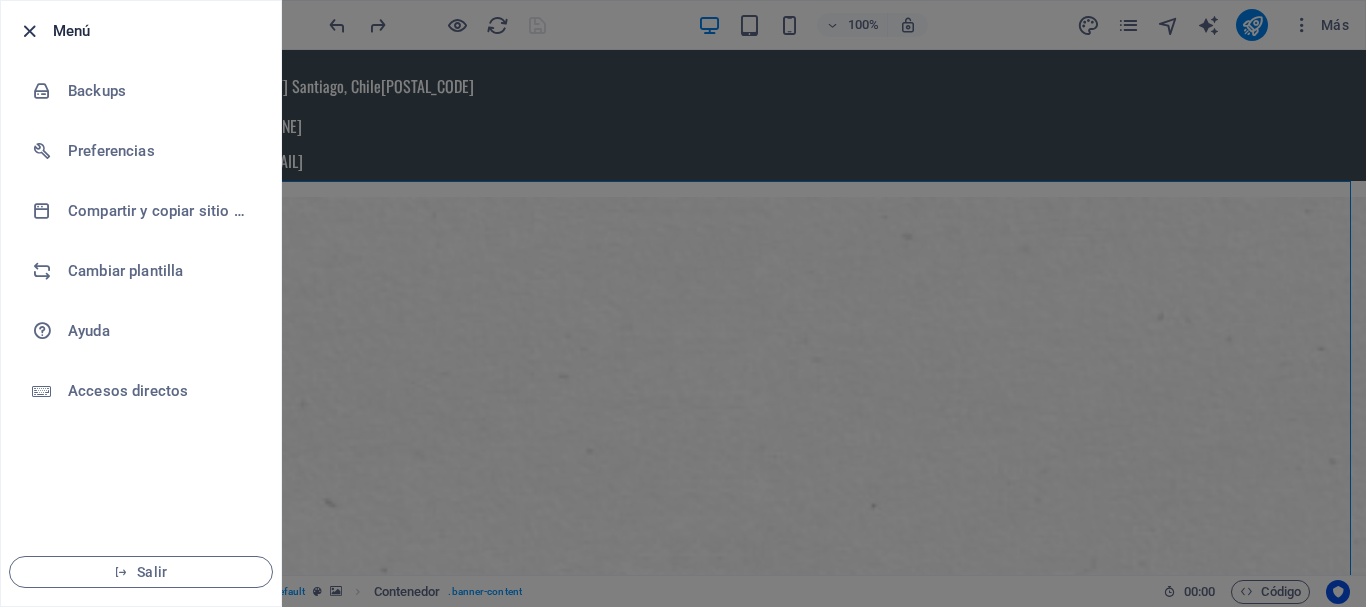 click at bounding box center (29, 31) 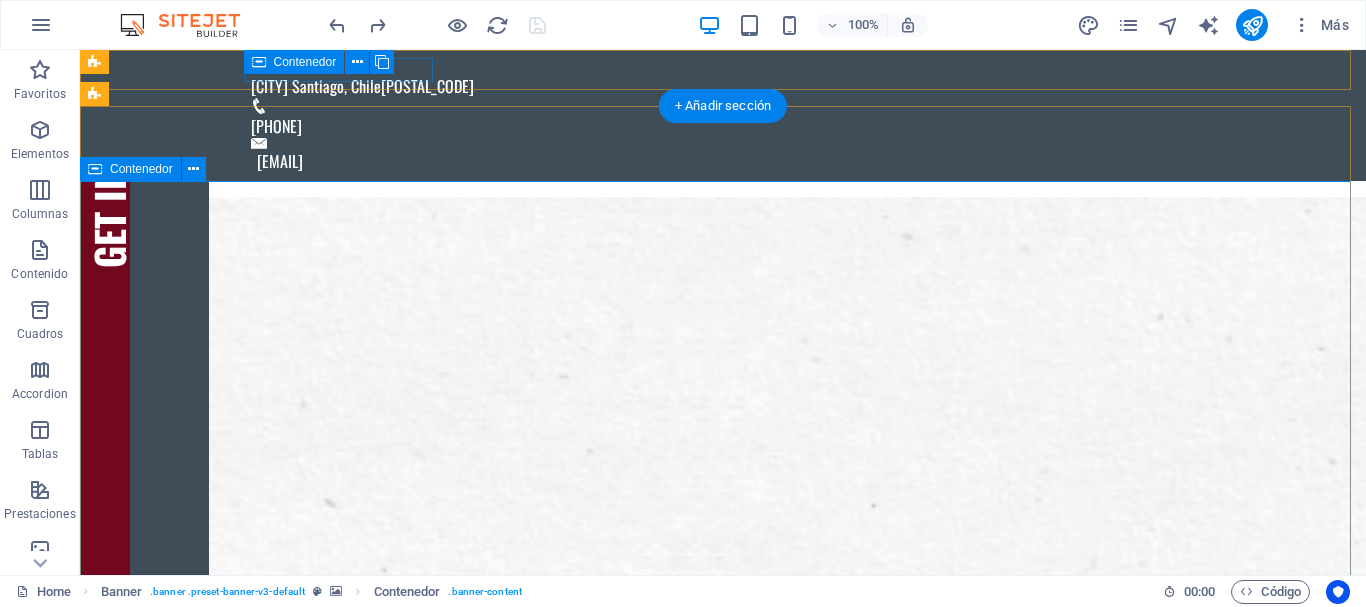 click on "Suelta el contenido aquí o  Añadir elementos  Pegar portapapeles WE PRINT CMYK . WE PRINT YOUR WORK . WE PRINT YOUR ART . What do you want to print today?" at bounding box center [723, 2760] 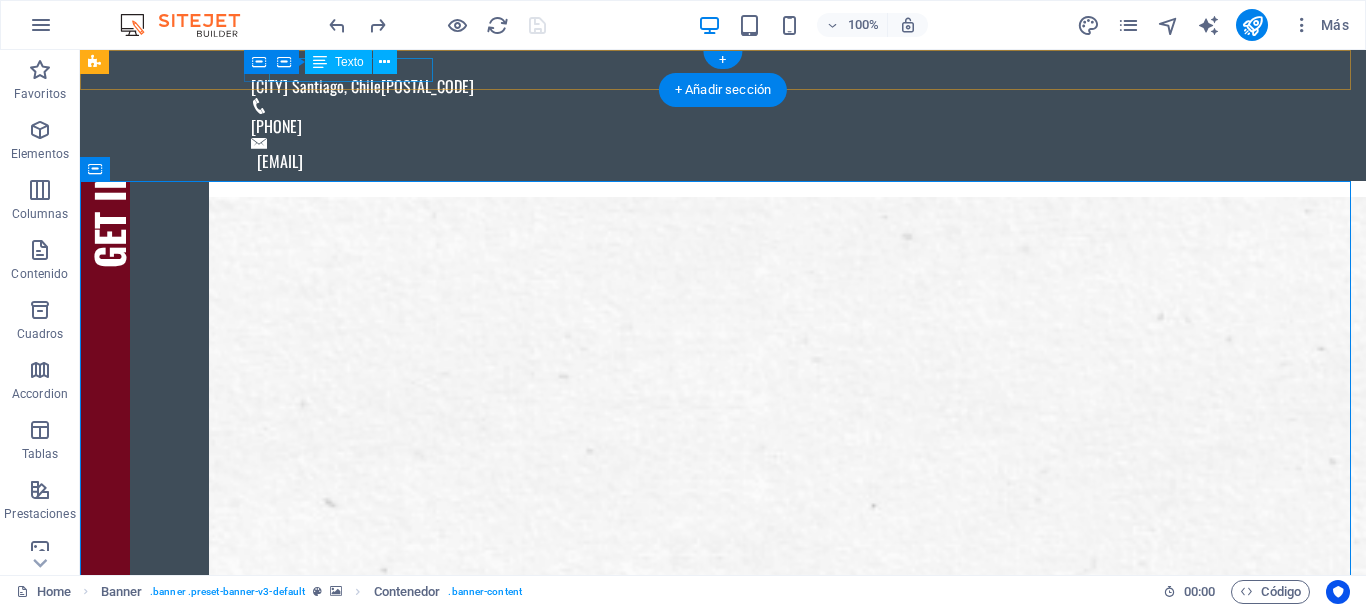 click on "[DISTRICT] [CITY], [COUNTRY] [POSTAL_CODE]" at bounding box center [715, 86] 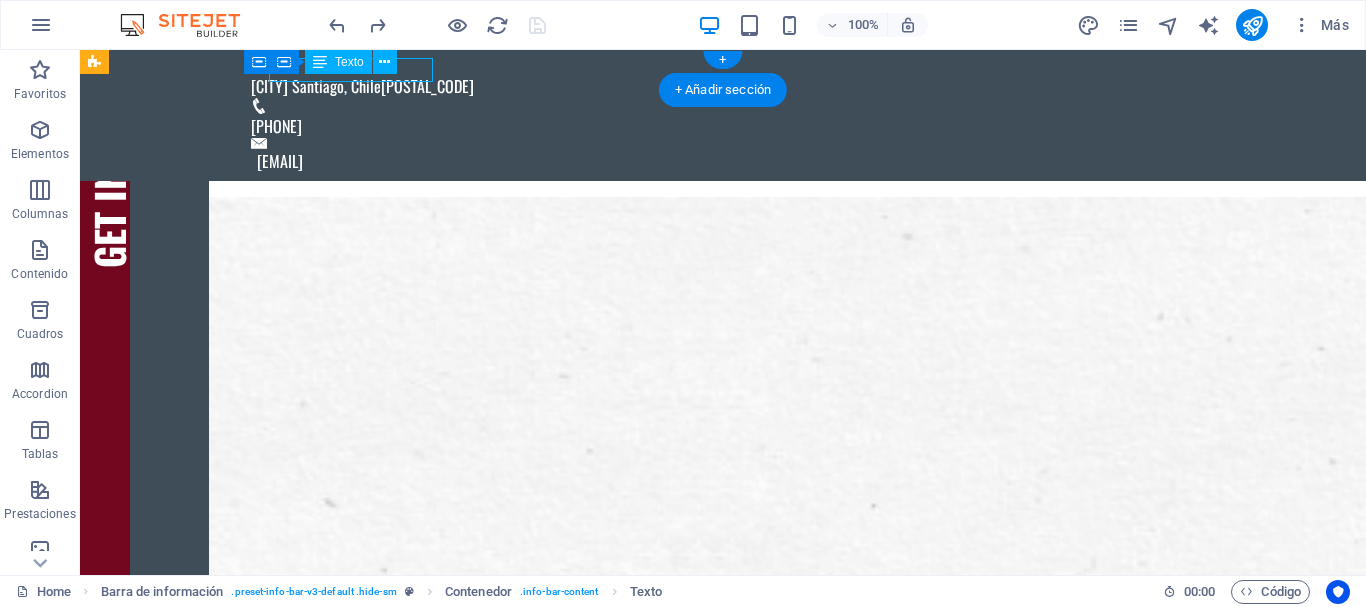 click on "[DISTRICT] [CITY], [COUNTRY] [POSTAL_CODE]" at bounding box center [715, 86] 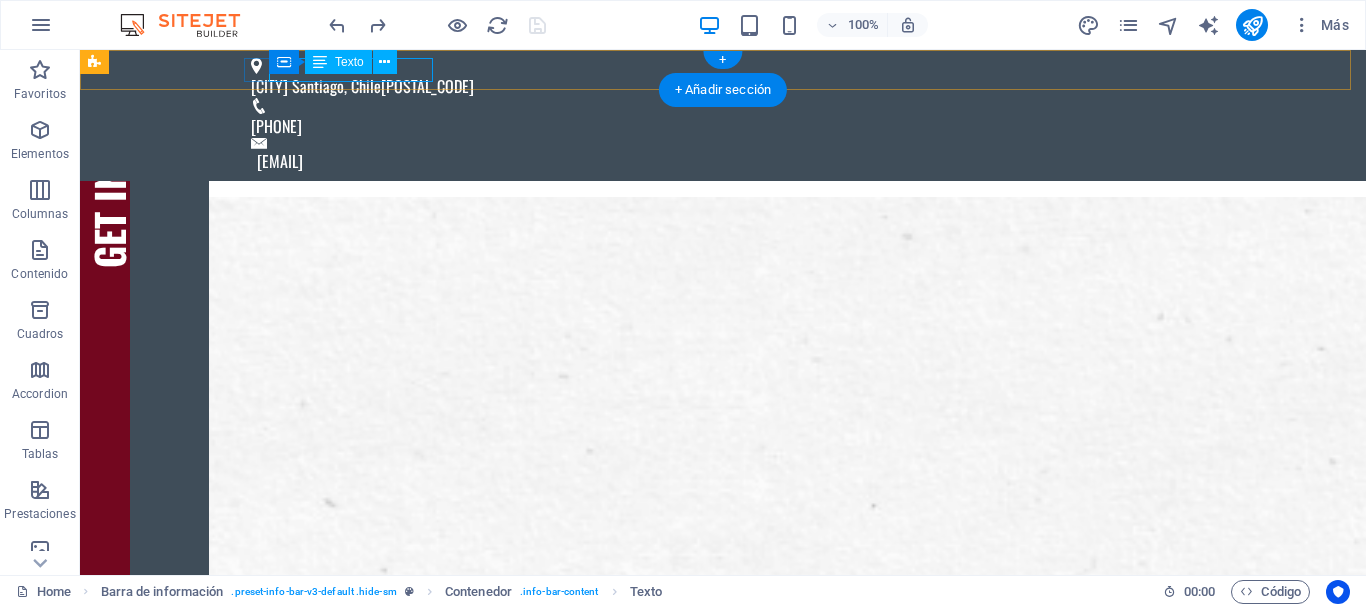 click on "[DISTRICT] [CITY], [COUNTRY] [POSTAL_CODE]" at bounding box center (715, 86) 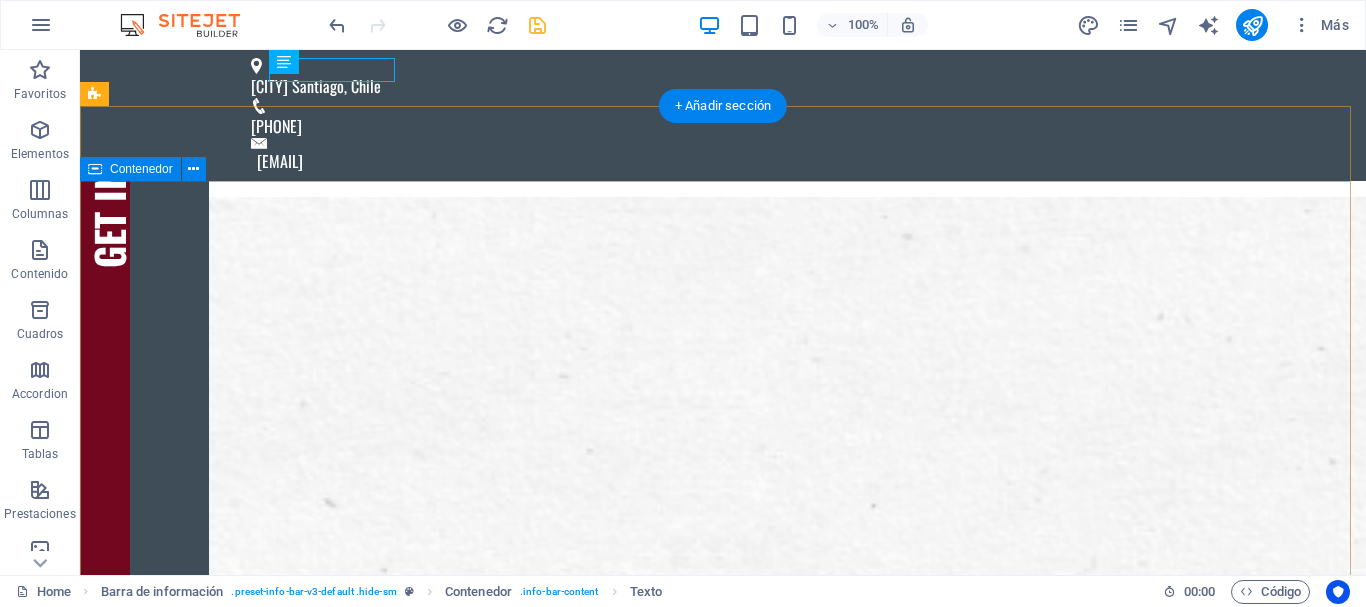 click on "Suelta el contenido aquí o  Añadir elementos  Pegar portapapeles WE PRINT CMYK . WE PRINT YOUR WORK . WE PRINT YOUR ART . What do you want to print today?" at bounding box center (723, 2760) 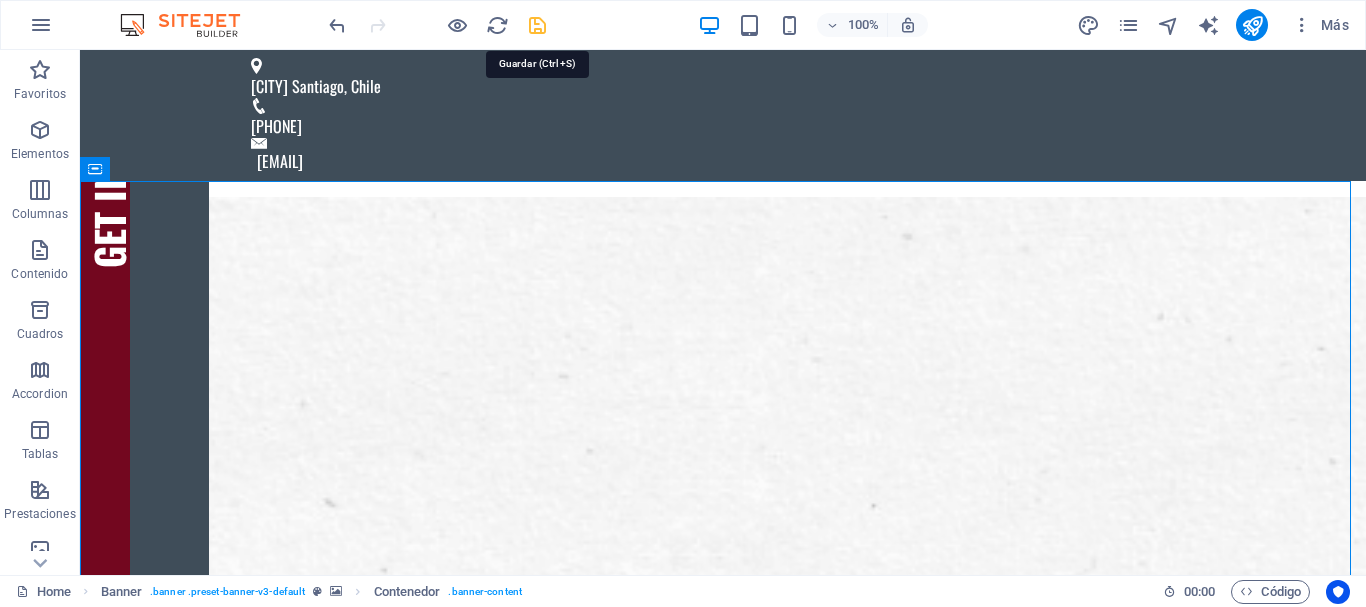 click at bounding box center [537, 25] 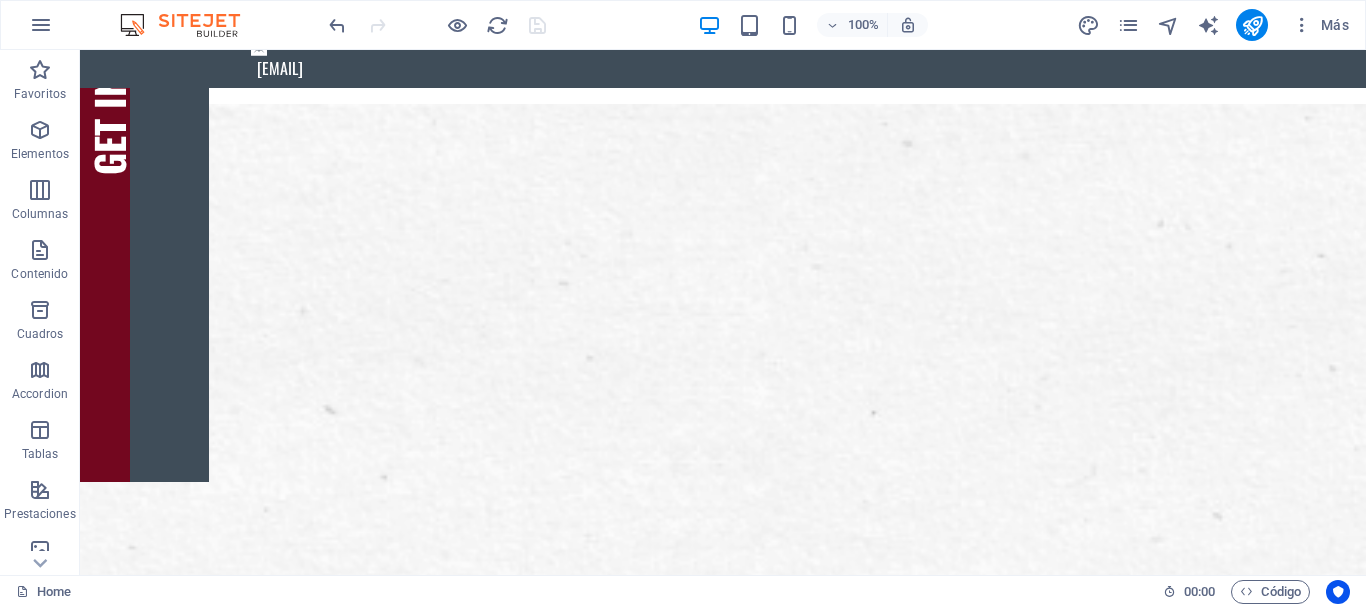scroll, scrollTop: 95, scrollLeft: 0, axis: vertical 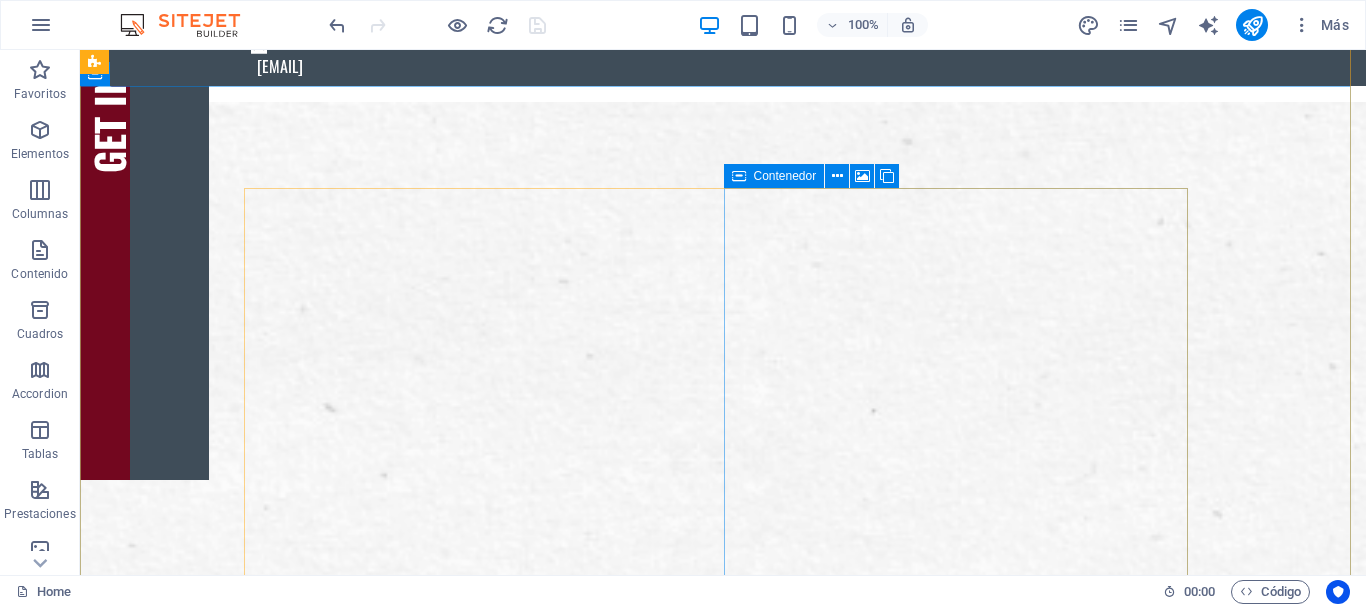 click on "Pegar portapapeles" at bounding box center [788, 2975] 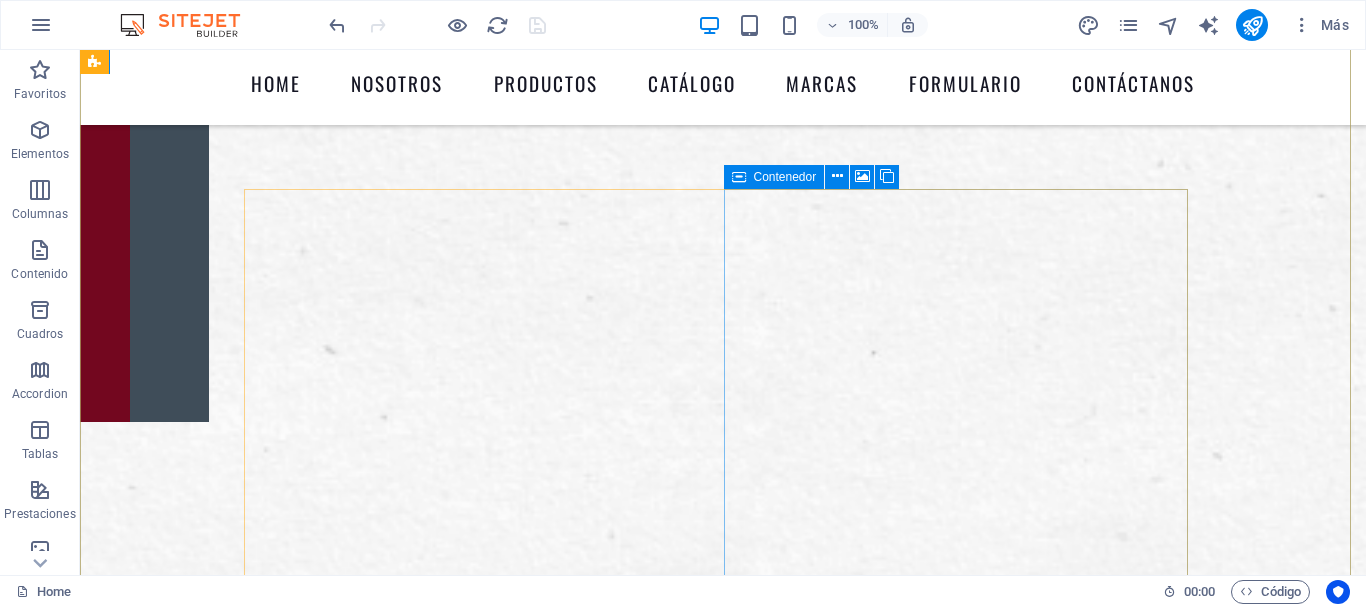 scroll, scrollTop: 88, scrollLeft: 0, axis: vertical 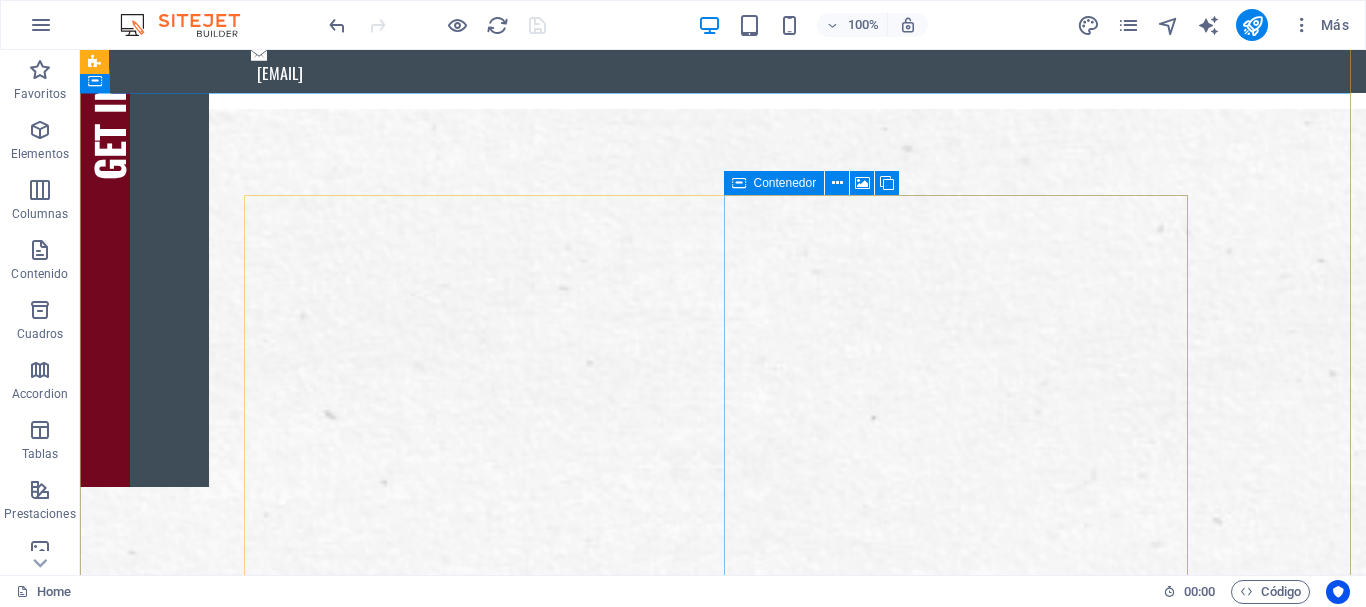 click on "Añadir elementos" at bounding box center [652, 2982] 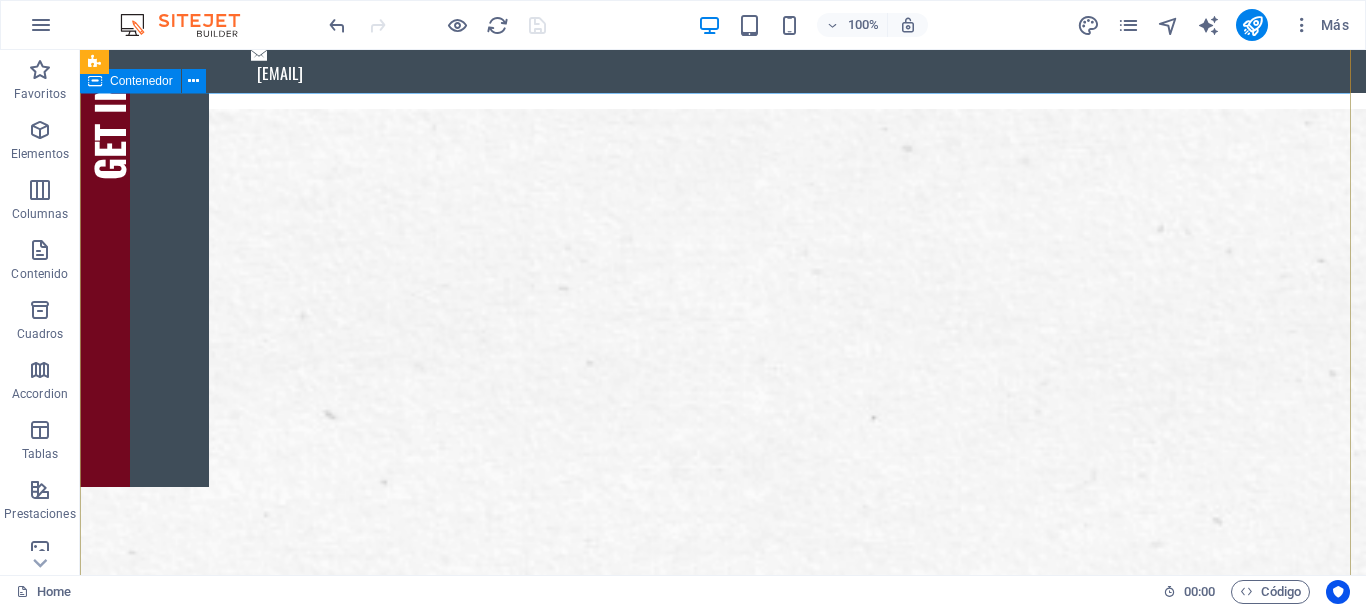 click on "Suelta el contenido aquí o  Añadir elementos  Pegar portapapeles WE PRINT CMYK . WE PRINT YOUR WORK . WE PRINT YOUR ART . What do you want to print today?" at bounding box center (723, 2672) 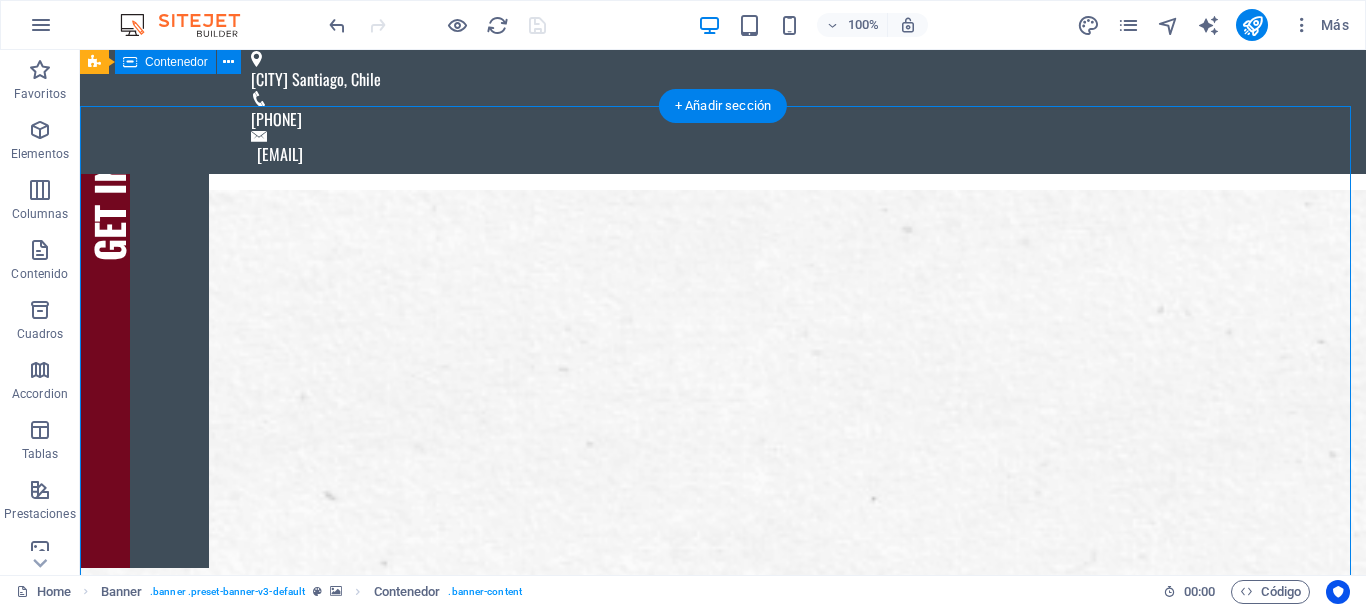 scroll, scrollTop: 0, scrollLeft: 0, axis: both 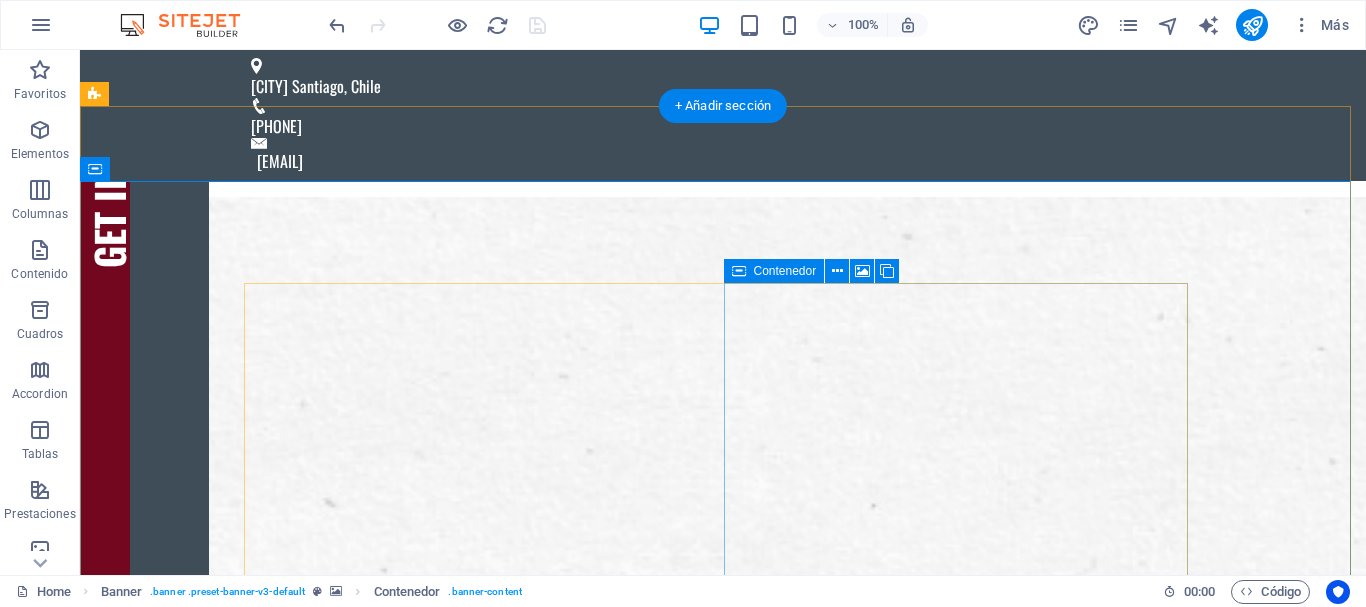 click on "Añadir elementos" at bounding box center (652, 3070) 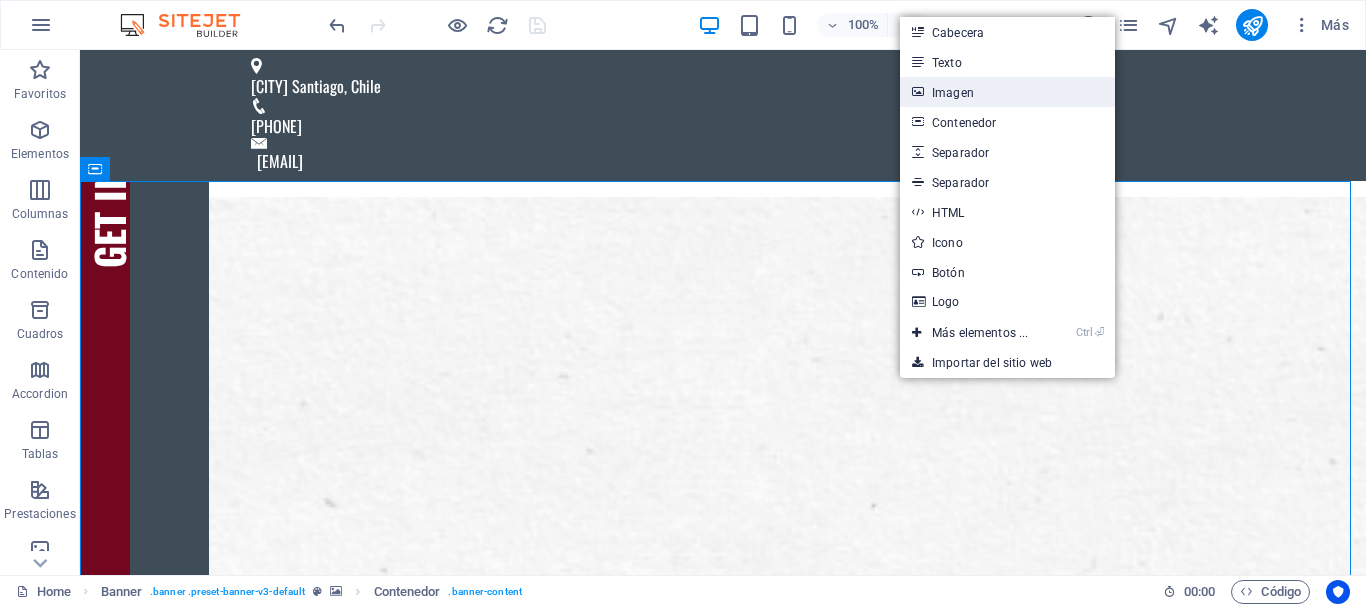 click on "Imagen" at bounding box center (1007, 92) 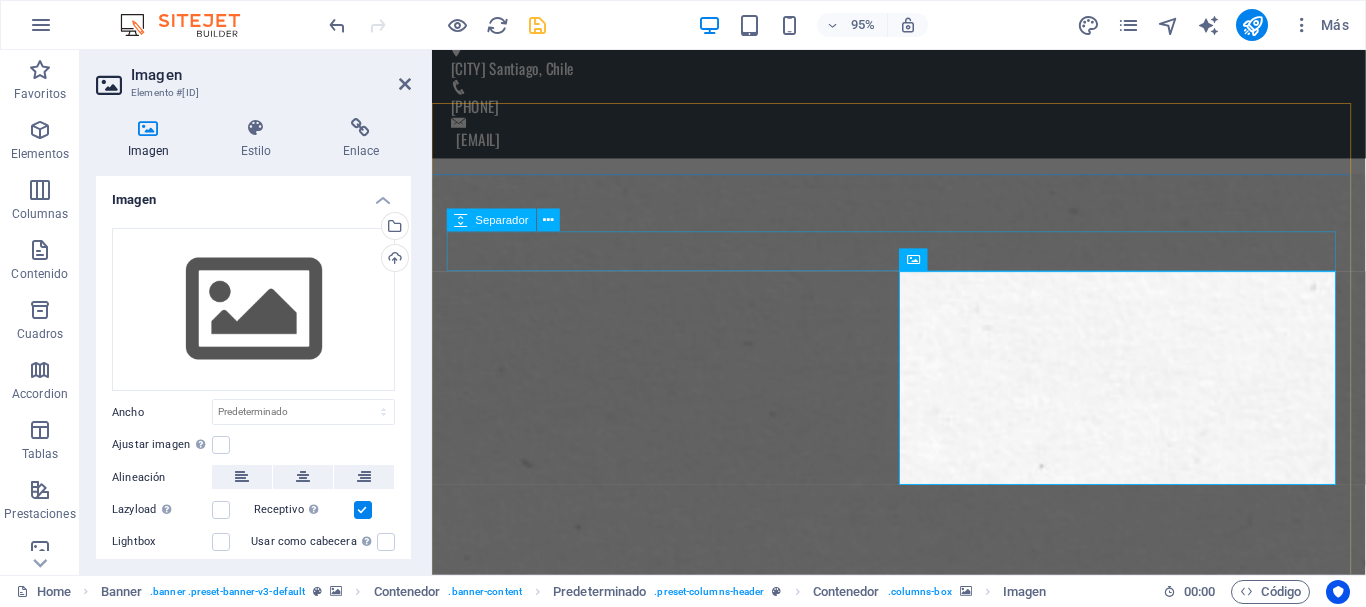 scroll, scrollTop: 0, scrollLeft: 0, axis: both 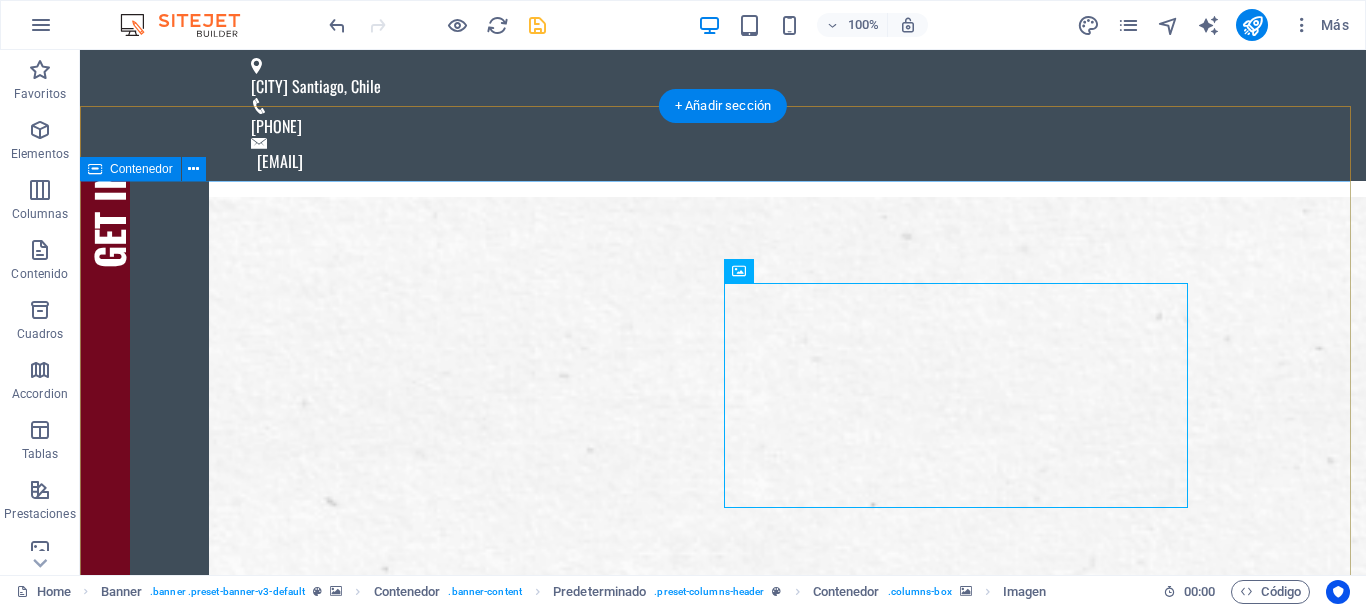 click on "WE PRINT CMYK . WE PRINT YOUR WORK . WE PRINT YOUR ART . What do you want to print today?" at bounding box center [723, 2796] 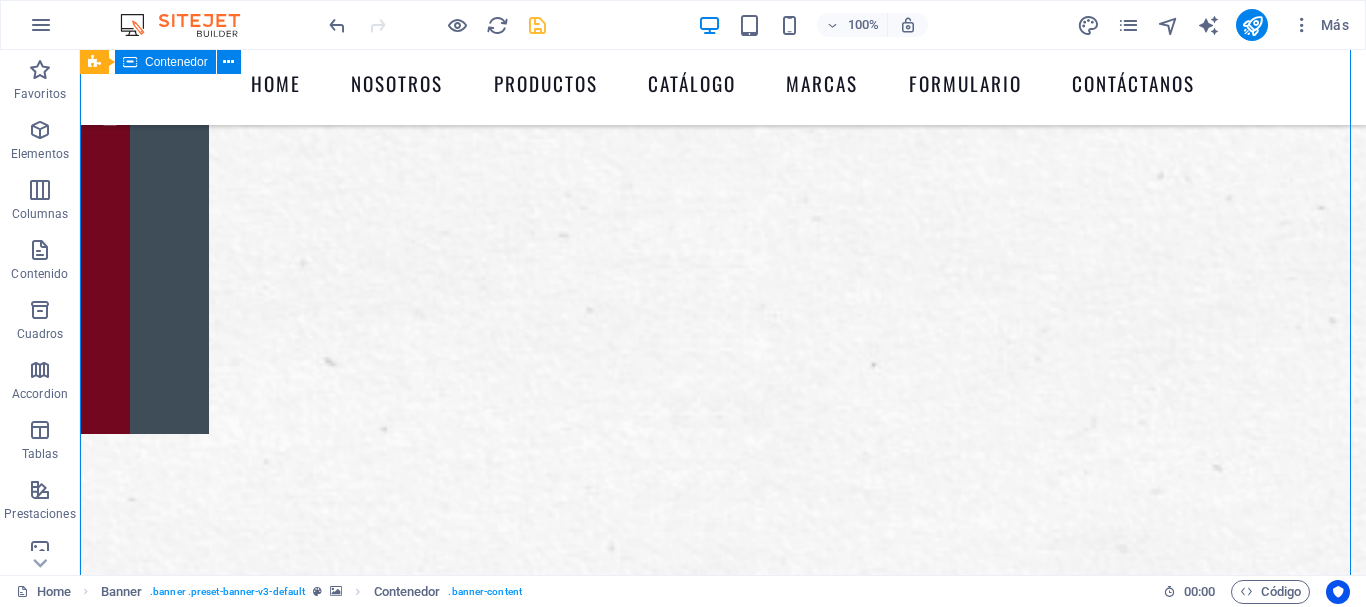 scroll, scrollTop: 122, scrollLeft: 0, axis: vertical 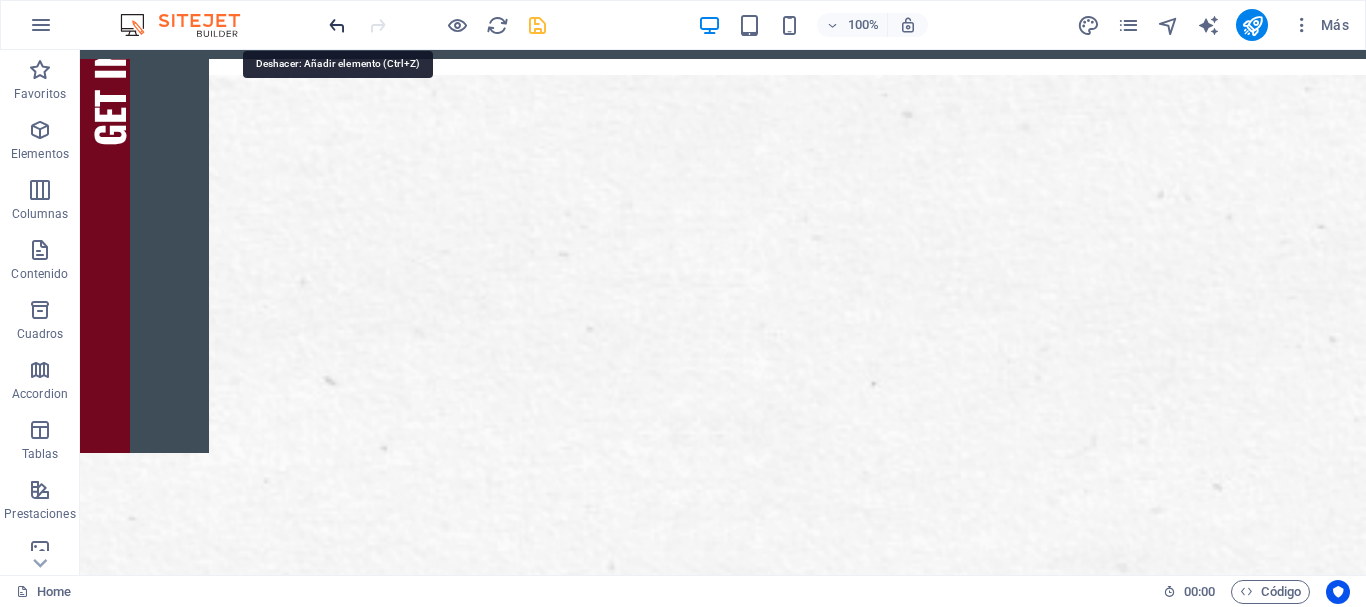 click at bounding box center [337, 25] 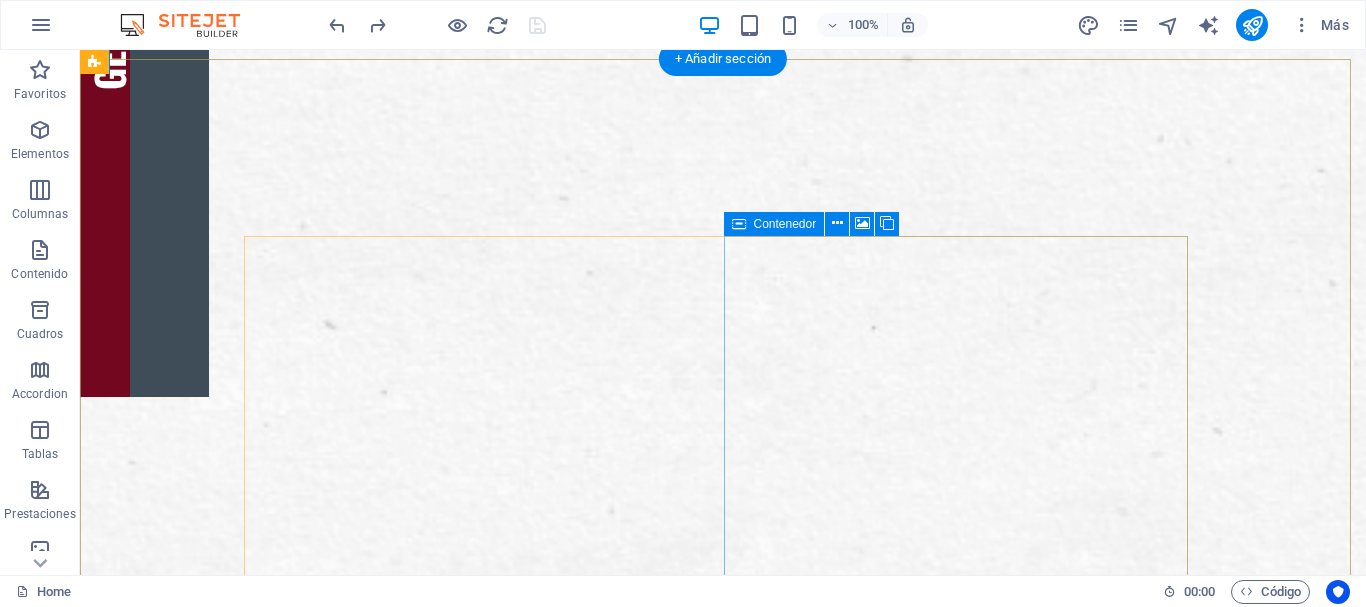 scroll, scrollTop: 0, scrollLeft: 0, axis: both 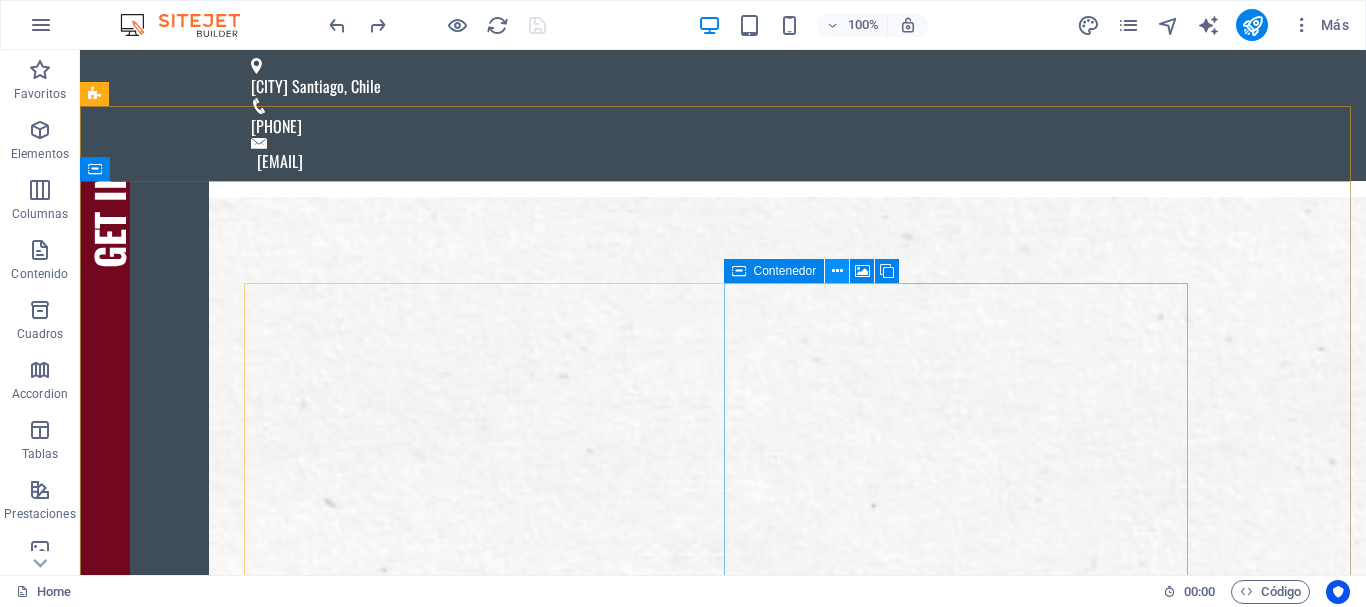 click at bounding box center (837, 271) 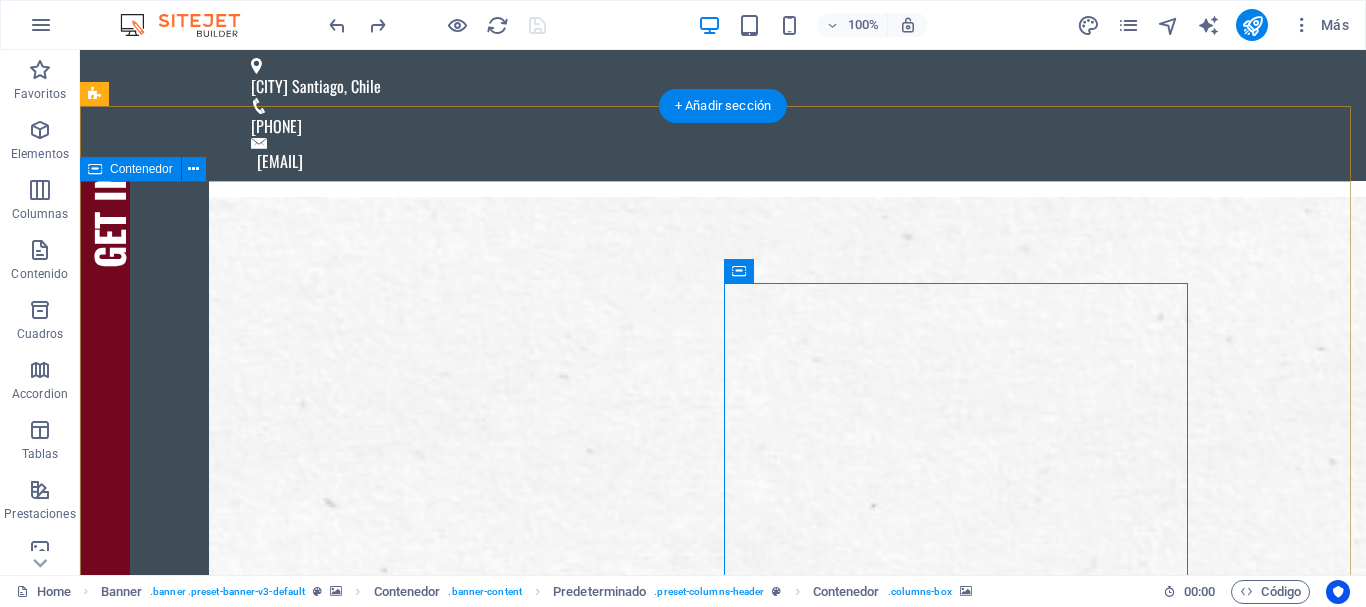 click on "Suelta el contenido aquí o  Añadir elementos  Pegar portapapeles WE PRINT CMYK . WE PRINT YOUR WORK . WE PRINT YOUR ART . What do you want to print today?" at bounding box center (723, 2760) 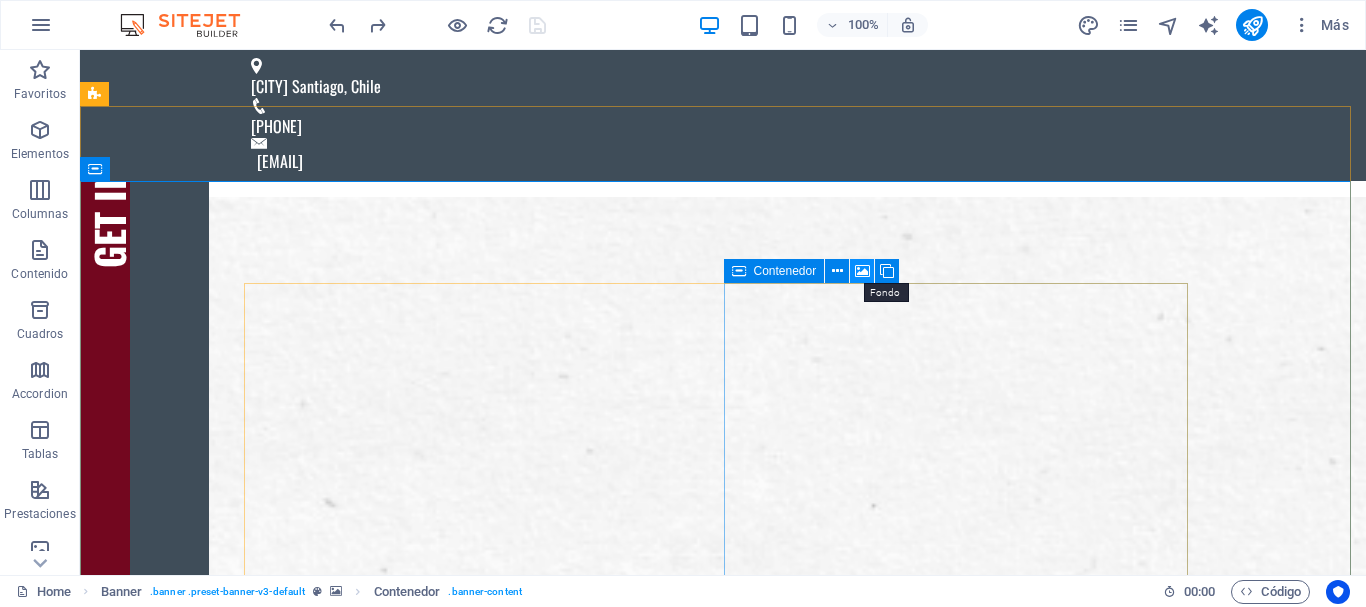 click at bounding box center [862, 271] 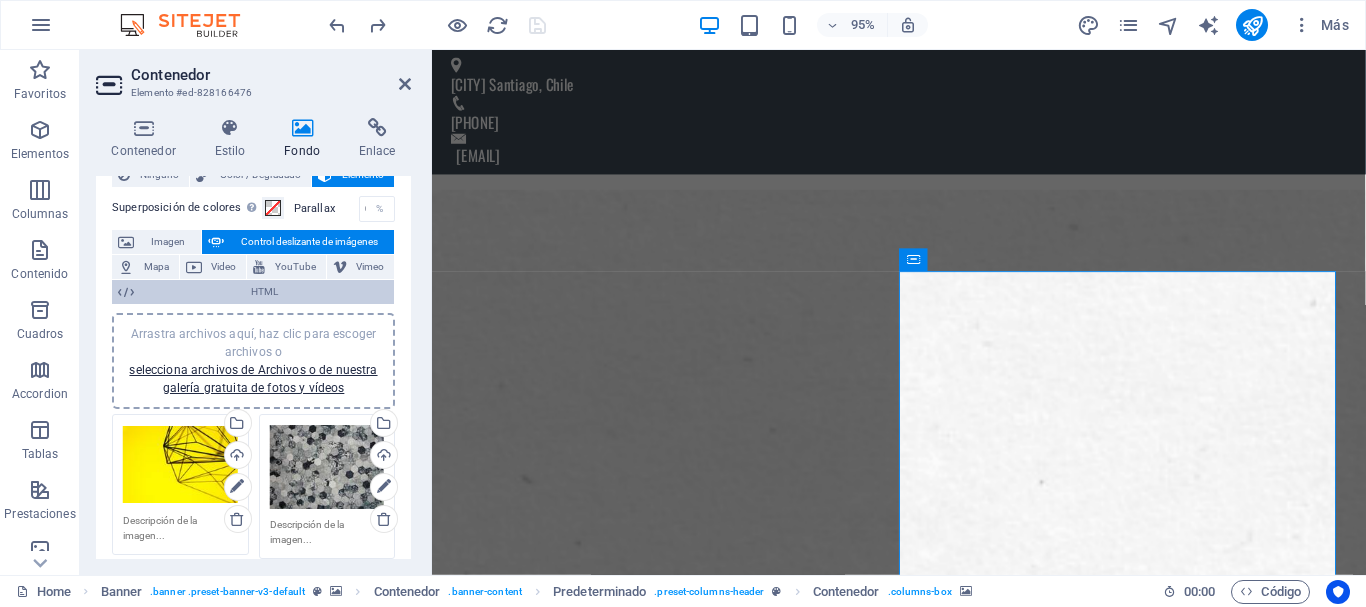 scroll, scrollTop: 67, scrollLeft: 0, axis: vertical 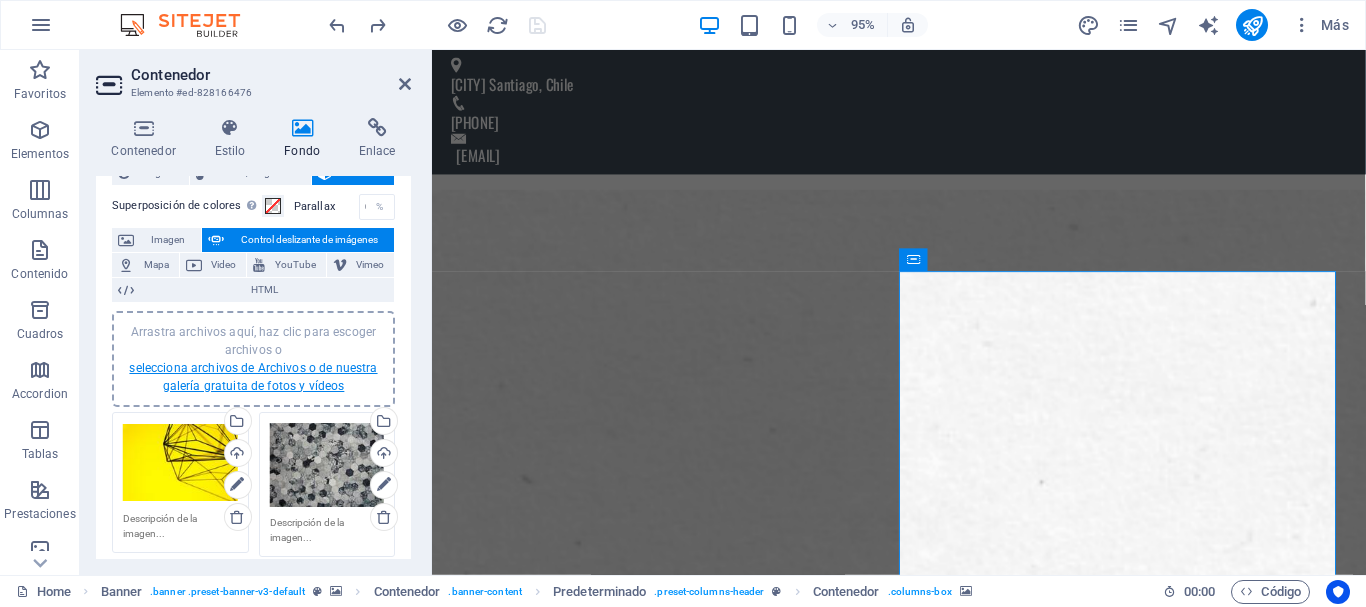 click on "selecciona archivos de Archivos o de nuestra galería gratuita de fotos y vídeos" at bounding box center (253, 377) 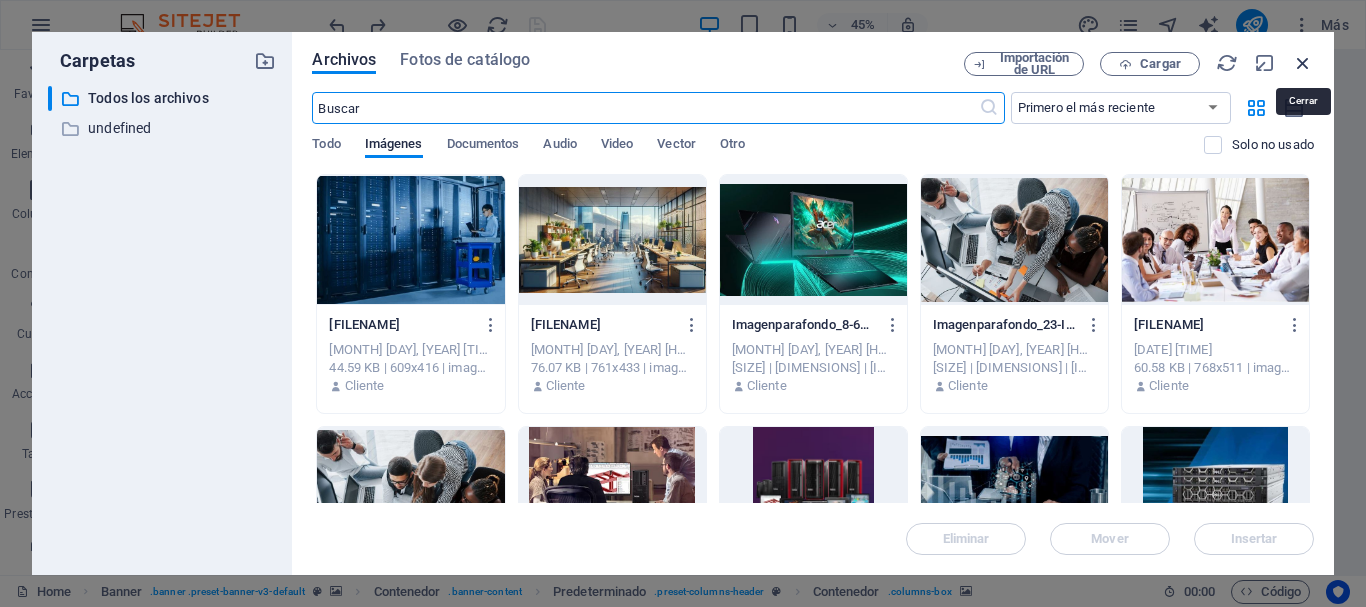 click at bounding box center (1303, 63) 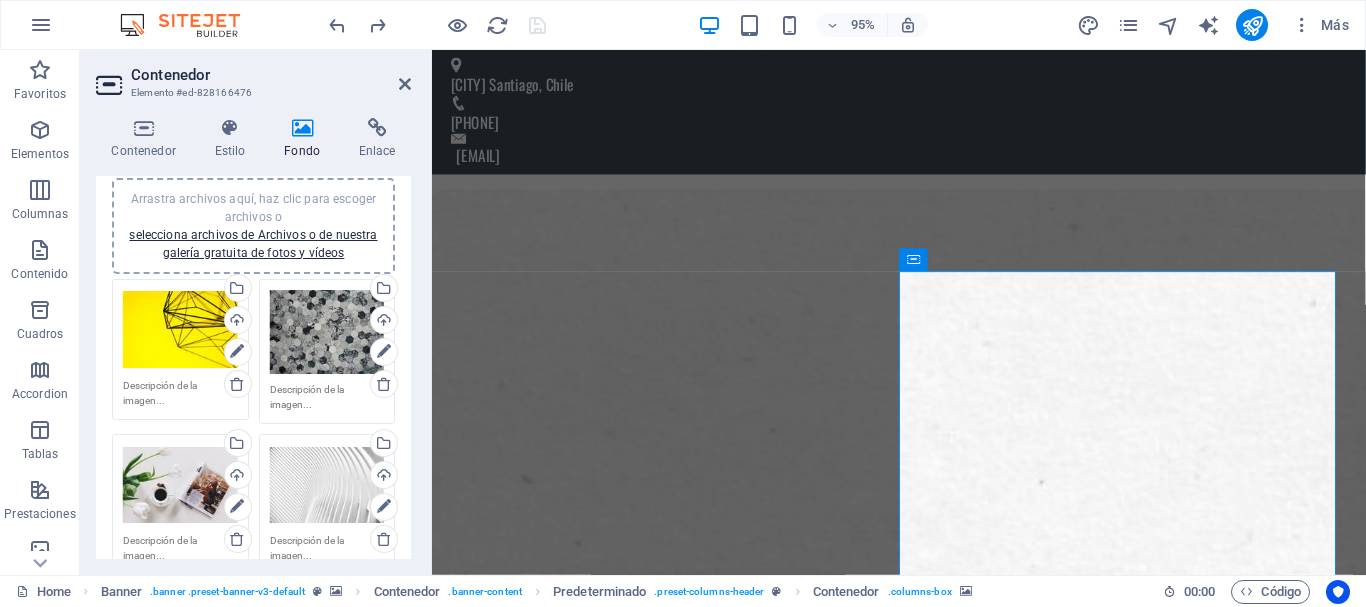 scroll, scrollTop: 163, scrollLeft: 0, axis: vertical 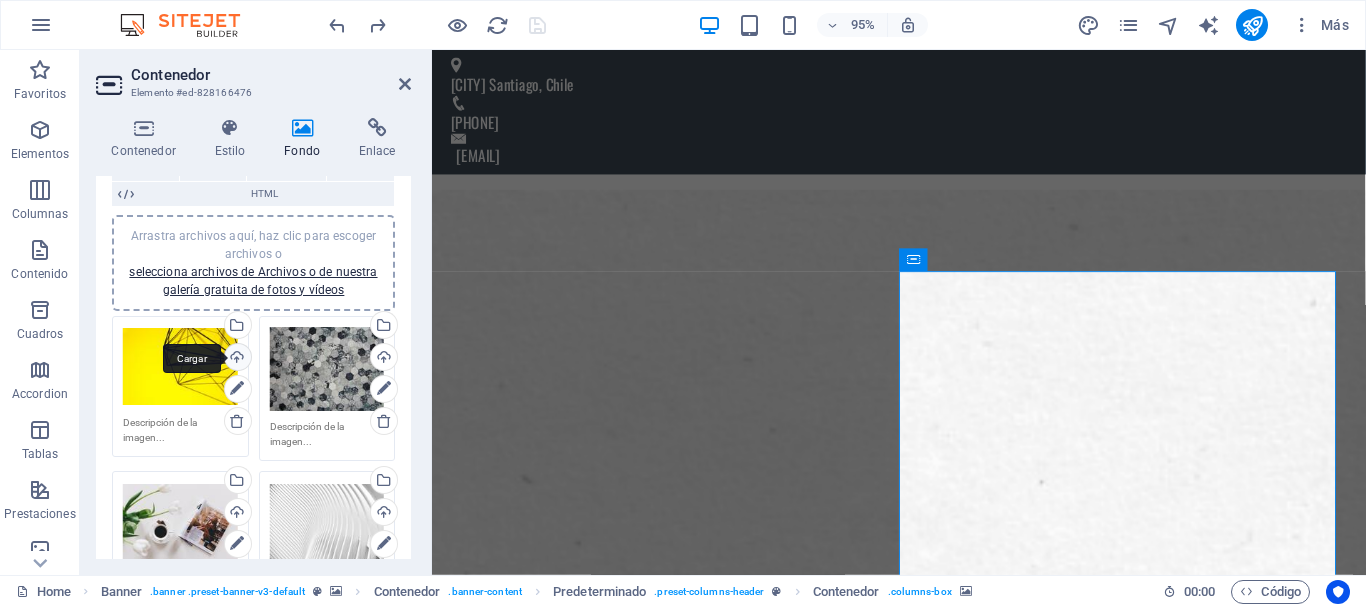 click on "Cargar" at bounding box center [236, 359] 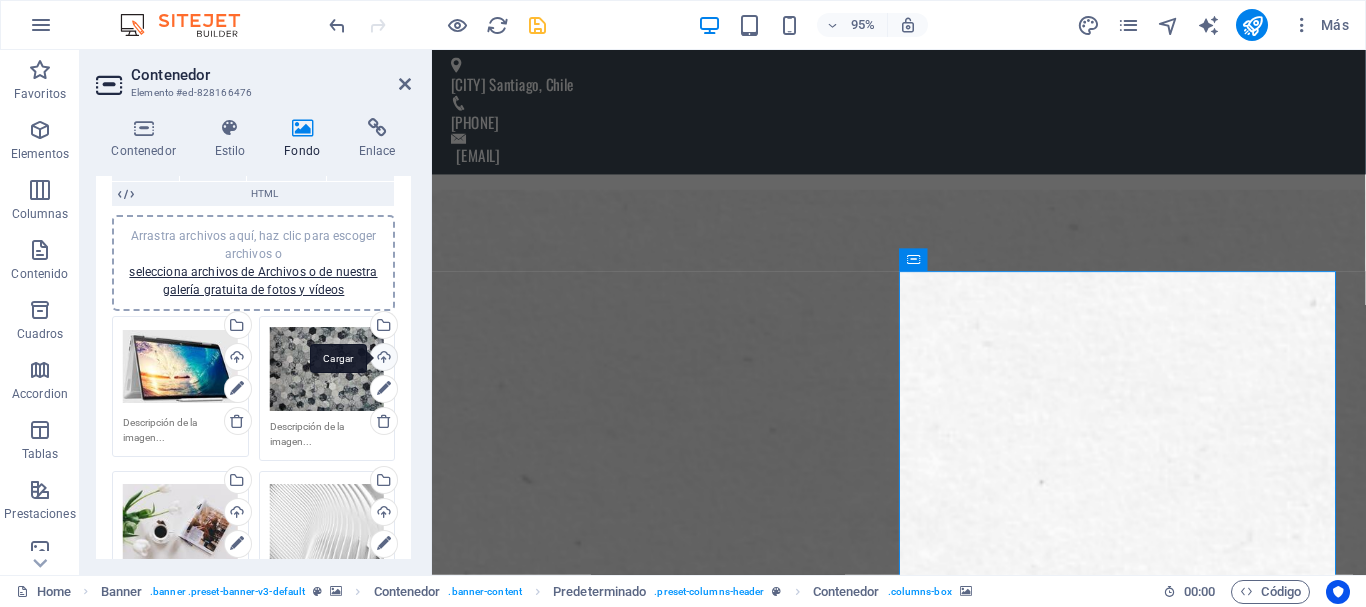 click on "Cargar" at bounding box center (382, 359) 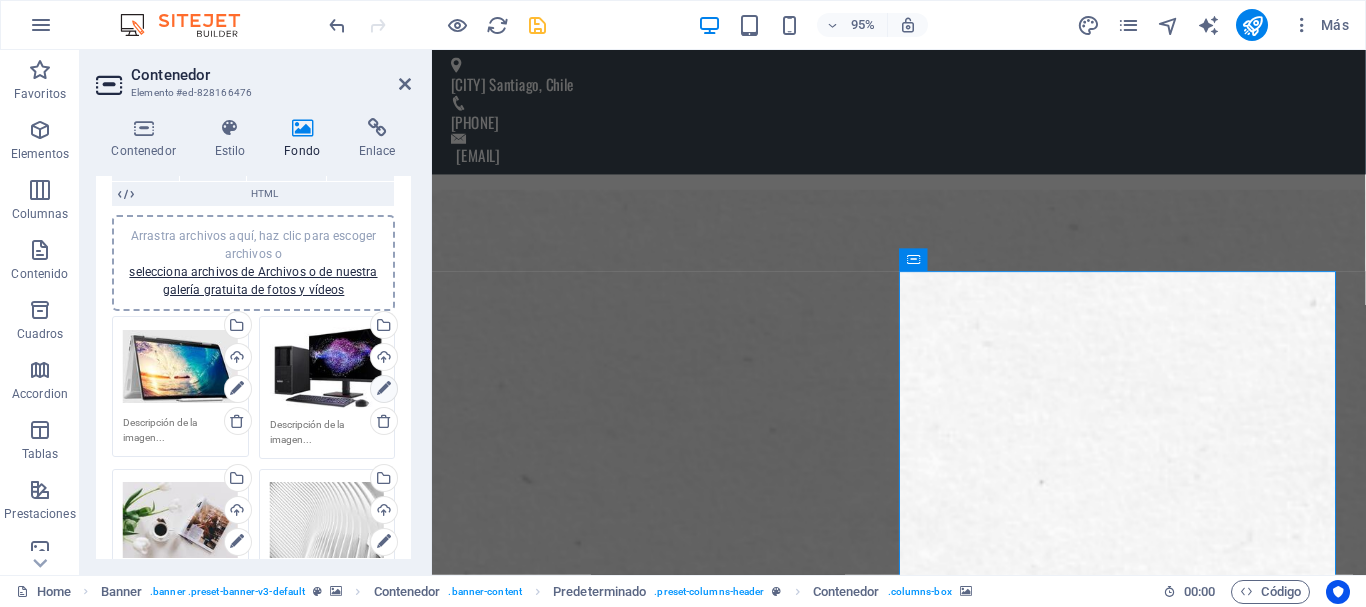 click at bounding box center (384, 389) 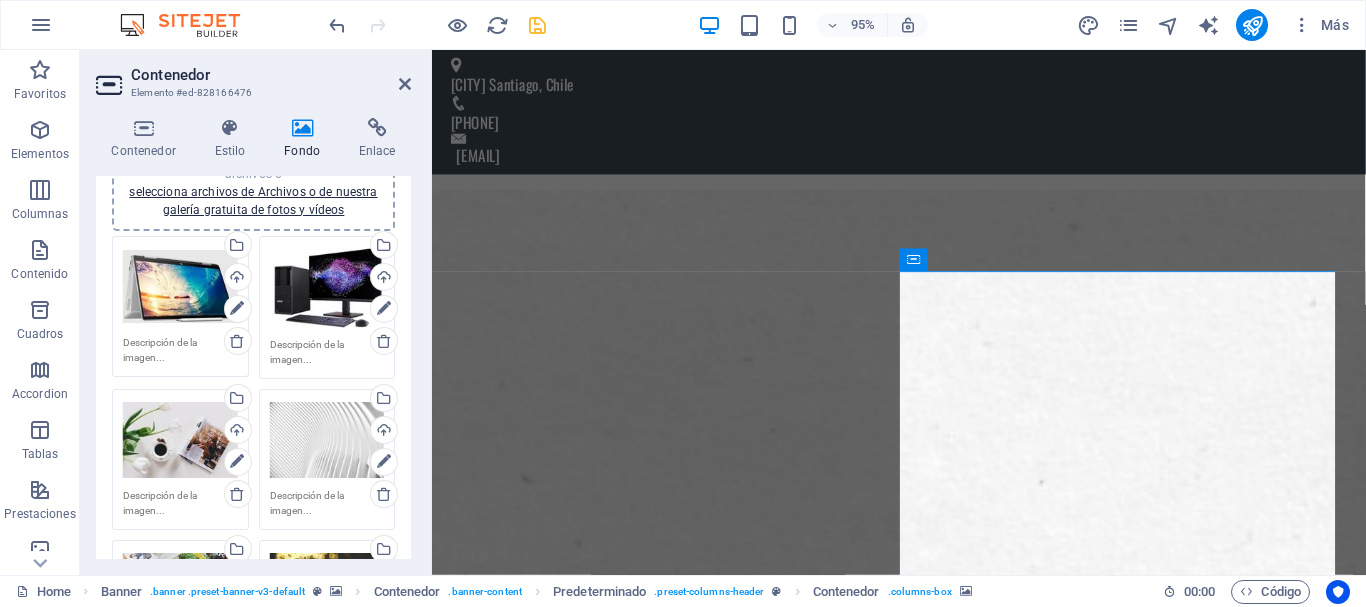 scroll, scrollTop: 265, scrollLeft: 0, axis: vertical 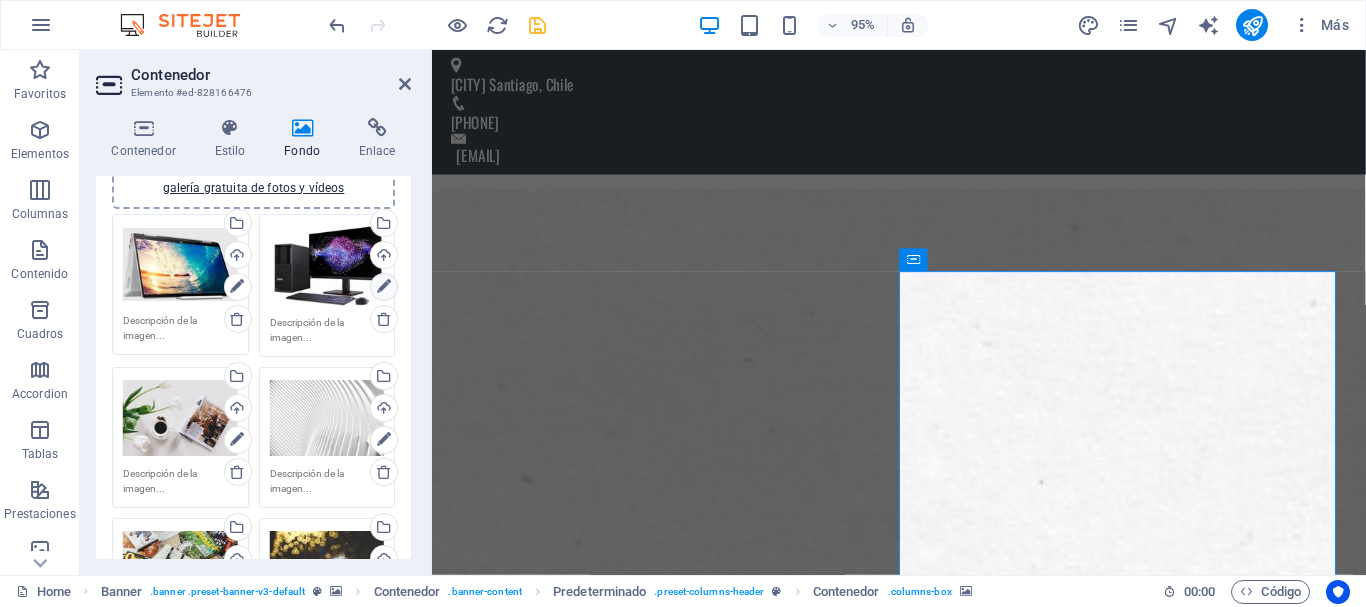 click at bounding box center [384, 287] 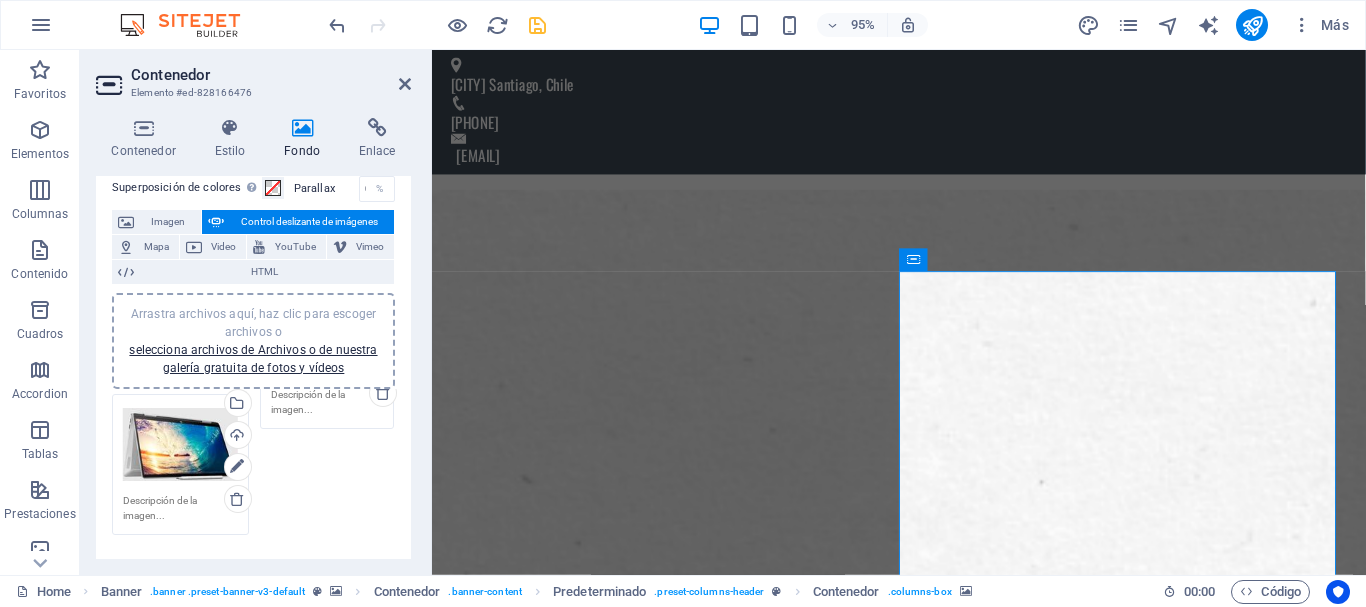 scroll, scrollTop: 0, scrollLeft: 0, axis: both 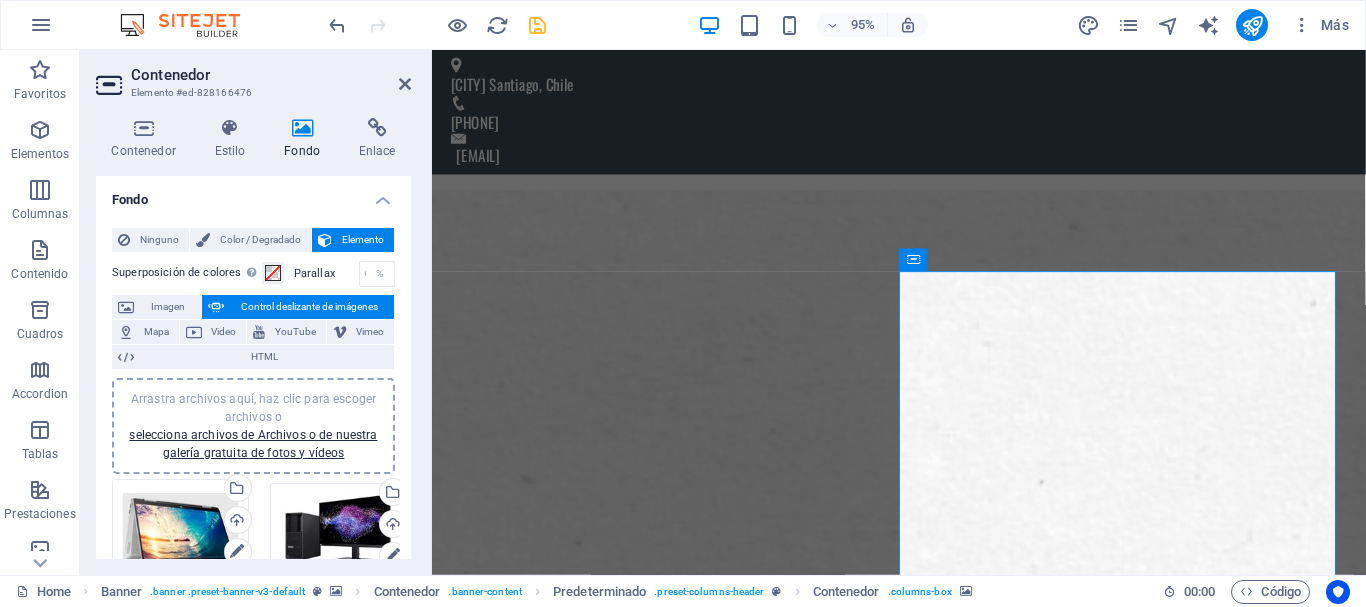 drag, startPoint x: 327, startPoint y: 276, endPoint x: 340, endPoint y: 282, distance: 14.3178215 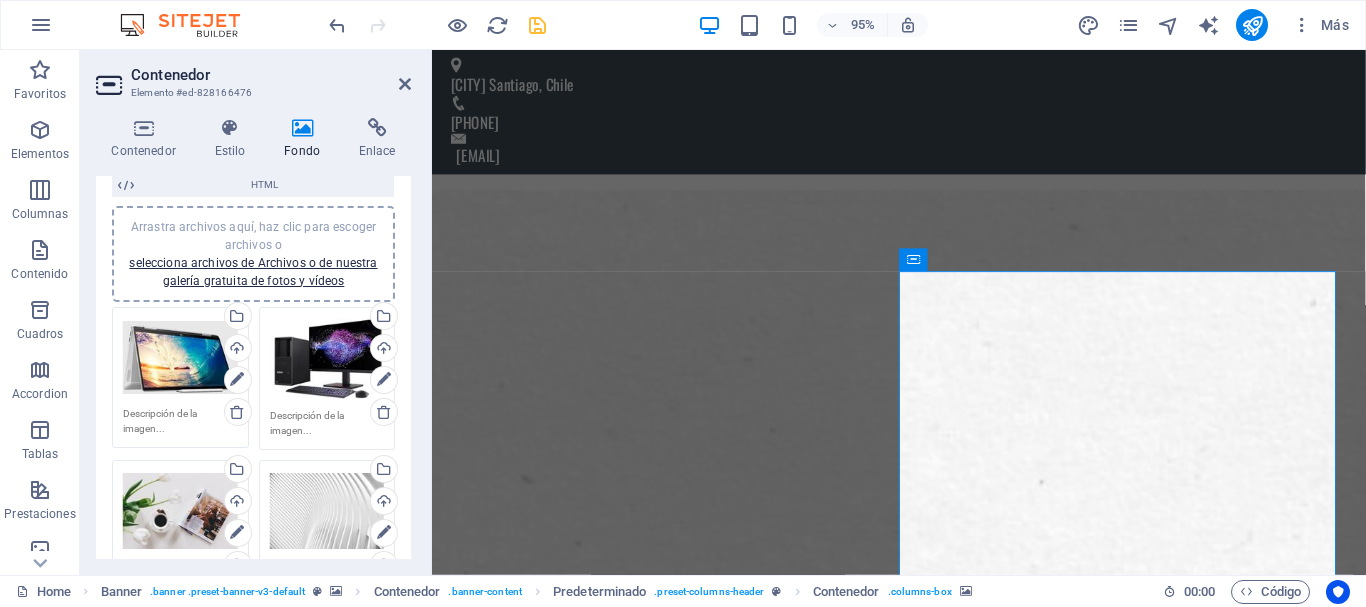 scroll, scrollTop: 173, scrollLeft: 0, axis: vertical 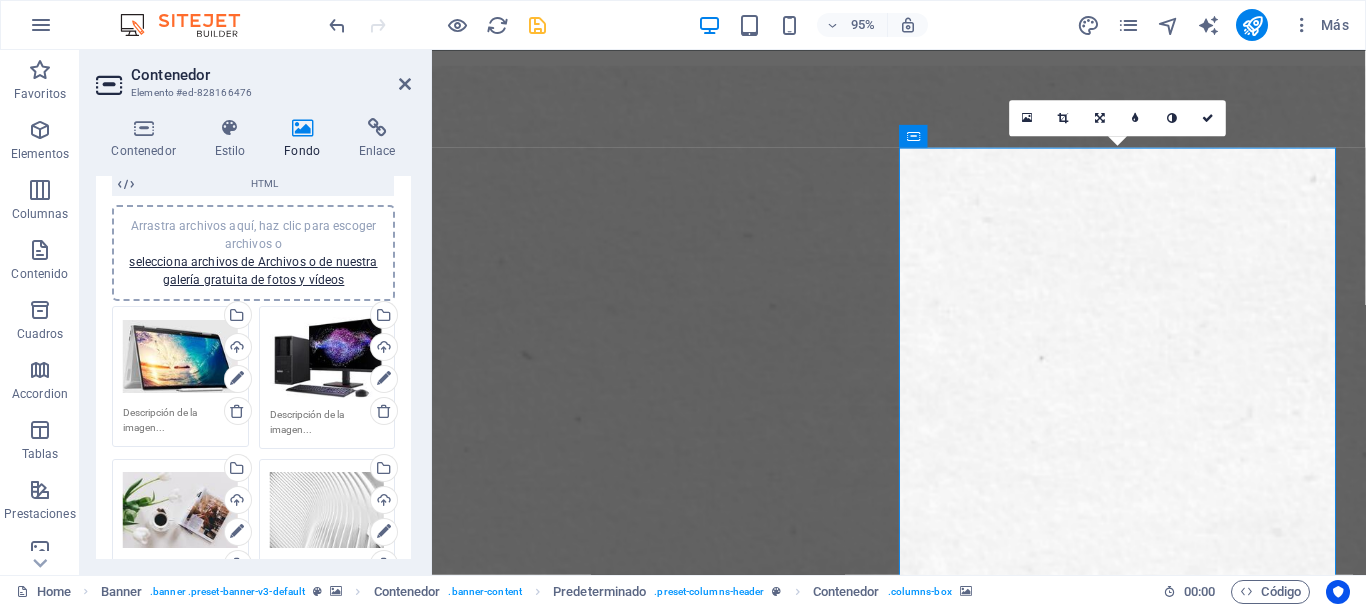 drag, startPoint x: 1024, startPoint y: 391, endPoint x: 1017, endPoint y: 414, distance: 24.04163 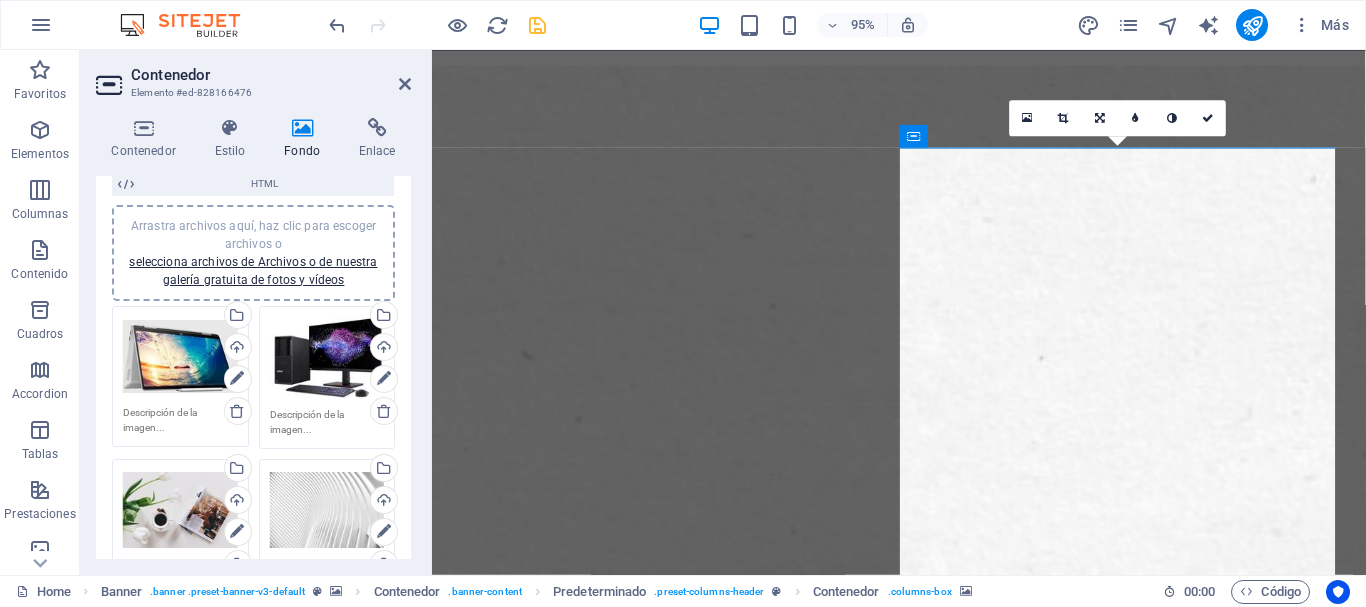 click at bounding box center [222, 2371] 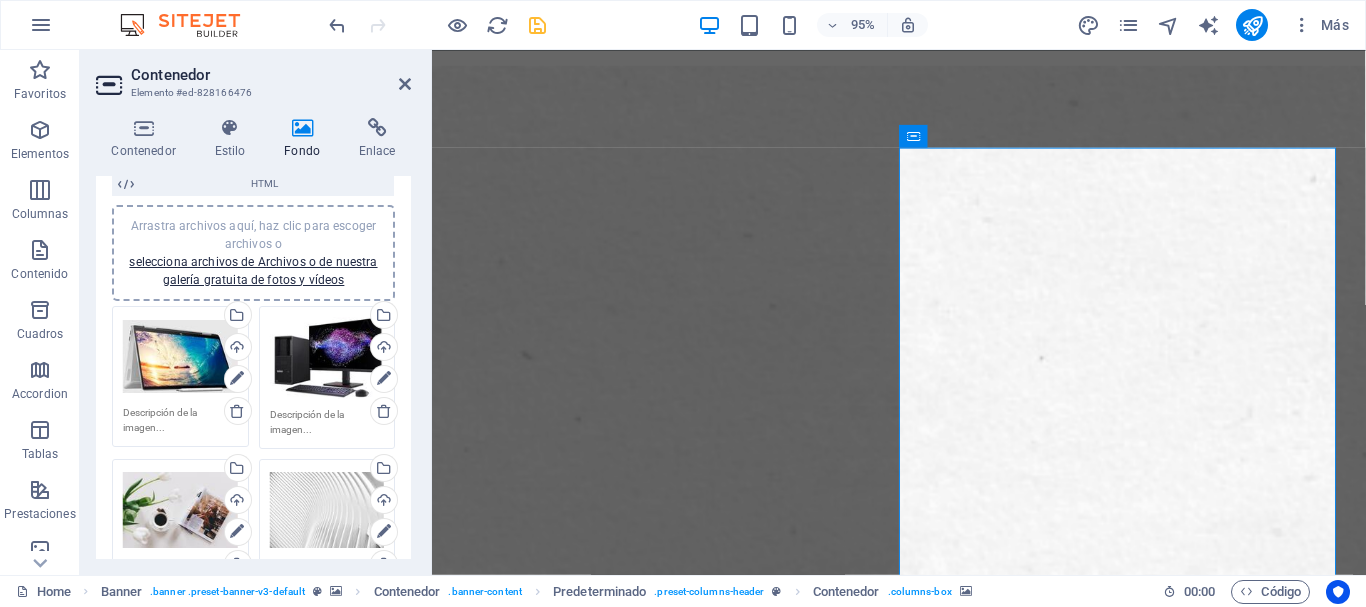 click at bounding box center [384, 379] 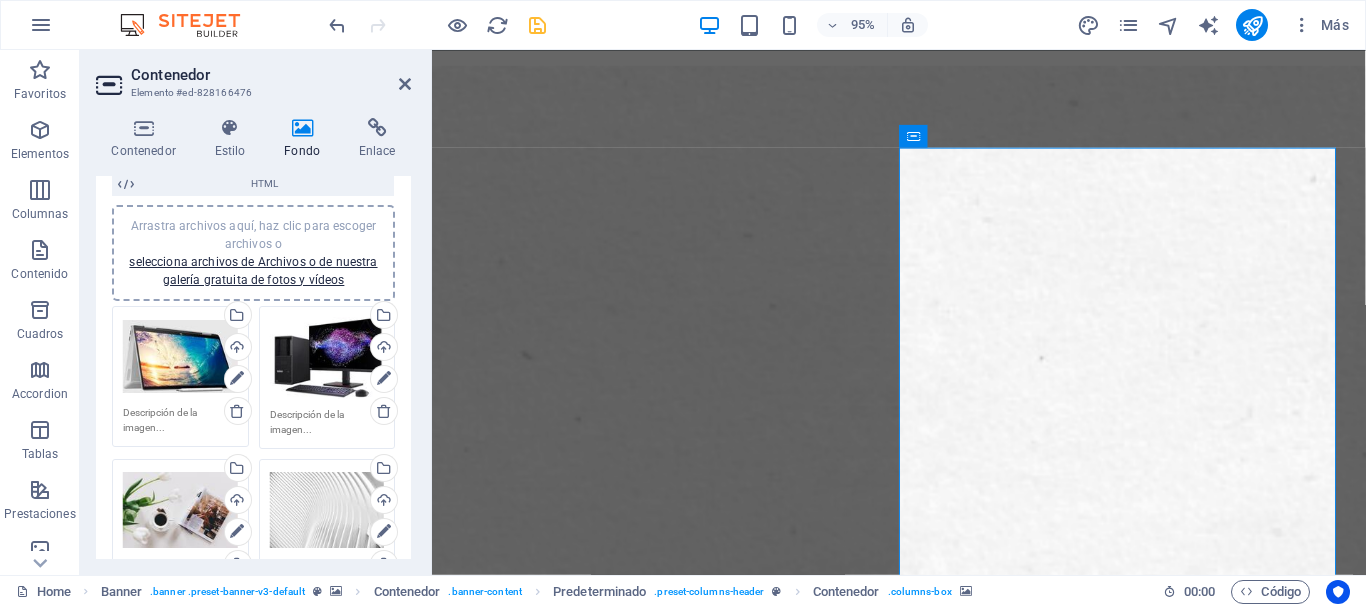 click at bounding box center (384, 379) 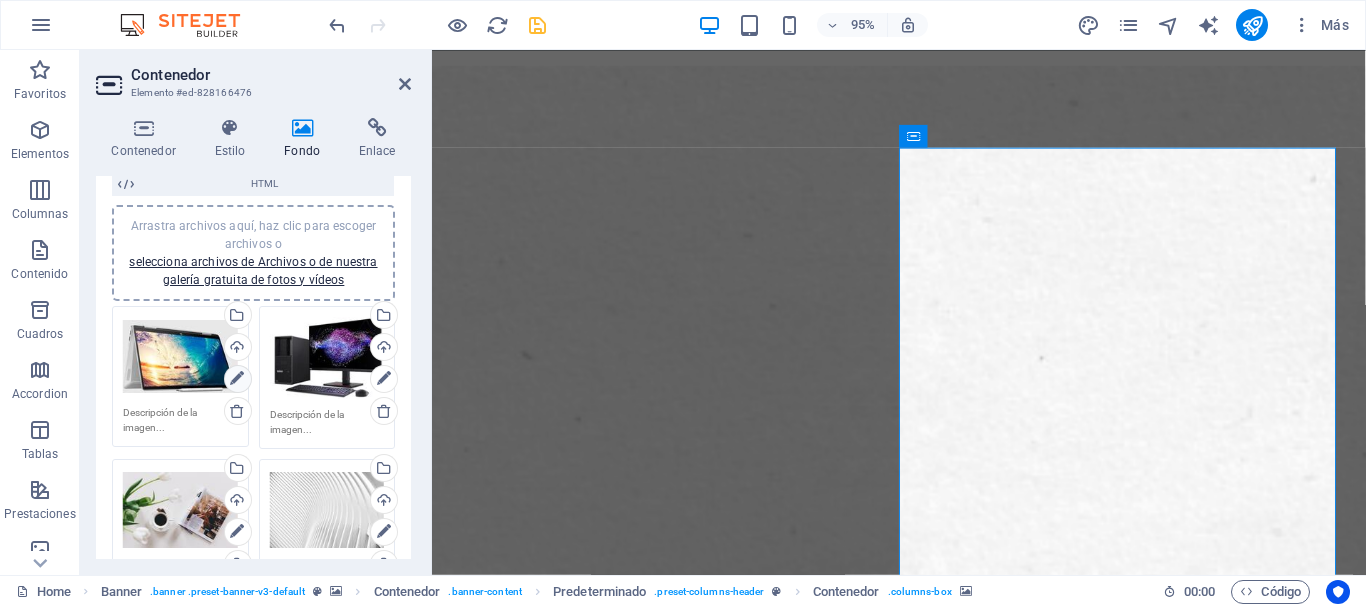 click at bounding box center (238, 379) 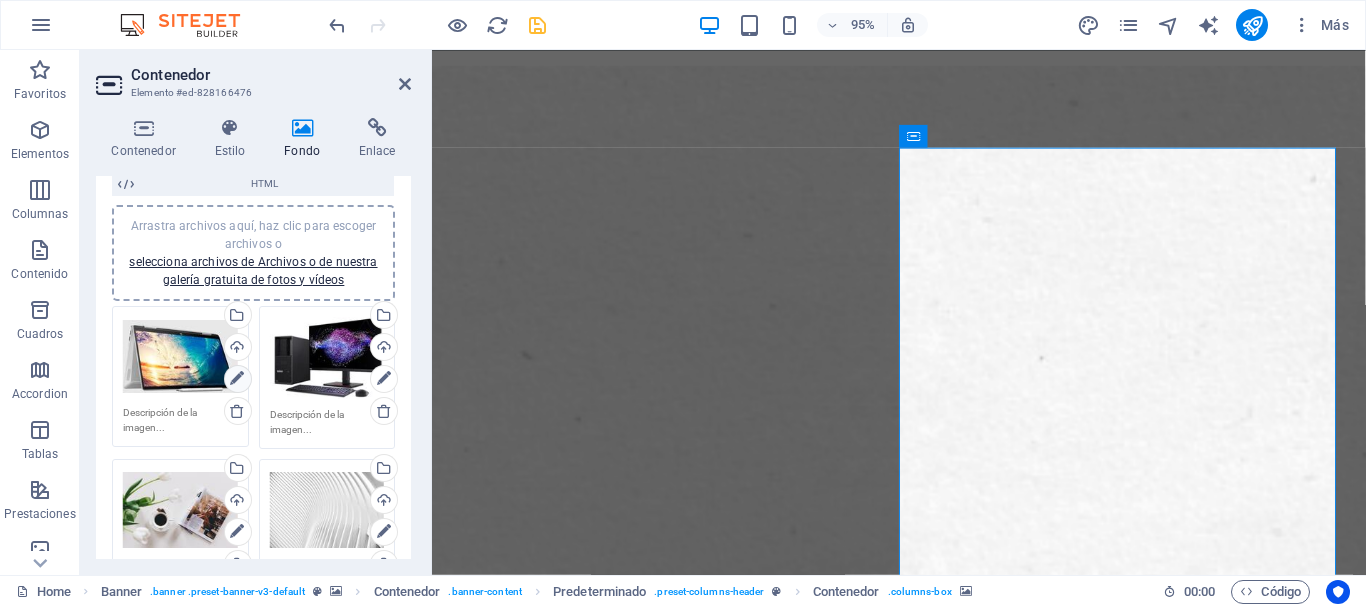 click at bounding box center [237, 379] 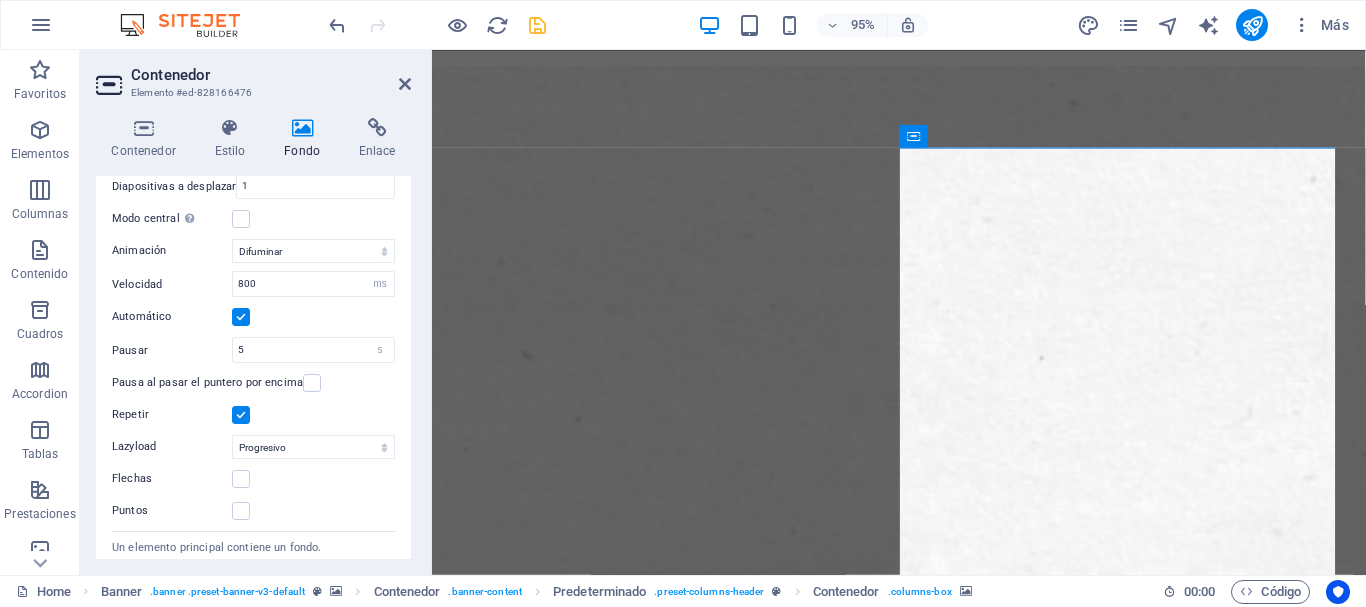 scroll, scrollTop: 1408, scrollLeft: 0, axis: vertical 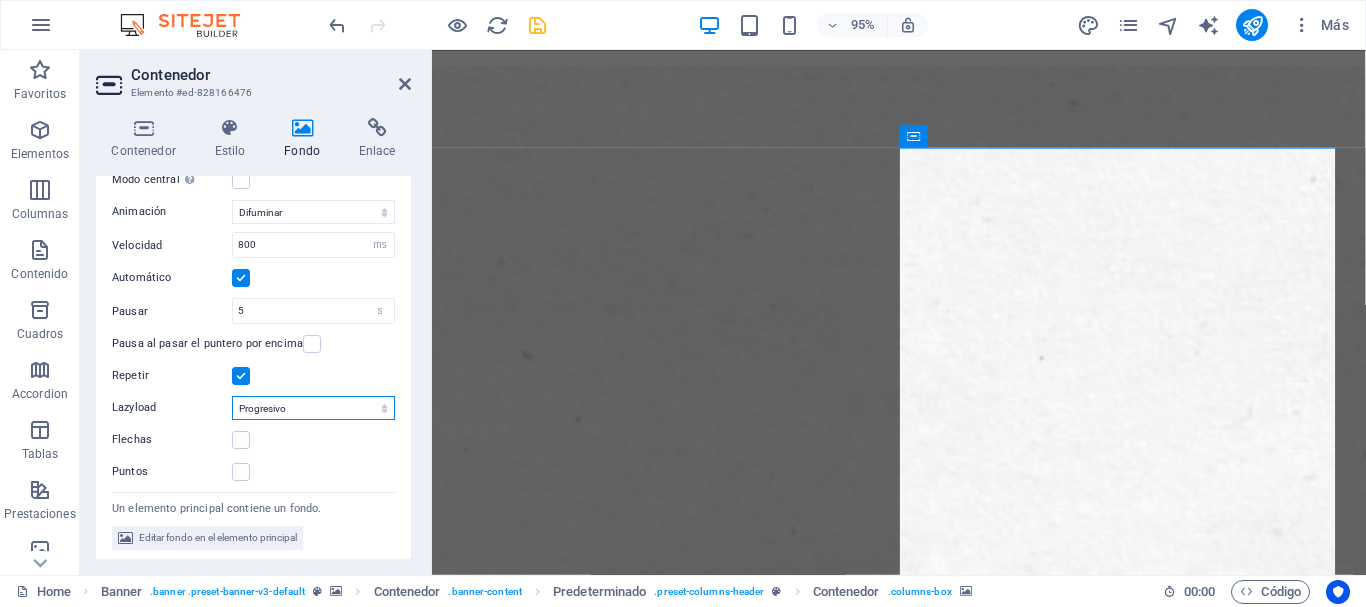 click on "Deshabilitado Bajo demanda Progresivo" at bounding box center [313, 408] 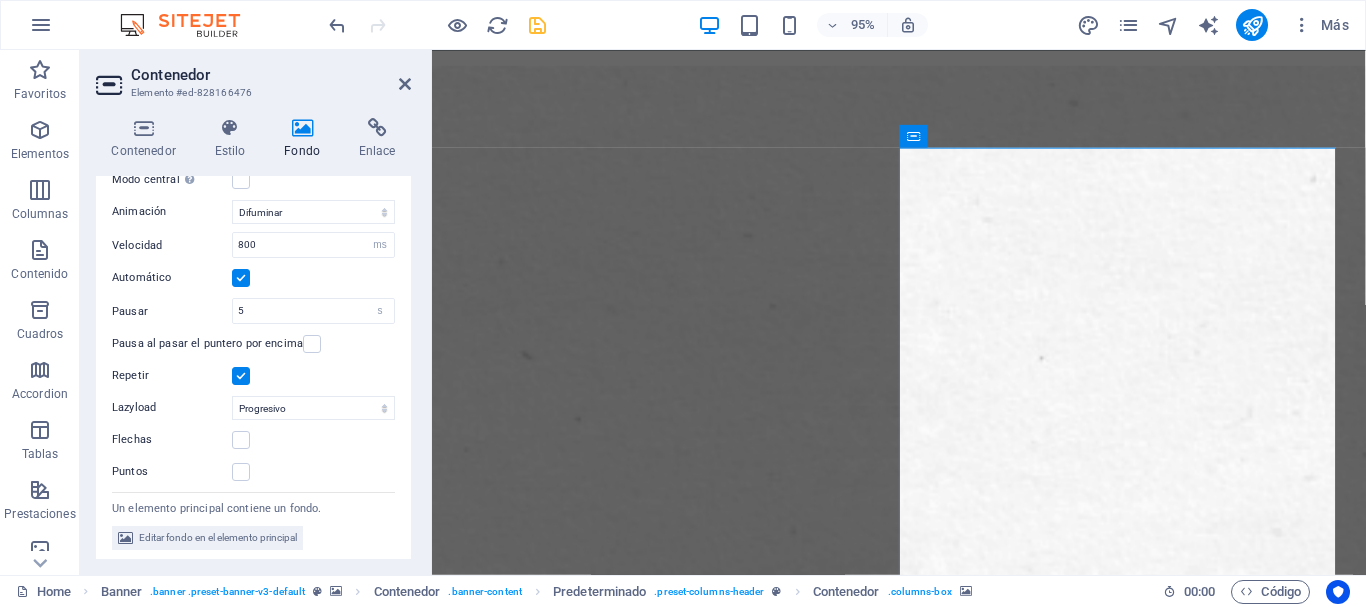 click on "Lazyload" at bounding box center (172, 408) 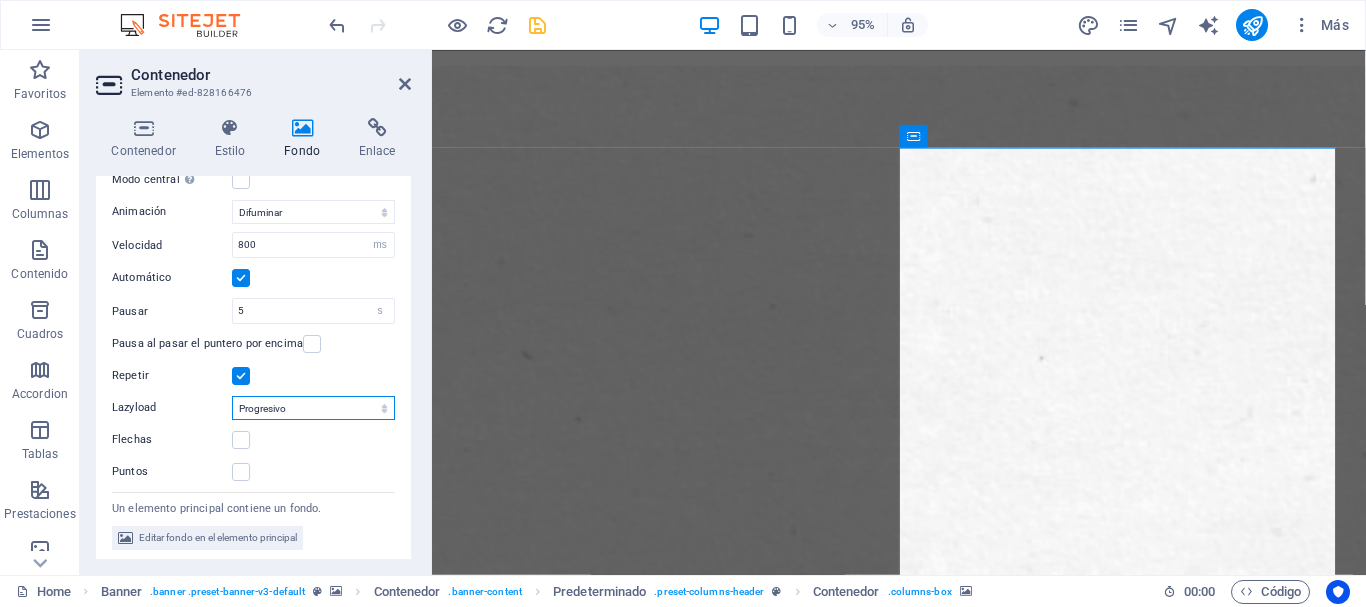click on "Deshabilitado Bajo demanda Progresivo" at bounding box center [313, 408] 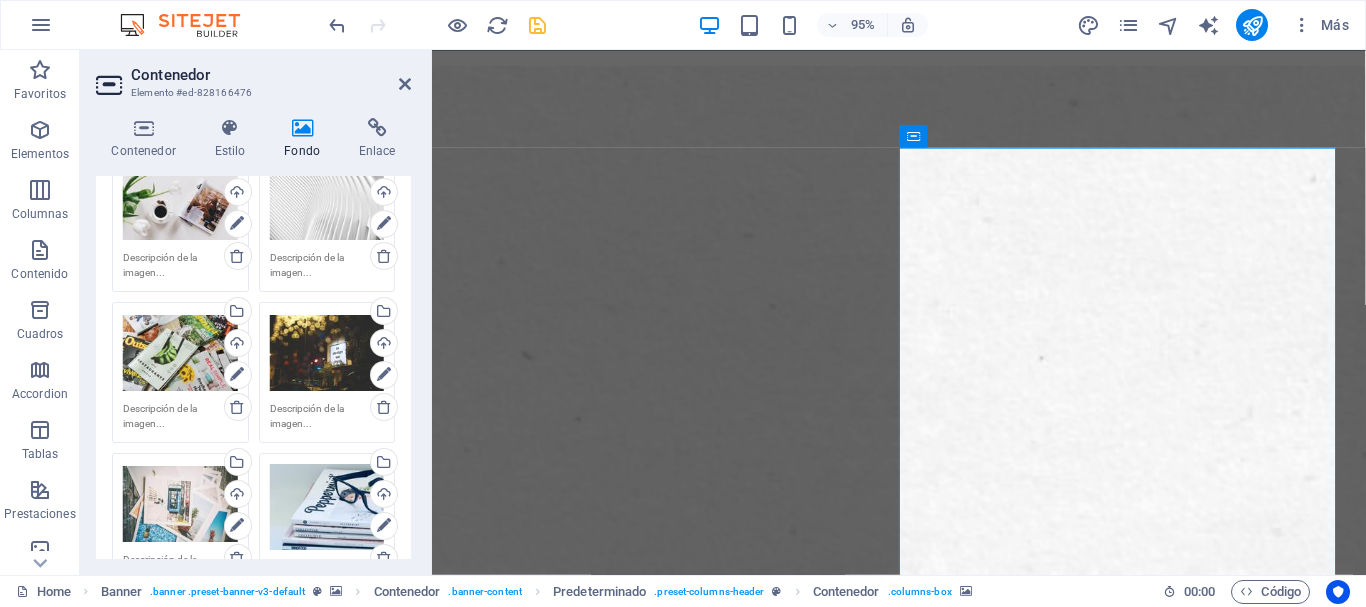 scroll, scrollTop: 0, scrollLeft: 0, axis: both 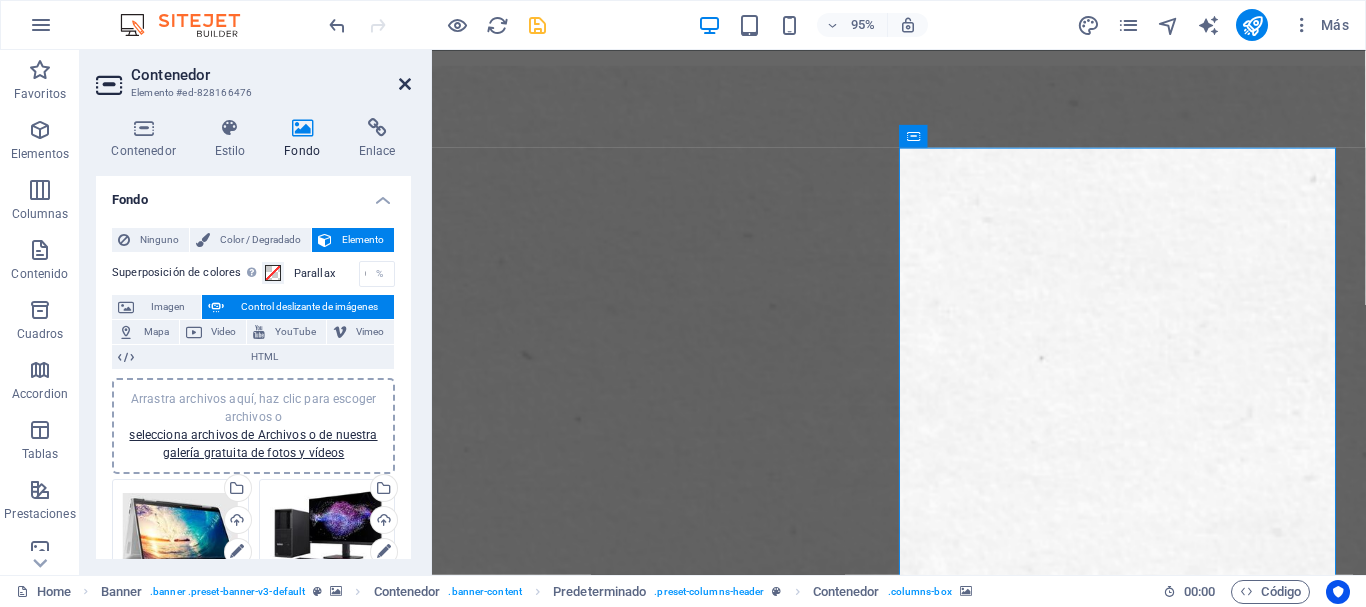 click at bounding box center [405, 84] 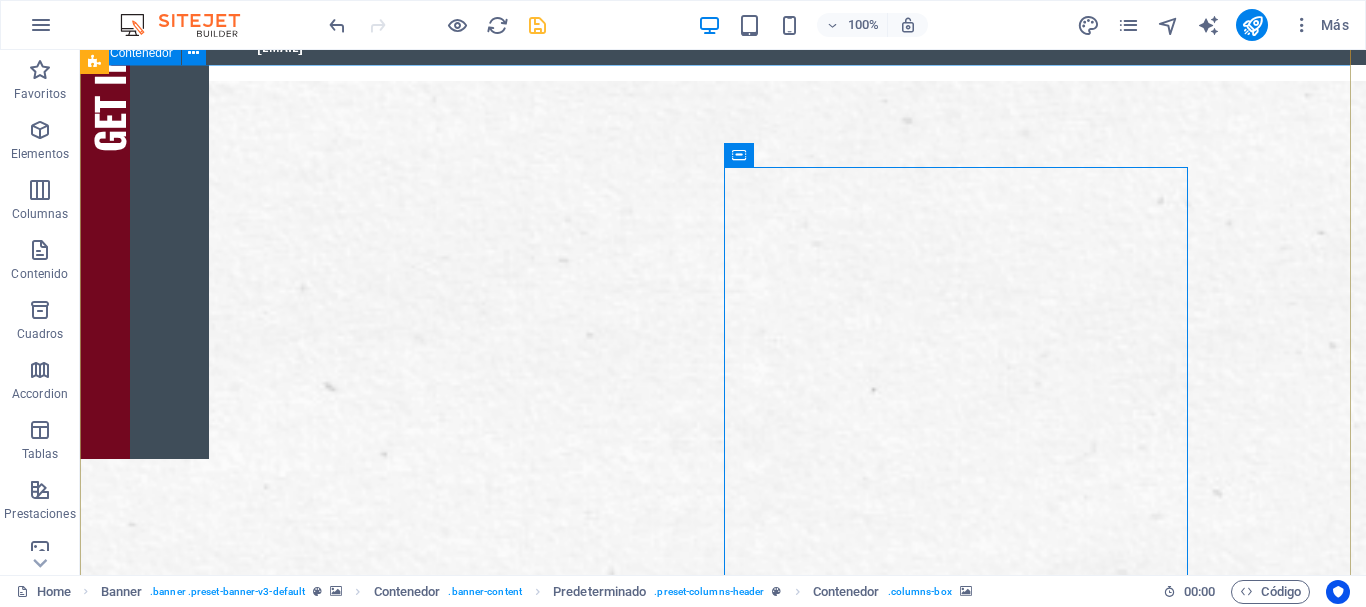 click on "Suelta el contenido aquí o  Añadir elementos  Pegar portapapeles WE PRINT CMYK . WE PRINT YOUR WORK . WE PRINT YOUR ART . What do you want to print today?" at bounding box center [723, 2644] 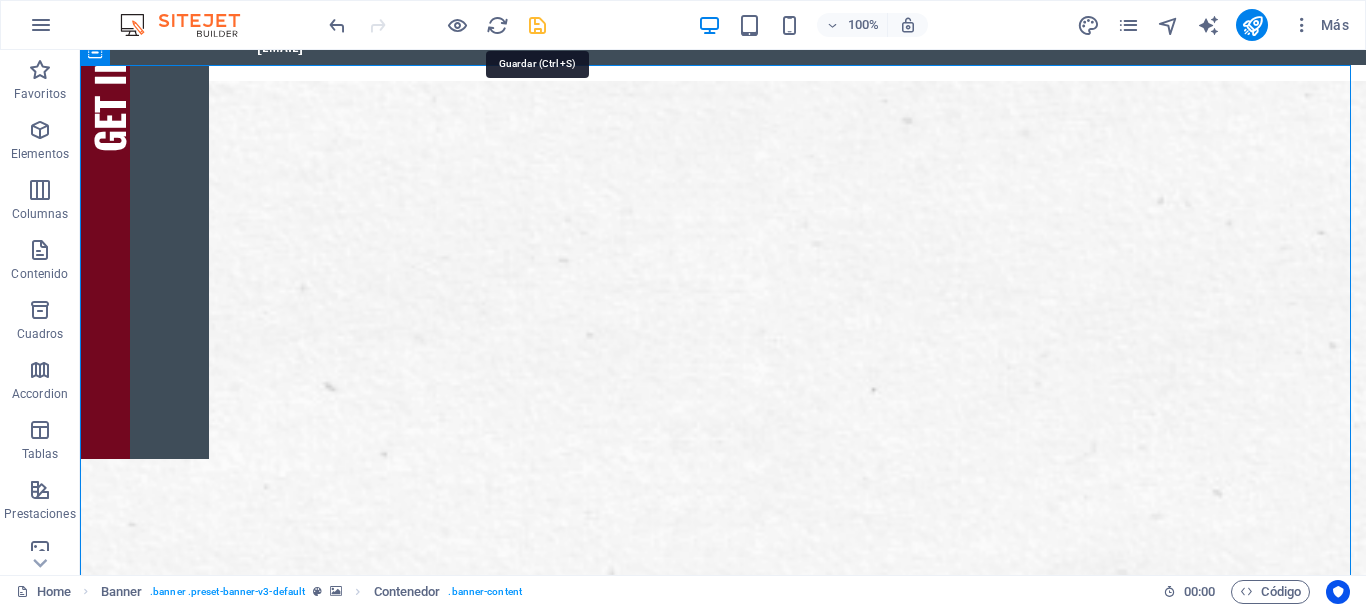 click at bounding box center (537, 25) 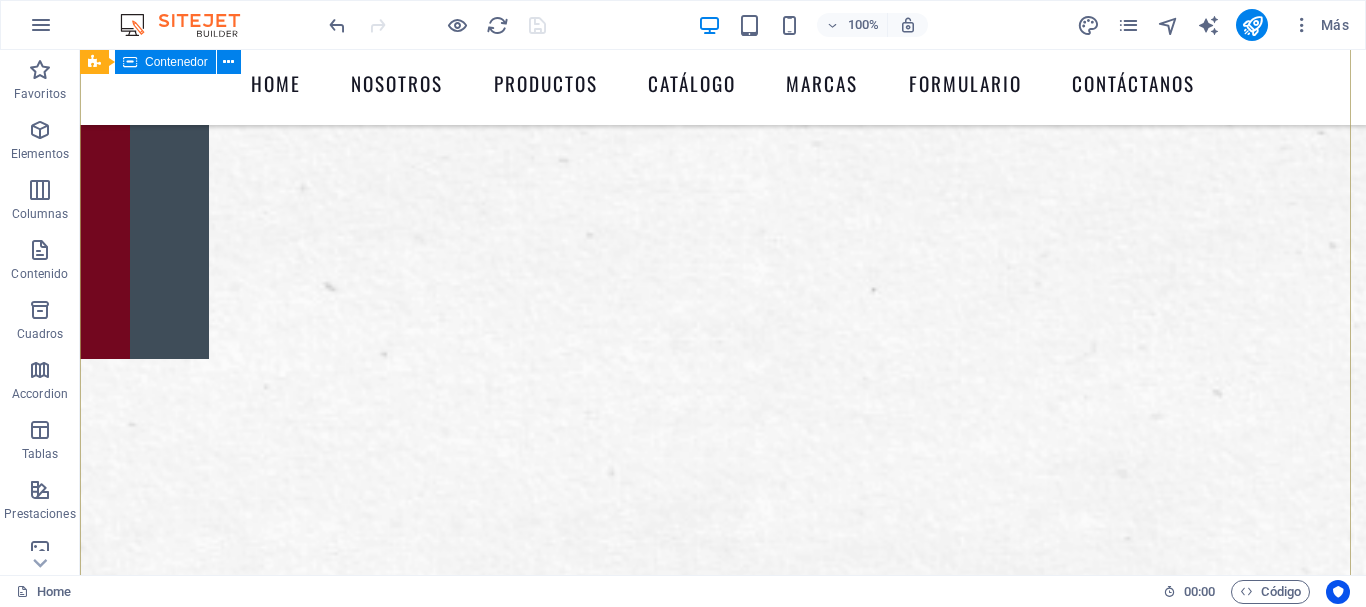 scroll, scrollTop: 183, scrollLeft: 0, axis: vertical 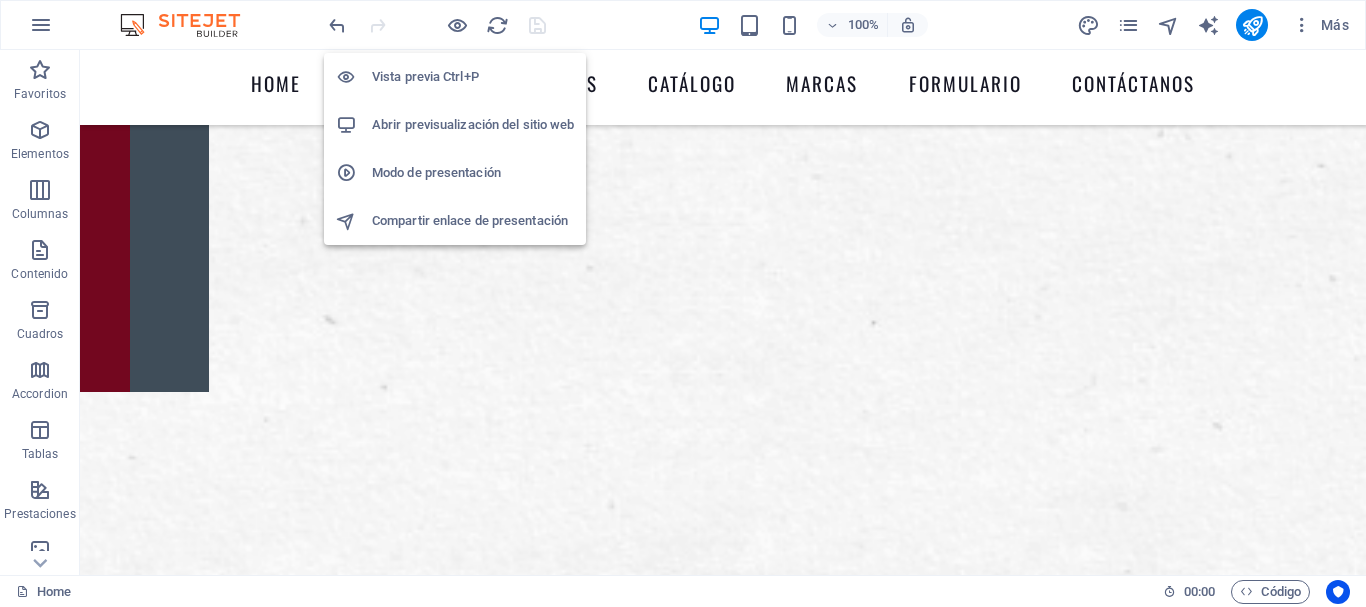 click on "Abrir previsualización del sitio web" at bounding box center [473, 125] 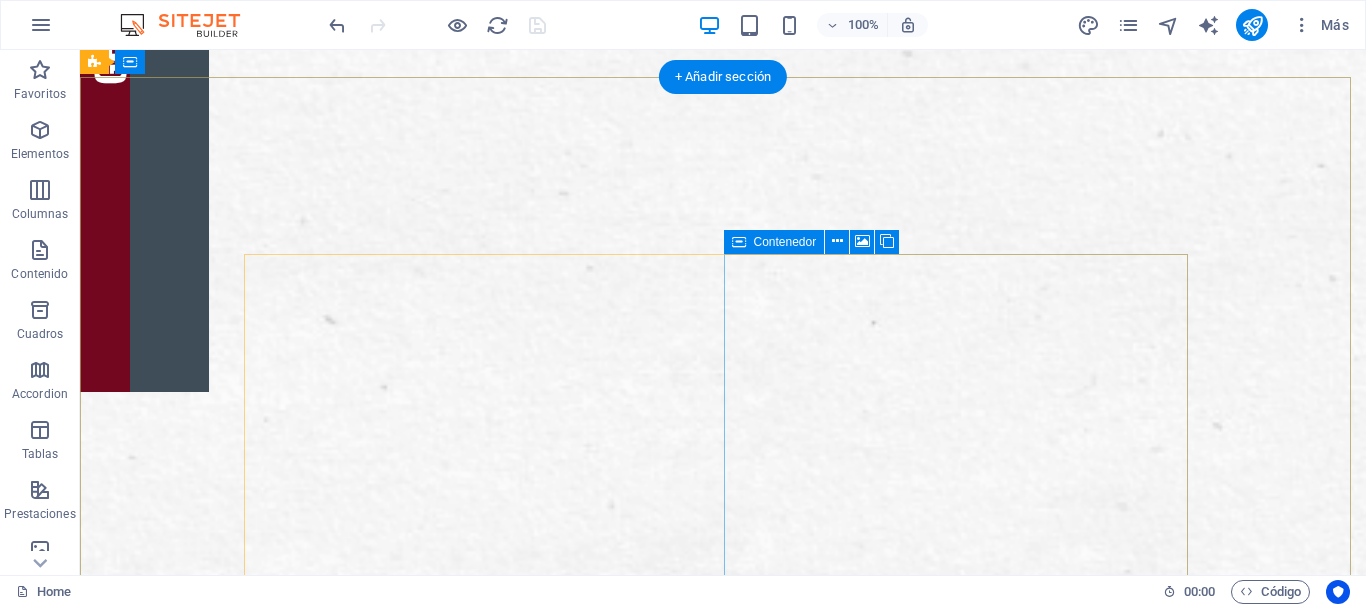 scroll, scrollTop: 29, scrollLeft: 0, axis: vertical 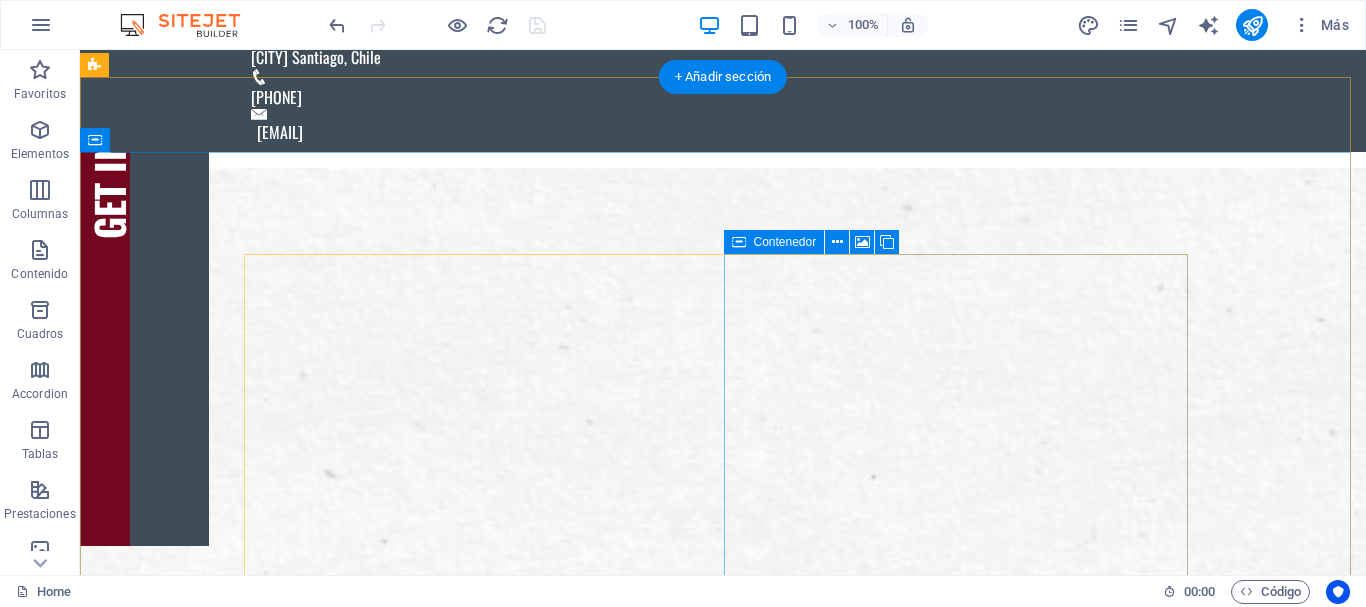 click on "Añadir elementos" at bounding box center [652, 3041] 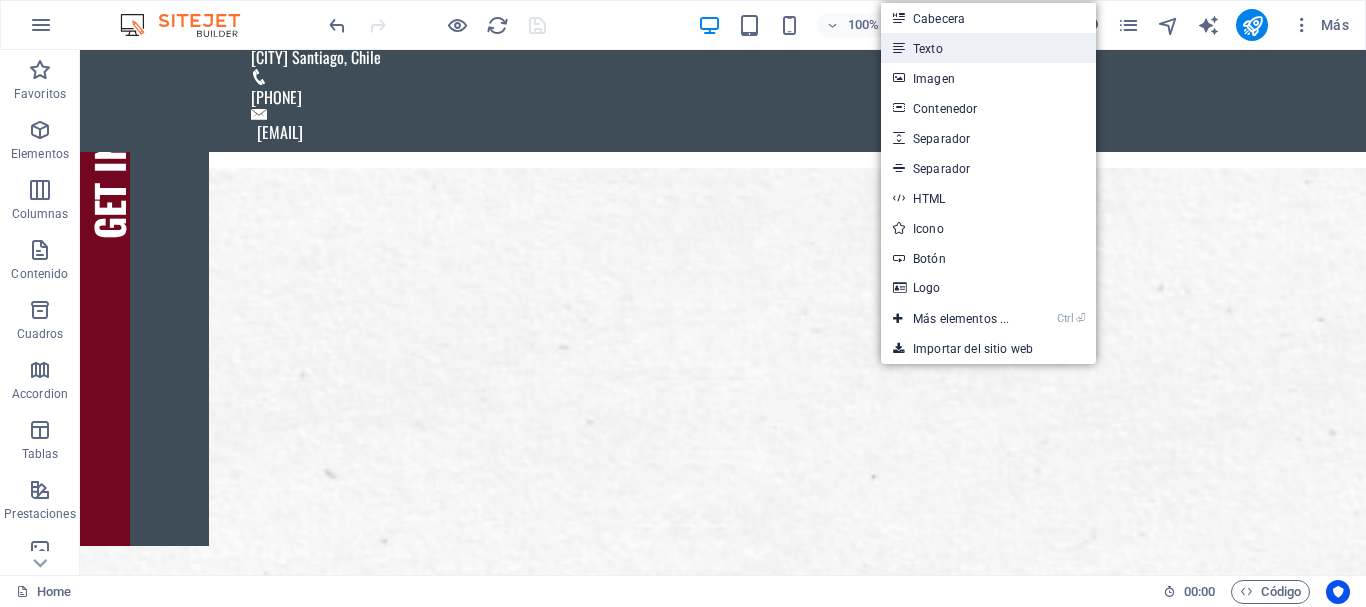 click on "Texto" at bounding box center [988, 48] 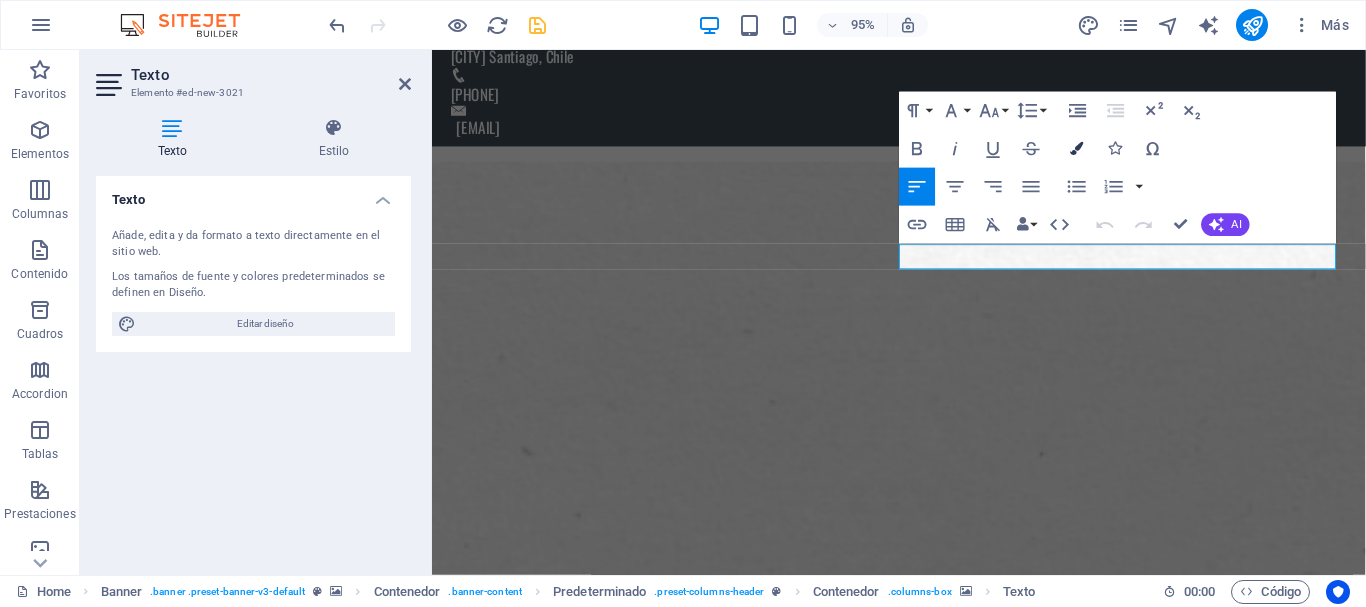 type 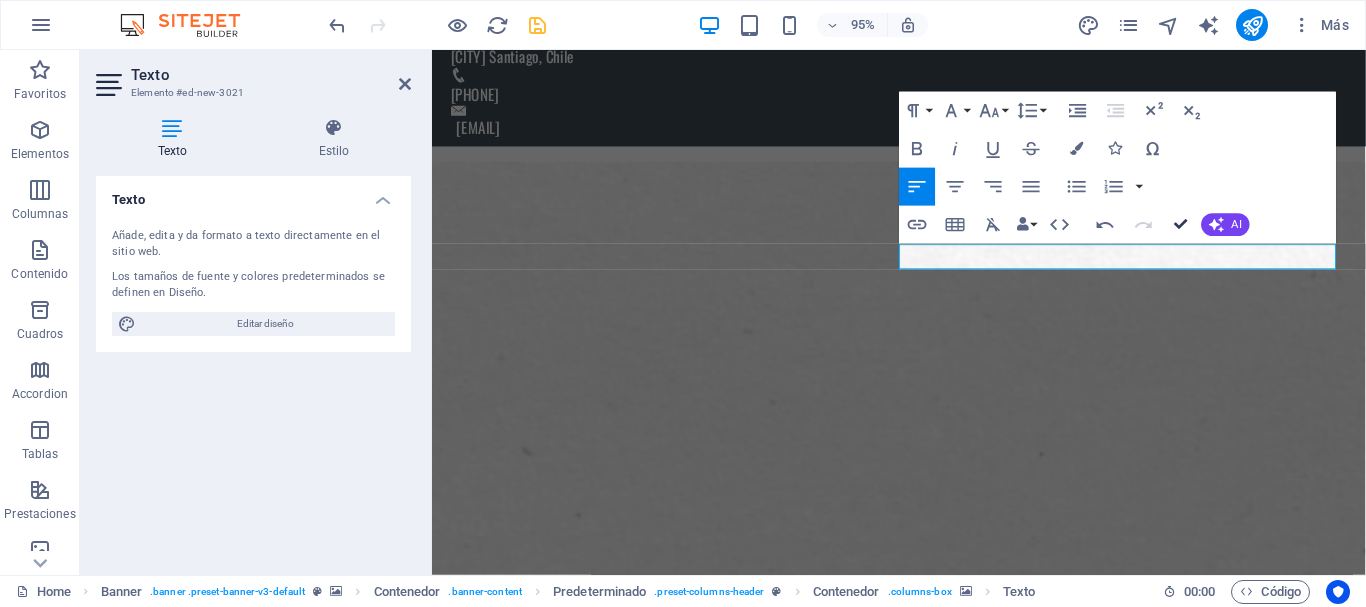 drag, startPoint x: 1180, startPoint y: 224, endPoint x: 1027, endPoint y: 265, distance: 158.39824 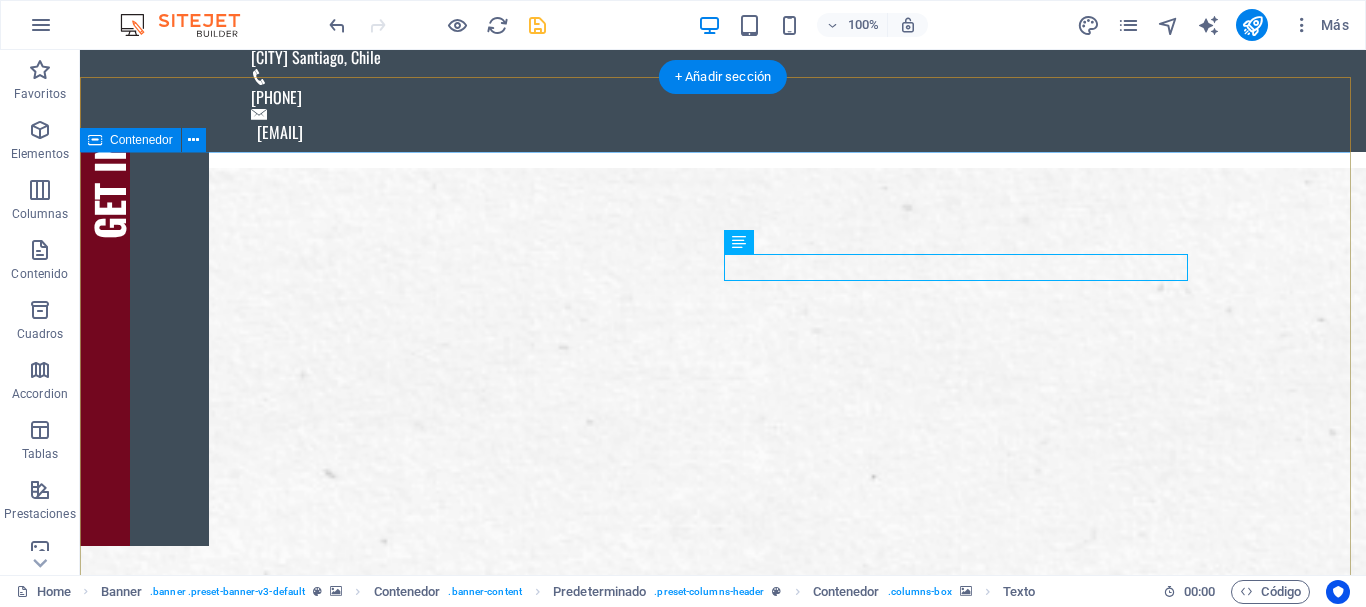 click on "[LAST_NAME] WE PRINT CMYK . WE PRINT YOUR WORK . WE PRINT YOUR ART . What do you want to print today?" at bounding box center [723, 2673] 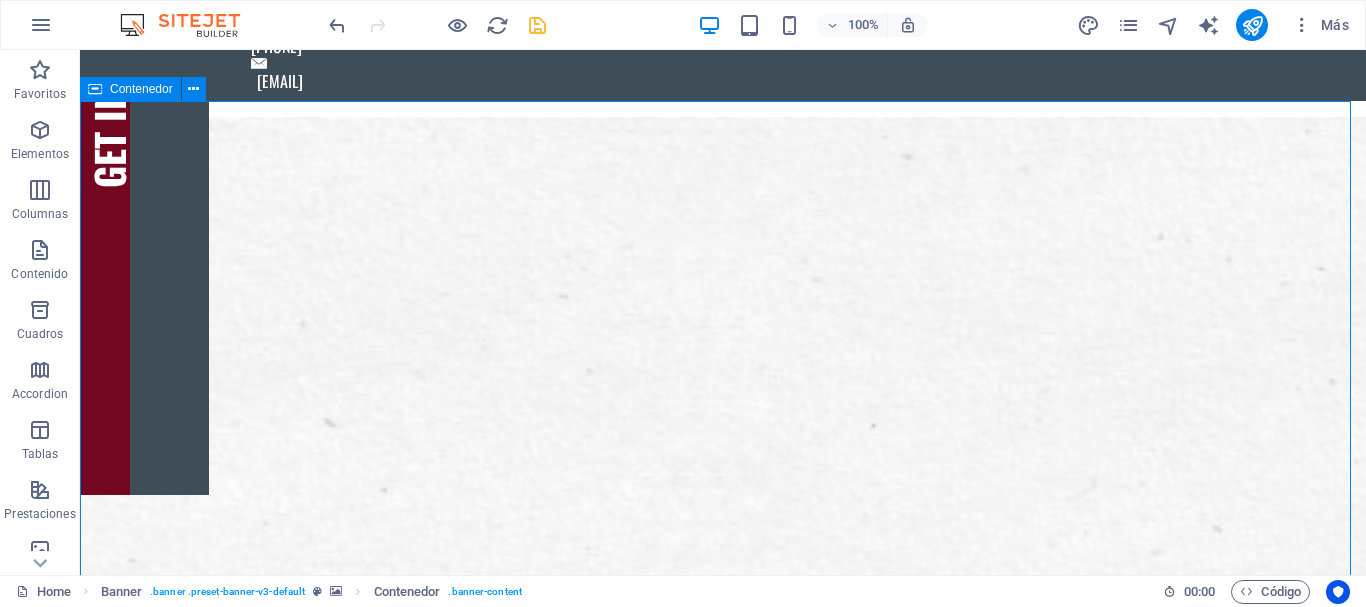 scroll, scrollTop: 79, scrollLeft: 0, axis: vertical 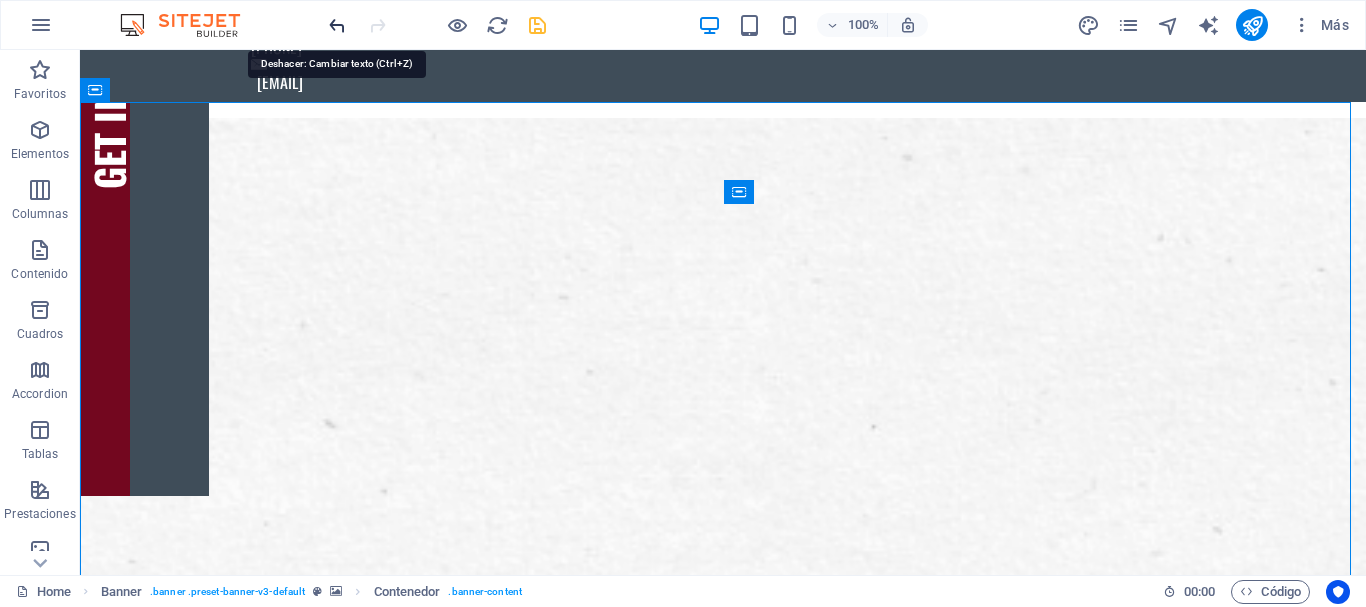 click at bounding box center [337, 25] 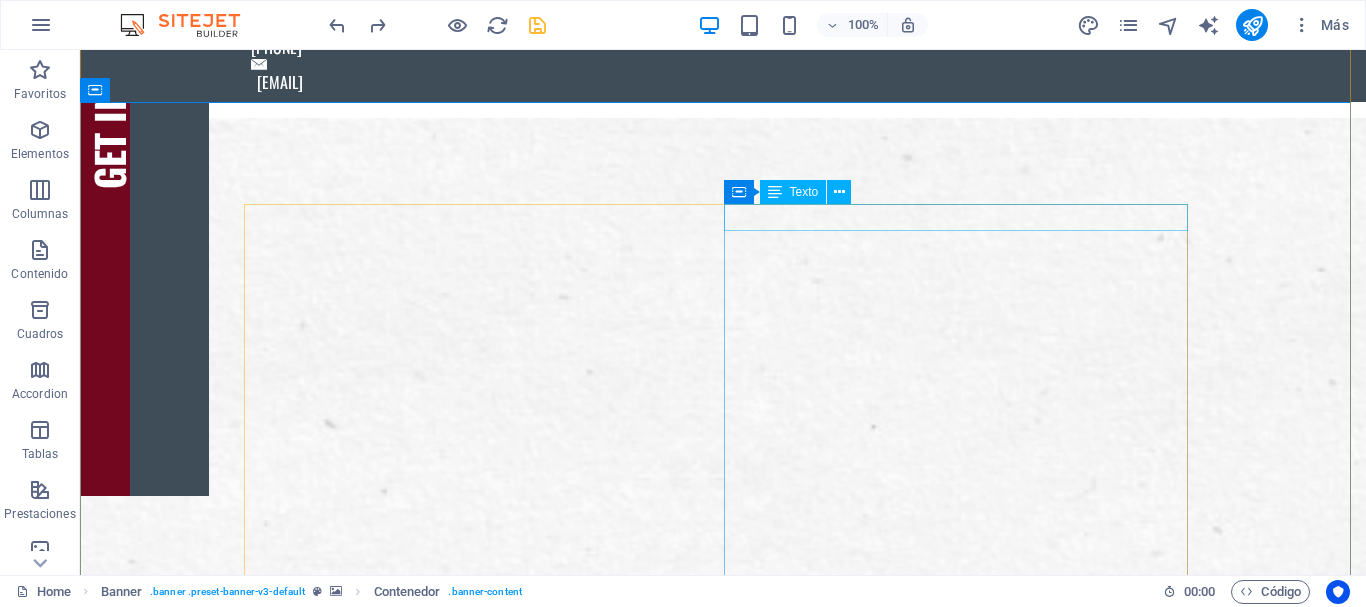 click on "Nuevo elemento de texto" at bounding box center (723, 2903) 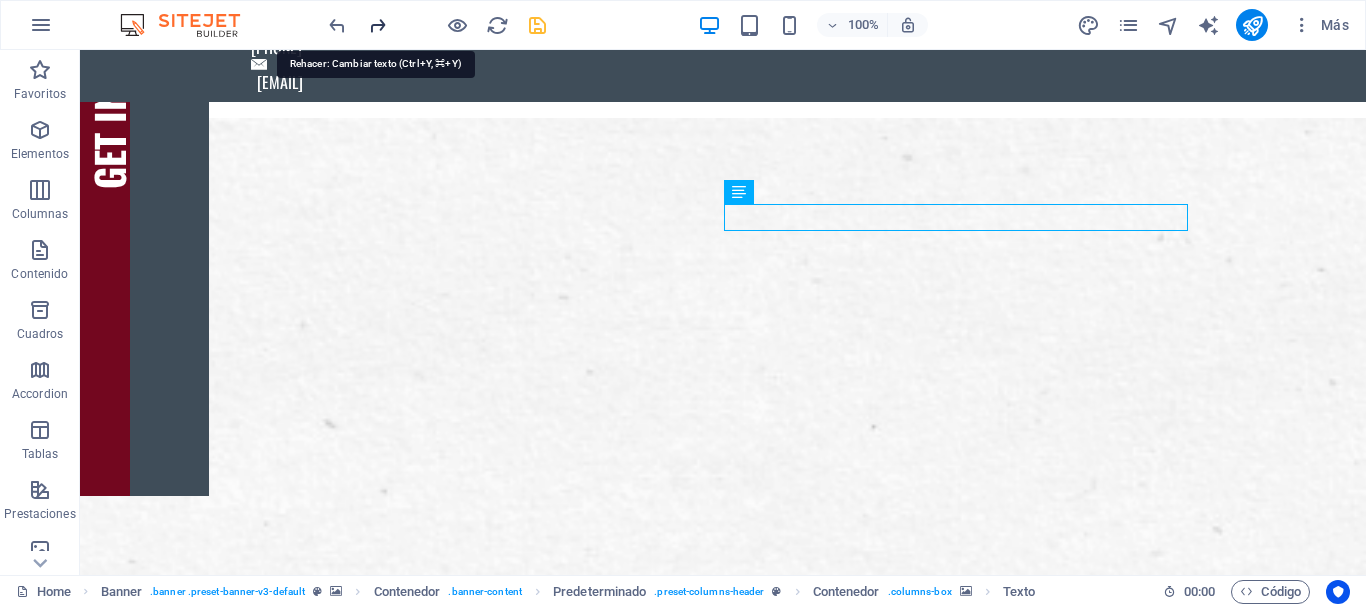 click at bounding box center [377, 25] 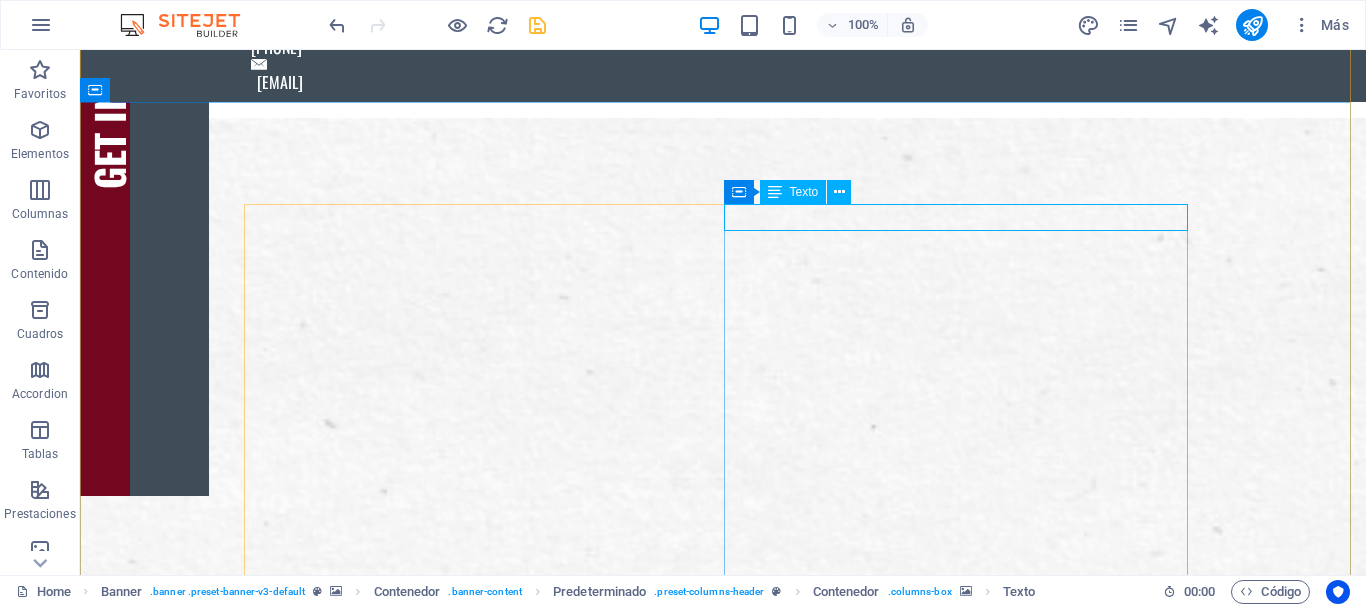 click on "Lalala" at bounding box center (723, 2903) 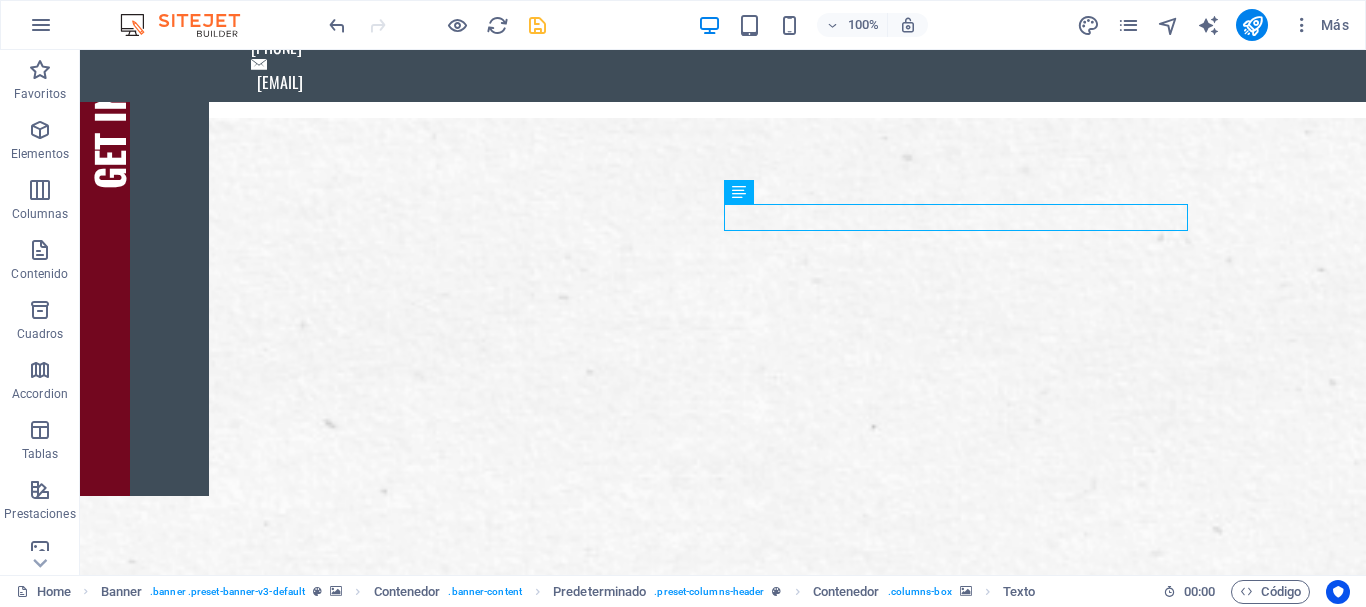 click at bounding box center [-3693, 2426] 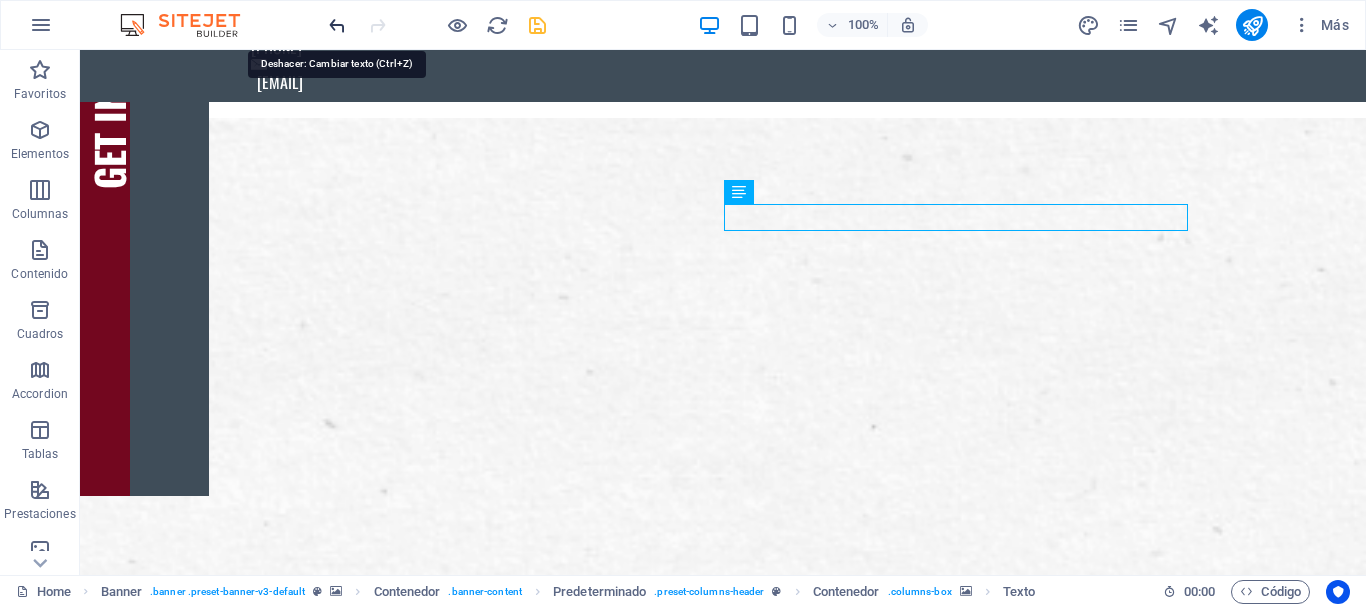 click at bounding box center [337, 25] 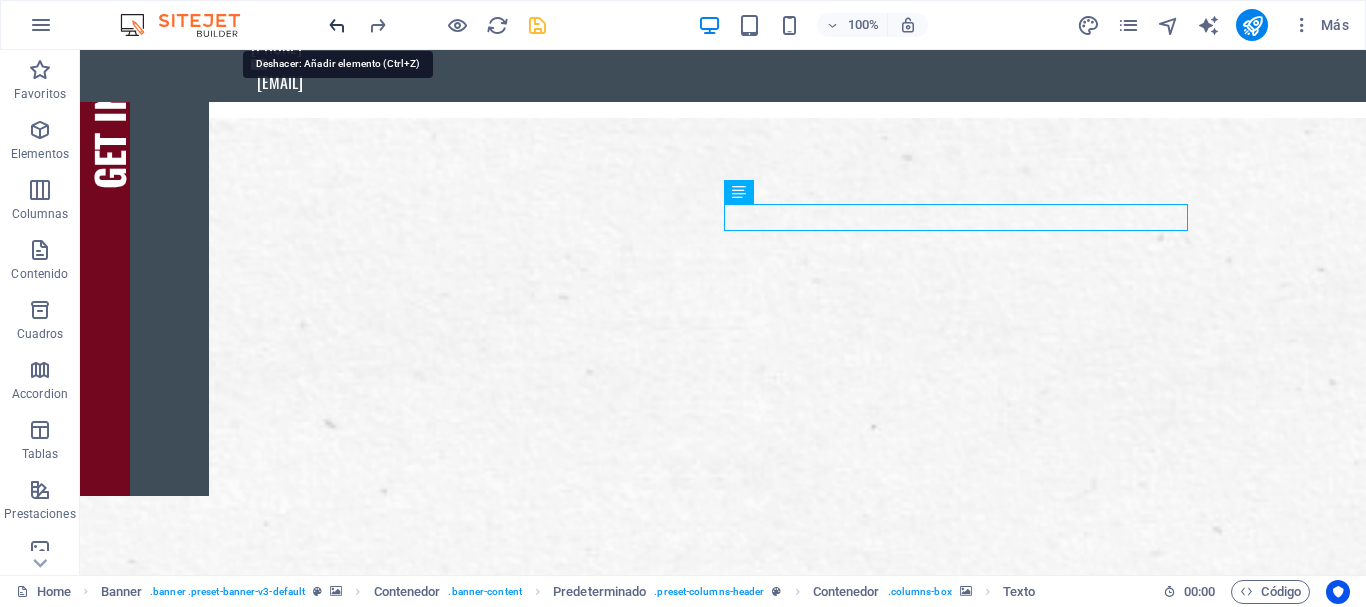 click at bounding box center (337, 25) 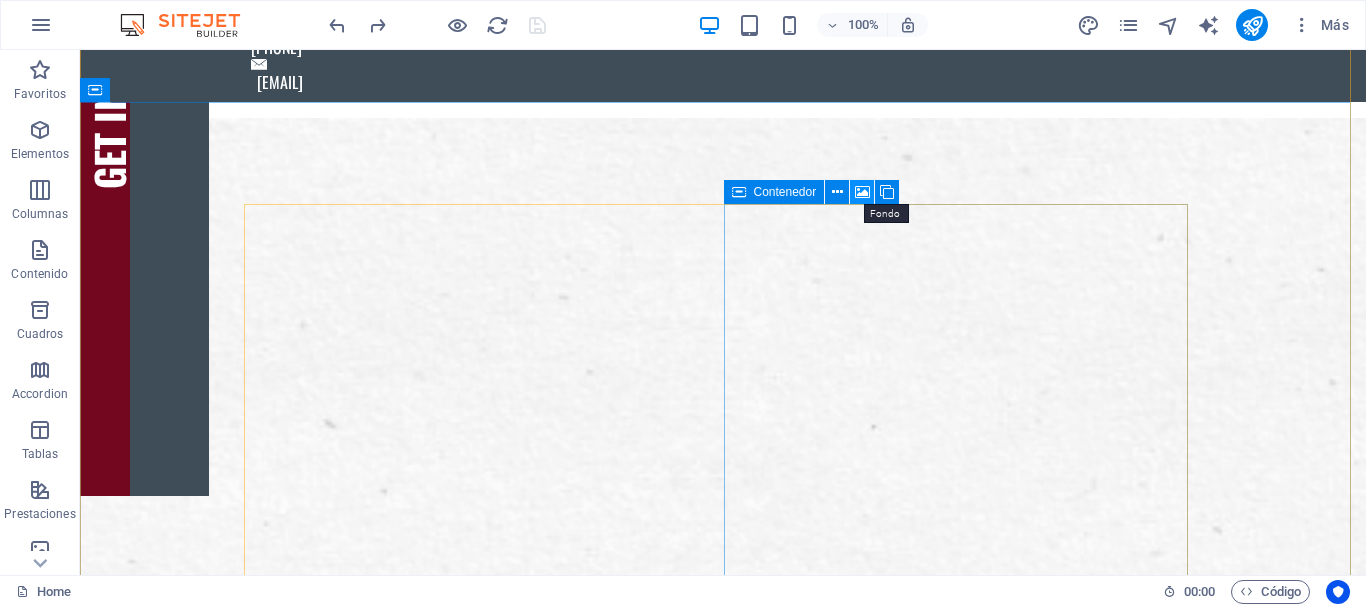 click at bounding box center (862, 192) 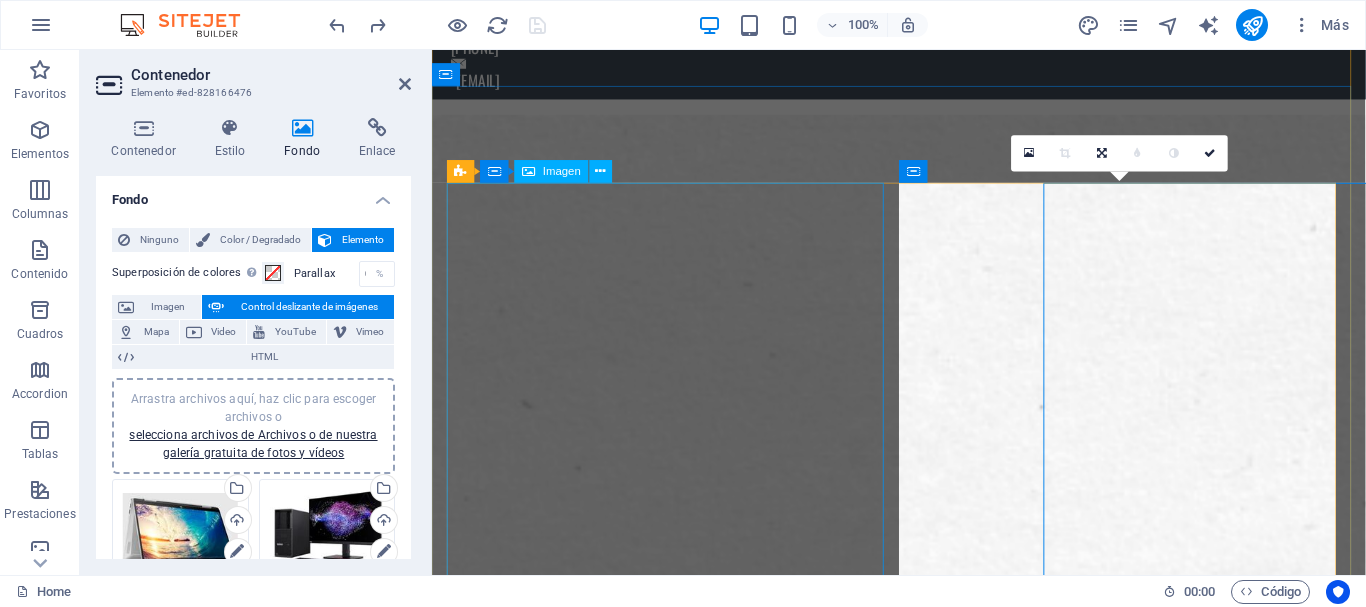 scroll, scrollTop: 93, scrollLeft: 0, axis: vertical 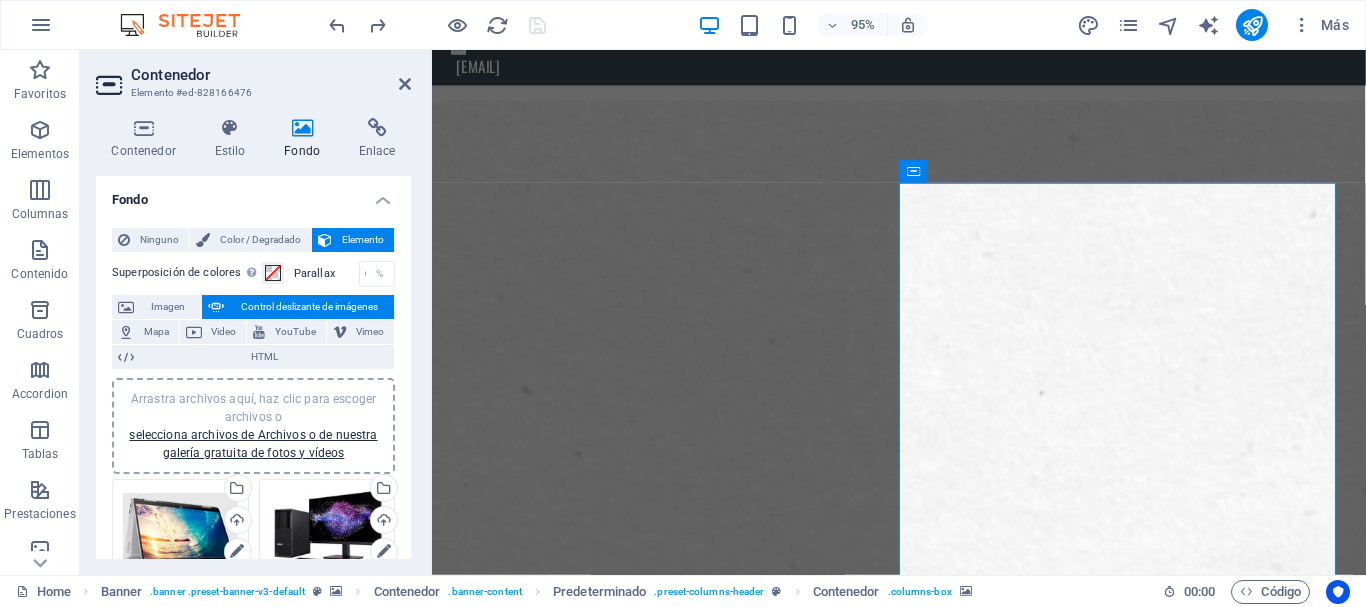 click on "Contenedor Elemento #[ID]" at bounding box center [253, 76] 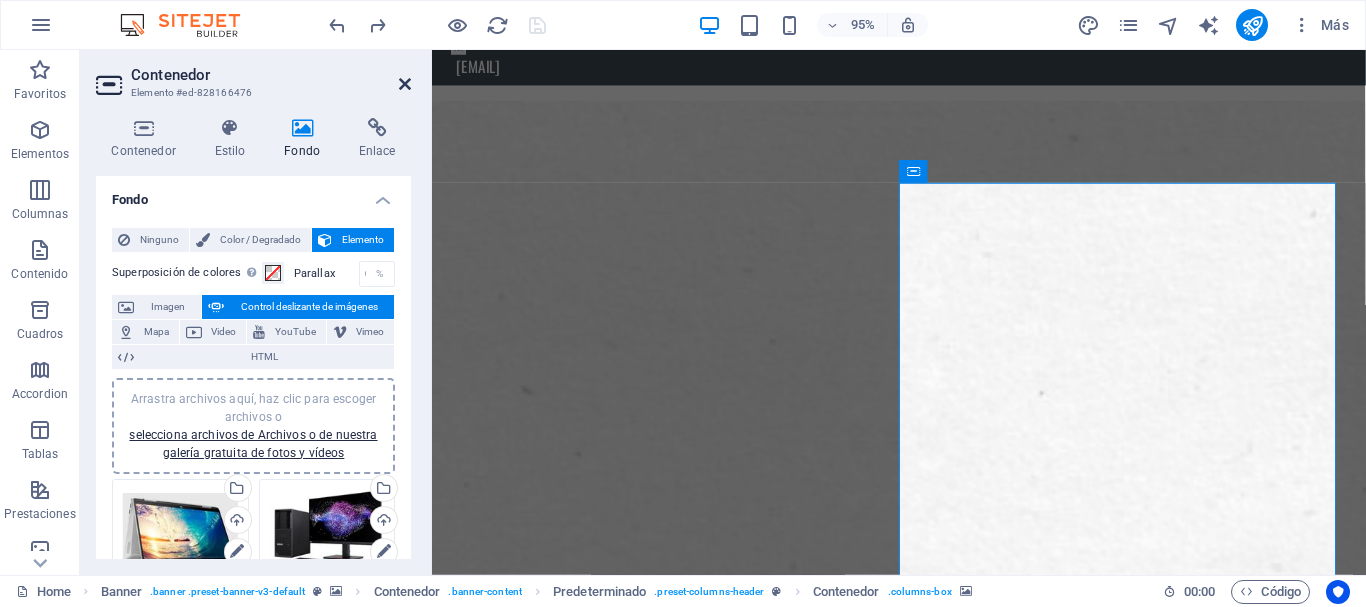 drag, startPoint x: 409, startPoint y: 85, endPoint x: 336, endPoint y: 36, distance: 87.92042 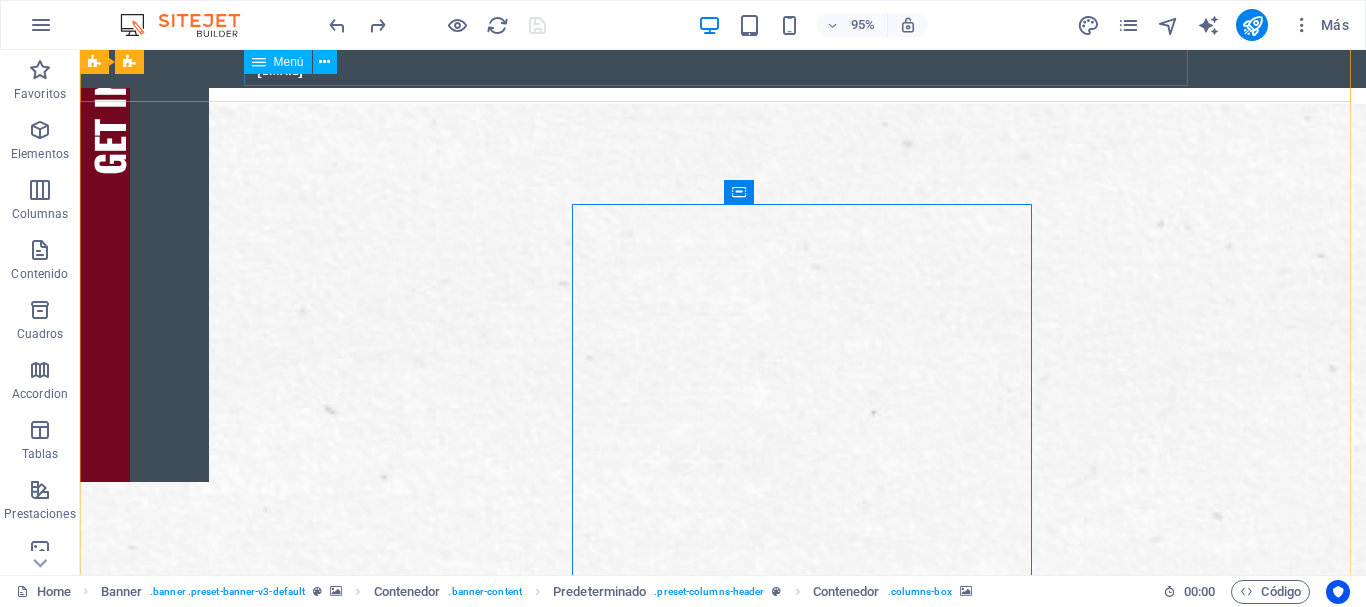 scroll, scrollTop: 79, scrollLeft: 0, axis: vertical 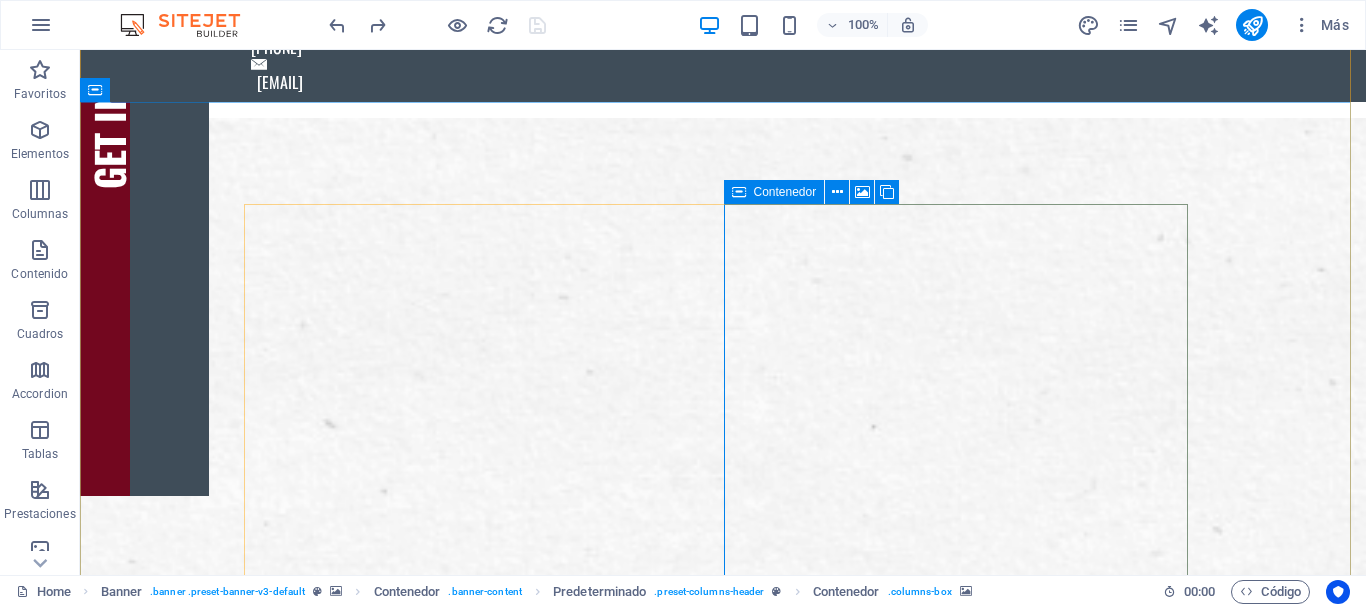 click on "Suelta el contenido aquí o  Añadir elementos  Pegar portapapeles" at bounding box center (723, 2961) 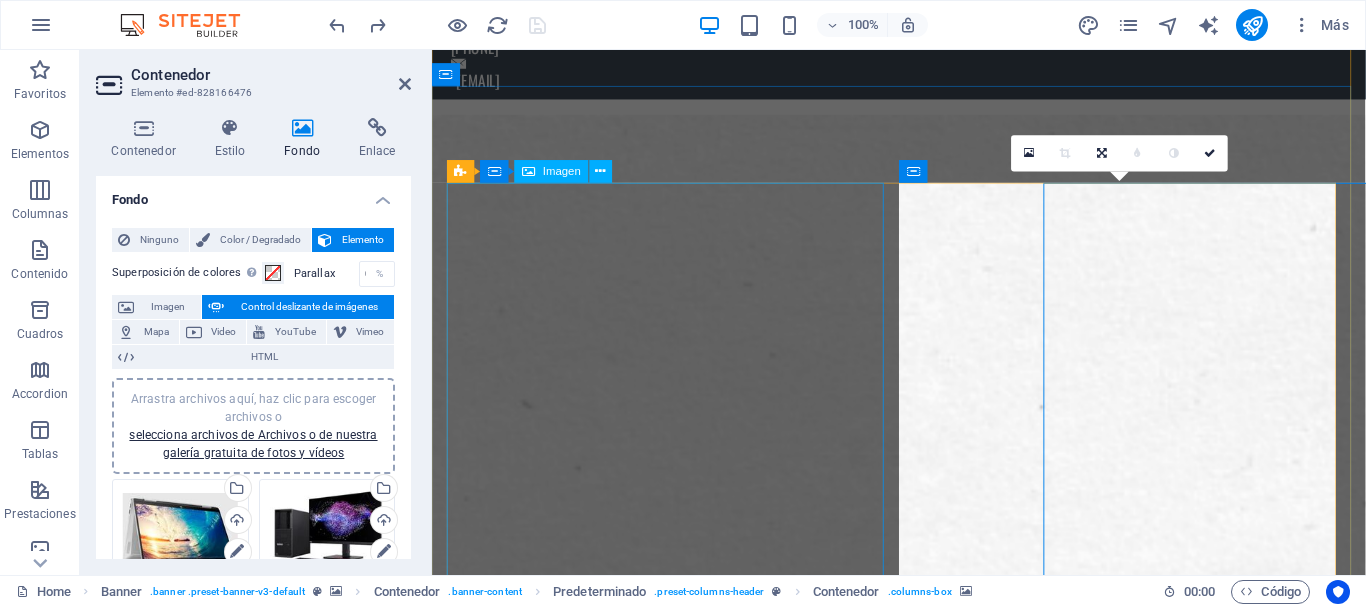 scroll, scrollTop: 93, scrollLeft: 0, axis: vertical 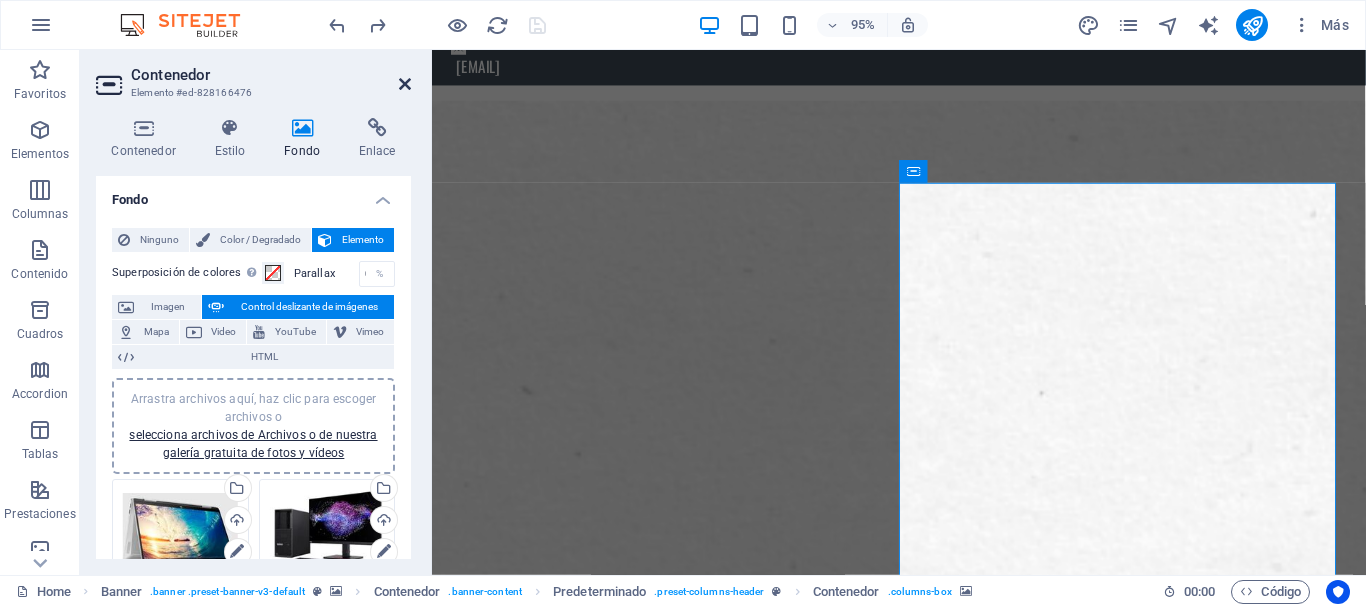 click at bounding box center [405, 84] 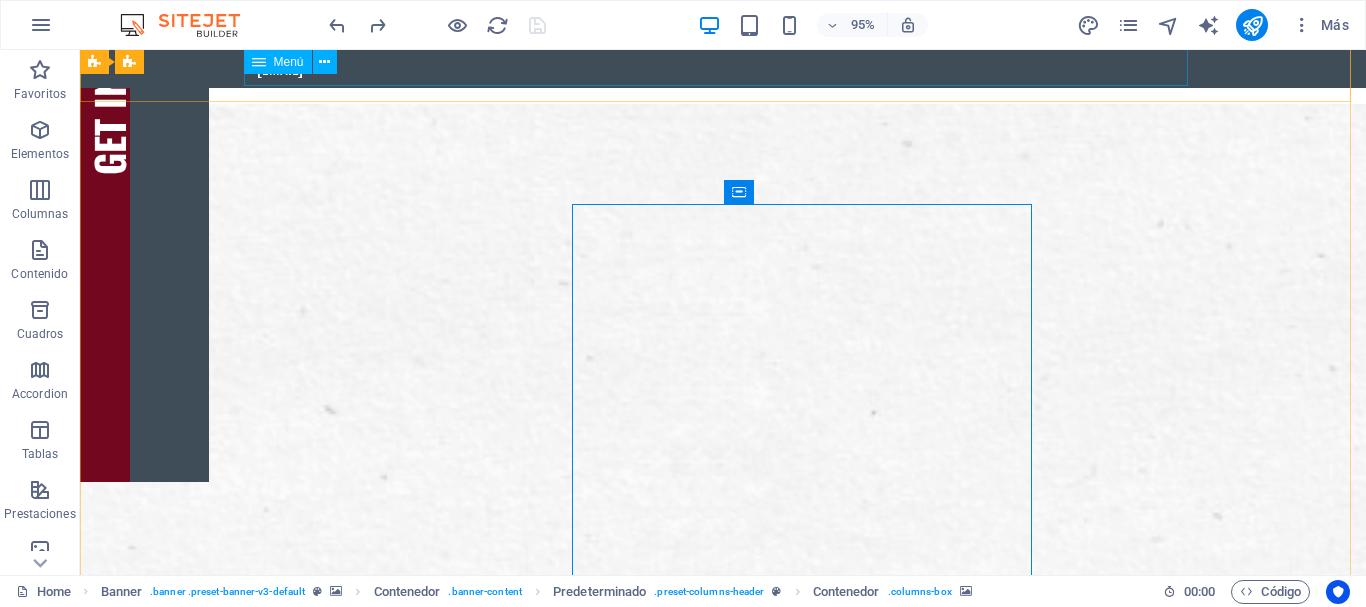 scroll, scrollTop: 79, scrollLeft: 0, axis: vertical 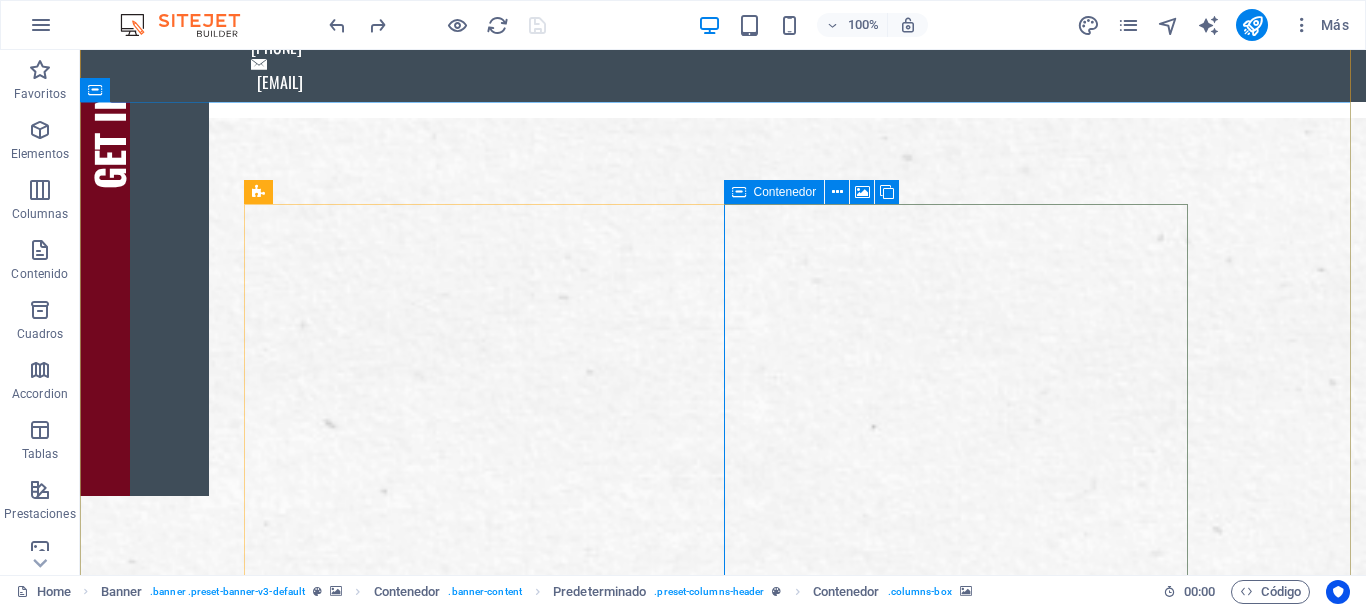 click on "Añadir elementos" at bounding box center [652, 2991] 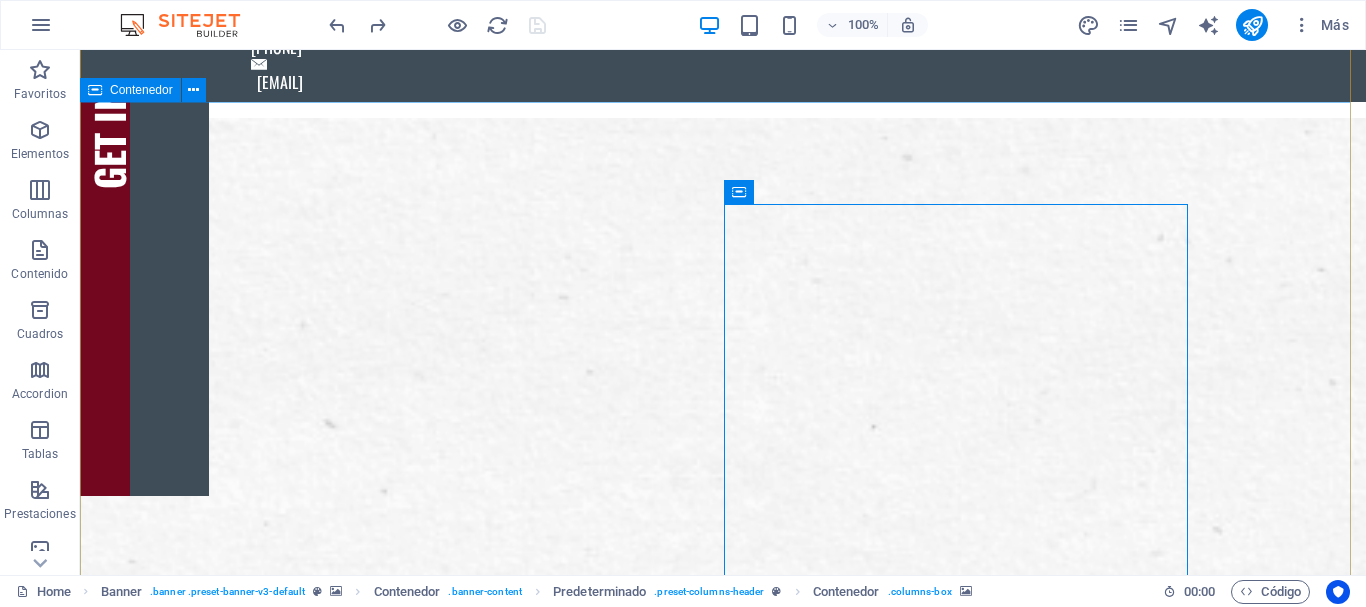 click on "Suelta el contenido aquí o  Añadir elementos  Pegar portapapeles WE PRINT CMYK . WE PRINT YOUR WORK . WE PRINT YOUR ART . What do you want to print today?" at bounding box center [723, 2681] 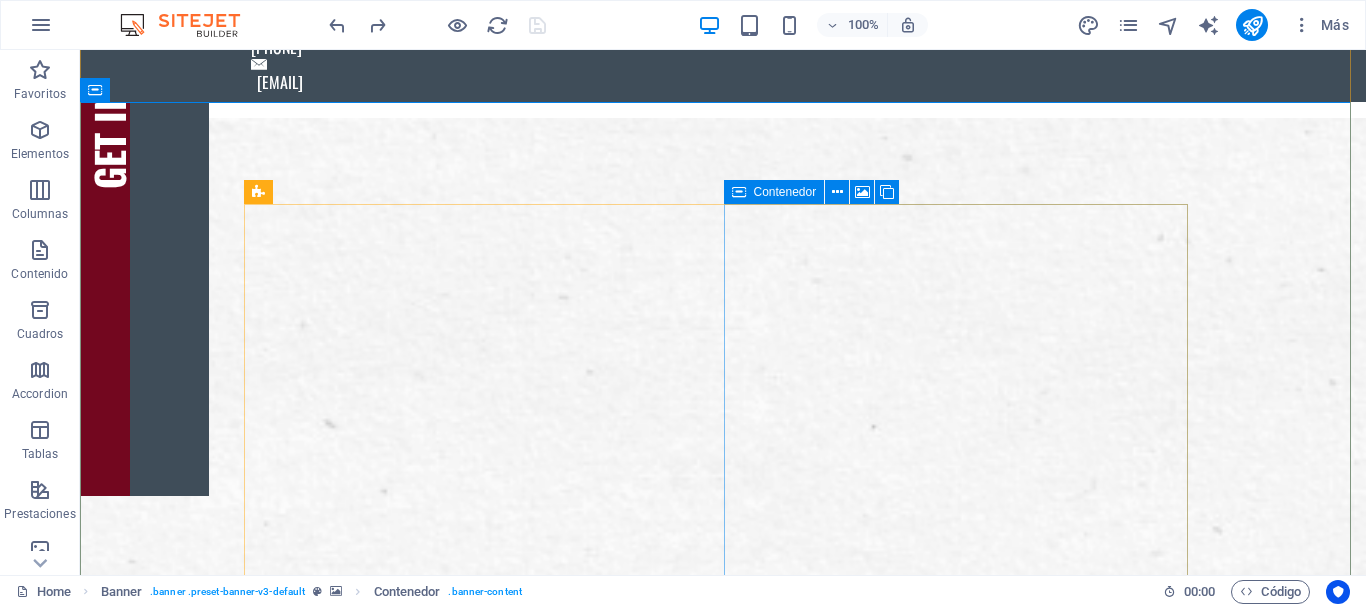 click on "Suelta el contenido aquí o  Añadir elementos  Pegar portapapeles" at bounding box center [723, 2961] 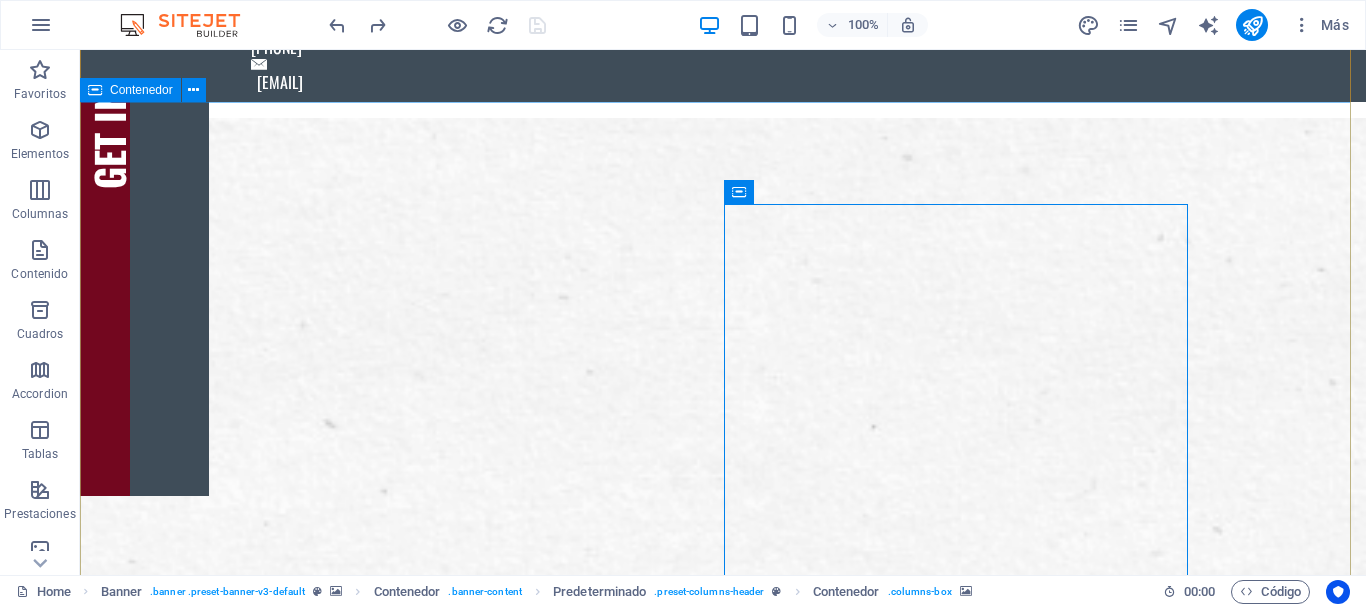 click on "Suelta el contenido aquí o  Añadir elementos  Pegar portapapeles WE PRINT CMYK . WE PRINT YOUR WORK . WE PRINT YOUR ART . What do you want to print today?" at bounding box center [723, 2681] 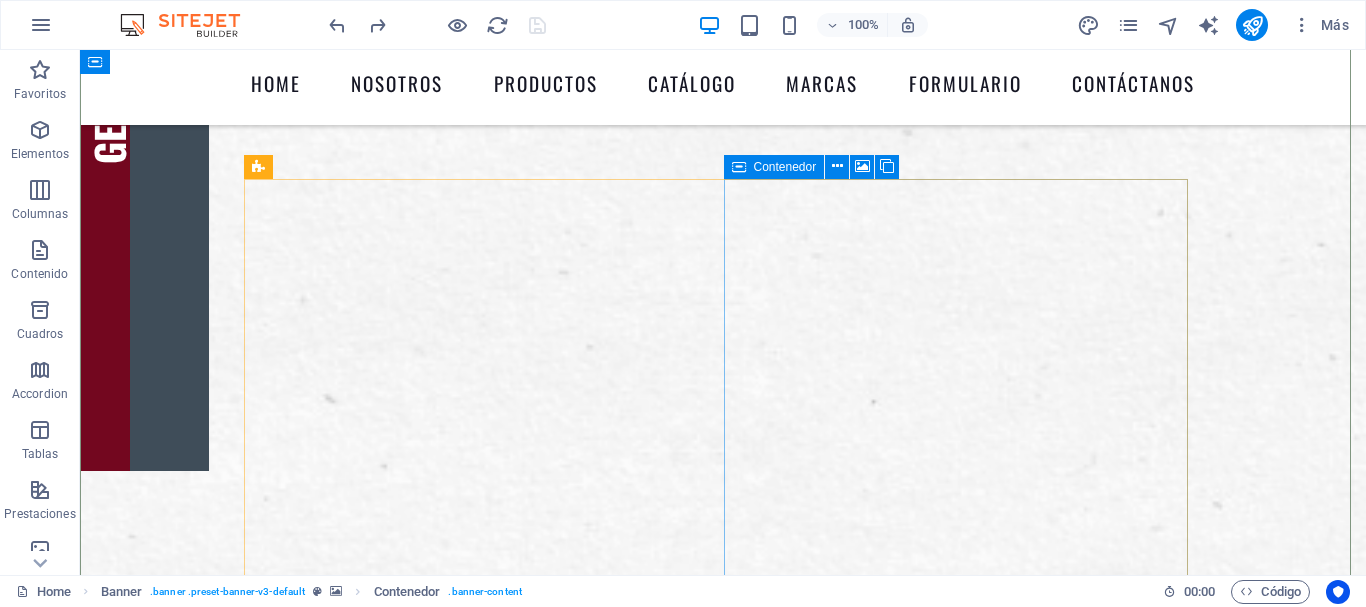 scroll, scrollTop: 94, scrollLeft: 0, axis: vertical 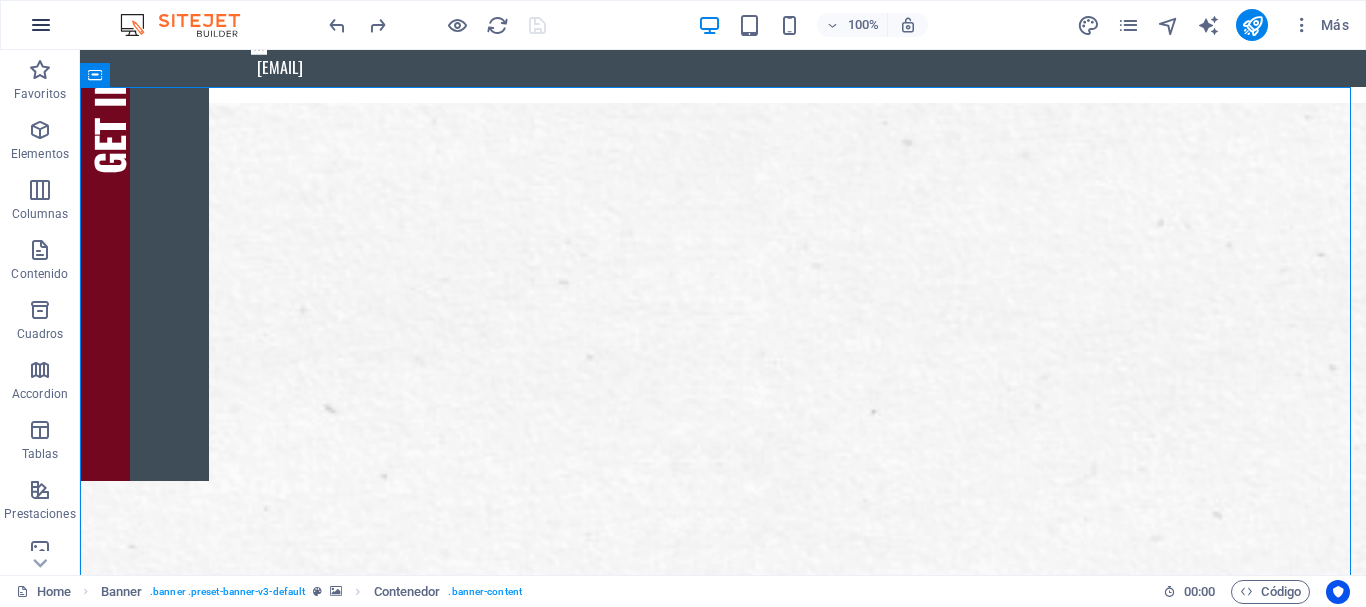 click at bounding box center [41, 25] 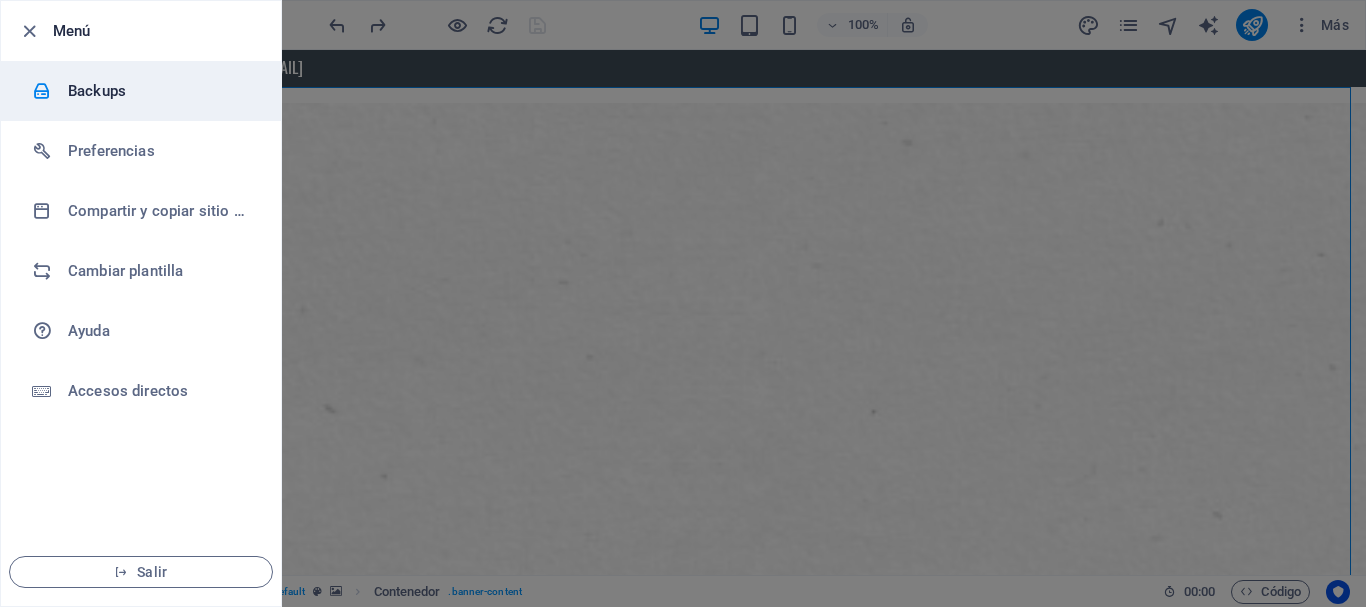 click on "Backups" at bounding box center (160, 91) 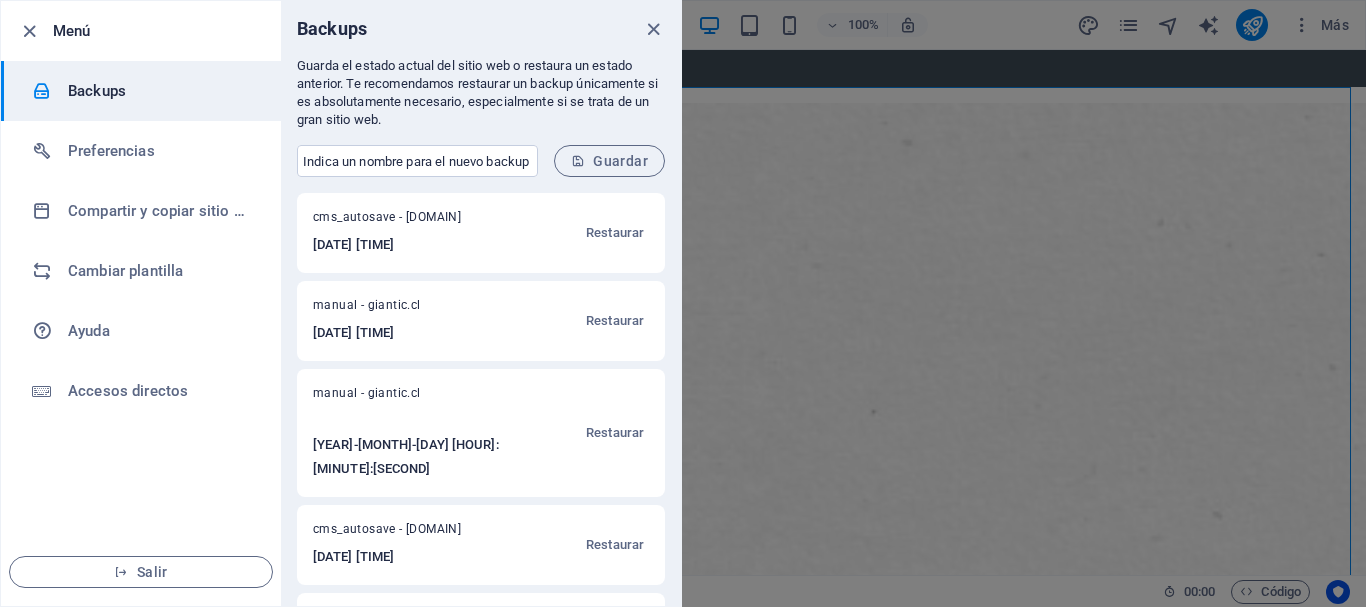 click on "Guardar" at bounding box center [609, 161] 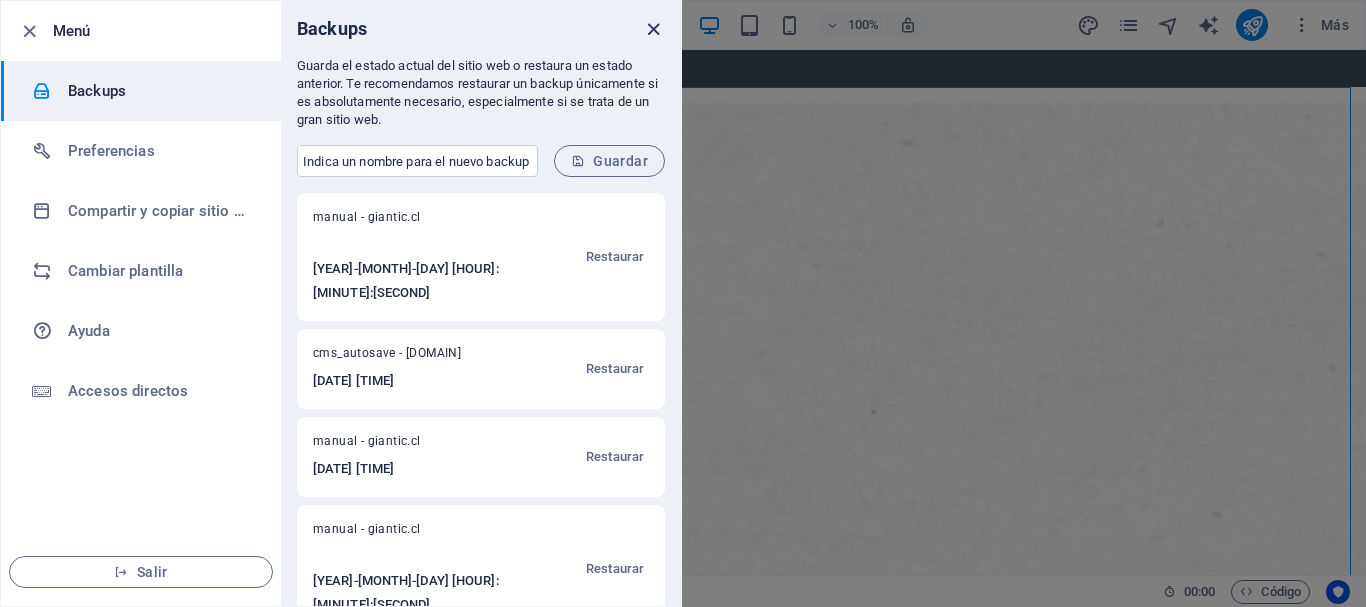 click at bounding box center (653, 29) 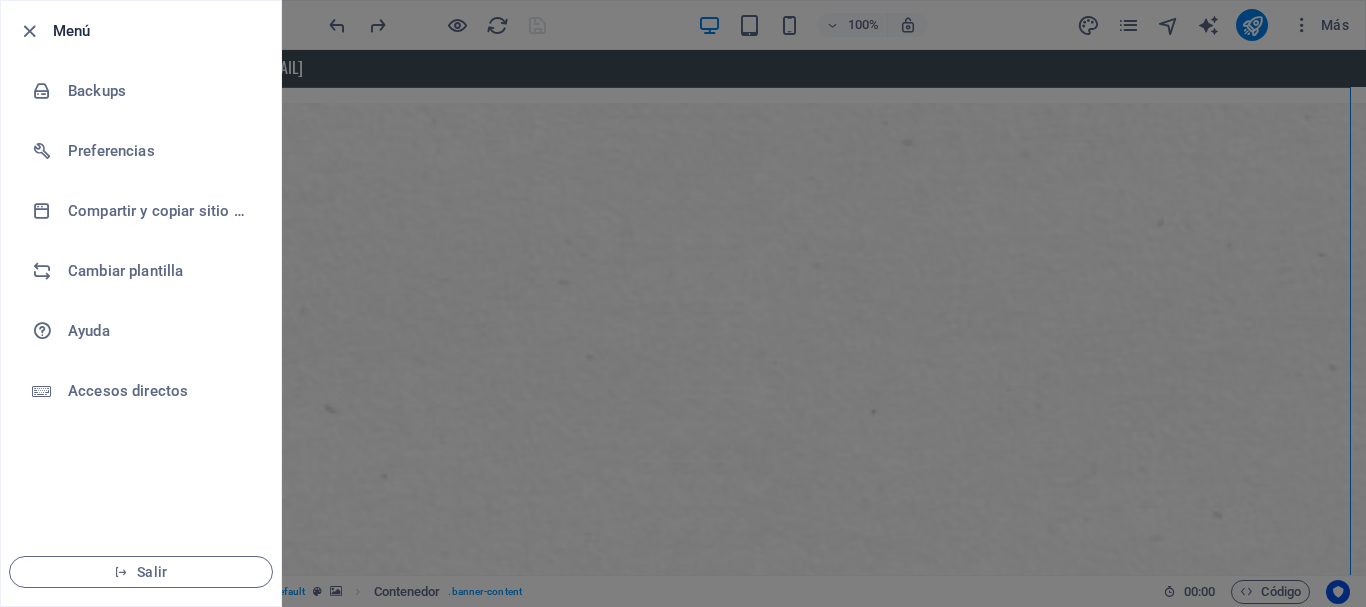 click on "Menú" at bounding box center [159, 31] 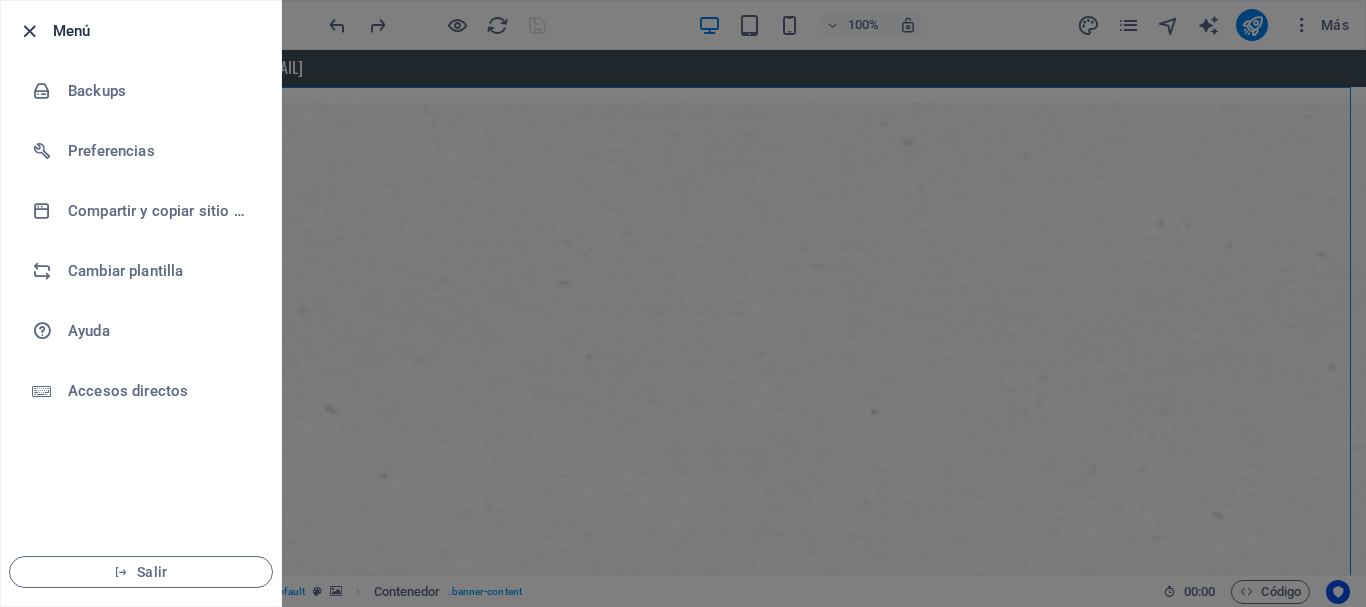click at bounding box center [29, 31] 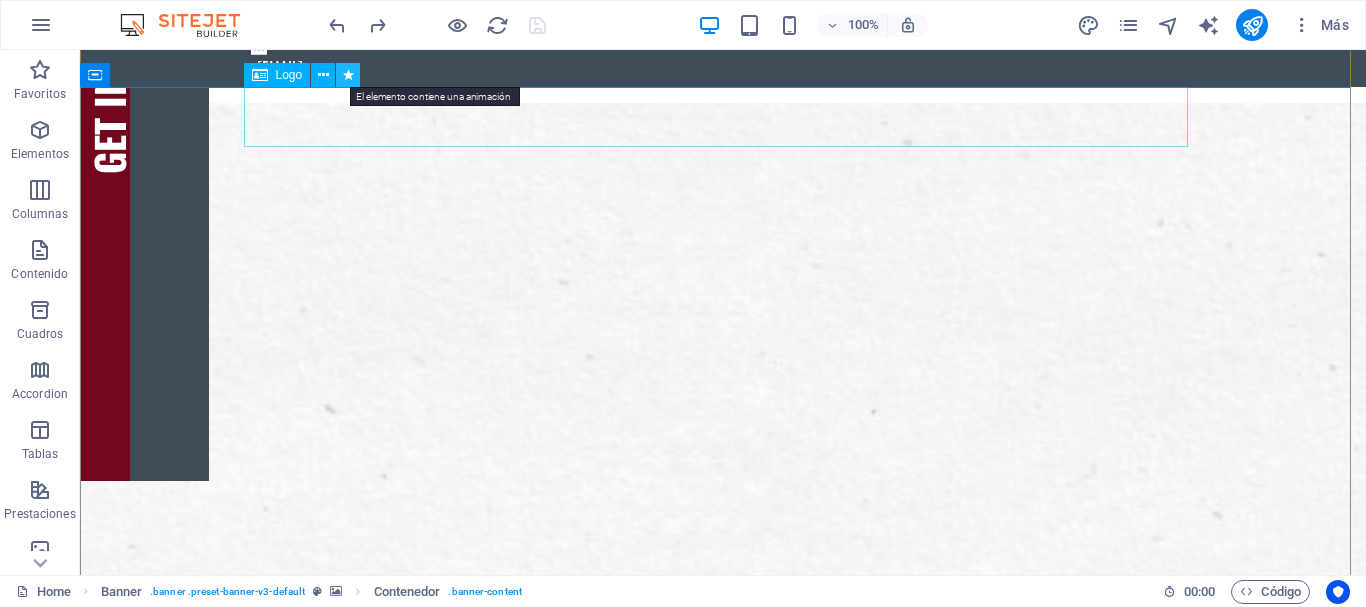 click at bounding box center [348, 75] 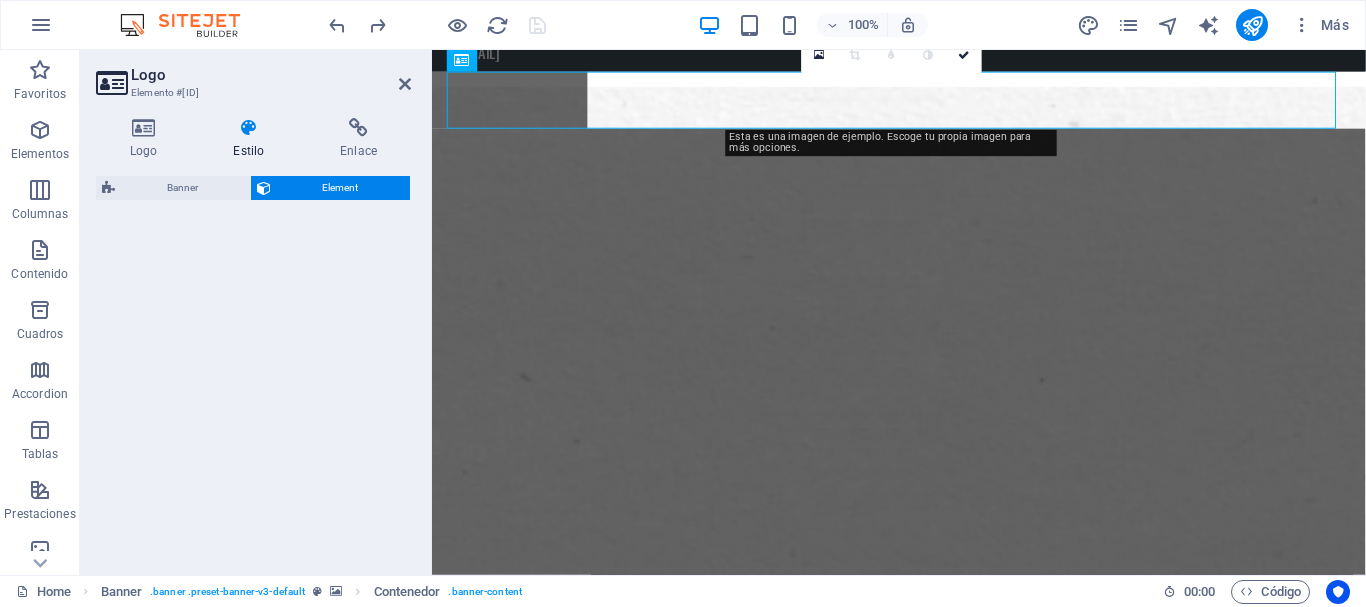 select on "fade" 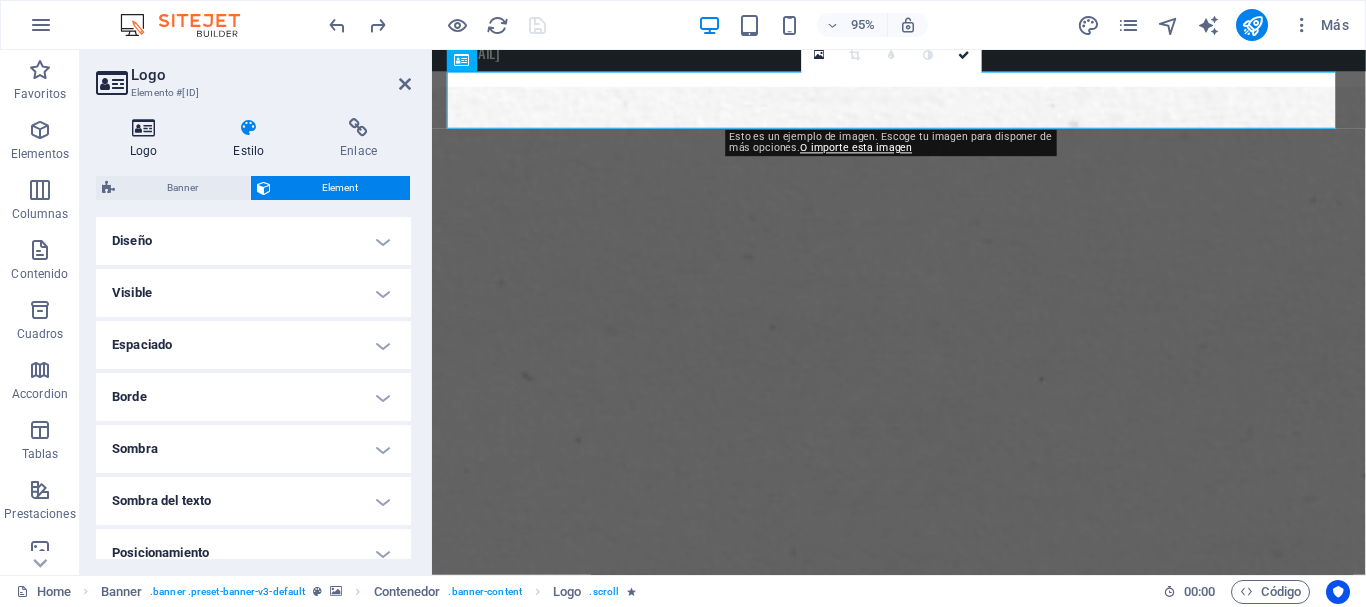 click on "Logo" at bounding box center (147, 139) 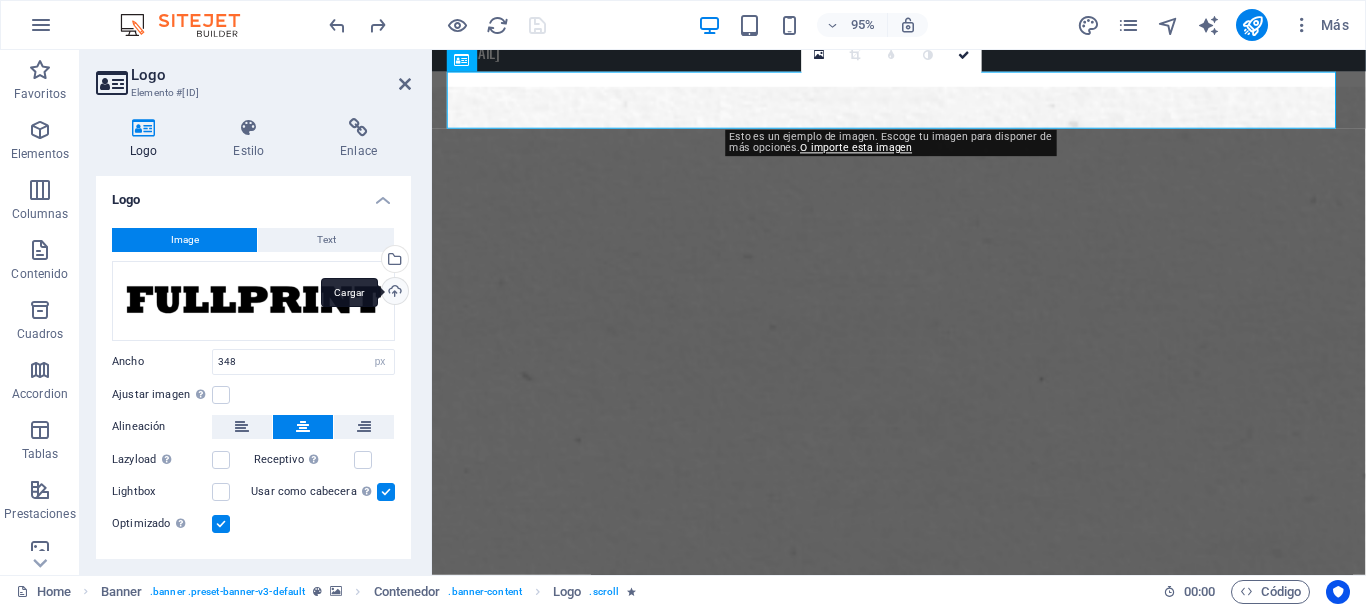 click on "Cargar" at bounding box center (393, 293) 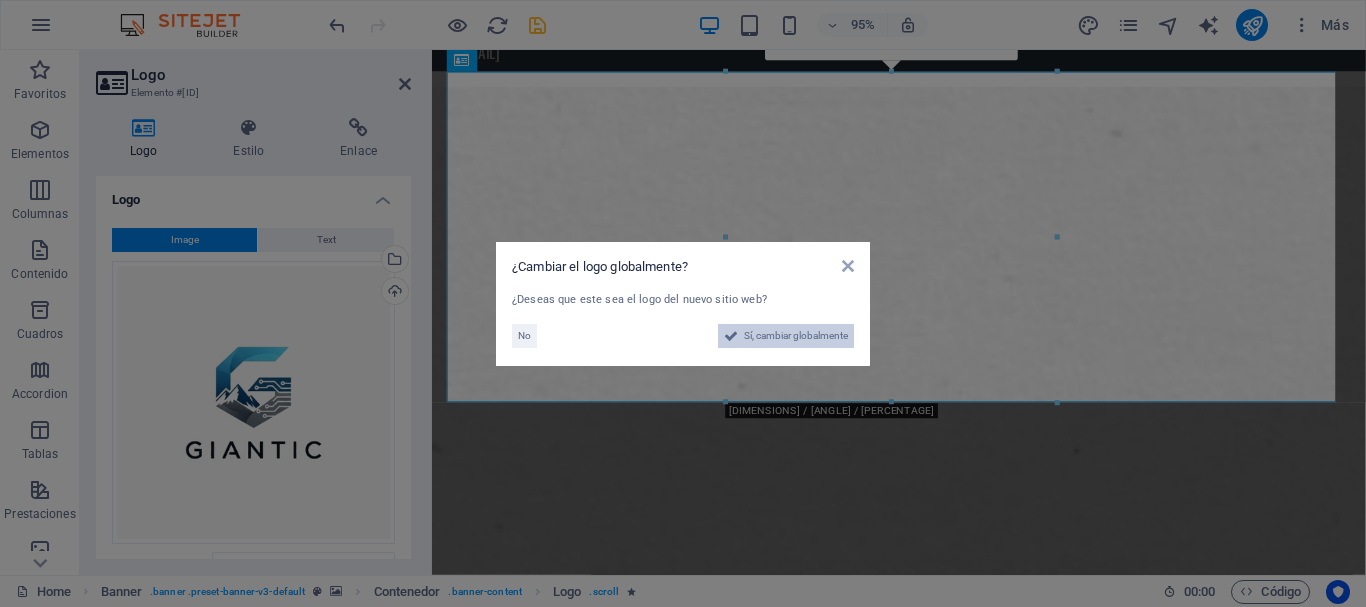 click on "Sí, cambiar globalmente" at bounding box center (796, 336) 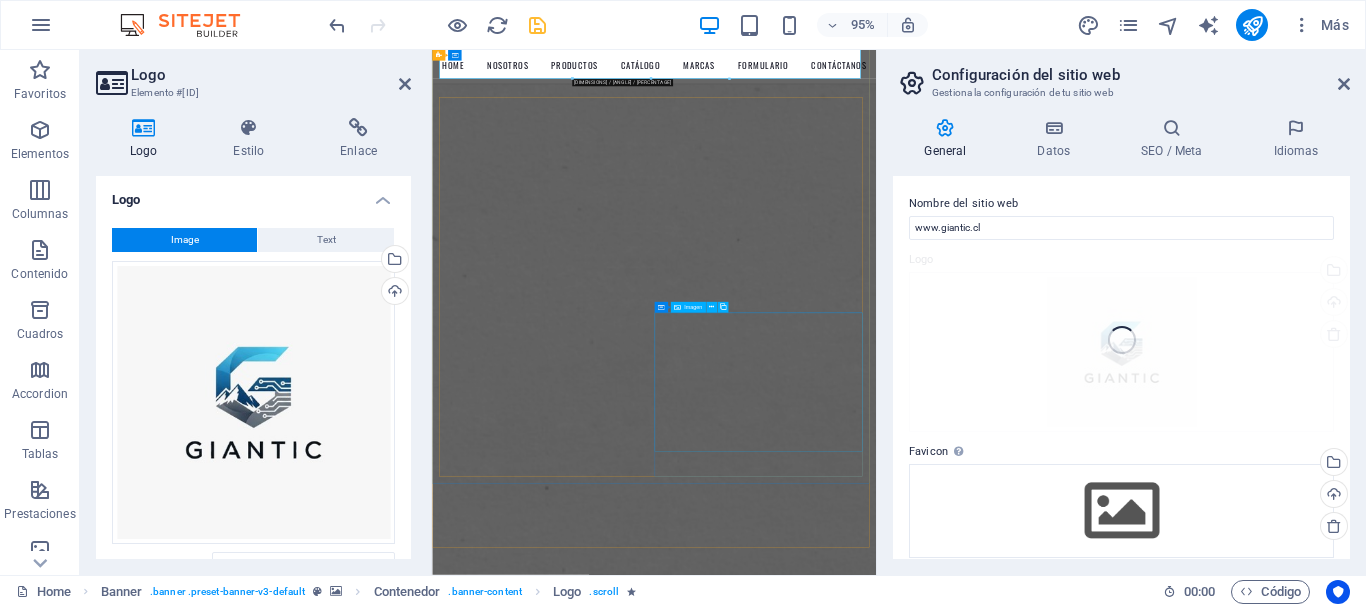 scroll, scrollTop: 415, scrollLeft: 0, axis: vertical 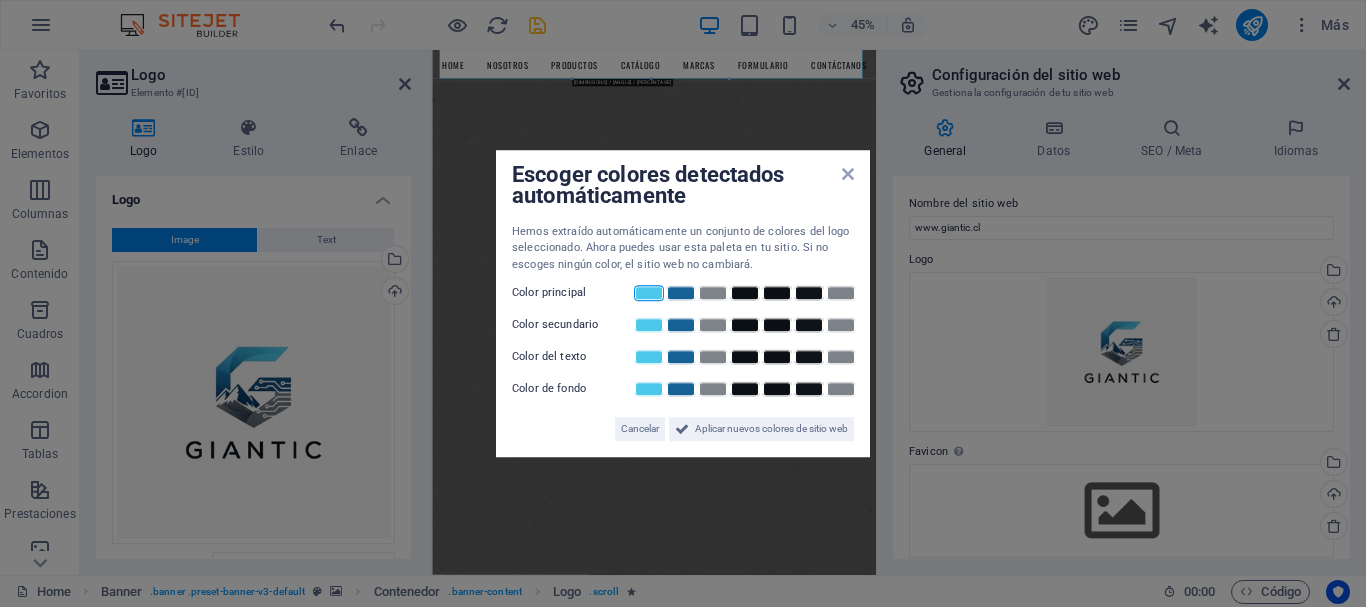 click at bounding box center (649, 293) 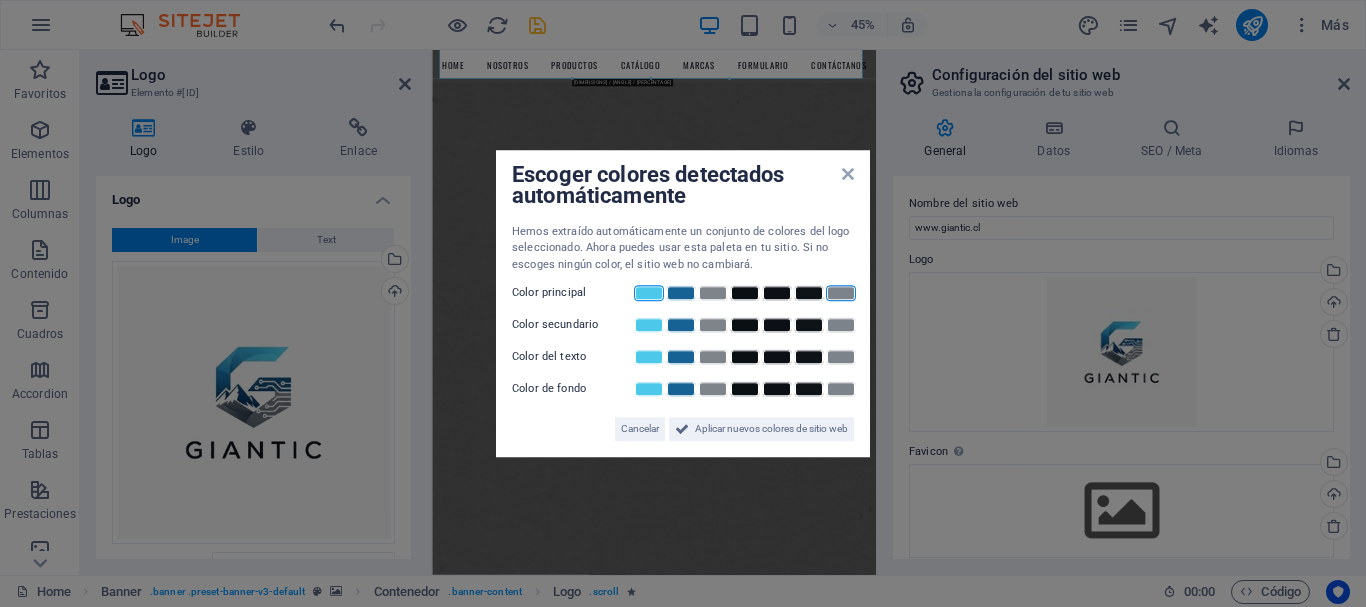 click at bounding box center (841, 293) 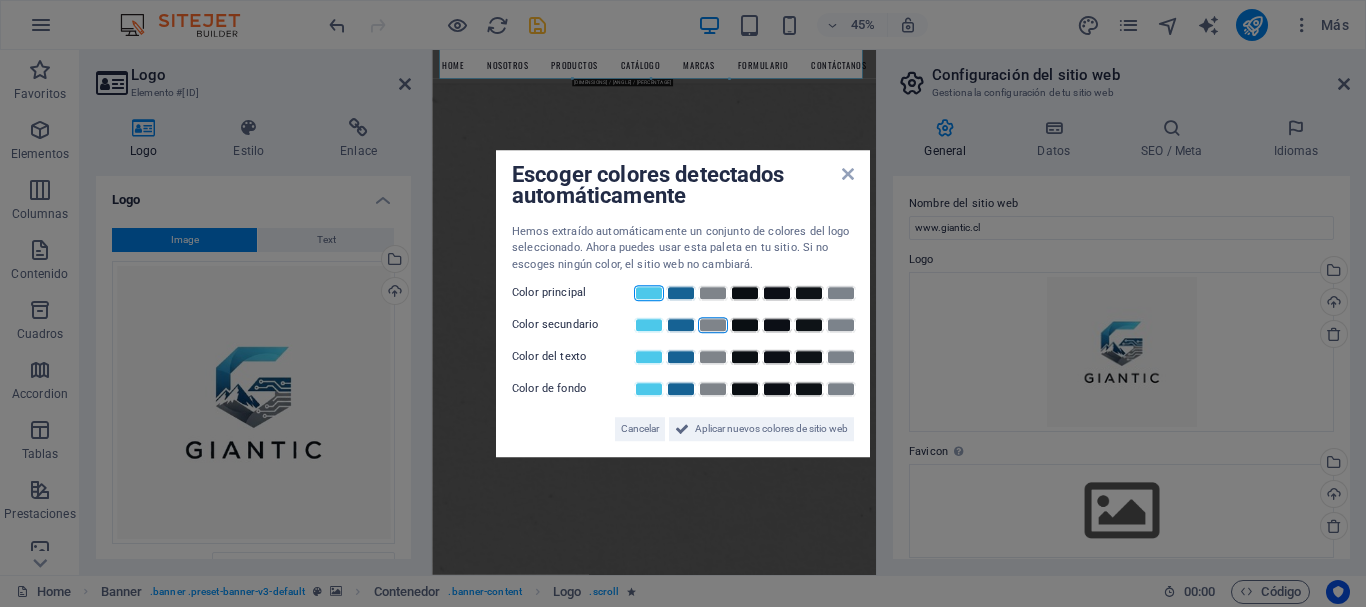click at bounding box center (713, 325) 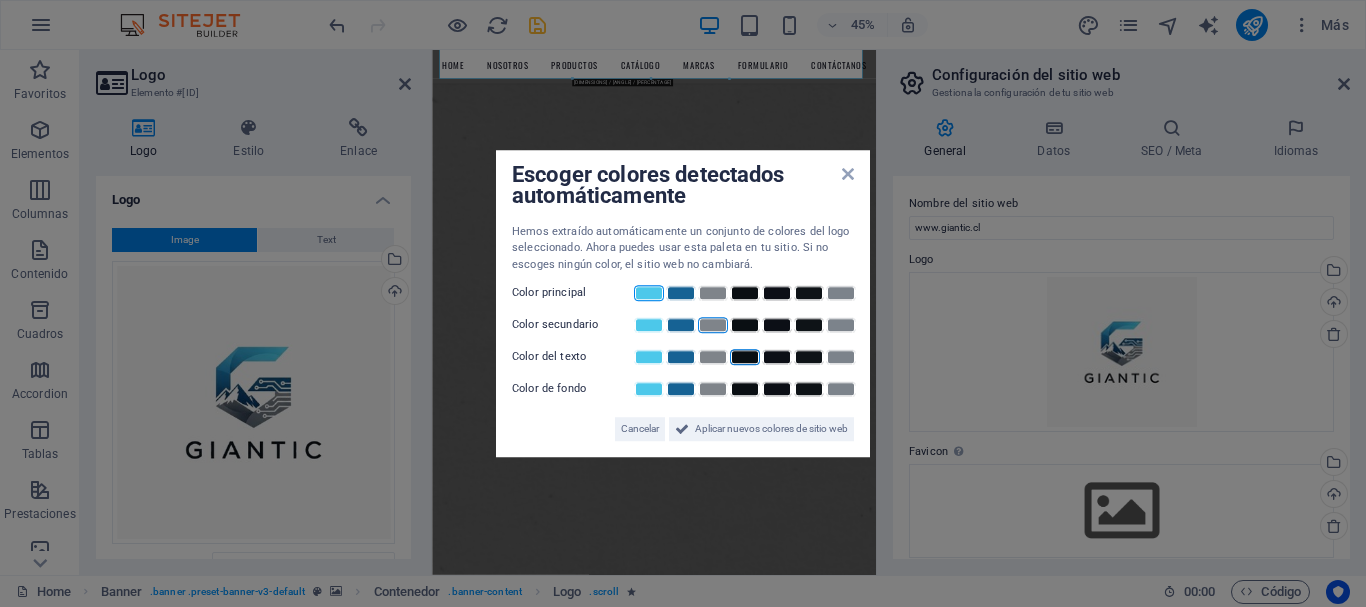 click at bounding box center (745, 357) 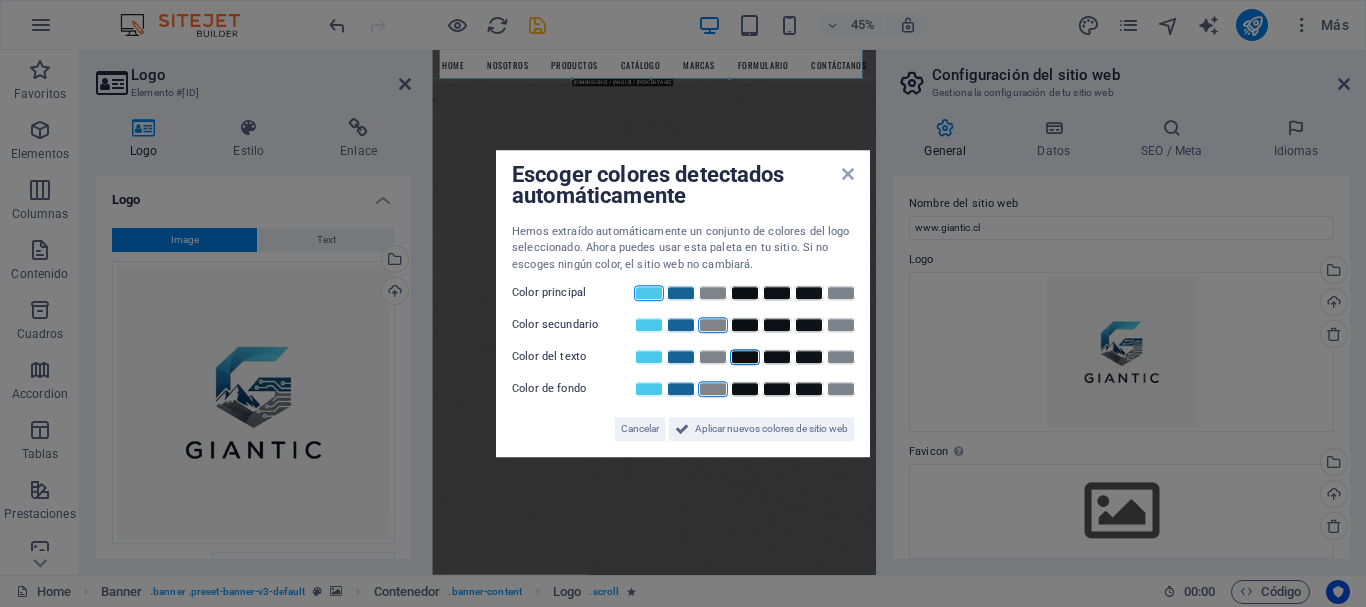 click at bounding box center (713, 389) 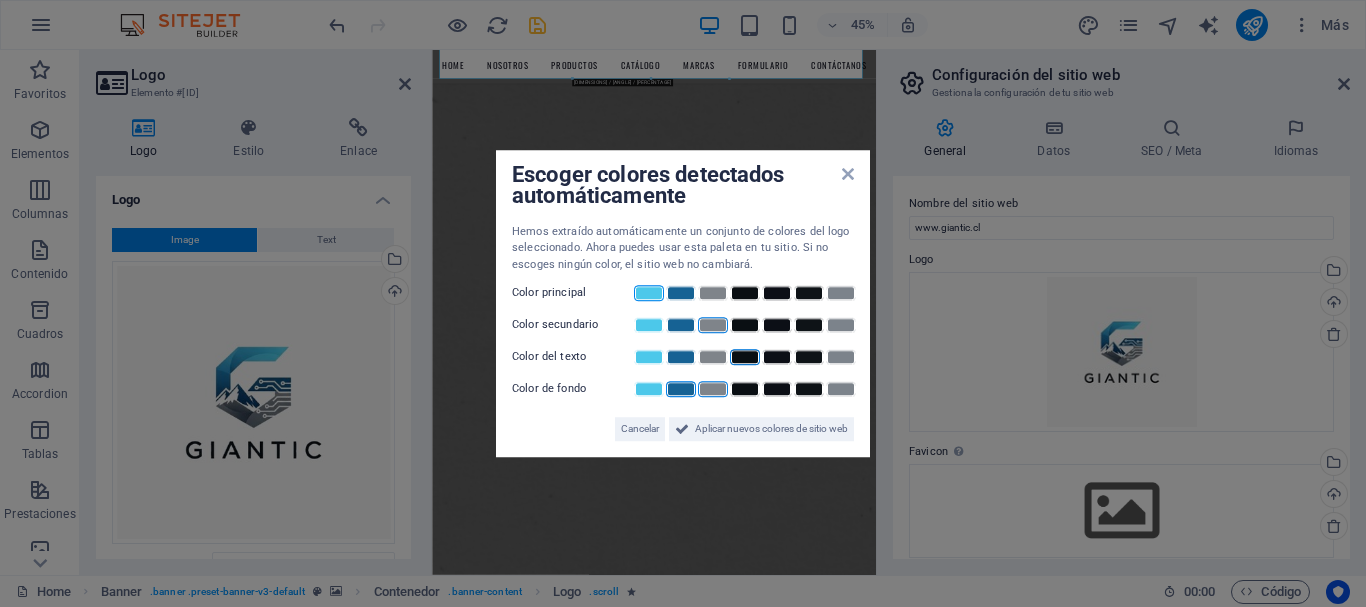 click at bounding box center (681, 389) 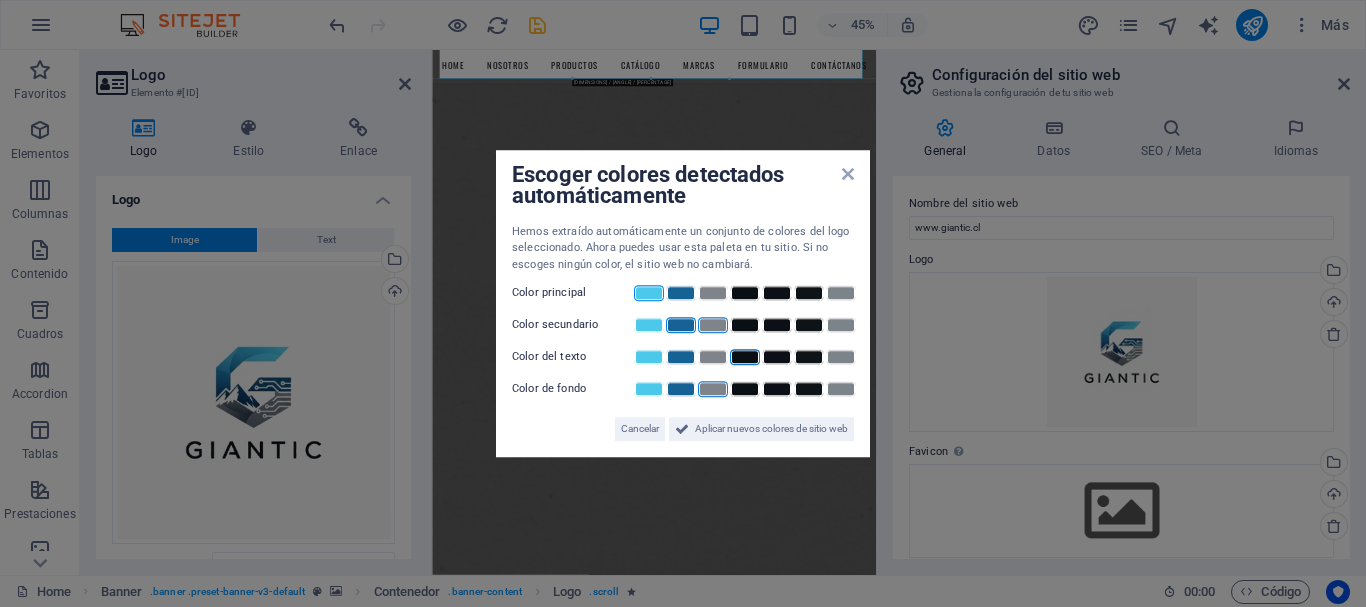 click at bounding box center (681, 325) 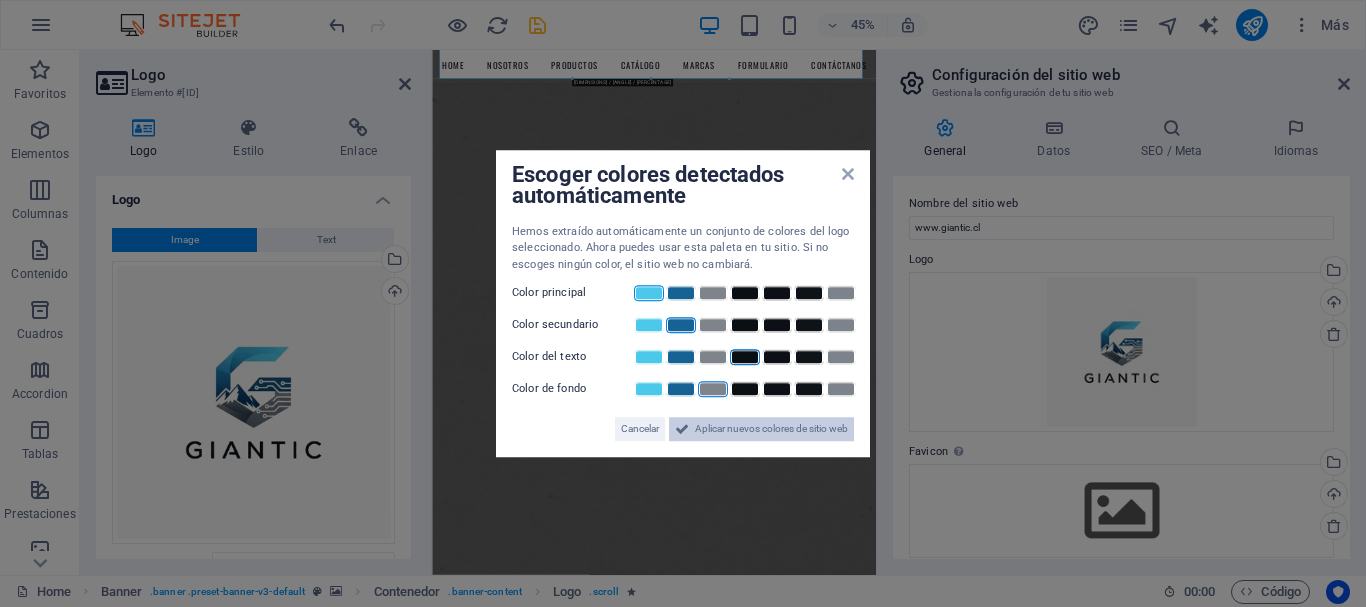 click on "Aplicar nuevos colores de sitio web" at bounding box center [771, 429] 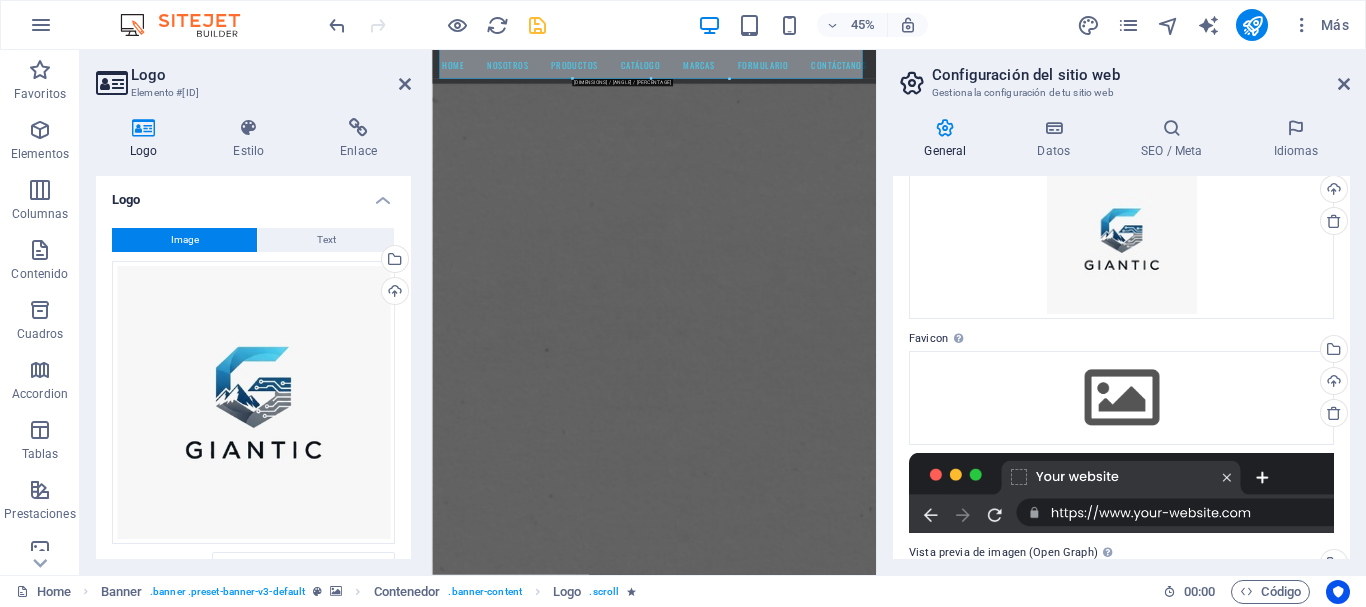 scroll, scrollTop: 0, scrollLeft: 0, axis: both 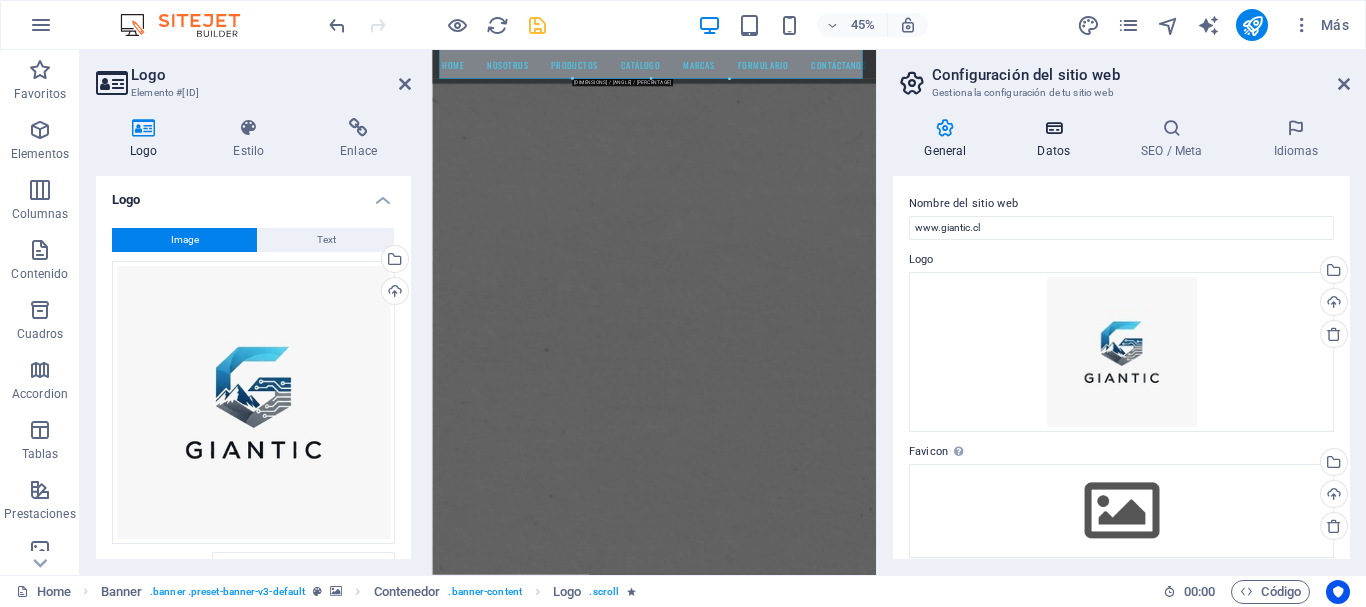 click on "Datos" at bounding box center (1058, 139) 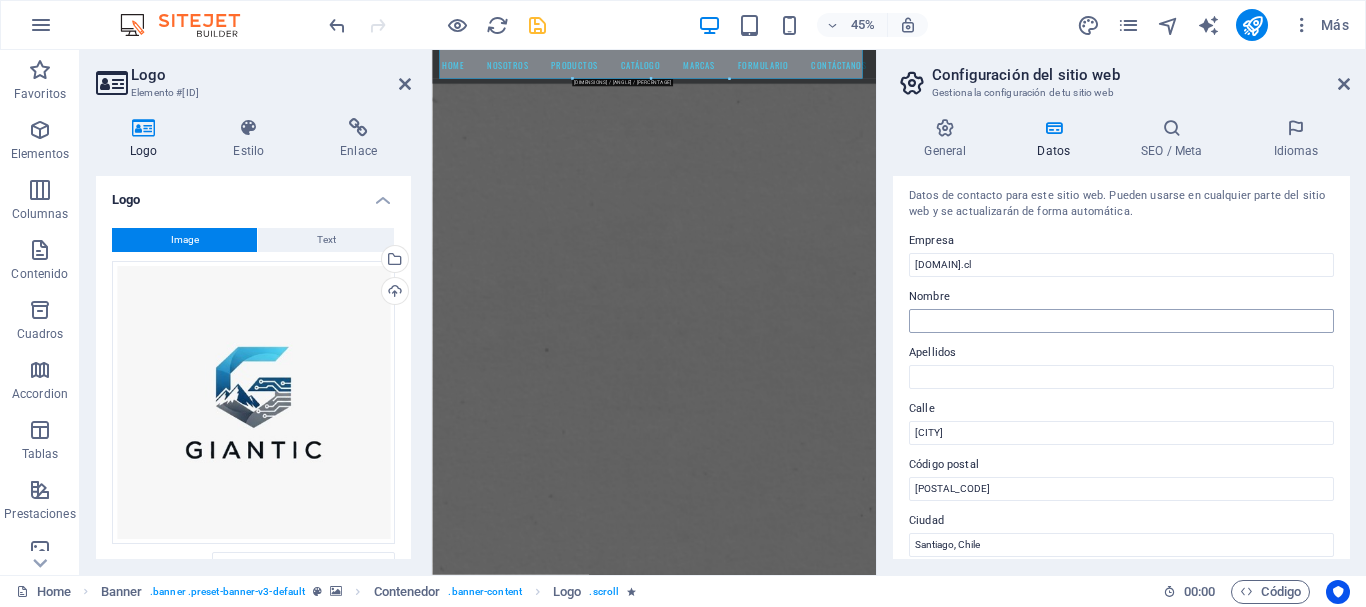 scroll, scrollTop: 0, scrollLeft: 0, axis: both 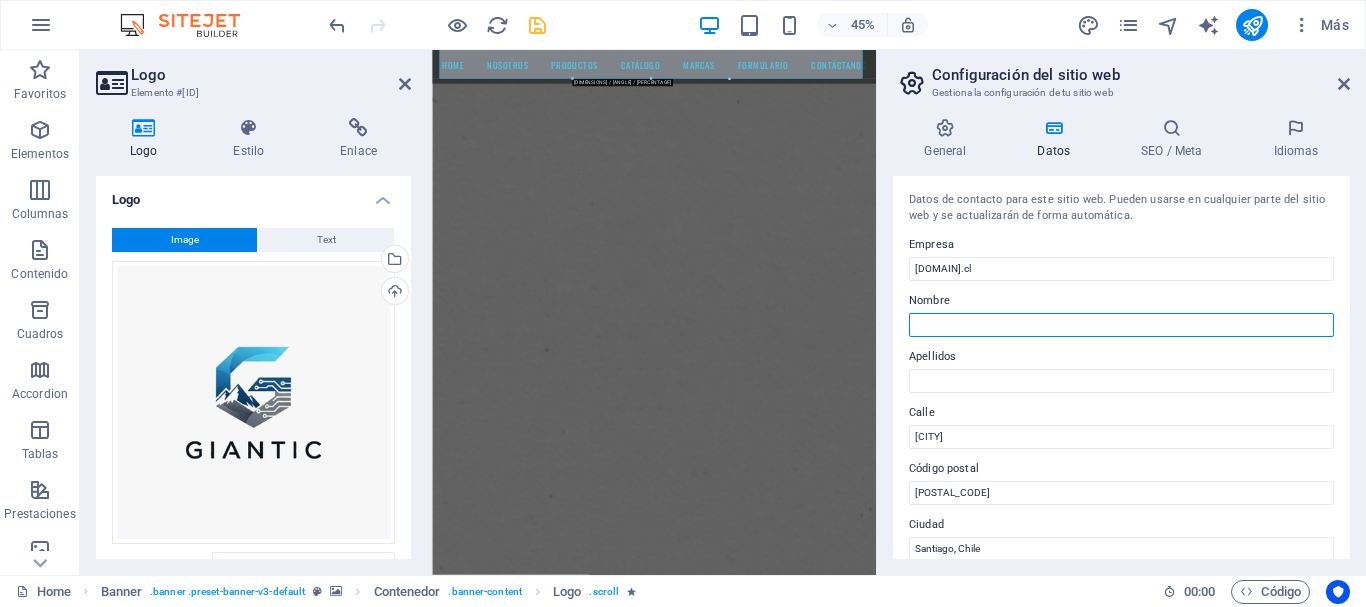 click on "Nombre" at bounding box center (1121, 325) 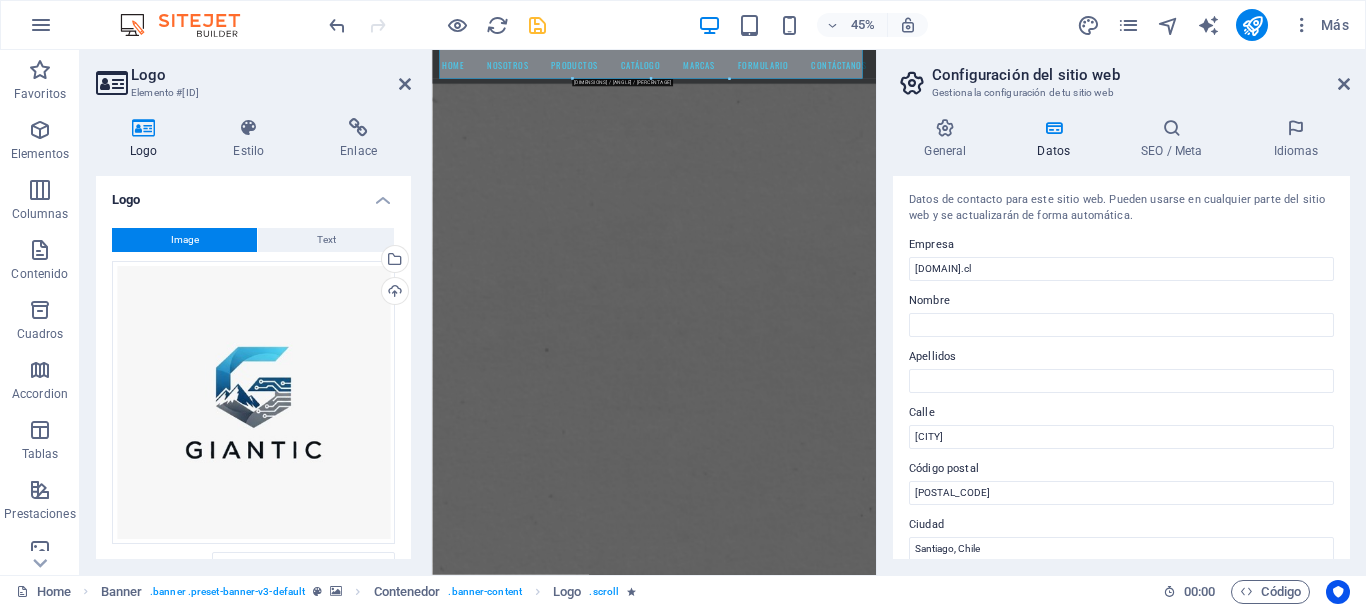 click on "Datos de contacto para este sitio web. Pueden usarse en cualquier parte del sitio web y se actualizarán de forma automática. Empresa [DOMAIN].cl Nombre Apellidos Calle [CITY] Código postal [POSTAL_CODE] Ciudad [CITY], [COUNTRY] Email [EMAIL] Teléfono [PHONE] Móvil Fax Campo personalizado 1 Campo personalizado 2 Campo personalizado 3 Campo personalizado 4 Campo personalizado 5 Campo personalizado 6" at bounding box center [1121, 367] 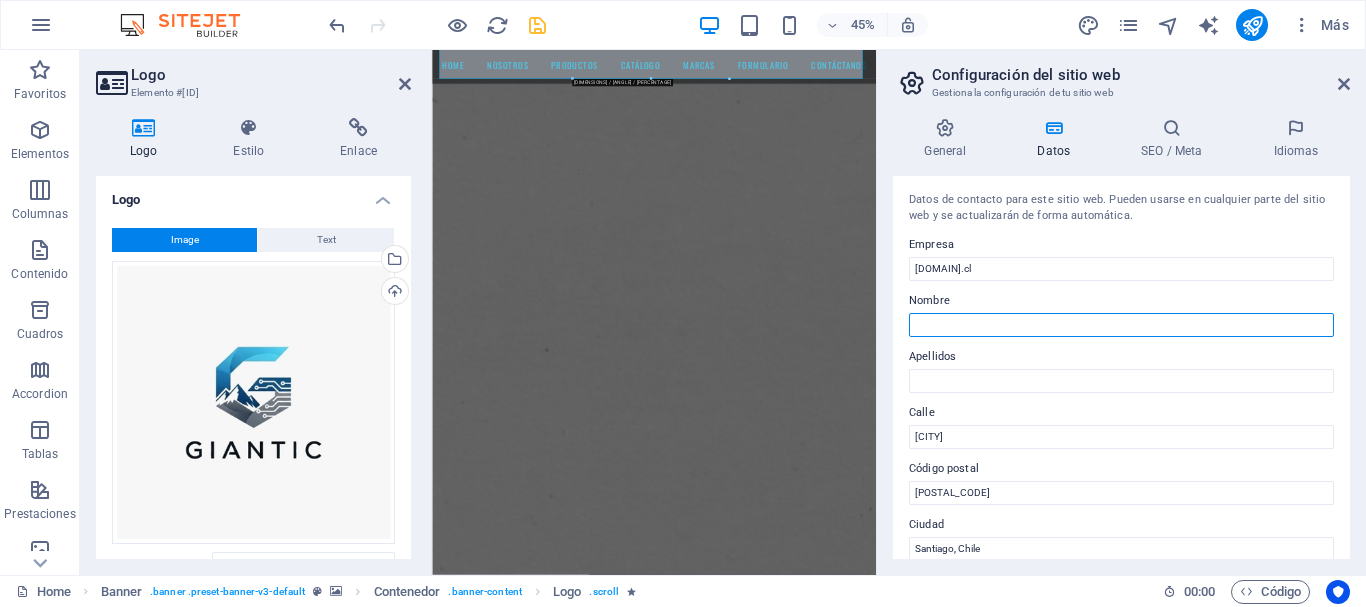 click on "Nombre" at bounding box center [1121, 325] 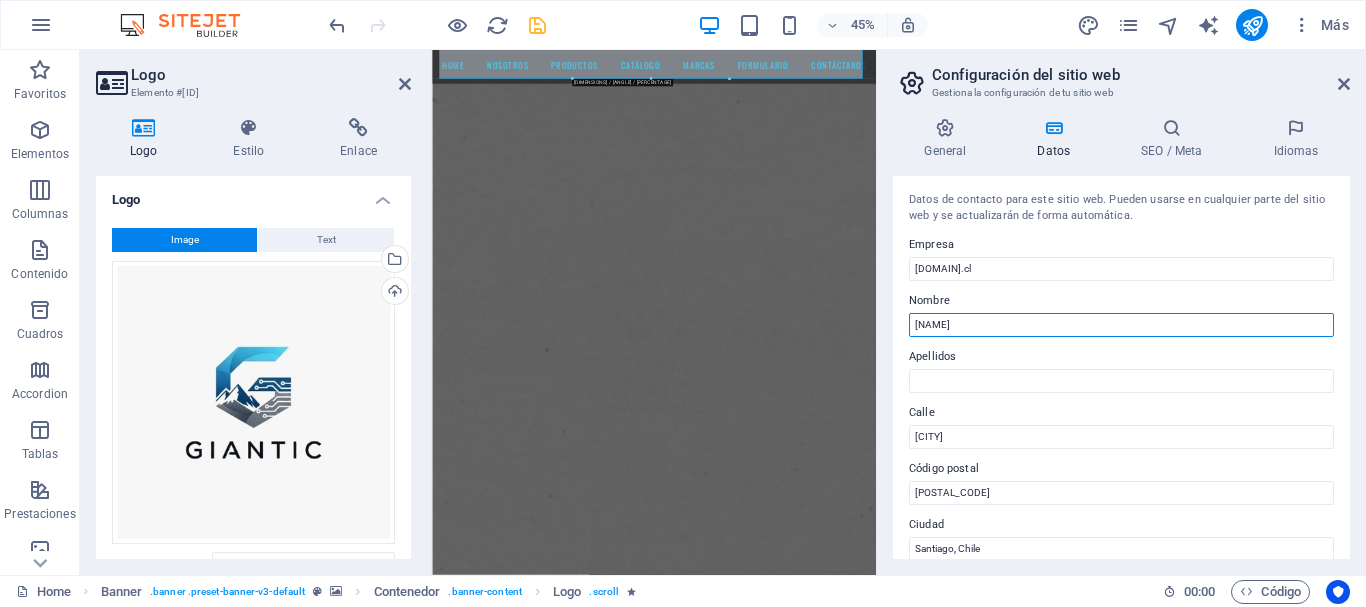 type on "[NAME]" 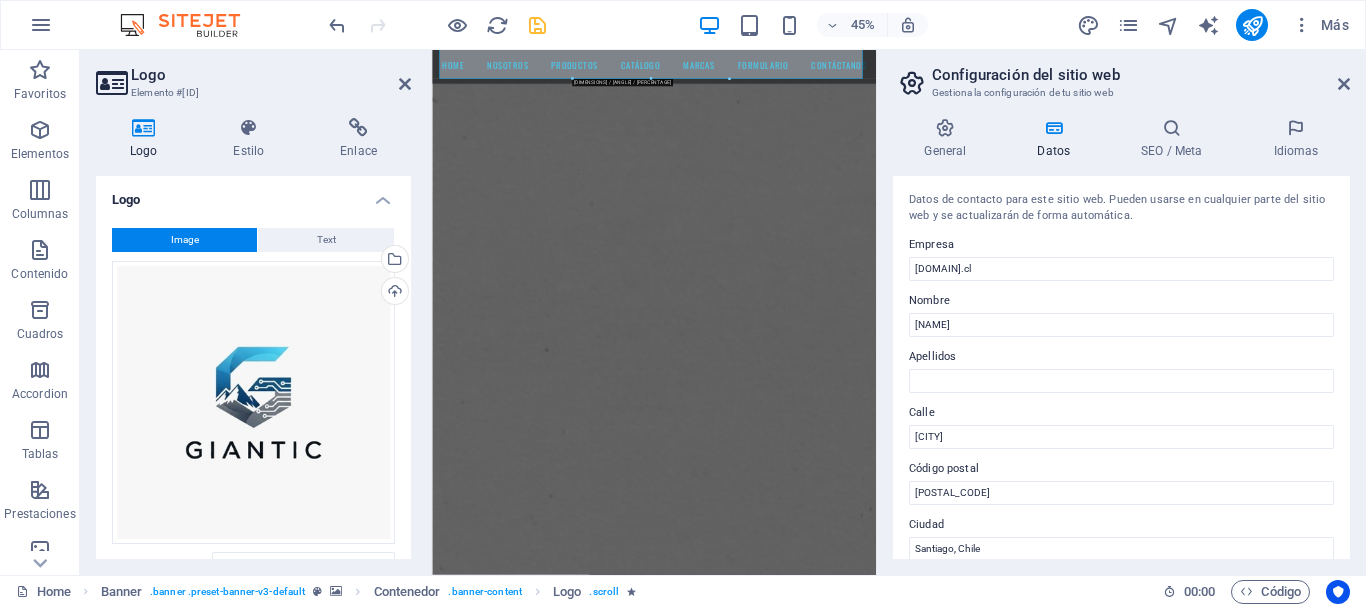 click on "Datos de contacto para este sitio web. Pueden usarse en cualquier parte del sitio web y se actualizarán de forma automática. Empresa [DOMAIN].cl Nombre [NAME] Apellidos Calle [CITY] Código postal [POSTAL_CODE] Ciudad [CITY], [COUNTRY] Email [EMAIL] Teléfono [PHONE] Móvil Fax Campo personalizado 1 Campo personalizado 2 Campo personalizado 3 Campo personalizado 4 Campo personalizado 5 Campo personalizado 6" at bounding box center (1121, 367) 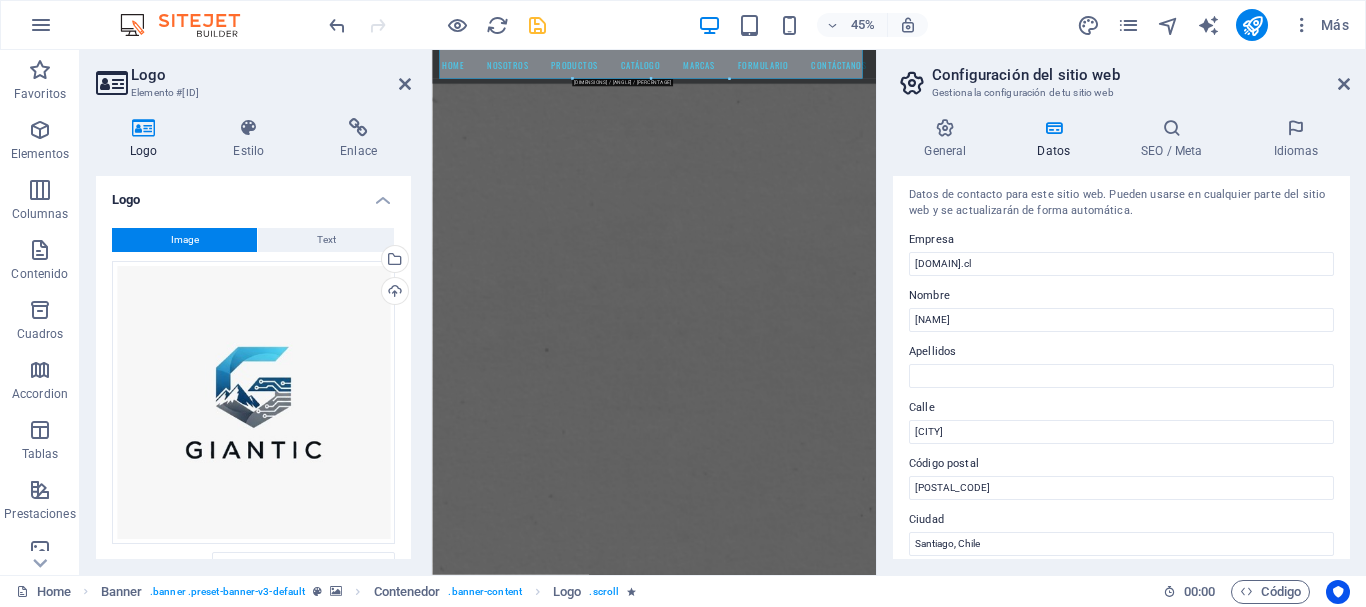 scroll, scrollTop: 0, scrollLeft: 0, axis: both 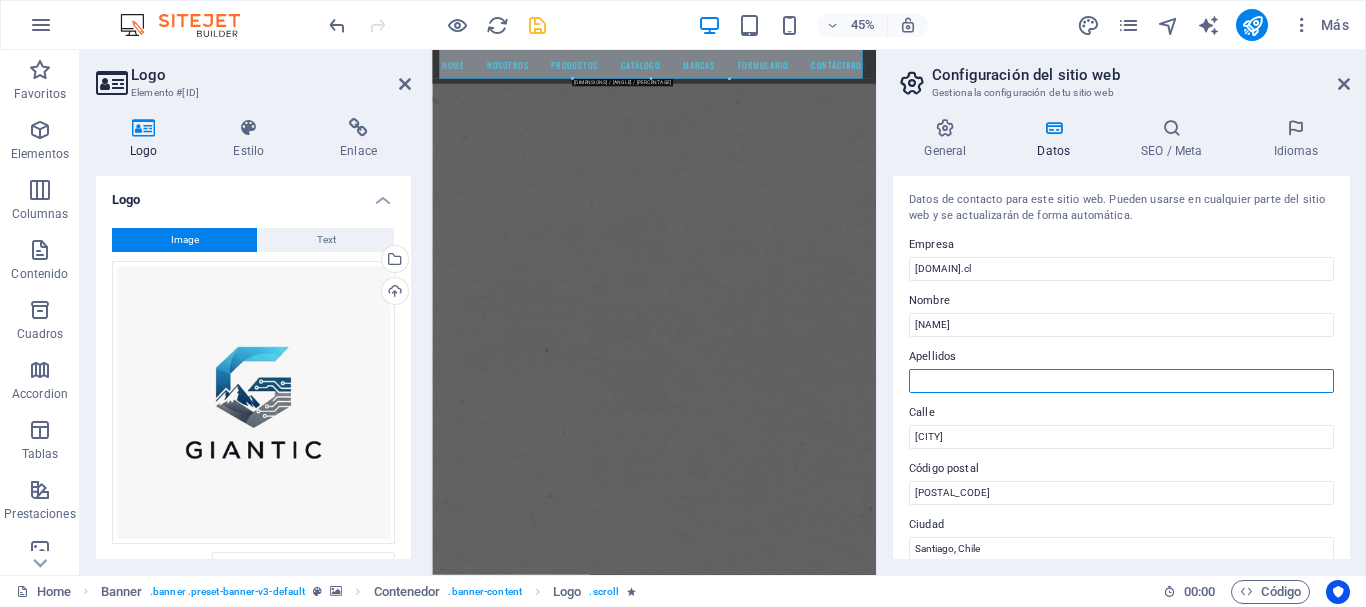 click on "Apellidos" at bounding box center [1121, 381] 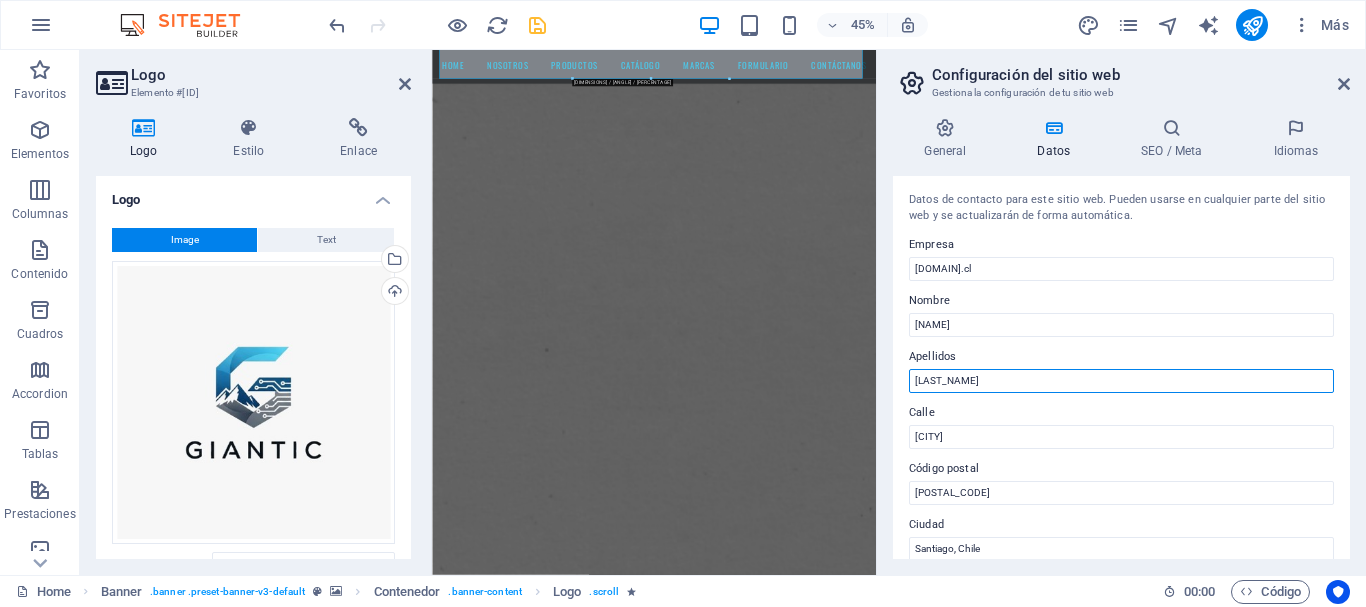 type on "[LAST_NAME]" 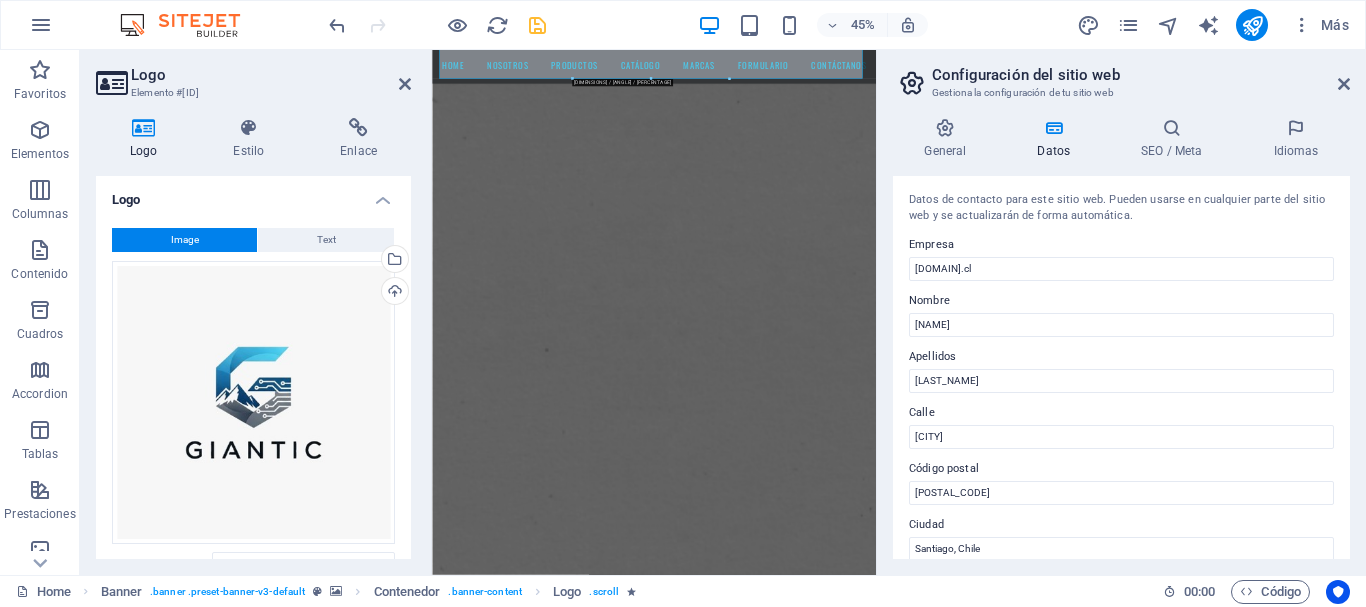 click on "Datos de contacto para este sitio web. Pueden usarse en cualquier parte del sitio web y se actualizarán de forma automática. Empresa [DOMAIN].cl Nombre [NAME] Apellidos [LAST_NAME] Calle [CITY] Código postal [POSTAL_CODE] Ciudad [CITY], [COUNTRY] Email [EMAIL] Teléfono [PHONE] Móvil Fax Campo personalizado 1 Campo personalizado 2 Campo personalizado 3 Campo personalizado 4 Campo personalizado 5 Campo personalizado 6" at bounding box center (1121, 367) 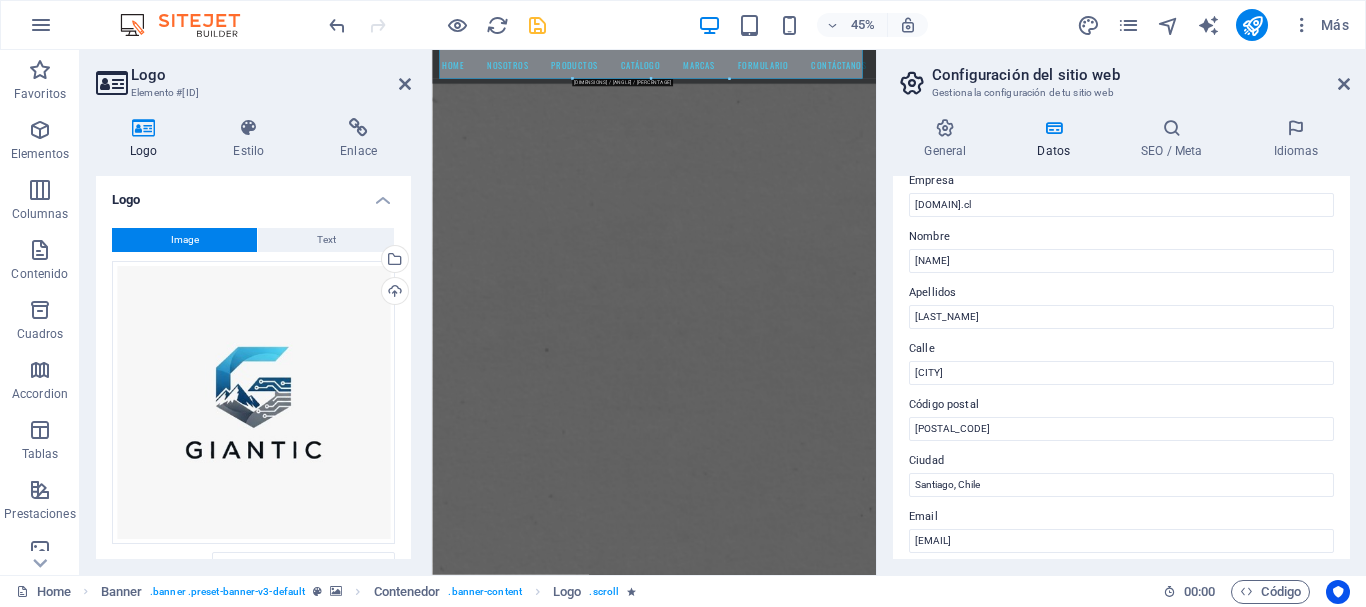 scroll, scrollTop: 73, scrollLeft: 0, axis: vertical 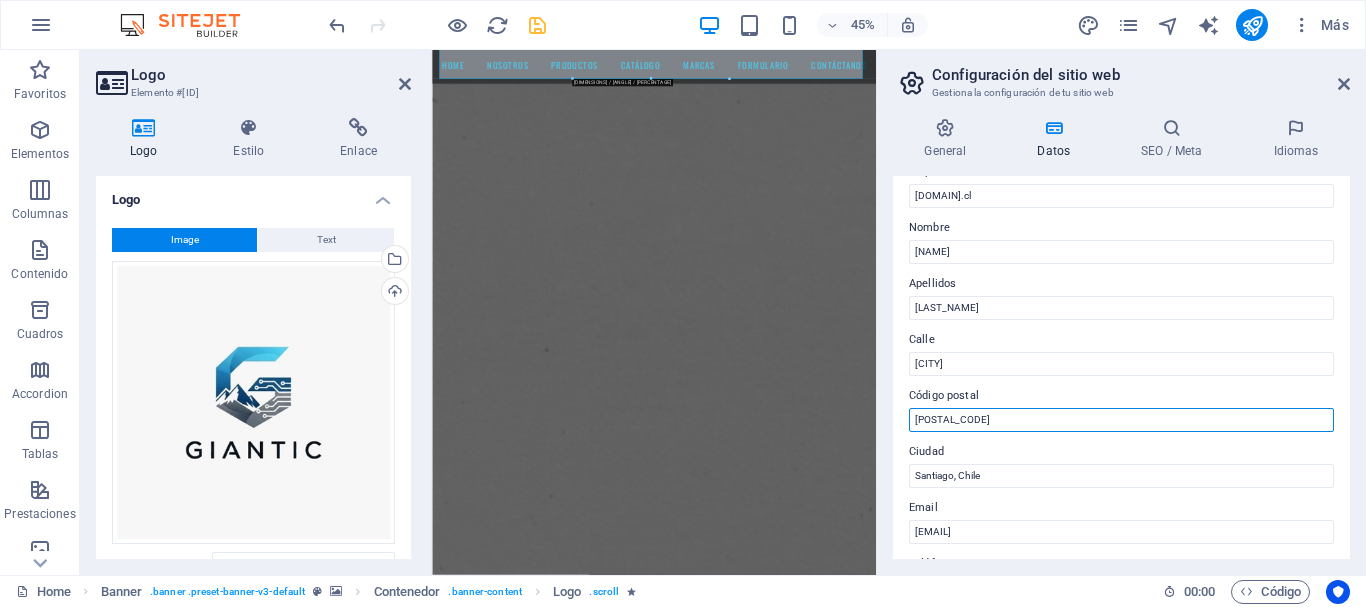 drag, startPoint x: 950, startPoint y: 413, endPoint x: 896, endPoint y: 419, distance: 54.33231 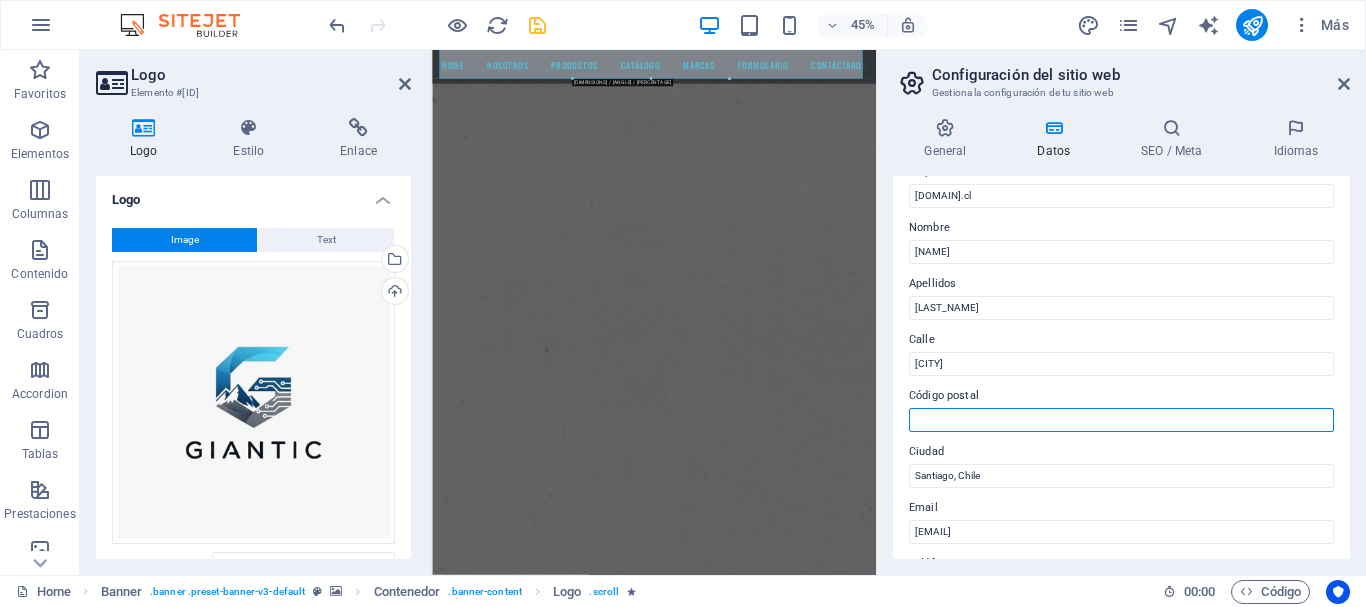 type 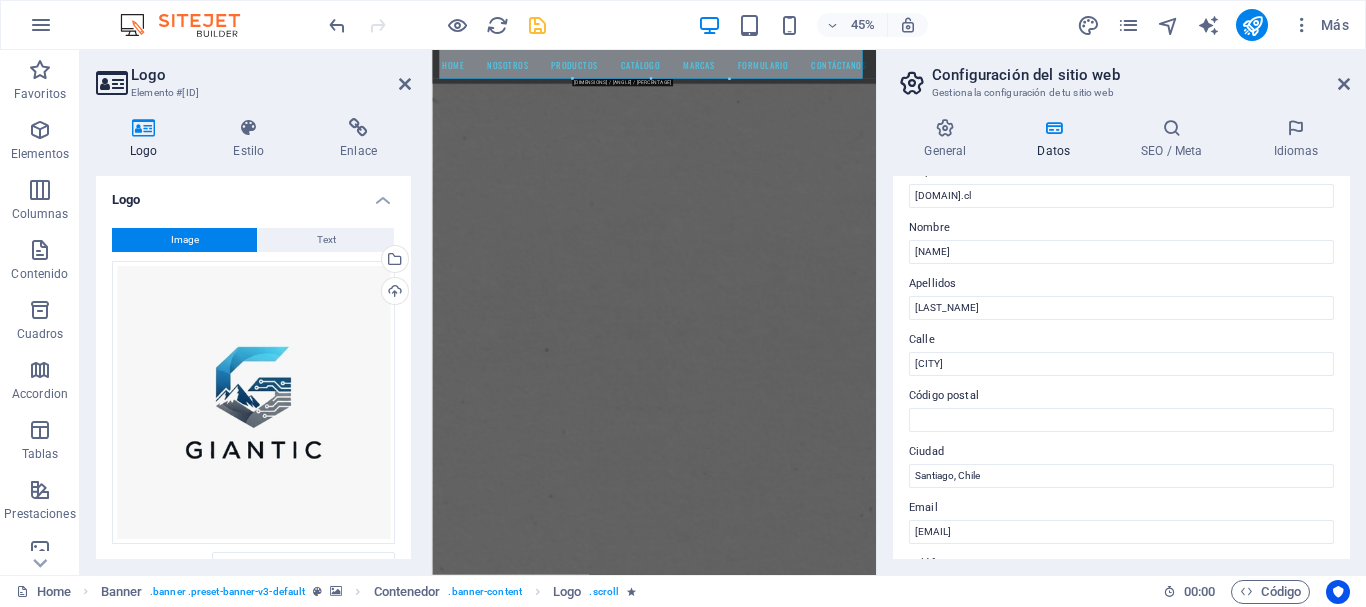 click on "General  Datos  SEO / Meta  Idiomas Nombre del sitio web www.[DOMAIN] Logo Arrastra archivos aquí, haz clic para escoger archivos o  selecciona archivos de Archivos o de nuestra galería gratuita de fotos y vídeos Selecciona archivos del administrador de archivos, de la galería de fotos o carga archivo(s) Cargar Favicon Define aquí el favicon de tu sitio web. Un favicon es un pequeño icono que se muestra en la pestaña del navegador al lado del título de tu sitio web. Este ayuda a los visitantes a identificar tu sitio web. Arrastra archivos aquí, haz clic para escoger archivos o  selecciona archivos de Archivos o de nuestra galería gratuita de fotos y vídeos Selecciona archivos del administrador de archivos, de la galería de fotos o carga archivo(s) Cargar Vista previa de imagen (Open Graph) Esta imagen se mostrará cuando el sitio web se comparta en redes sociales Arrastra archivos aquí, haz clic para escoger archivos o  Cargar Empresa [DOMAIN].cl Nombre [NAME] Apellidos [LAST_NAME] Calle [CITY] Email" at bounding box center [1121, 338] 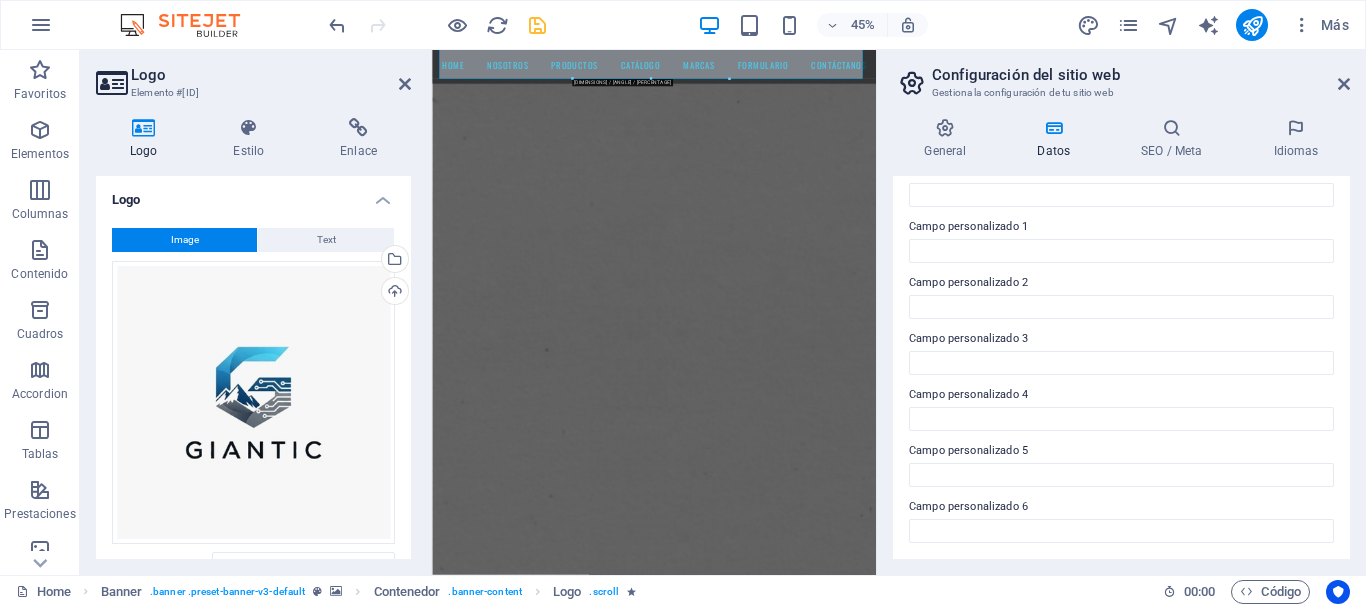 scroll, scrollTop: 0, scrollLeft: 0, axis: both 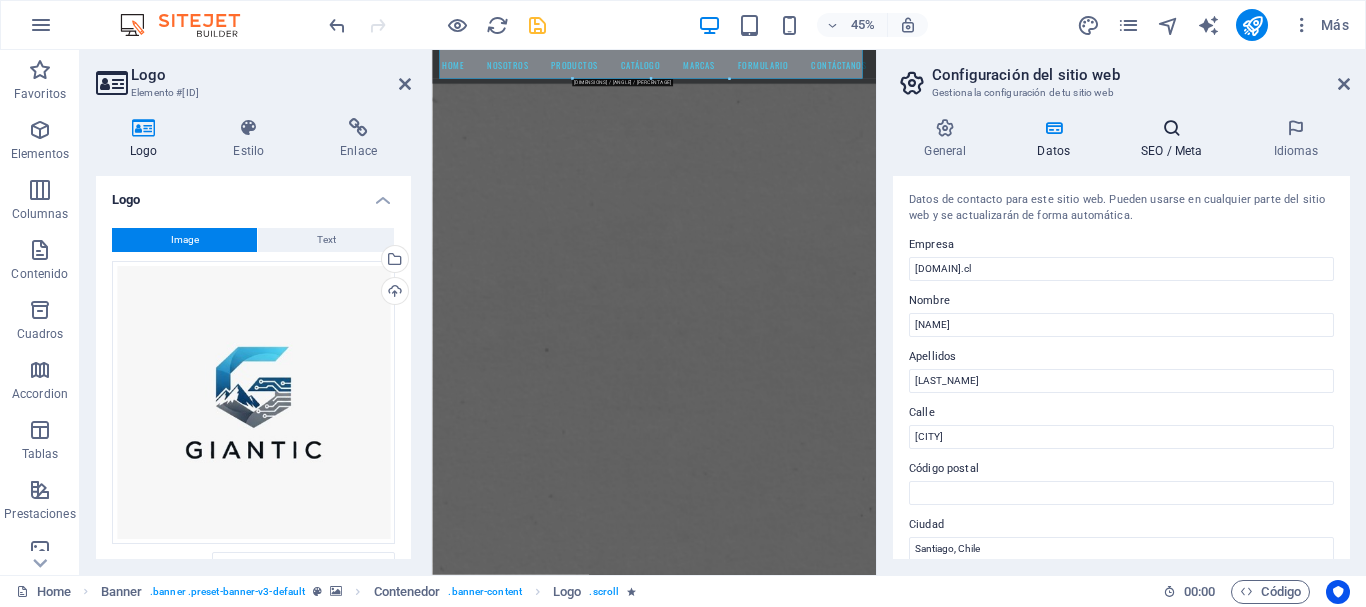 click on "SEO / Meta" at bounding box center (1176, 139) 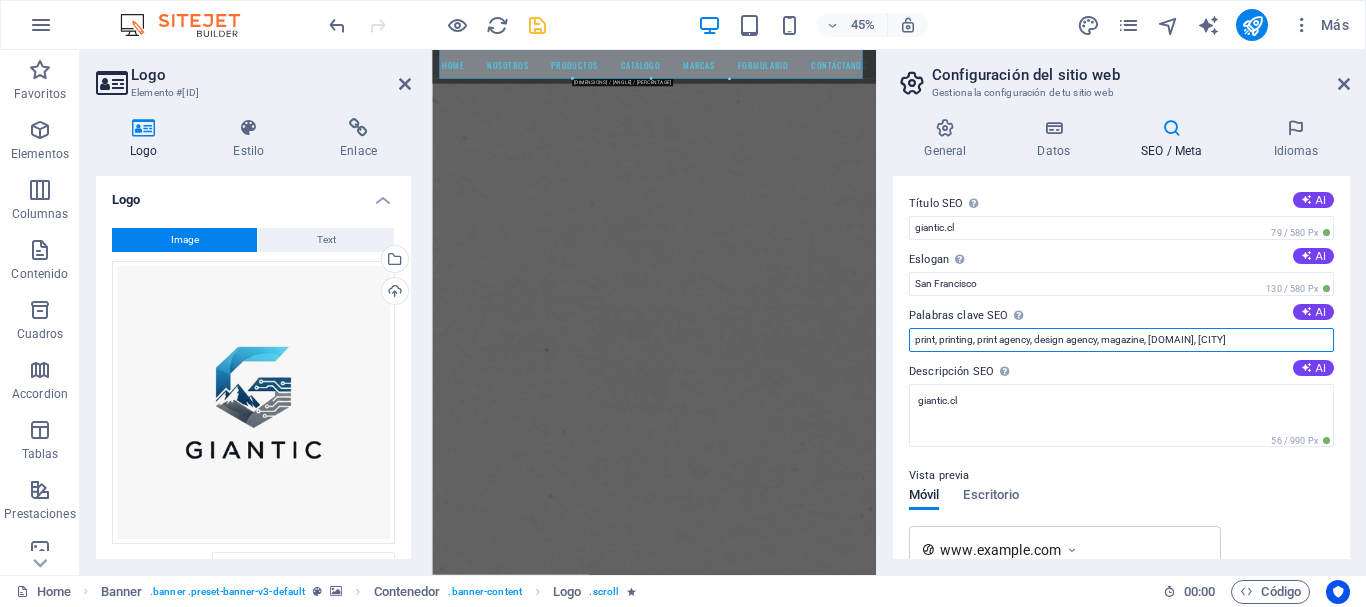 drag, startPoint x: 1082, startPoint y: 336, endPoint x: 1305, endPoint y: 342, distance: 223.0807 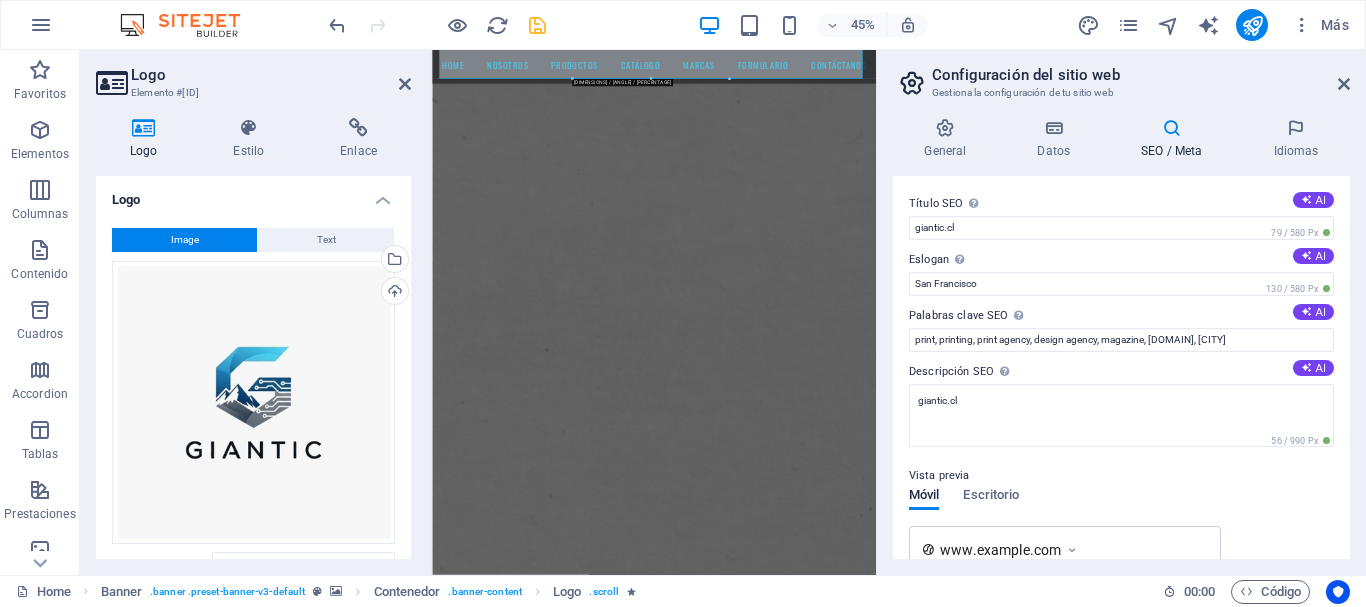 click on "Título SEO El título de tu sitio web. Elige algo que destaque en los resultados de los buscadores. AI giantic.cl 79 / 580 Px Eslogan El eslogan de tu sitio web. AI San Francisco 130 / 580 Px Palabras clave SEO Lista de palabras clave separadas por comas que describen tu sitio web. AI print, printing, print agency, design agency, magazine, giantic.cl, San Francisco Descripción SEO Describe el contenido de tu sitio web - ¡crucial para los buscadores y SEO! AI giantic.cl 56 / 990 Px Vista previa Móvil Escritorio www.example.com giantic.cl - San Francisco giantic.cl Configuración Noindex Indica a los buscadores que no incluyan este sitio web en los resultados de búsqueda. Receptivo Determina si el sitio web debería responder en función de la resolución de pantalla. Etiquetas meta Introduce aquí el código HTML que se incluirá en las etiquetas  de tu sitio web. Ten en cuenta que es posible que tu sitio web no funcione si incluye un código con errores. ID de Google Analytics Clave API de Google Maps" at bounding box center (1121, 367) 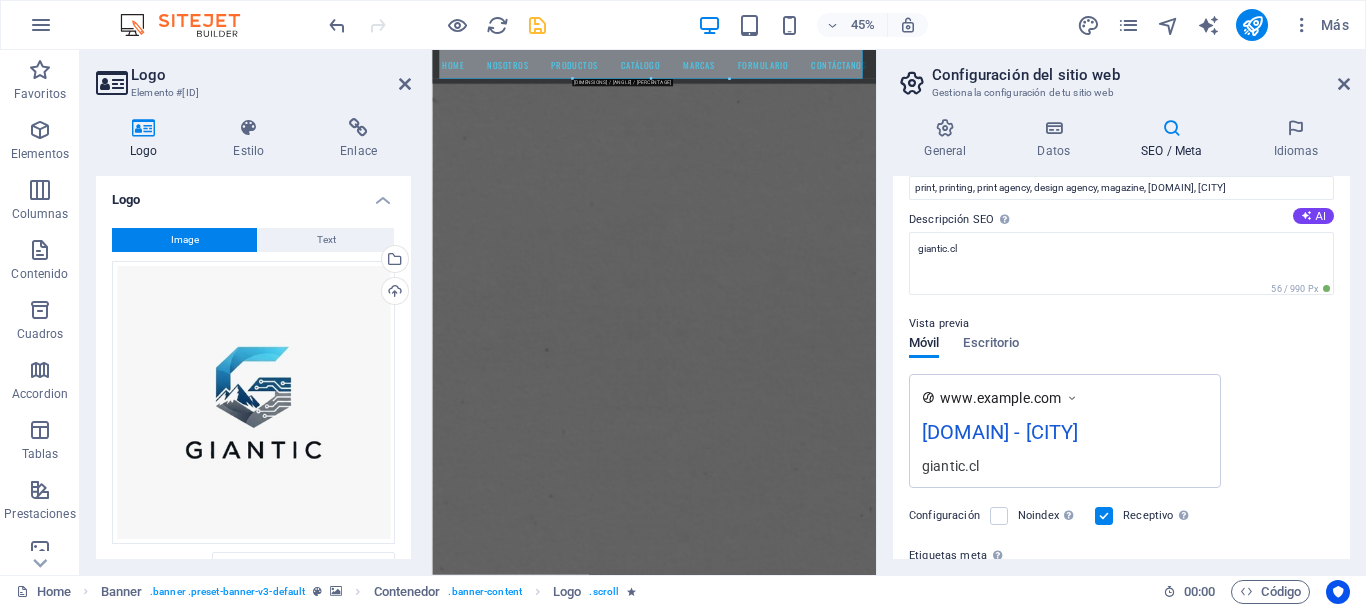 scroll, scrollTop: 157, scrollLeft: 0, axis: vertical 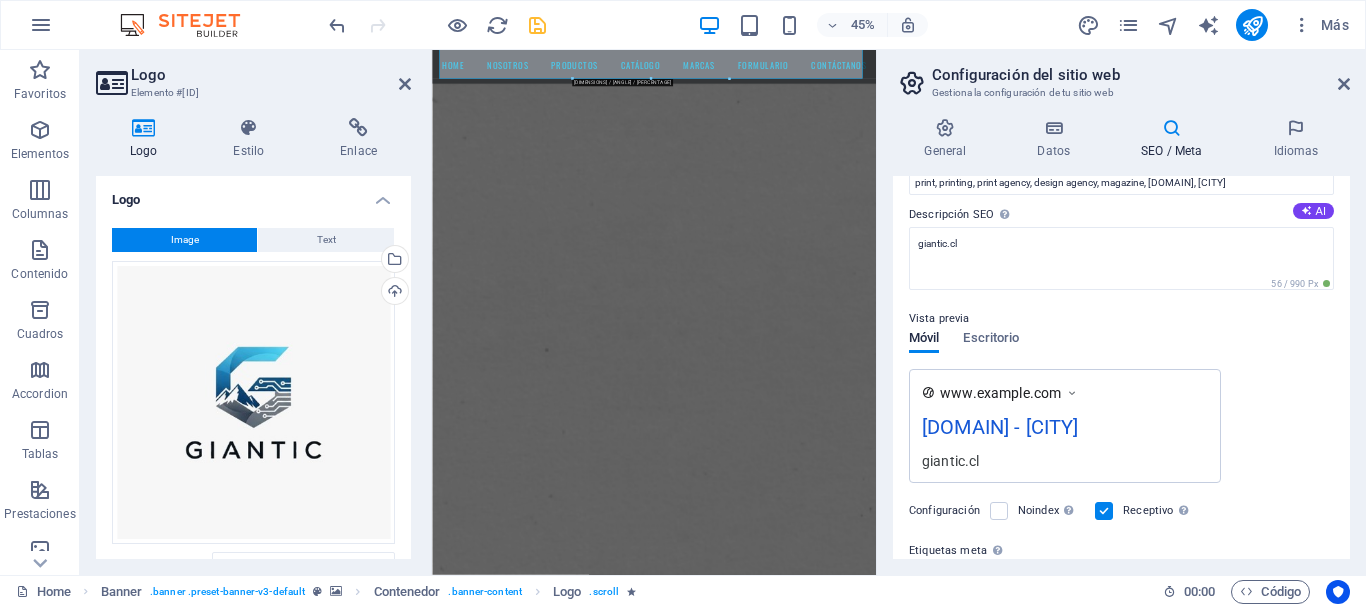 click at bounding box center [1072, 393] 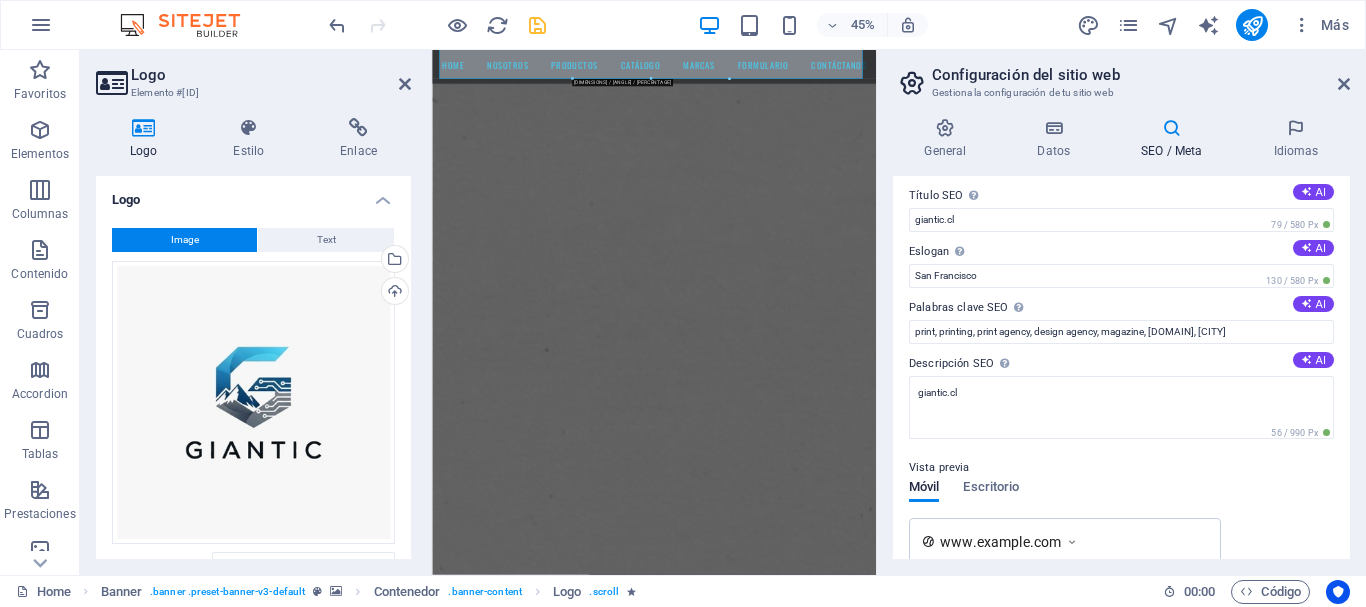 scroll, scrollTop: 0, scrollLeft: 0, axis: both 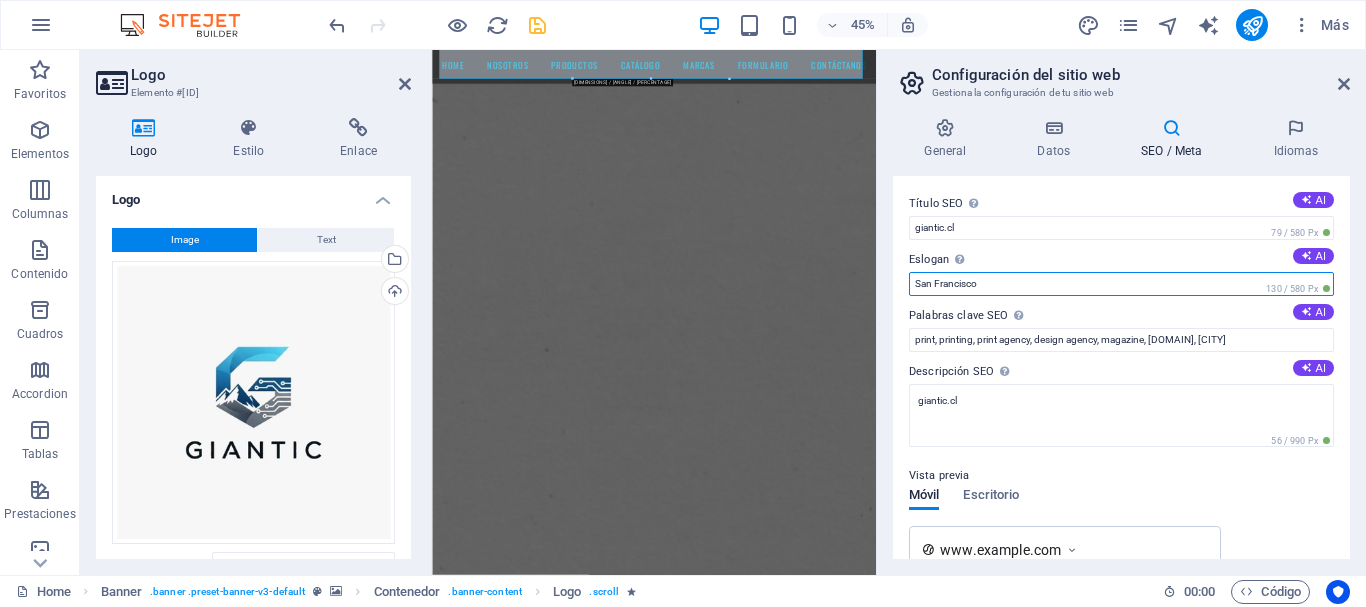 click on "San Francisco" at bounding box center [1121, 284] 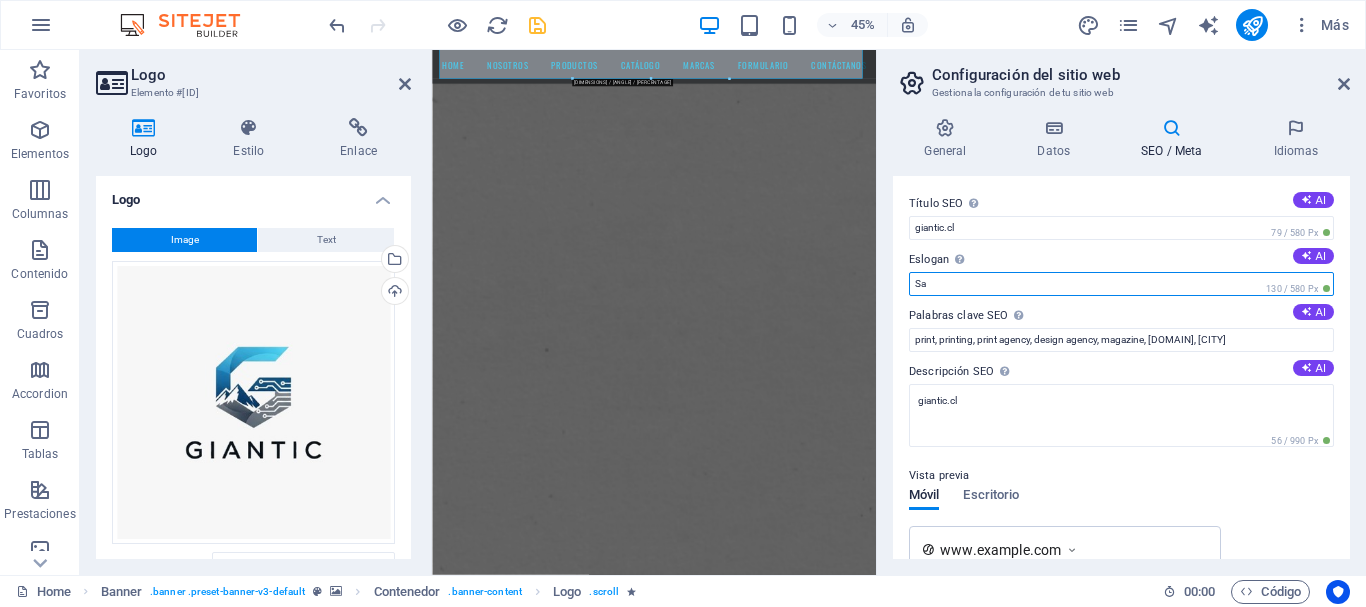 type on "S" 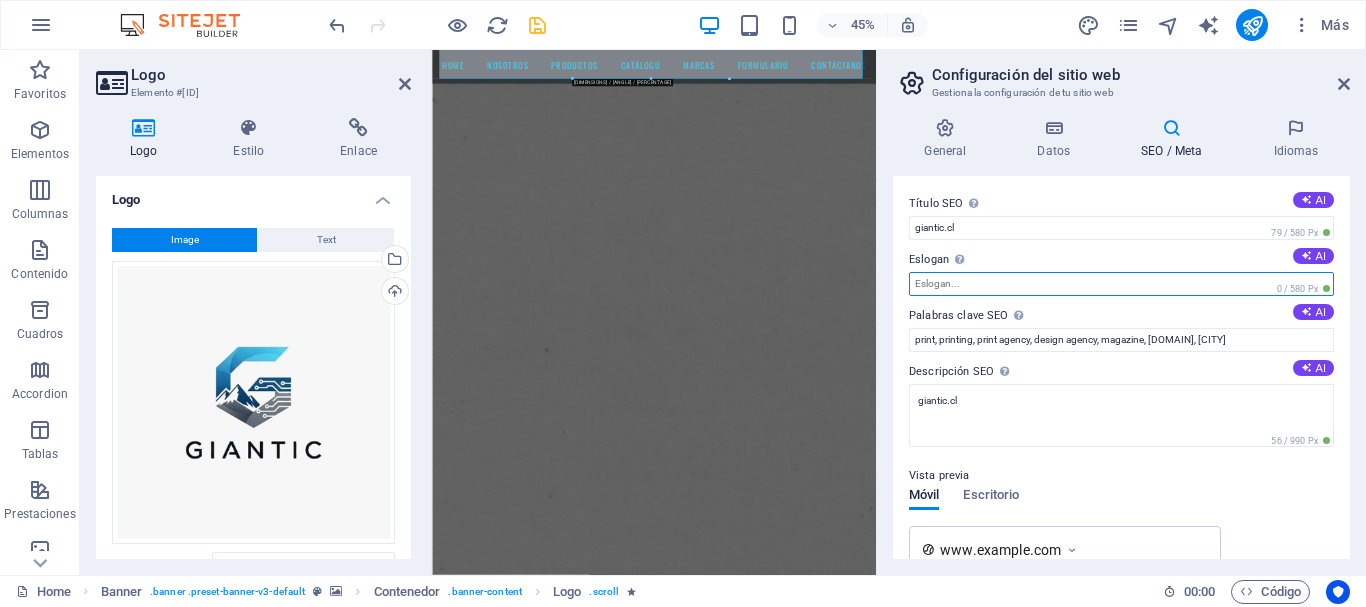 type 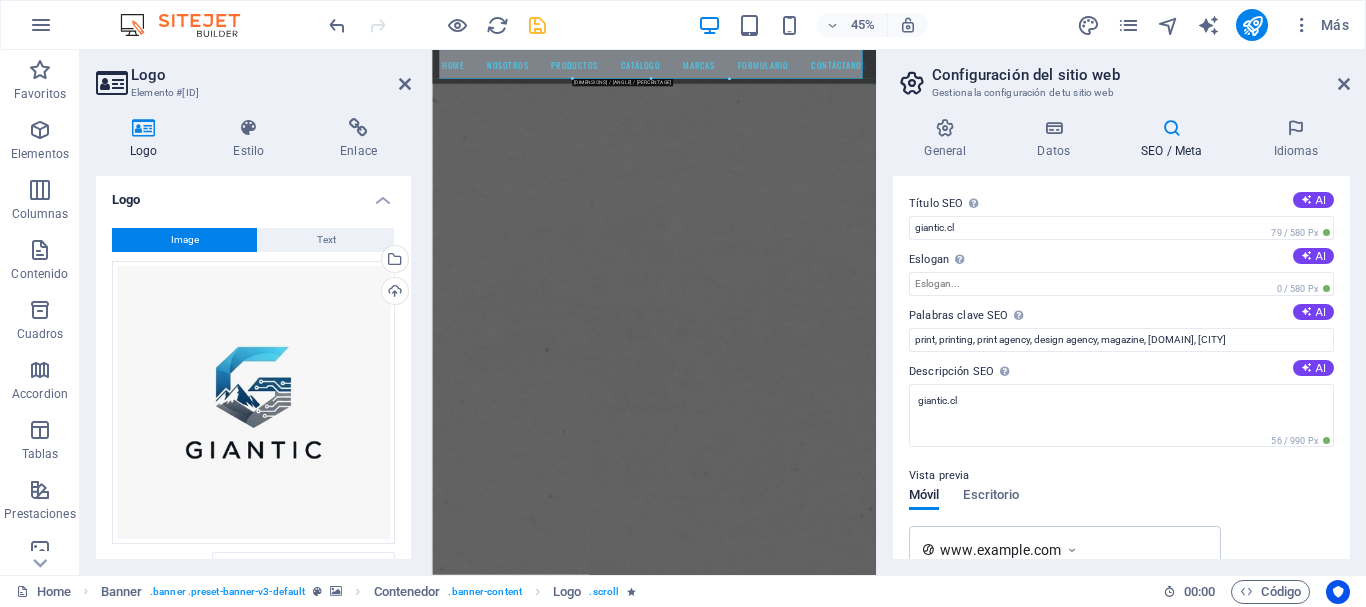 click on "Título SEO El título de tu sitio web. Elige algo que destaque en los resultados de los buscadores. AI giantic.cl 79 / 580 Px Eslogan El eslogan de tu sitio web. AI 0 / 580 Px Palabras clave SEO Lista de palabras clave separadas por comas que describen tu sitio web. AI print, printing, print agency, design agency, magazine, giantic.cl, San Francisco Descripción SEO Describe el contenido de tu sitio web - ¡crucial para los buscadores y SEO! AI giantic.cl 56 / 990 Px Vista previa Móvil Escritorio www.example.com giantic.cl giantic.cl Configuración Noindex Indica a los buscadores que no incluyan este sitio web en los resultados de búsqueda. Receptivo Determina si el sitio web debería responder en función de la resolución de pantalla. Etiquetas meta Introduce aquí el código HTML que se incluirá en las etiquetas  de tu sitio web. Ten en cuenta que es posible que tu sitio web no funcione si incluye un código con errores. ID de Google Analytics Clave API de Google Maps" at bounding box center (1121, 367) 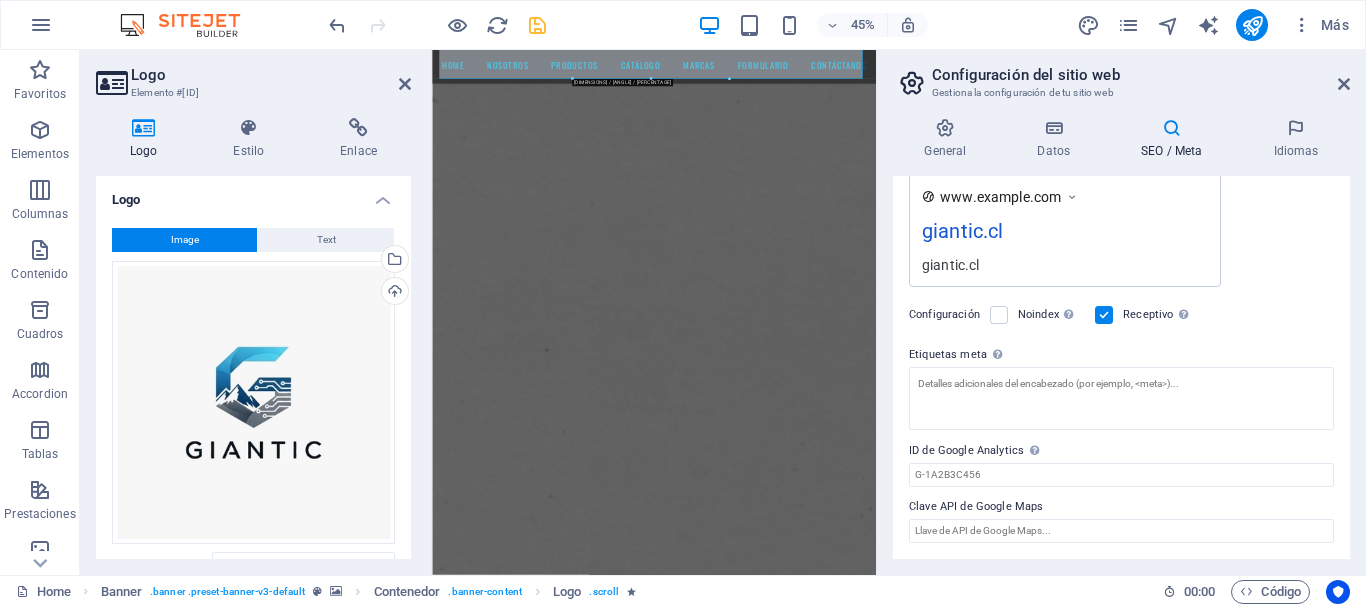 scroll, scrollTop: 0, scrollLeft: 0, axis: both 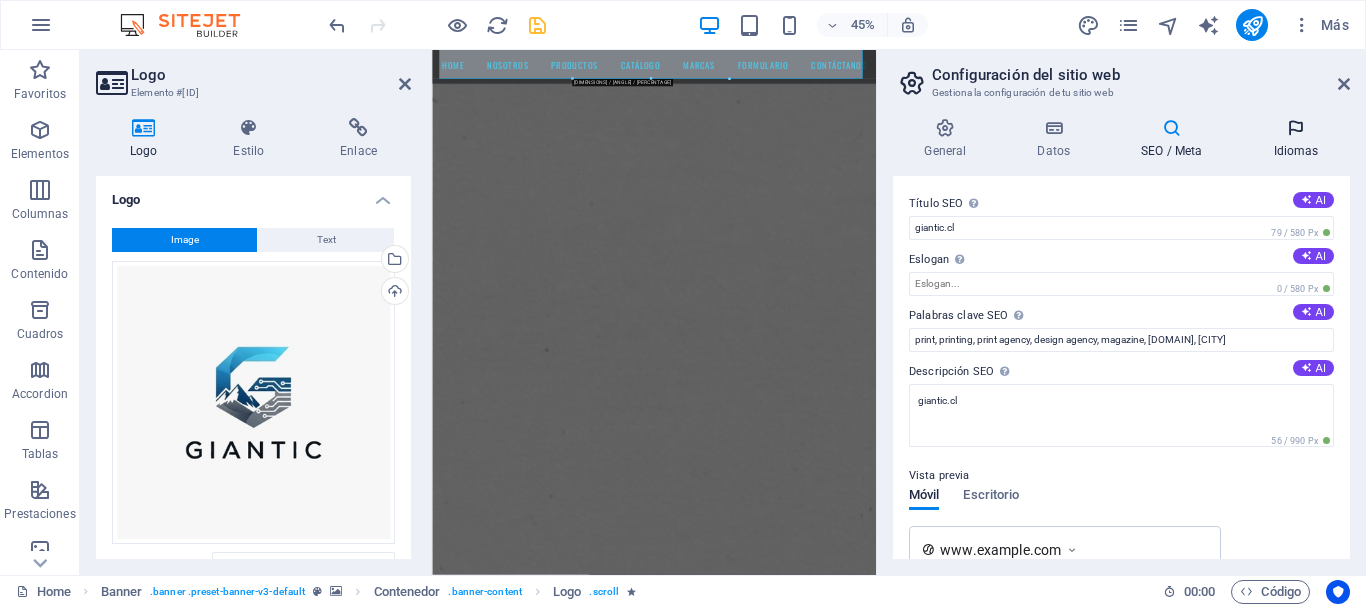 click at bounding box center [1296, 128] 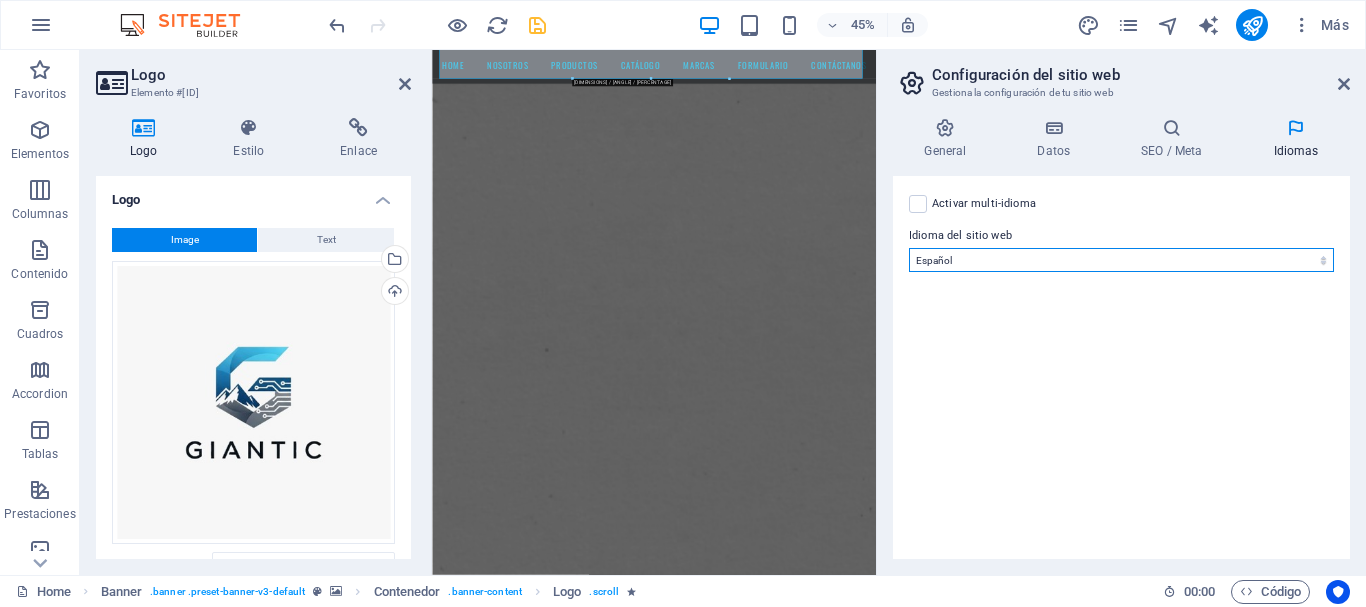 click on "Abkhazian Afar Afrikaans Akan Albanés Alemán Amharic Árabe Aragonese Armenian Assamese Avaric Avestan Aymara Azerbaijani Bambara Bashkir Basque Belarusian Bengalí Bihari languages Bislama Bokmål Bosnian Breton Búlgaro Burmese Catalán Central Khmer Chamorro Chechen Checo Chino Church Slavic Chuvash Coreano Cornish Corsican Cree Croata Danés Dzongkha Eslovaco Esloveno Español Esperanto Estonian Ewe Faroese Farsi (Persa) Fijian Finlandés Francés Fulah Gaelic Galician Ganda Georgian Greenlandic Griego Guaraní Gujarati Haitian Creole Hausa Hebreo Herero Hindi Hiri Motu Holandés Húngaro Ido Igbo Indonesio Inglés Interlingua Interlingue Inuktitut Inupiaq Irish Islandés Italiano Japonés Javanese Kannada Kanuri Kashmiri Kazakh Kikuyu Kinyarwanda Komi Kongo Kurdish Kwanyama Kyrgyz Lao Latín Letón Limburgish Lingala Lituano Luba-Katanga Luxembourgish Macedonio Malagasy Malay Malayalam Maldivian Maltés Manx Maori Marathi Marshallese Mongolian Nauru Navajo Ndonga Nepali North Ndebele Northern Sami Pali" at bounding box center (1121, 260) 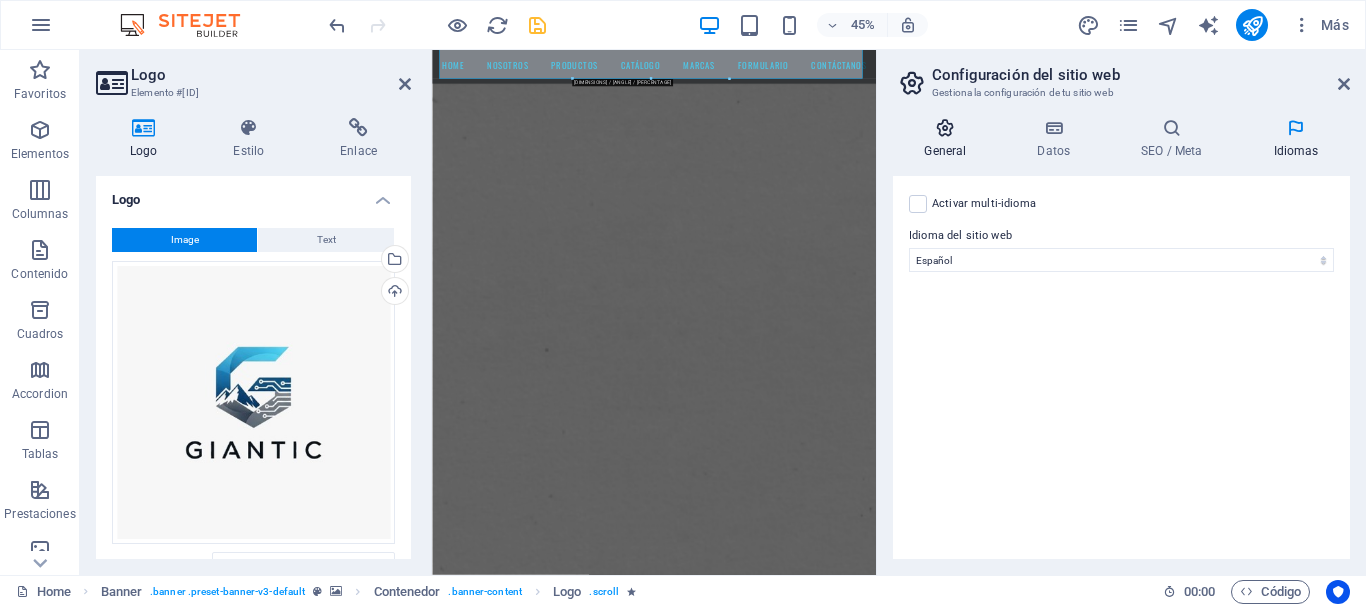 click on "General" at bounding box center [949, 139] 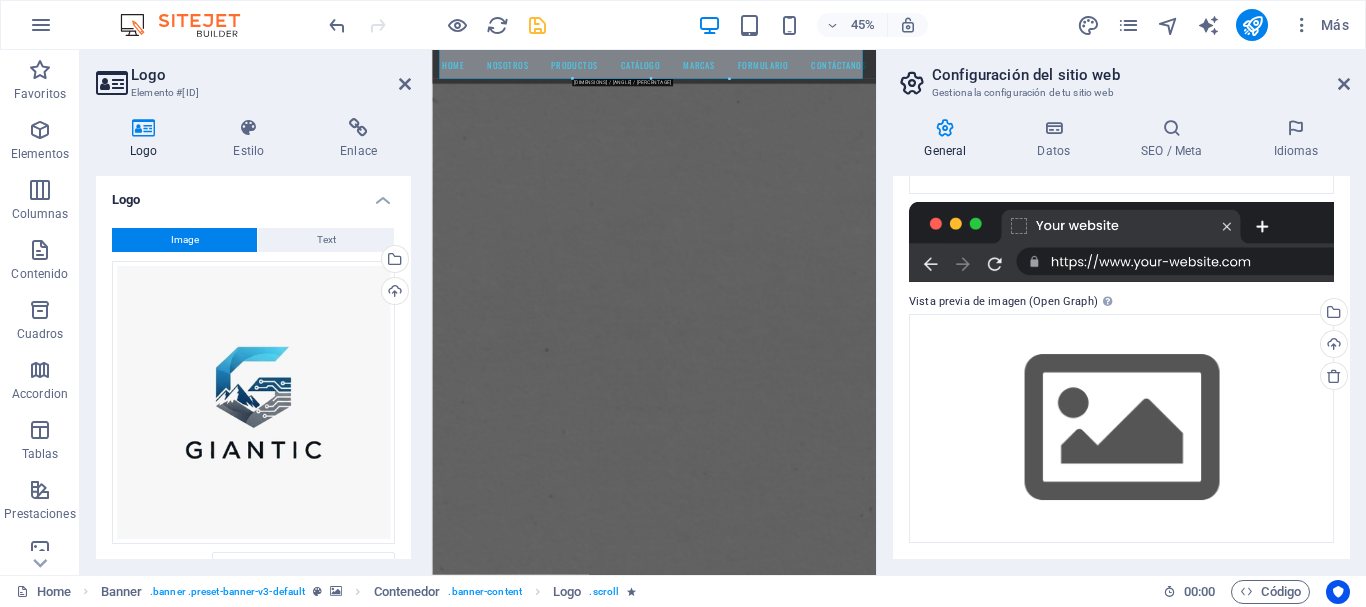 scroll, scrollTop: 0, scrollLeft: 0, axis: both 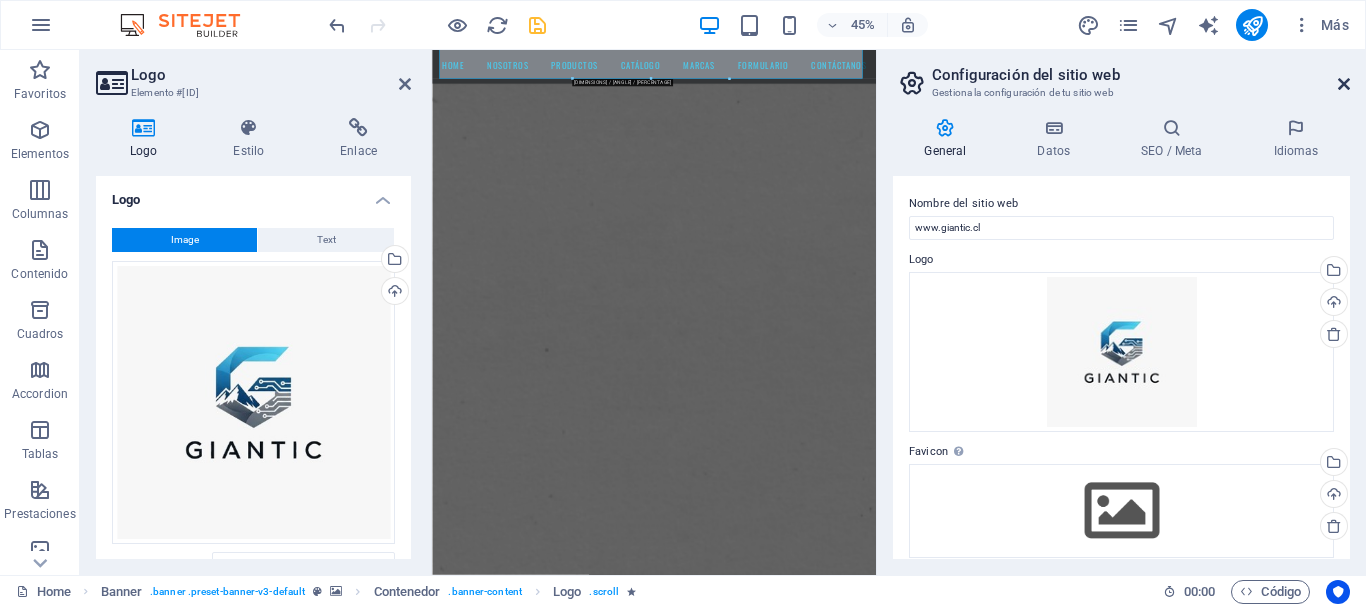 click at bounding box center [1344, 84] 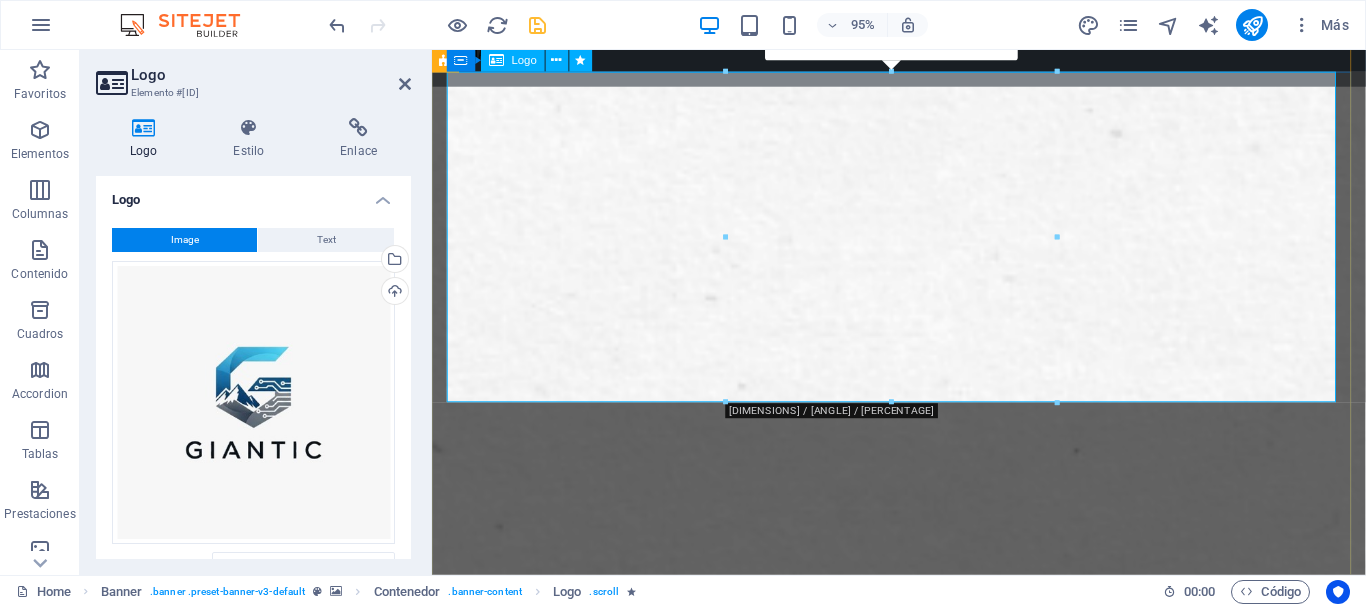 scroll, scrollTop: 0, scrollLeft: 0, axis: both 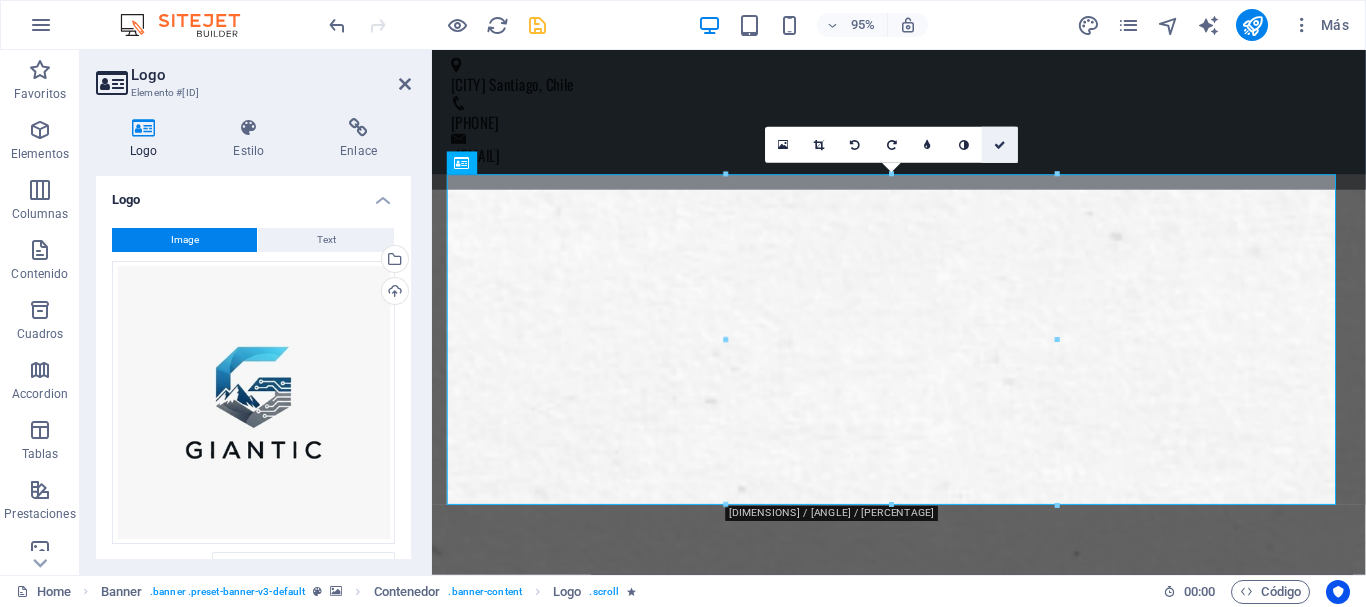 click at bounding box center (1000, 144) 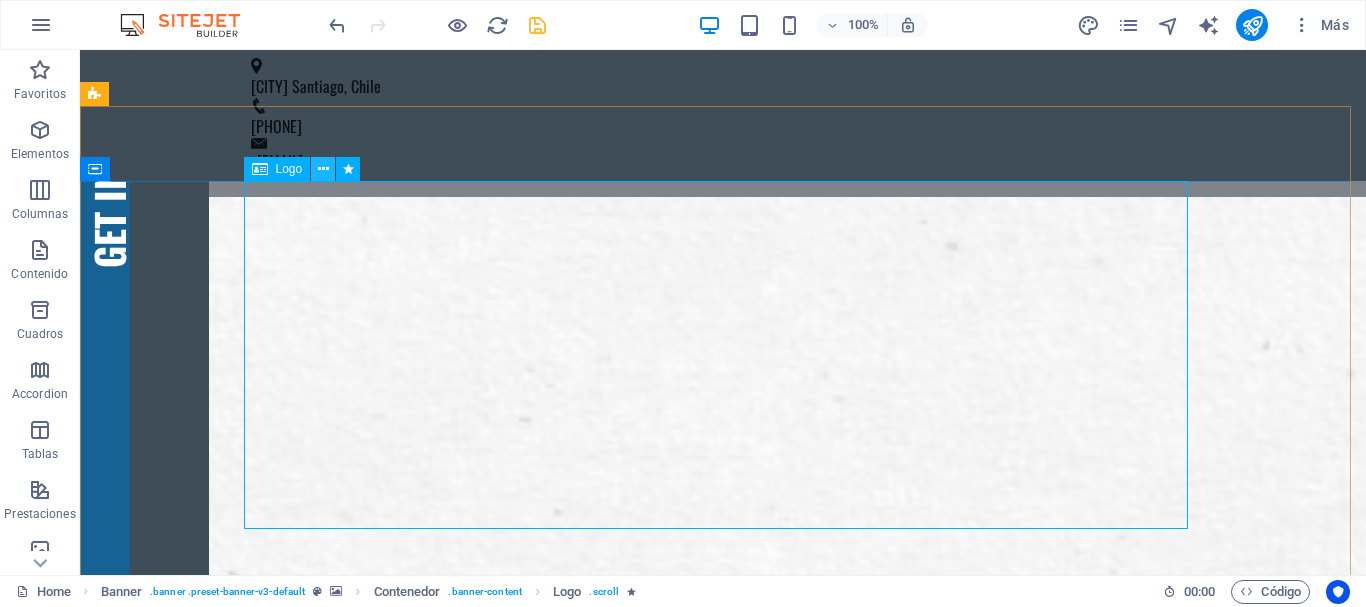click at bounding box center (323, 169) 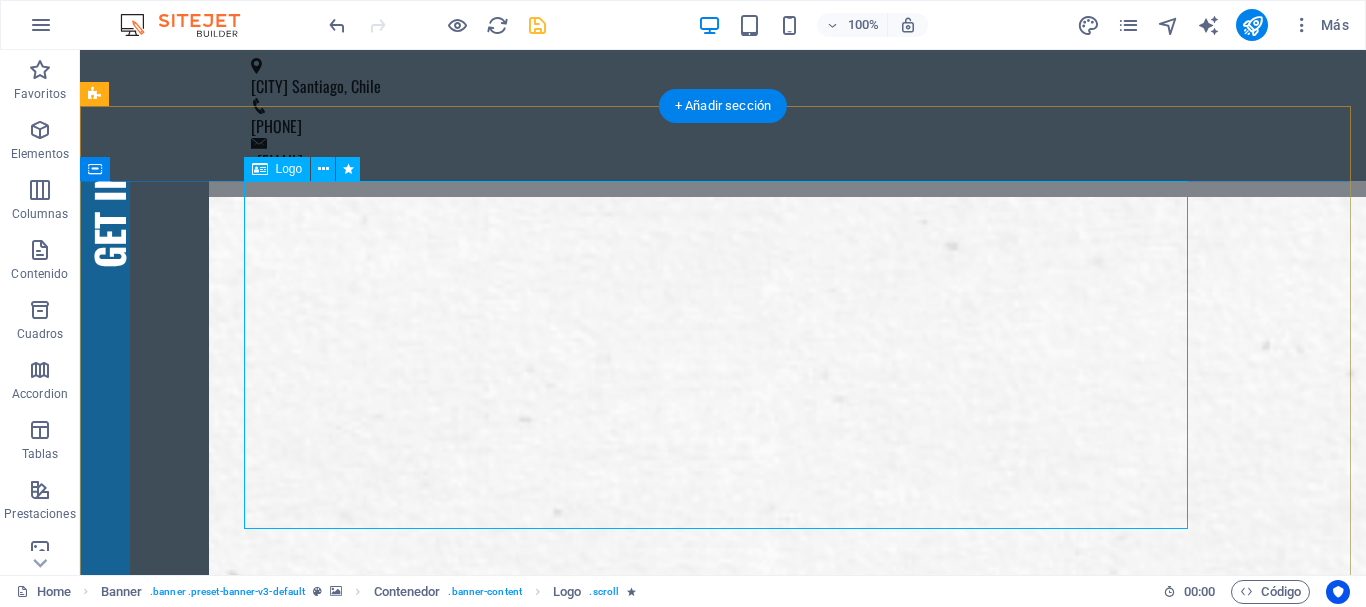 click at bounding box center [723, 1909] 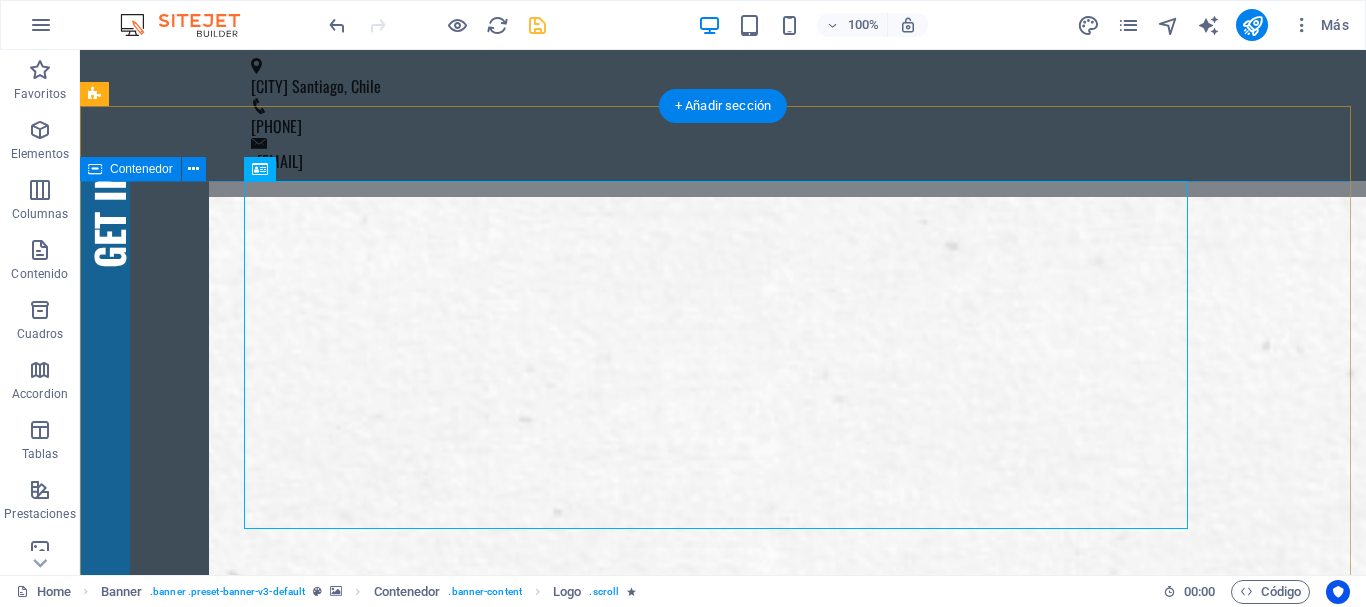 click on "Suelta el contenido aquí o  Añadir elementos  Pegar portapapeles WE PRINT CMYK . WE PRINT YOUR WORK . WE PRINT YOUR ART . What do you want to print today?" at bounding box center [723, 3186] 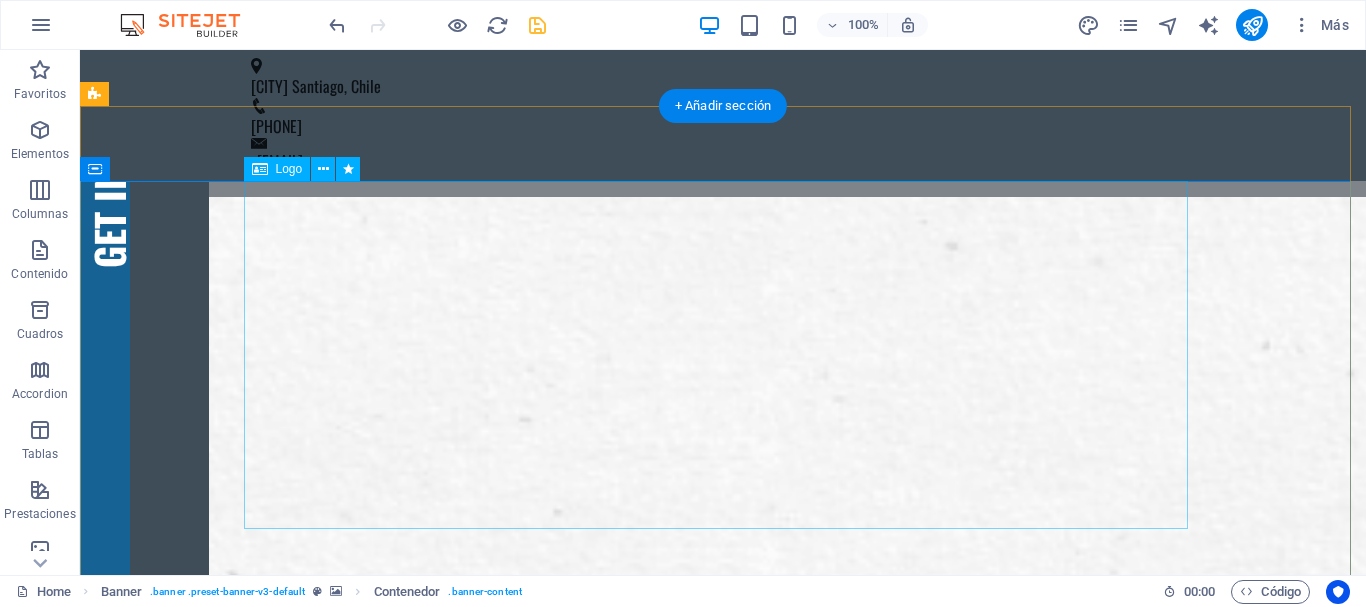 click at bounding box center (723, 1909) 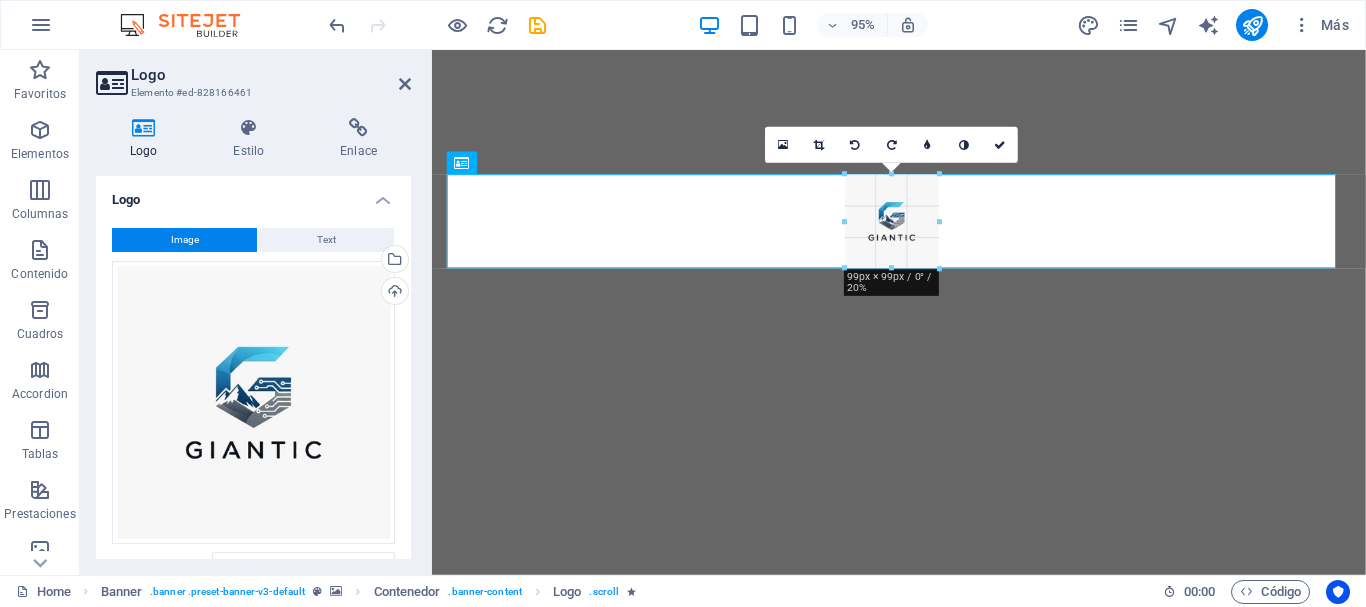 select on "px" 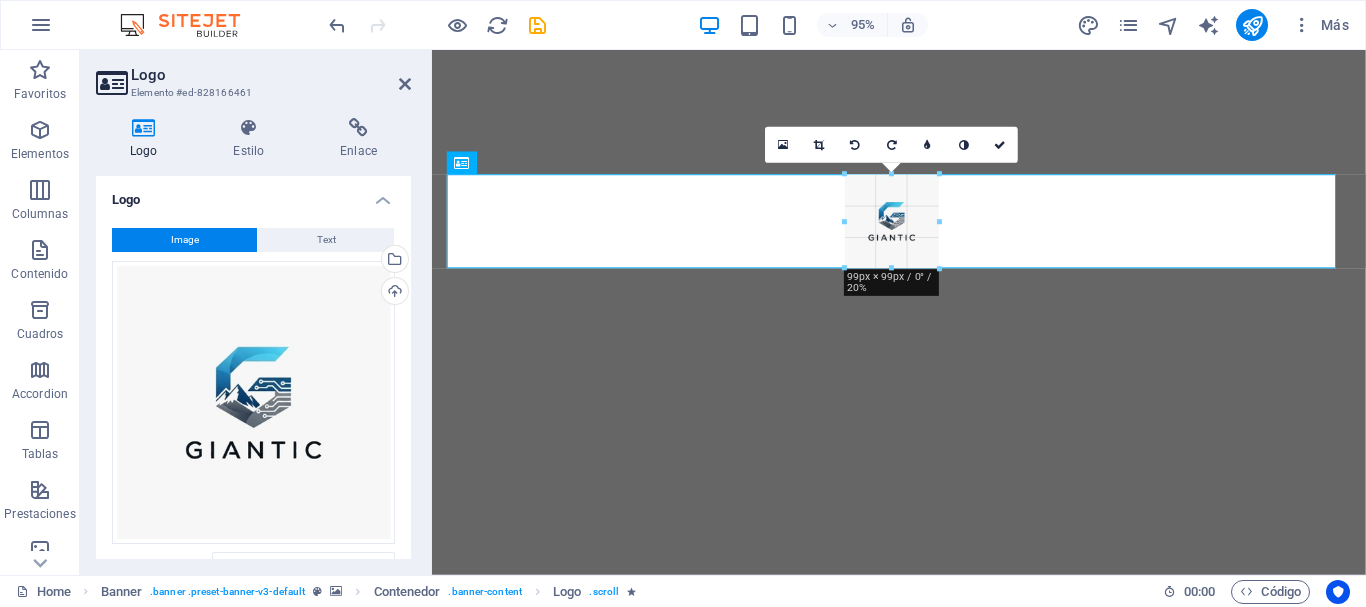 scroll, scrollTop: 0, scrollLeft: 0, axis: both 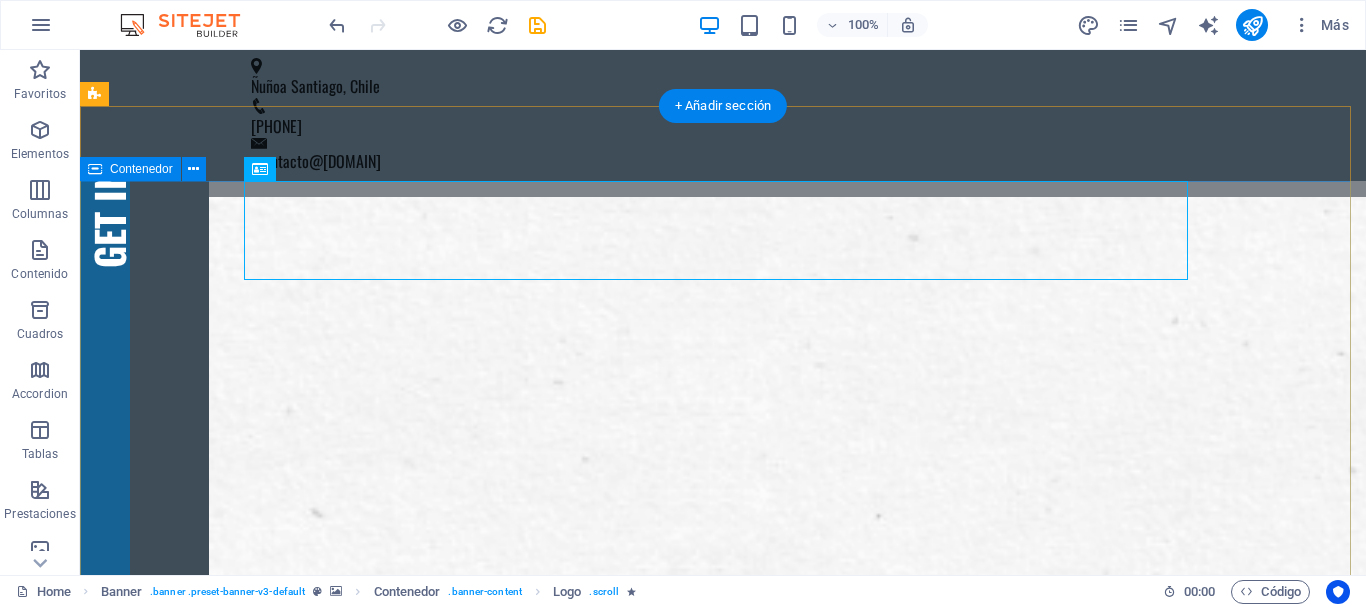 click on "Suelta el contenido aquí o  Añadir elementos  Pegar portapapeles WE PRINT CMYK . WE PRINT YOUR WORK . WE PRINT YOUR ART . What do you want to print today?" at bounding box center (723, 2819) 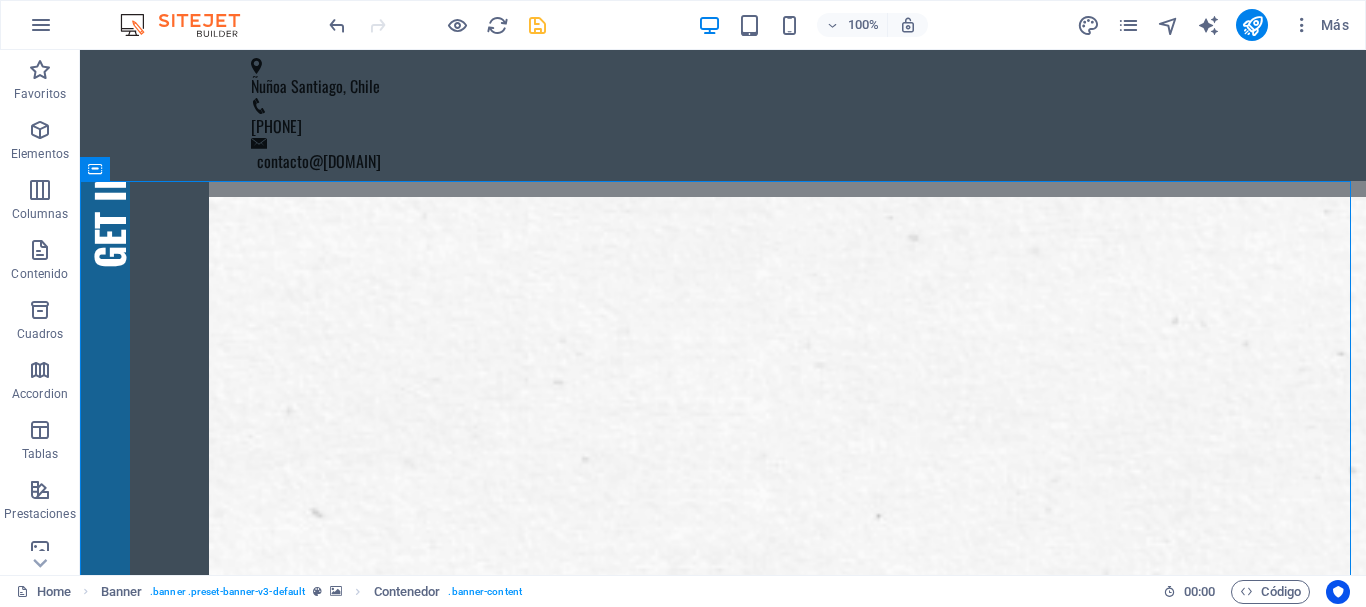 click at bounding box center (537, 25) 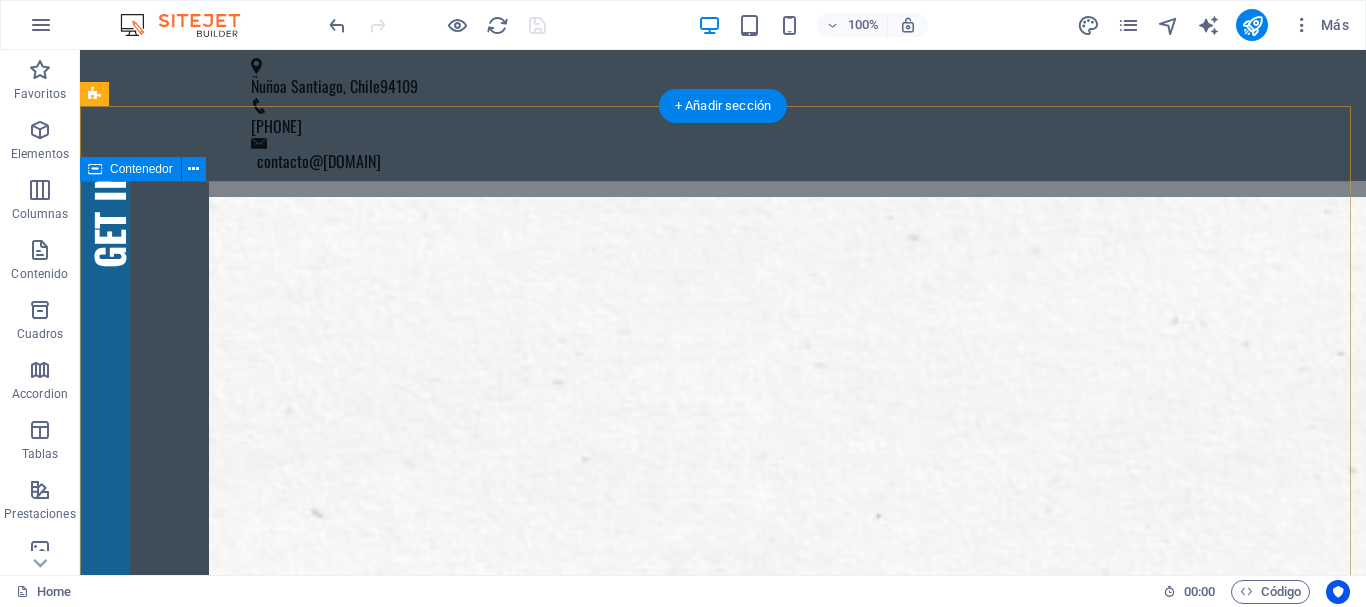 click on "Suelta el contenido aquí o  Añadir elementos  Pegar portapapeles WE PRINT CMYK . WE PRINT YOUR WORK . WE PRINT YOUR ART . What do you want to print today?" at bounding box center [723, 2819] 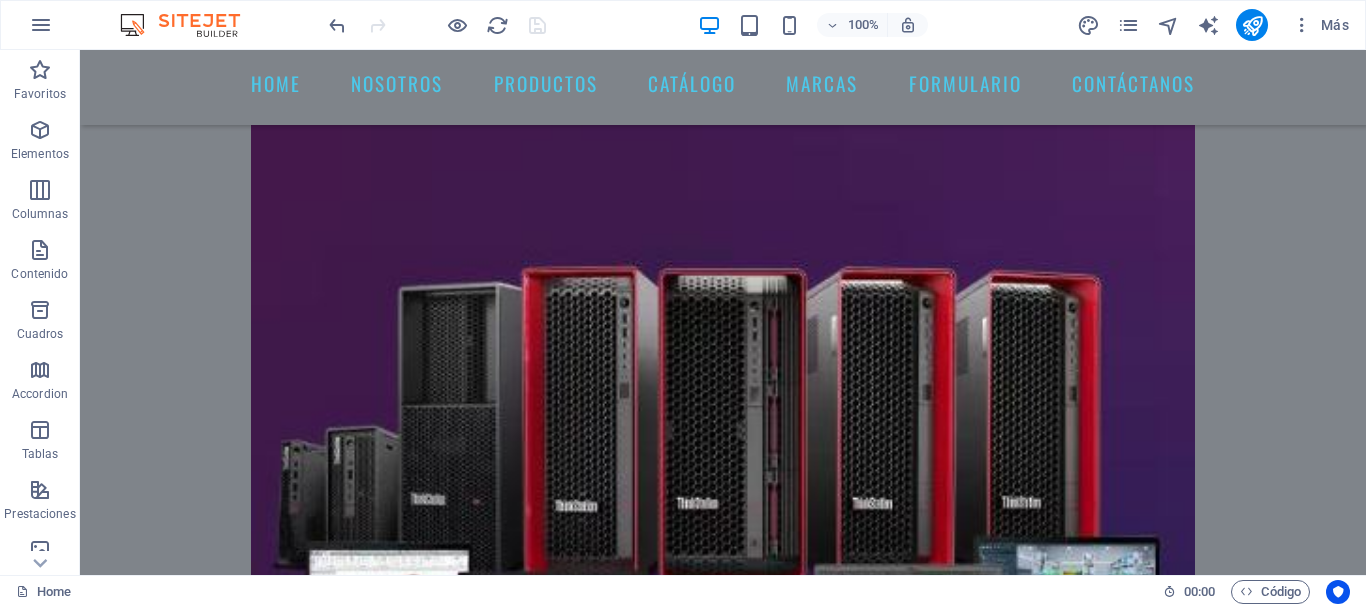 scroll, scrollTop: 0, scrollLeft: 0, axis: both 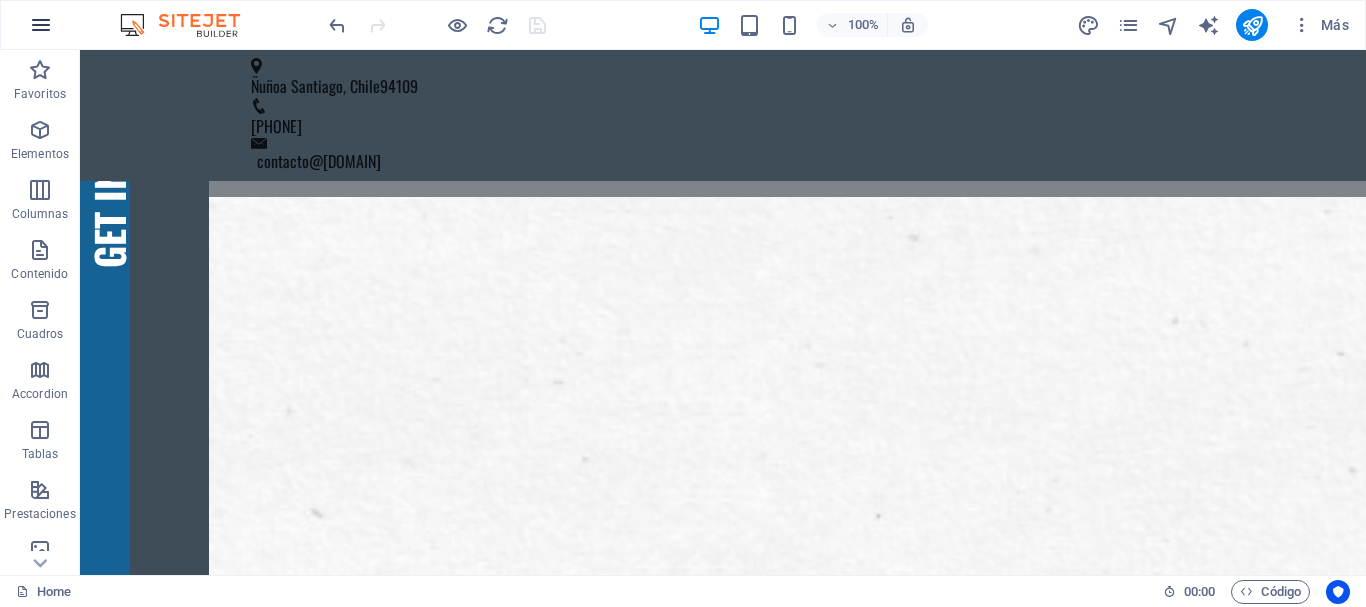 click at bounding box center [41, 25] 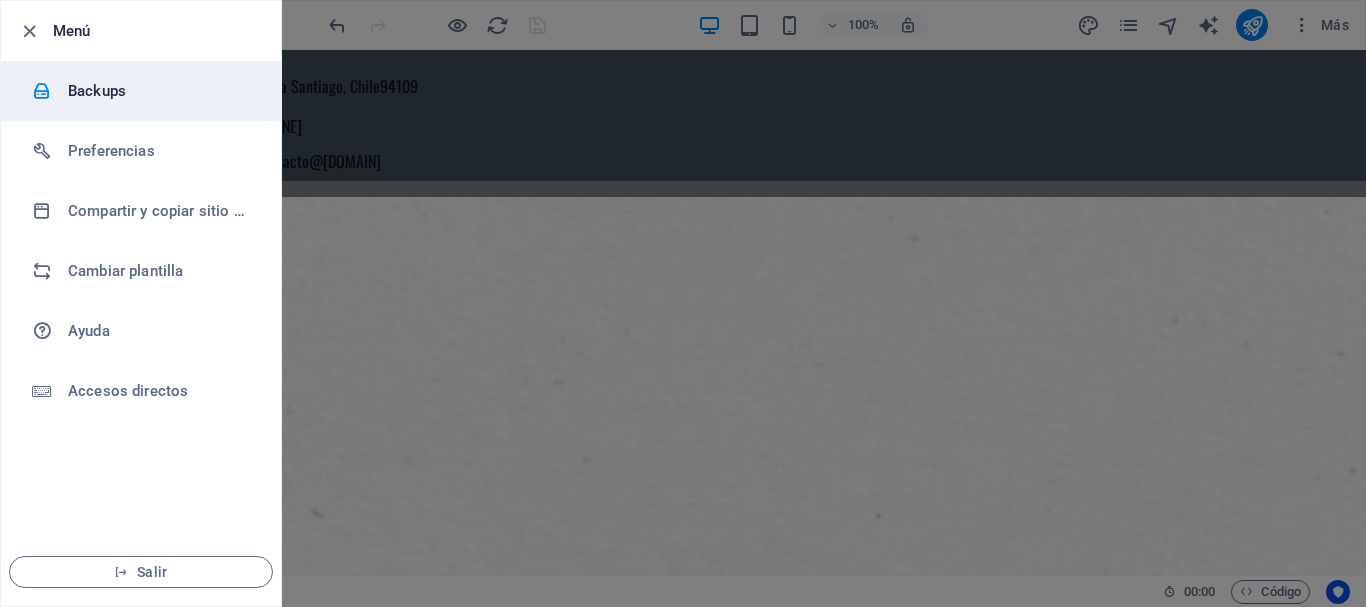 click on "Backups" at bounding box center (160, 91) 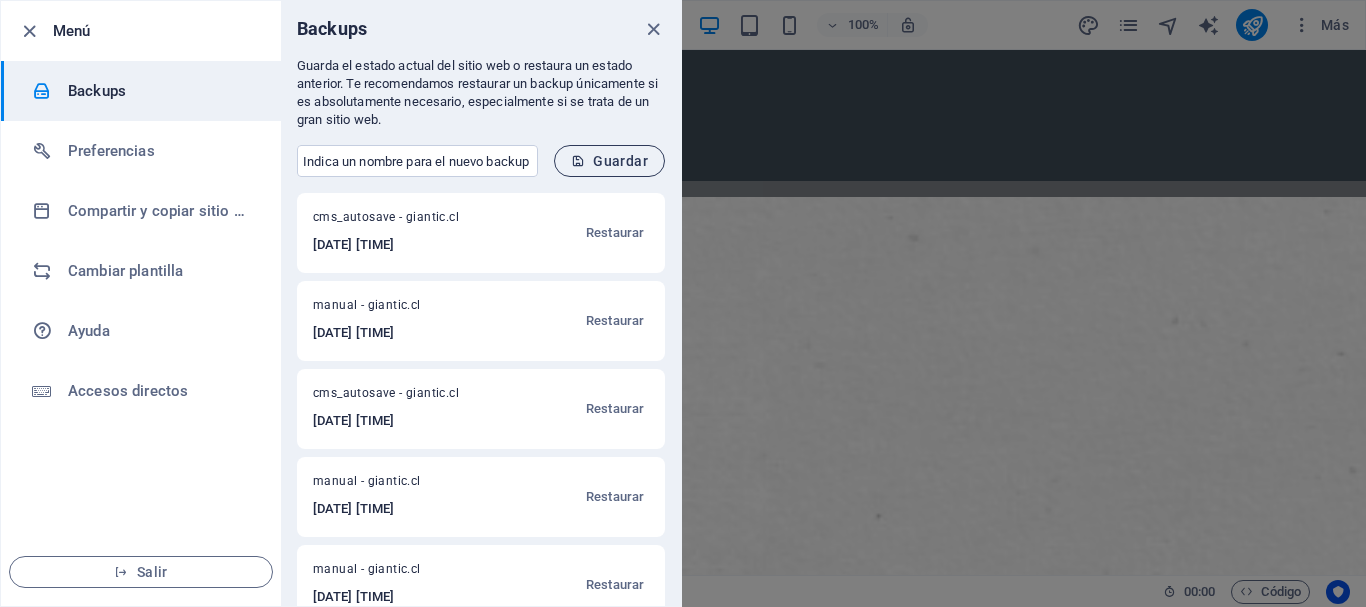 click on "Guardar" at bounding box center (609, 161) 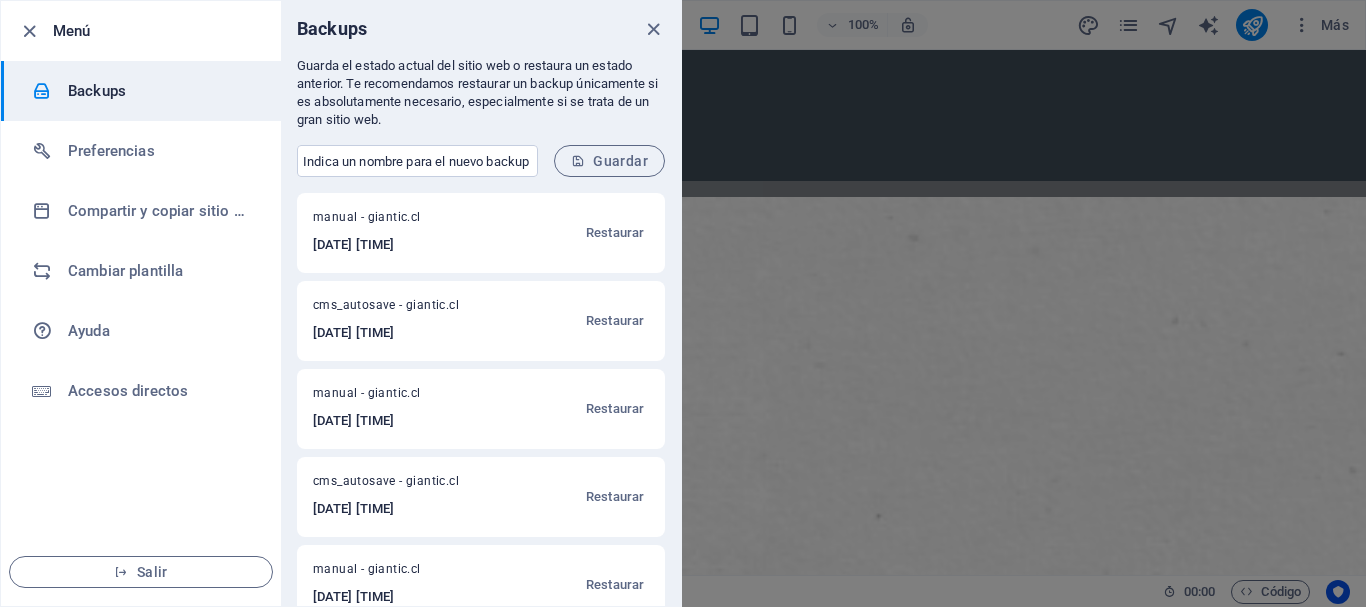 click on "Guardar" at bounding box center (609, 161) 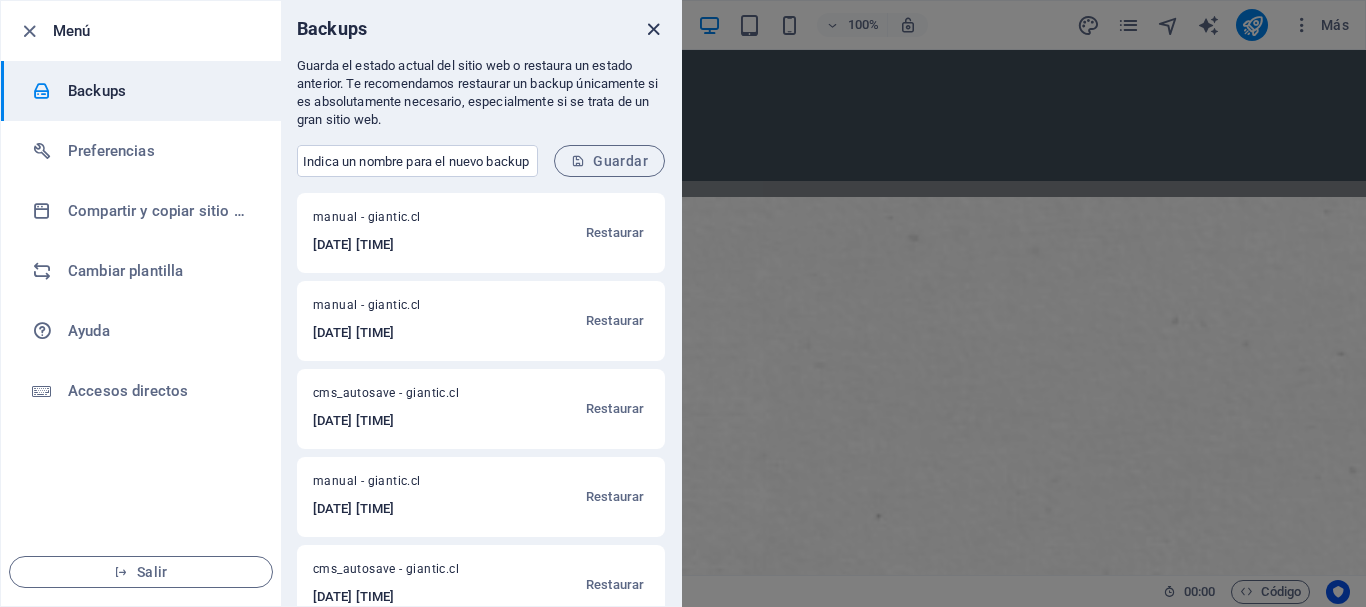 click at bounding box center [653, 29] 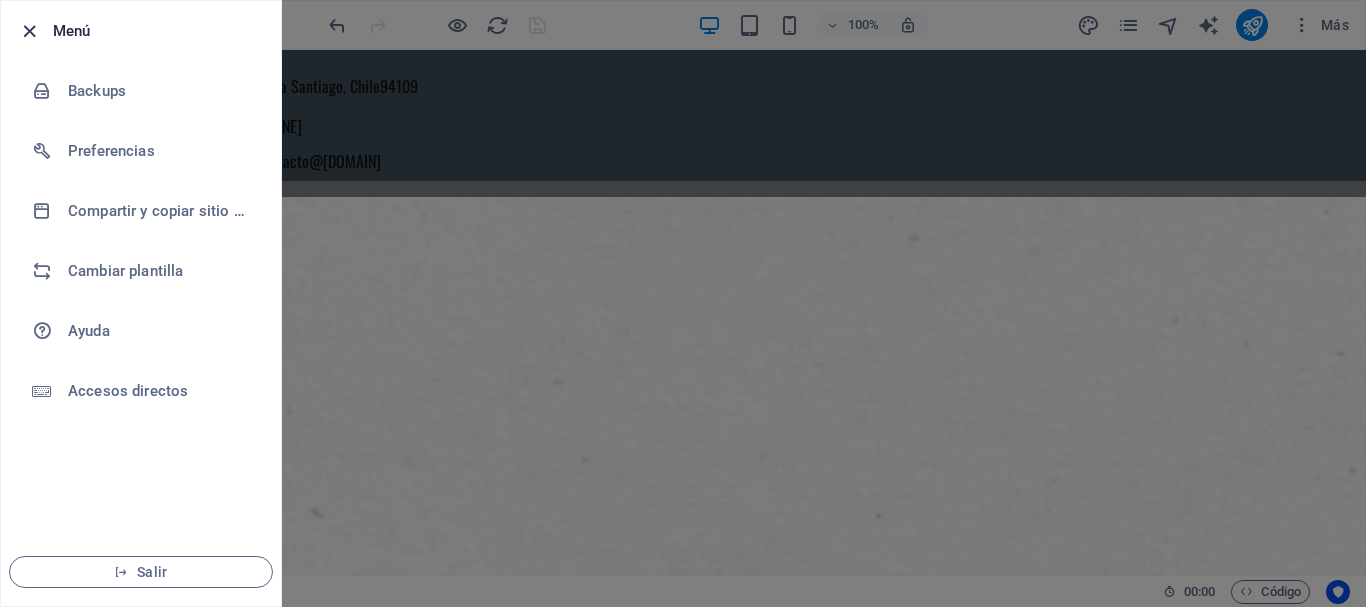 click at bounding box center (29, 31) 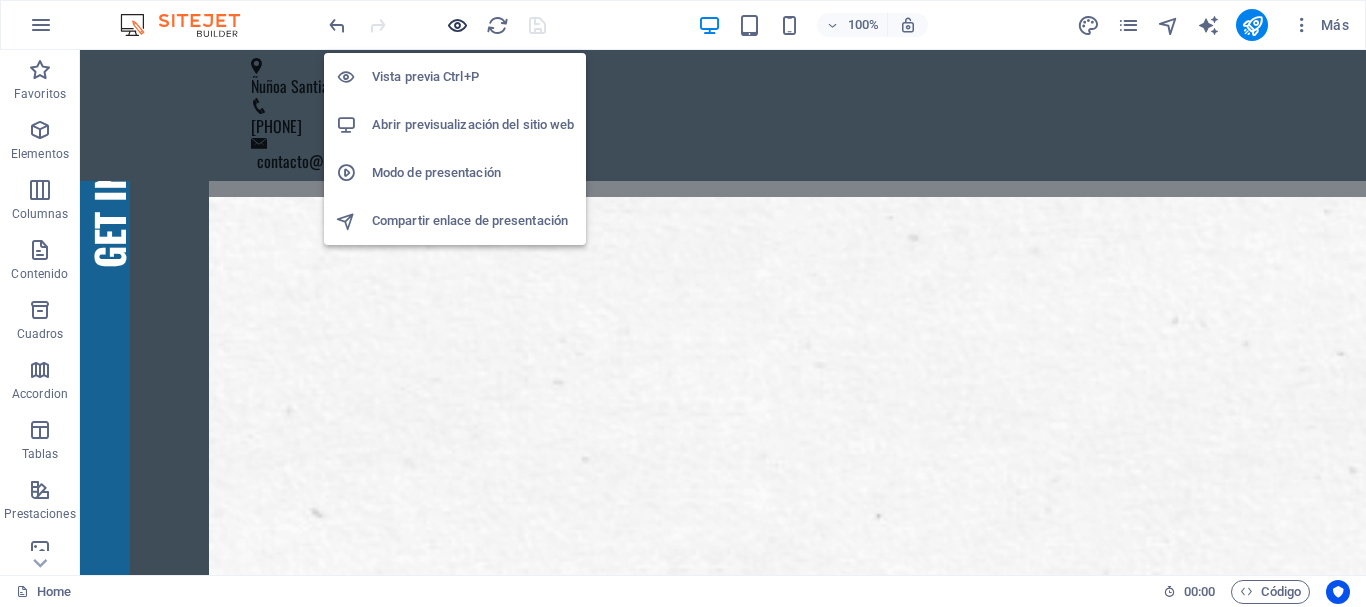 click at bounding box center (457, 25) 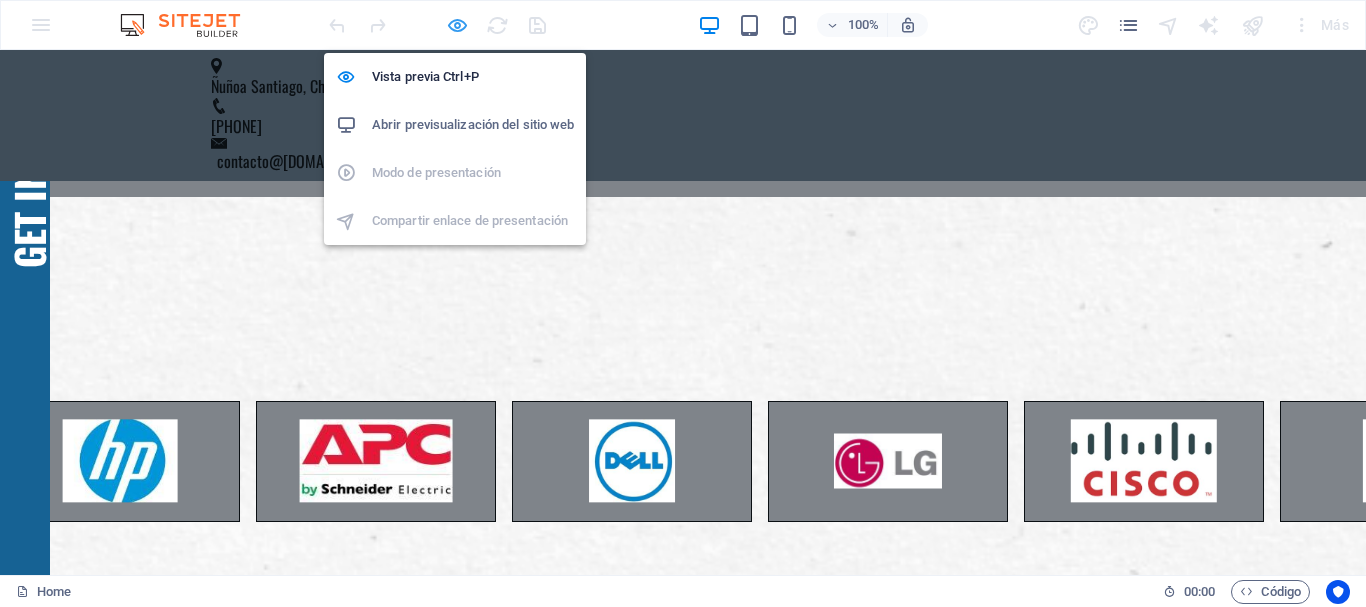 click at bounding box center [457, 25] 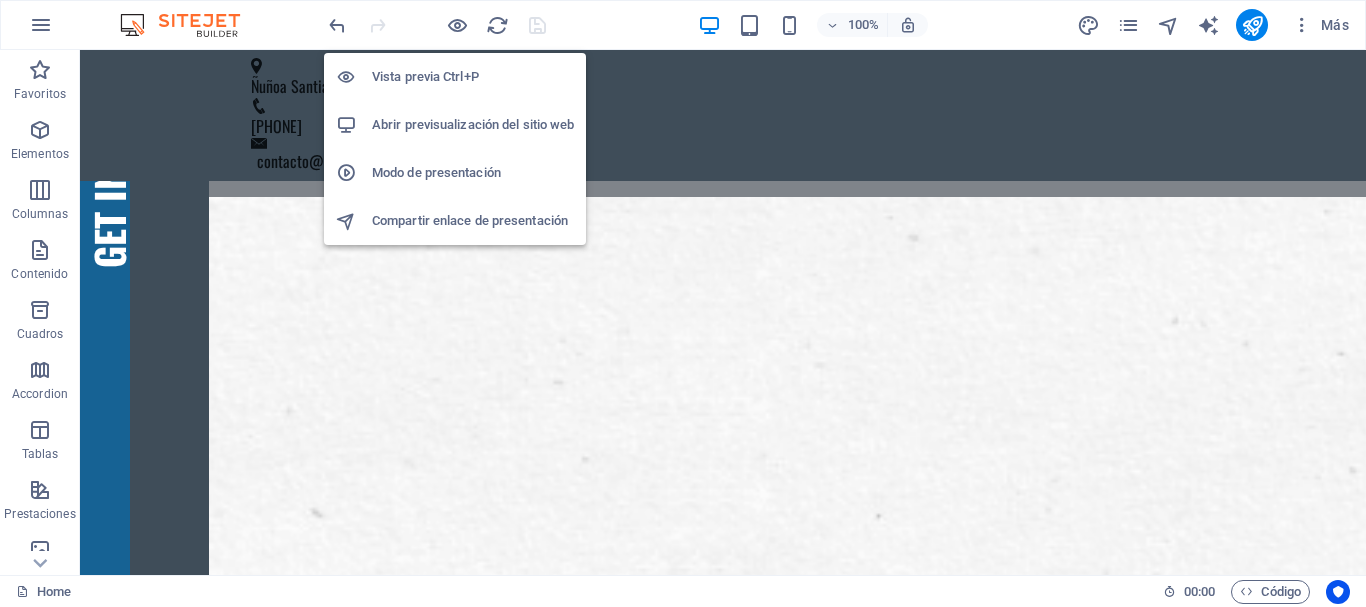 click on "Abrir previsualización del sitio web" at bounding box center (473, 125) 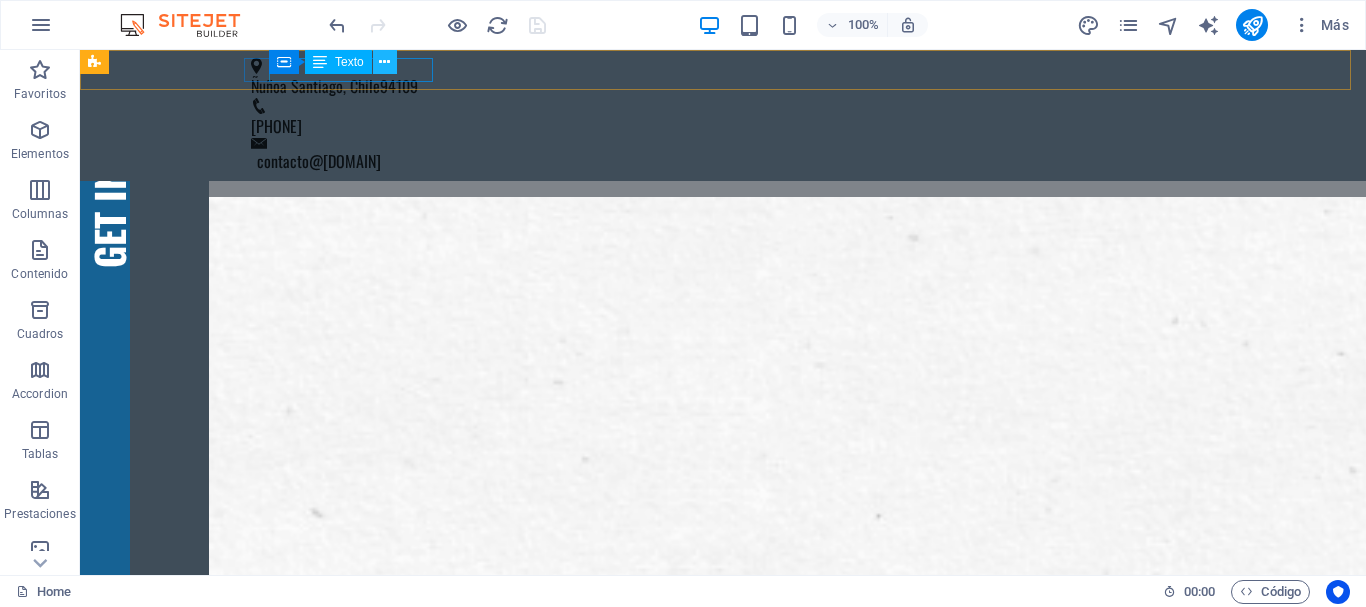 click at bounding box center (385, 62) 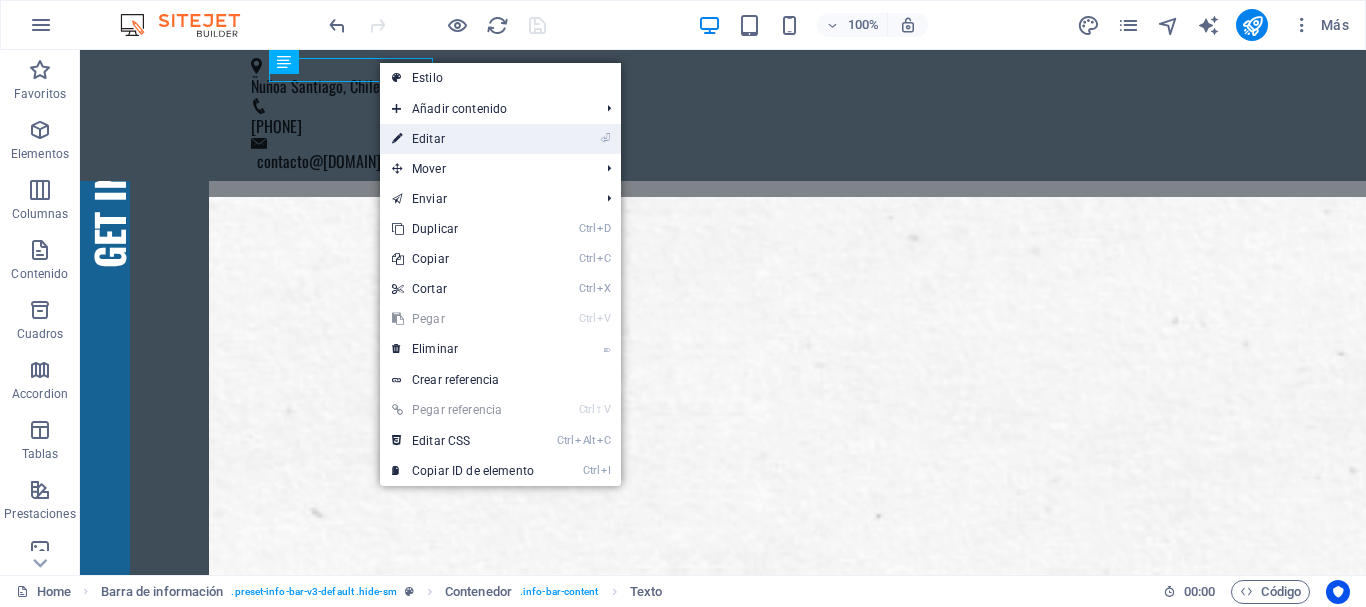 click on "⏎  Editar" at bounding box center [463, 139] 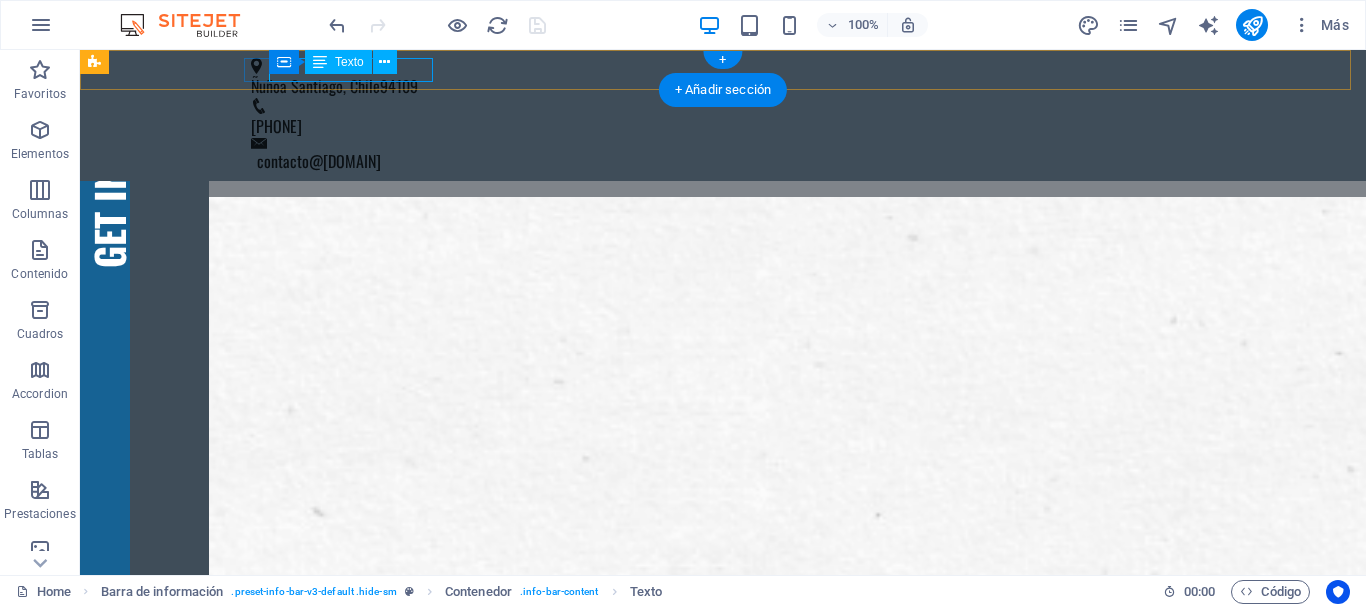 click on "[DISTRICT] [CITY], [COUNTRY] [POSTAL_CODE]" at bounding box center [715, 86] 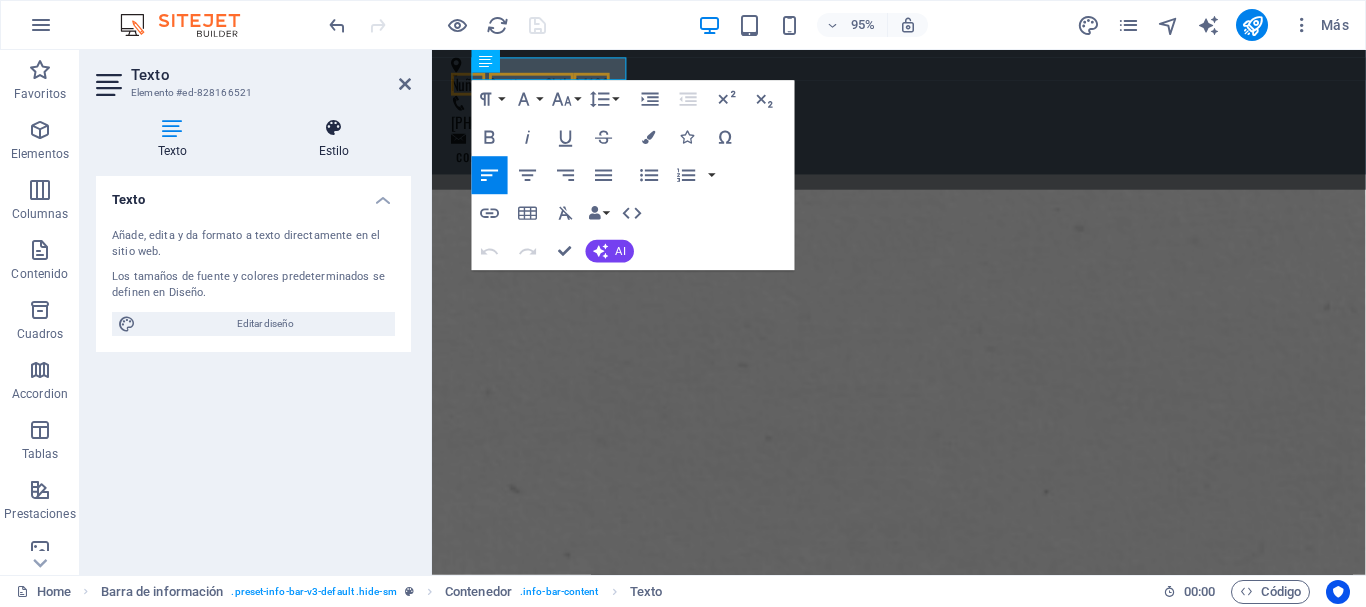 click at bounding box center [334, 128] 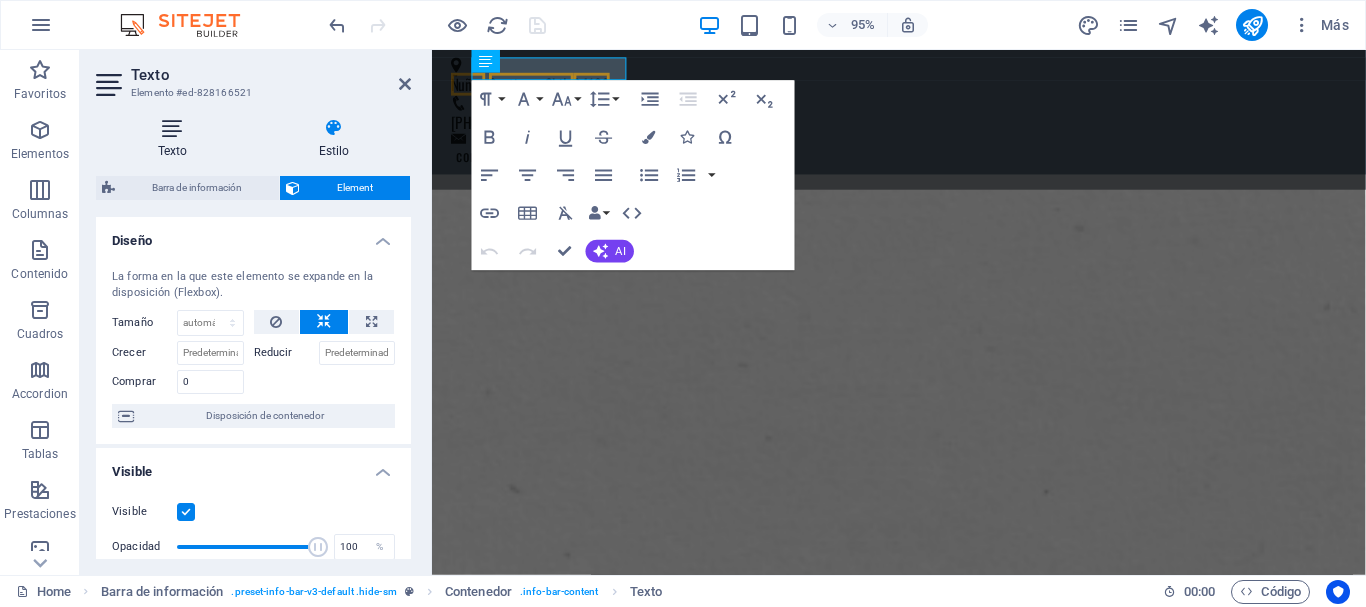 click on "Texto" at bounding box center (176, 139) 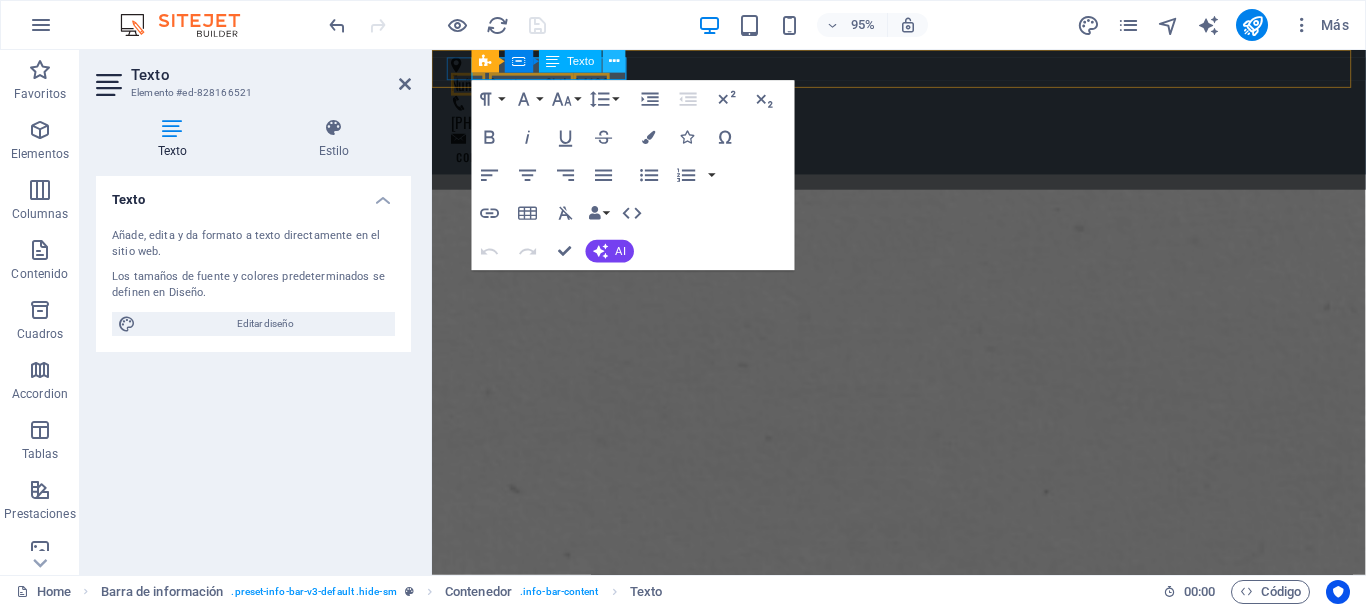 click at bounding box center [614, 61] 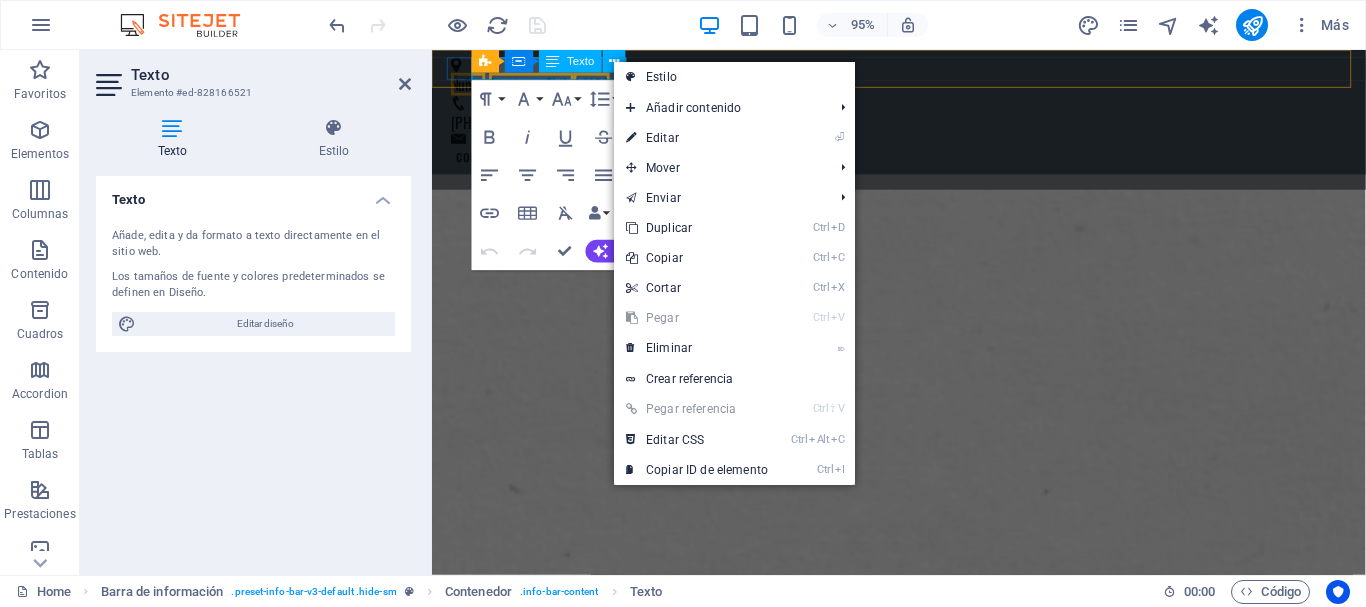 click on "Texto" at bounding box center (570, 61) 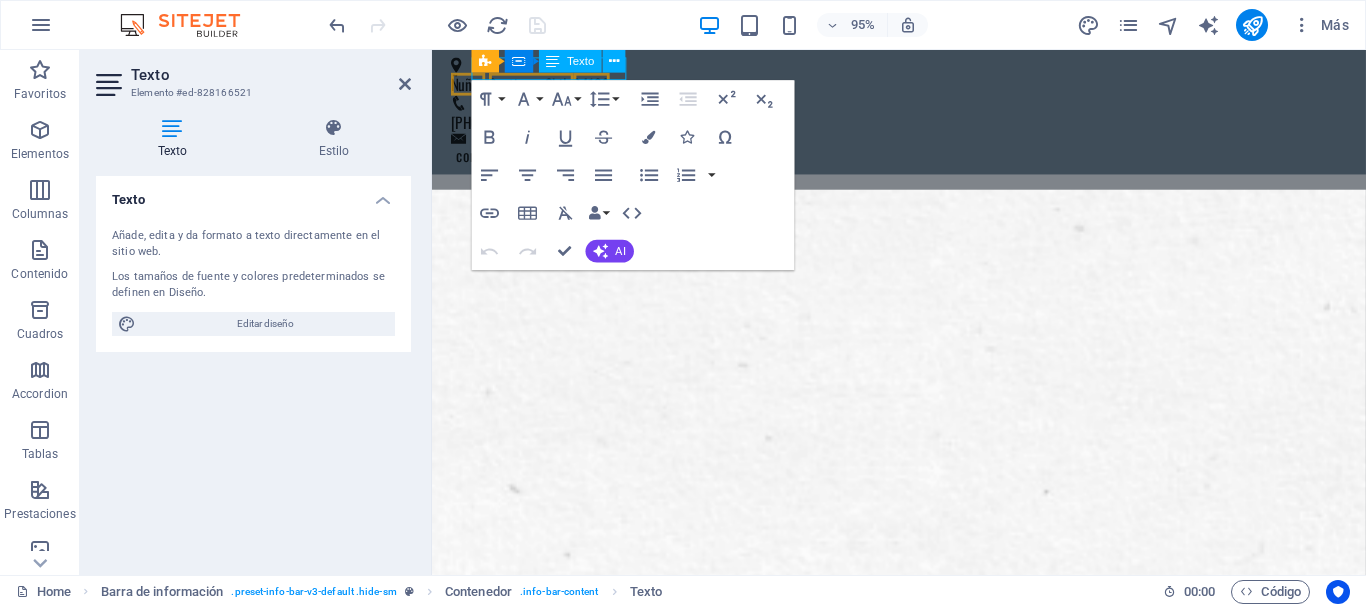 type 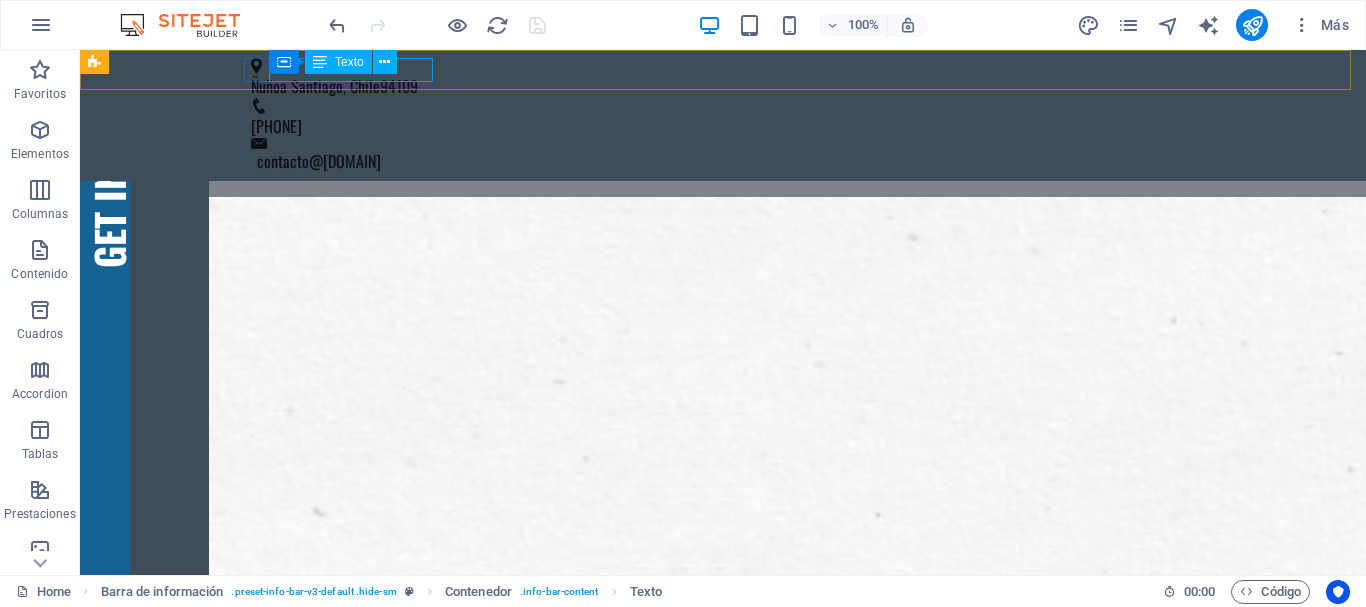 click at bounding box center [320, 62] 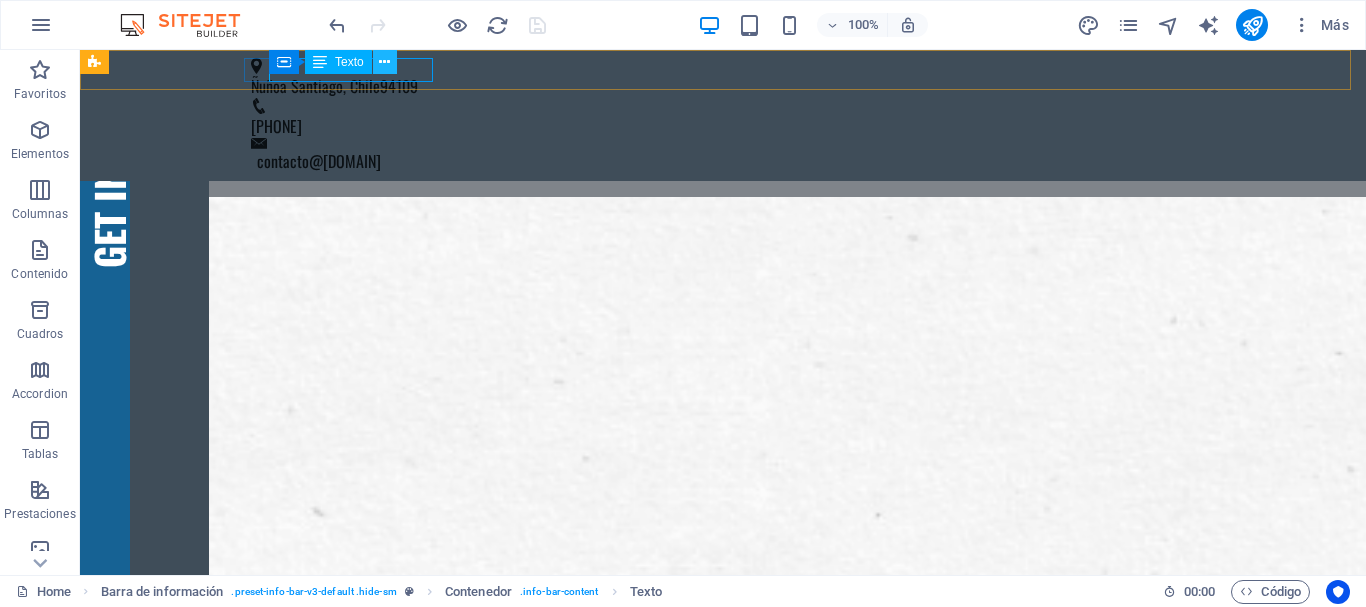 click at bounding box center [384, 62] 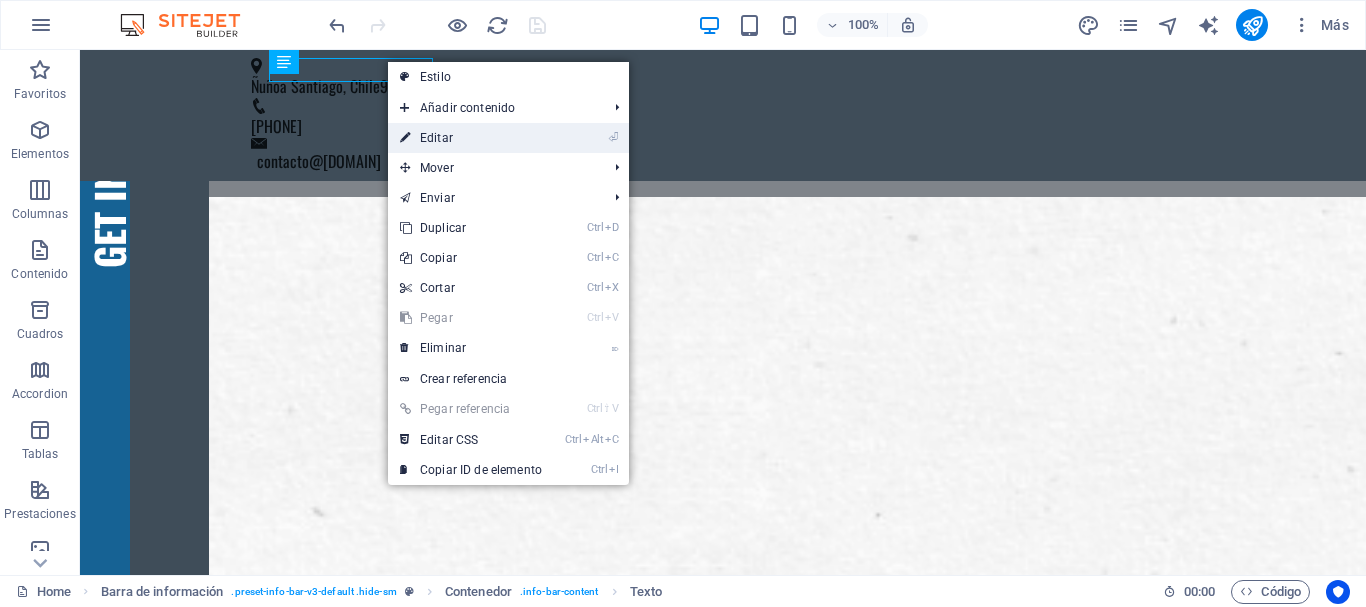 click on "⏎  Editar" at bounding box center [471, 138] 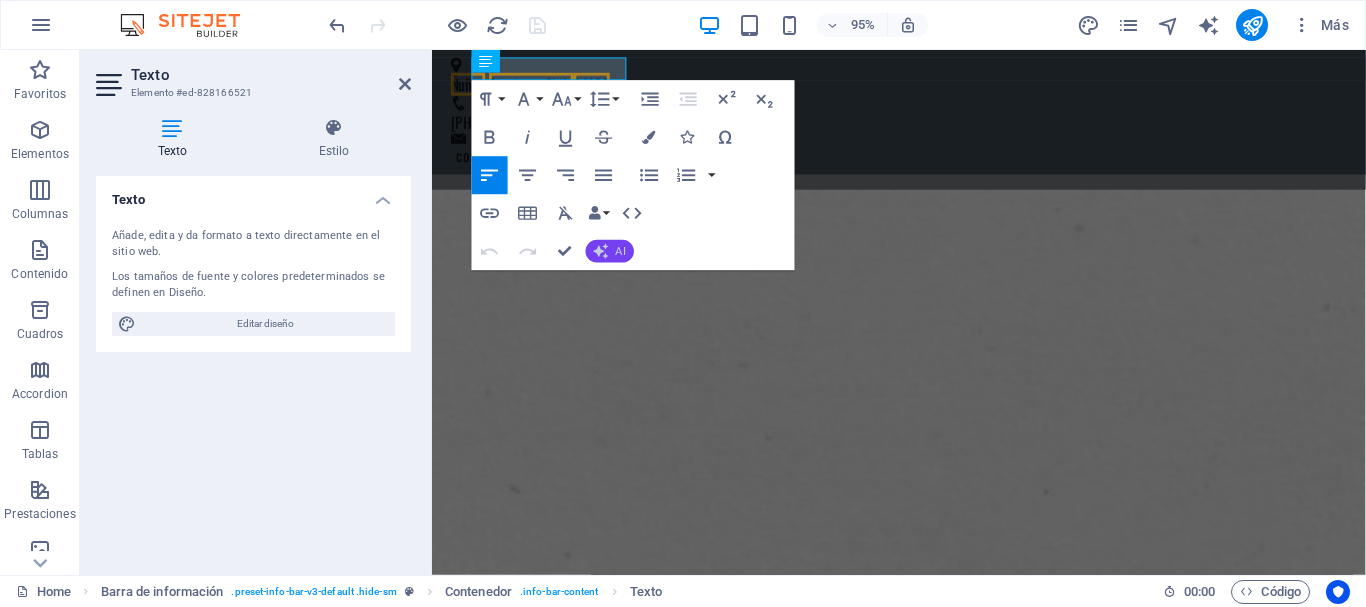 click on "AI" at bounding box center [610, 251] 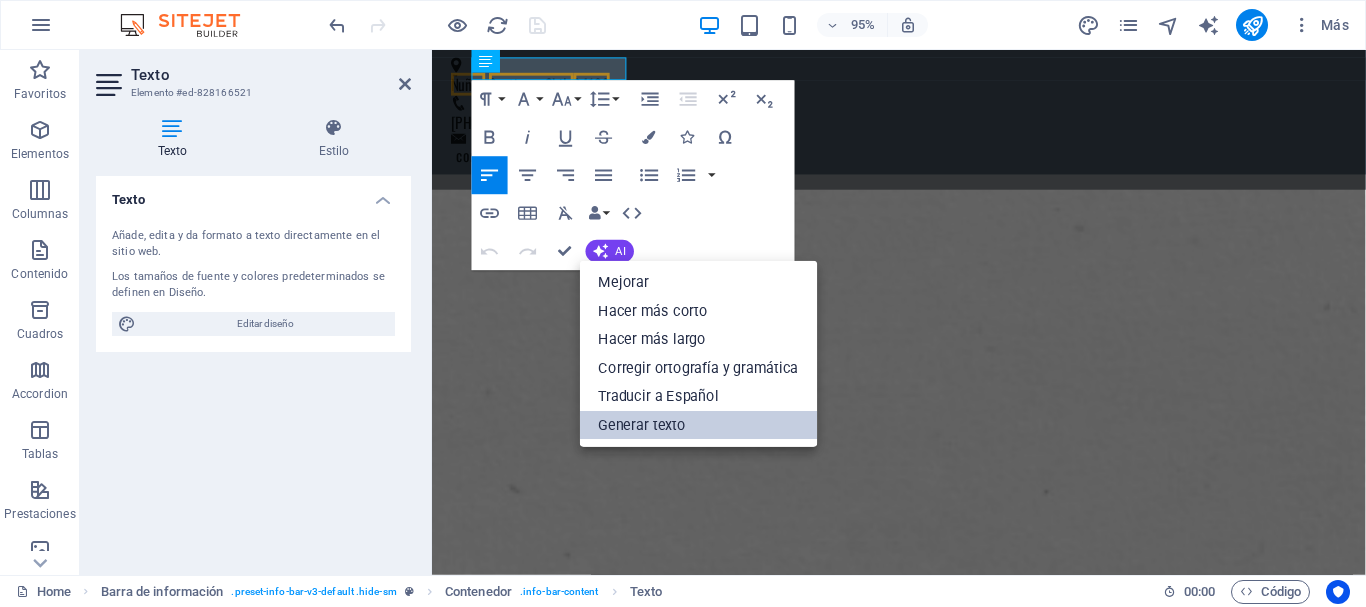 click on "Generar texto" at bounding box center [699, 425] 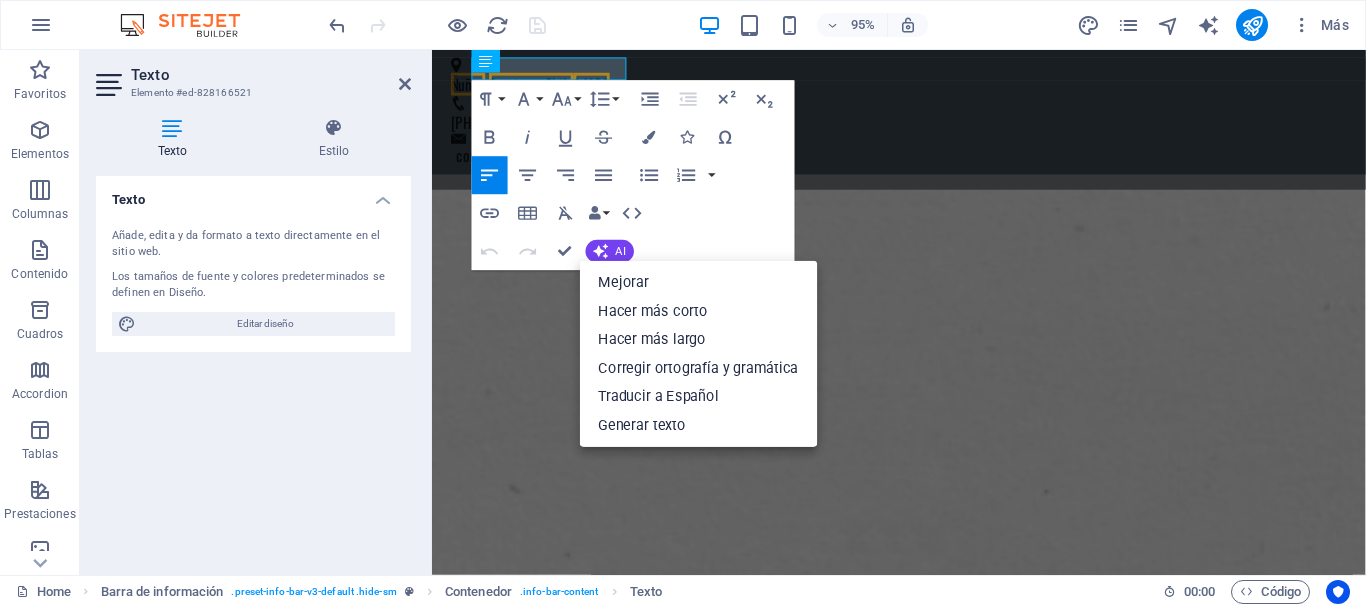 select on "English" 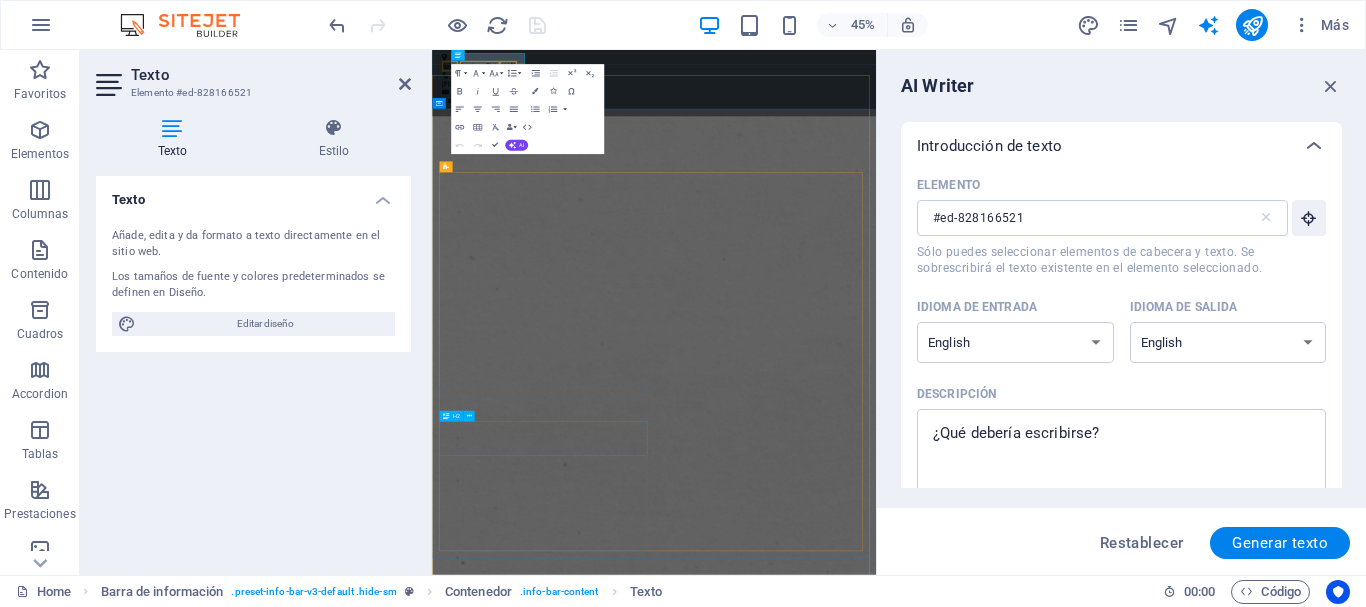 scroll, scrollTop: 0, scrollLeft: 0, axis: both 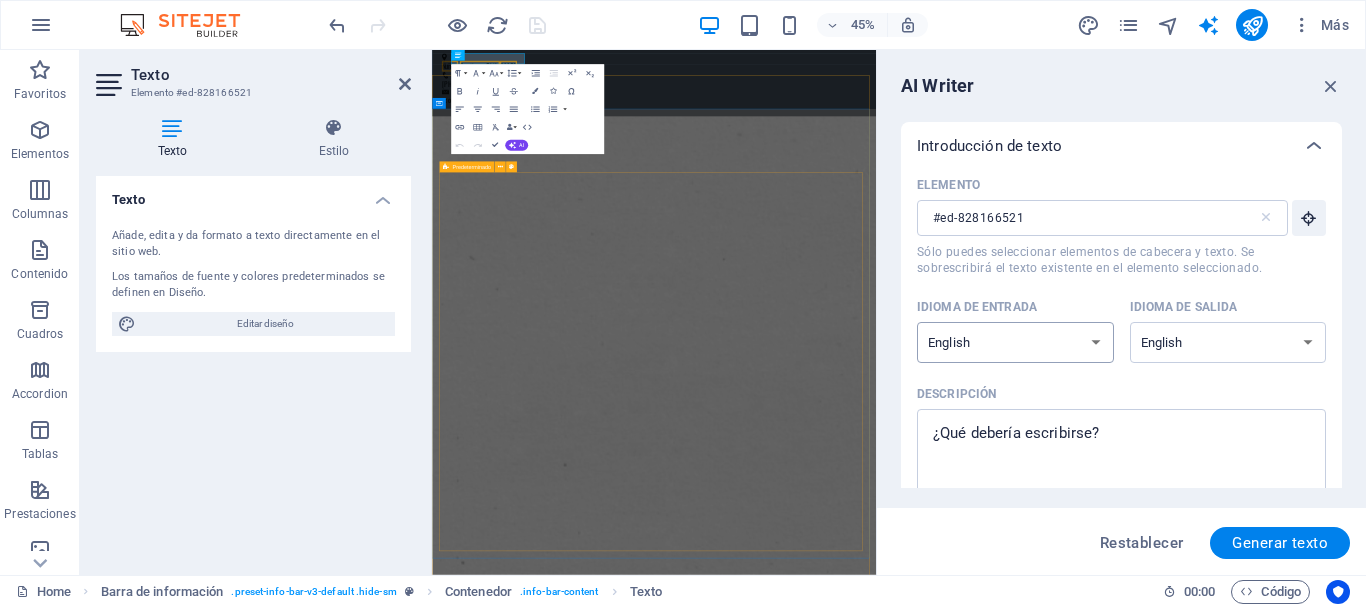 click on "Albanian Arabic Armenian Awadhi Azerbaijani Bashkir Basque Belarusian Bengali Bhojpuri Bosnian Brazilian Portuguese Bulgarian Cantonese (Yue) Catalan Chhattisgarhi Chinese Croatian Czech Danish Dogri Dutch English Estonian Faroese Finnish French Galician Georgian German Greek Gujarati Haryanvi Hindi Hungarian Indonesian Irish Italian Japanese Javanese Kannada Kashmiri Kazakh Konkani Korean Kyrgyz Latvian Lithuanian Macedonian Maithili Malay Maltese Mandarin Mandarin Chinese Marathi Marwari Min Nan Moldovan Mongolian Montenegrin Nepali Norwegian Oriya Pashto Persian (Farsi) Polish Portuguese Punjabi Rajasthani Romanian Russian Sanskrit Santali Serbian Sindhi Sinhala Slovak Slovene Slovenian Spanish Ukrainian Urdu Uzbek Vietnamese Welsh Wu" at bounding box center [1015, 342] 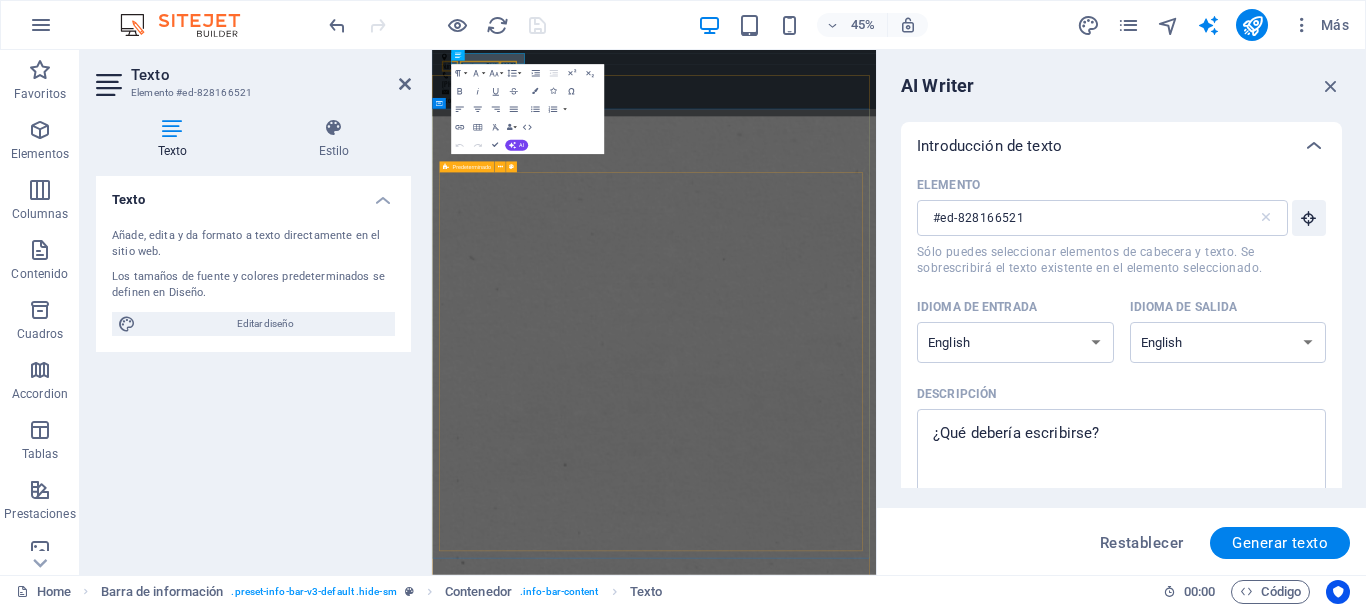 drag, startPoint x: 1342, startPoint y: 159, endPoint x: 1340, endPoint y: 199, distance: 40.04997 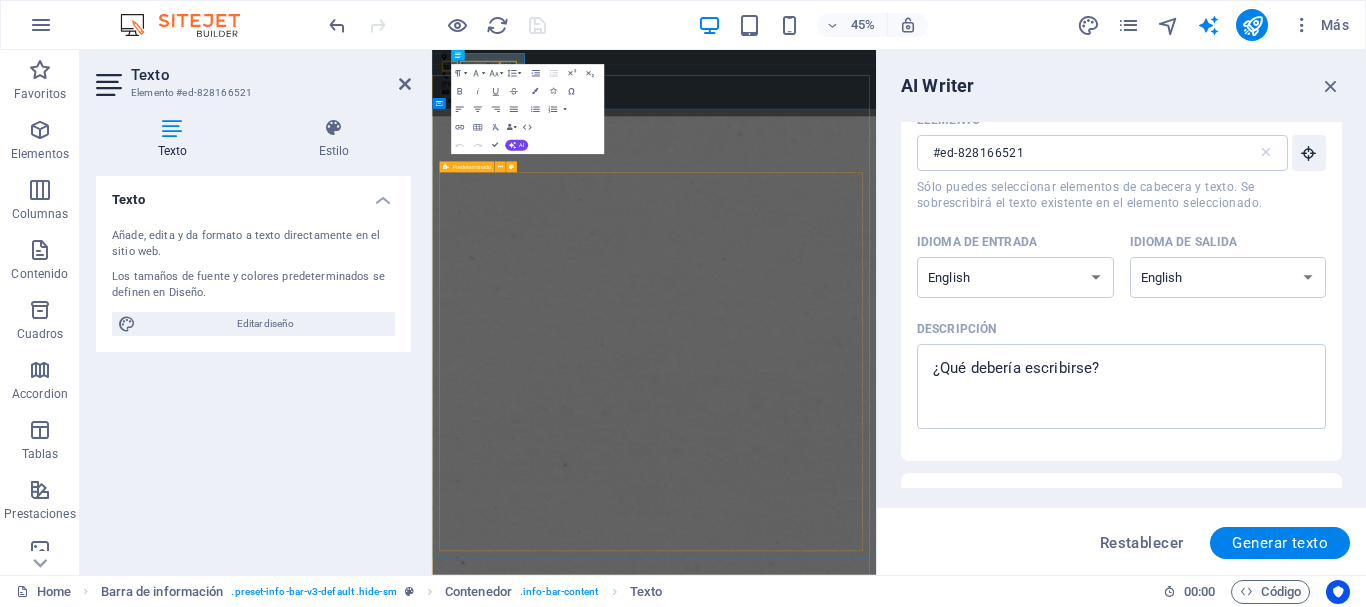 scroll, scrollTop: 0, scrollLeft: 0, axis: both 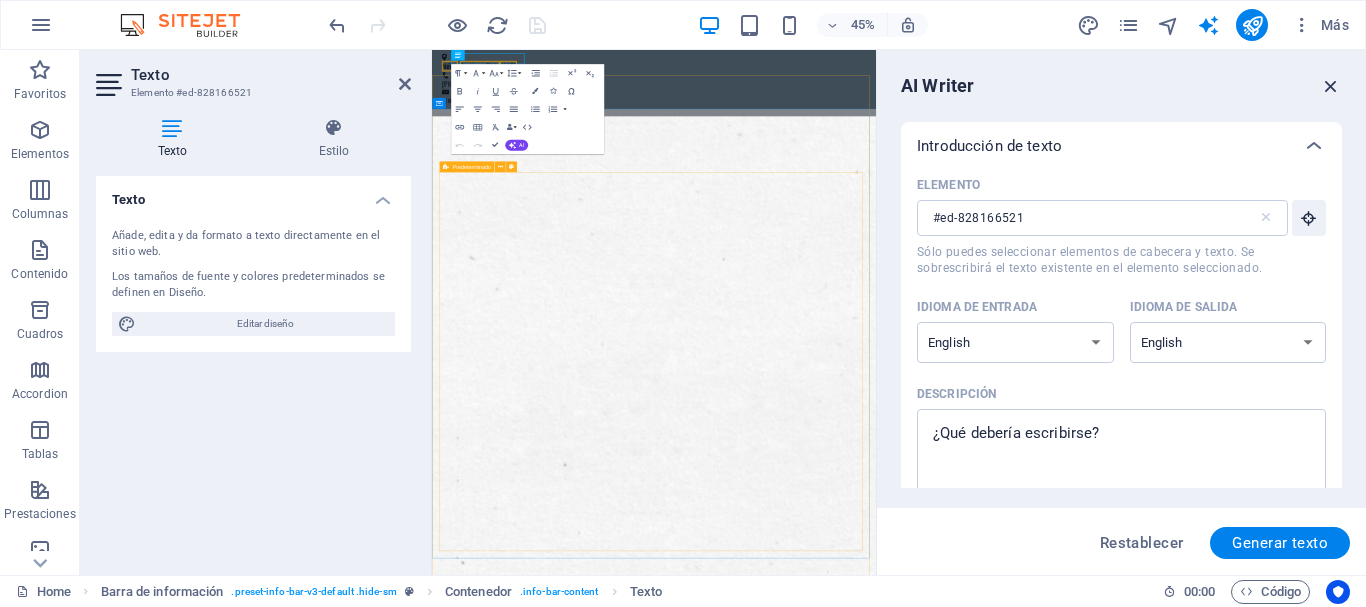 click at bounding box center [1331, 86] 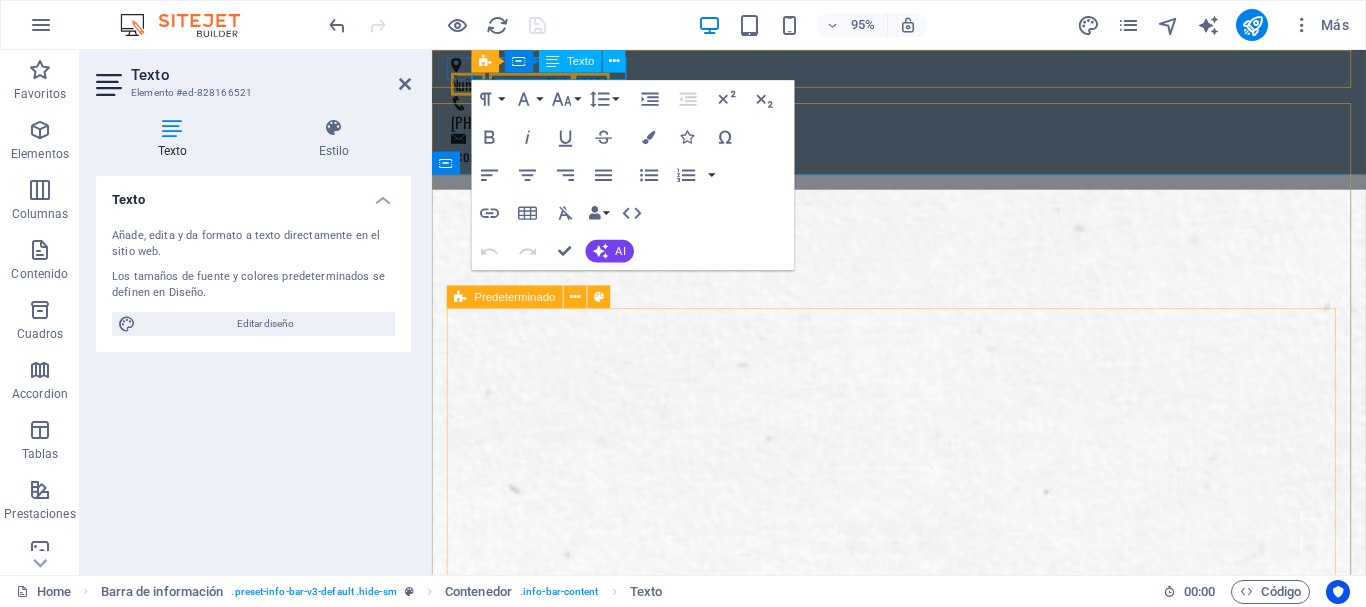 click on "Texto" at bounding box center [570, 61] 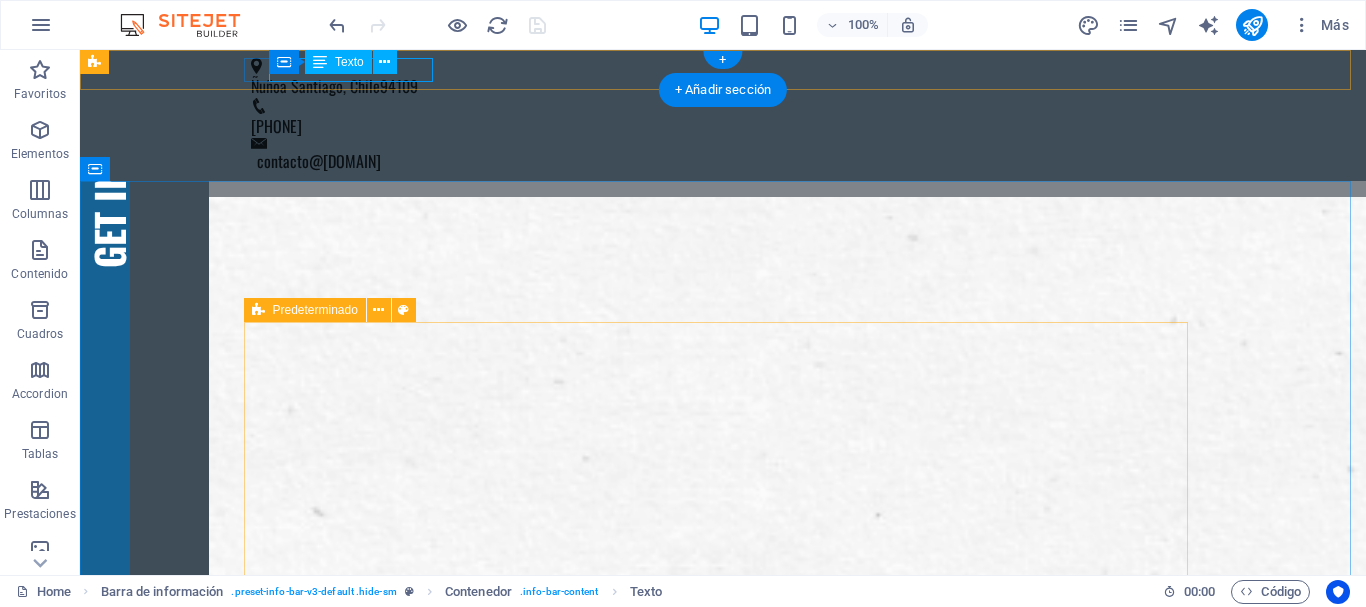 click on "[DISTRICT] [CITY], [COUNTRY] [POSTAL_CODE]" at bounding box center [715, 86] 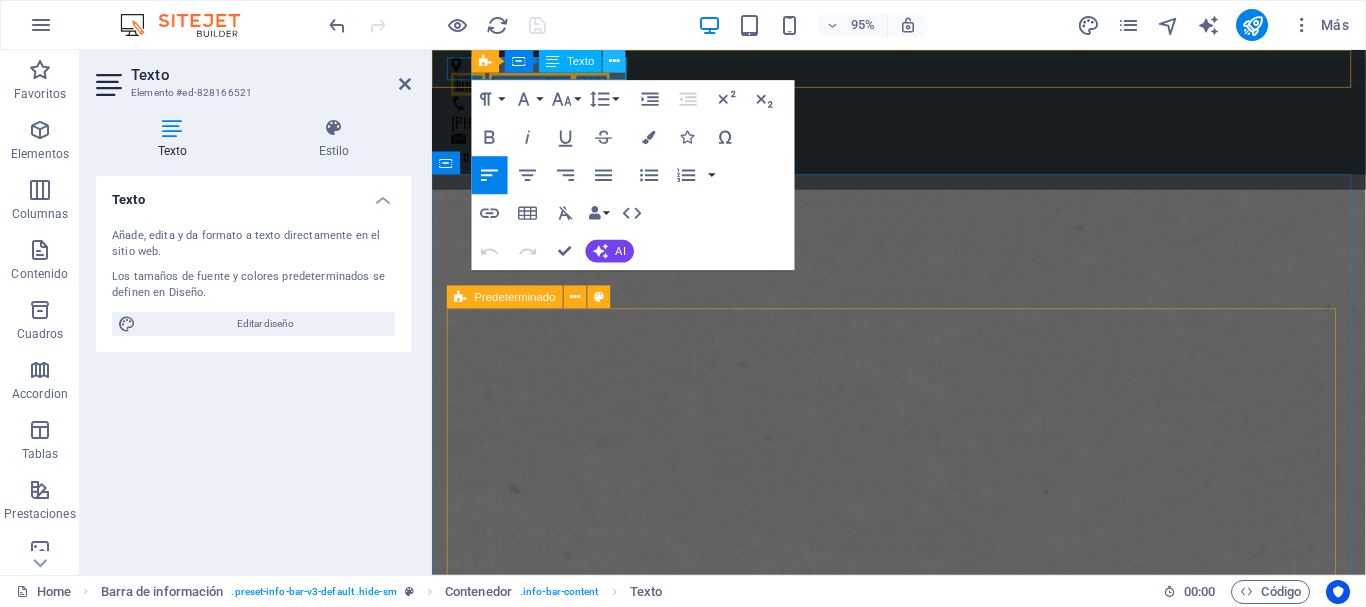 click at bounding box center [614, 61] 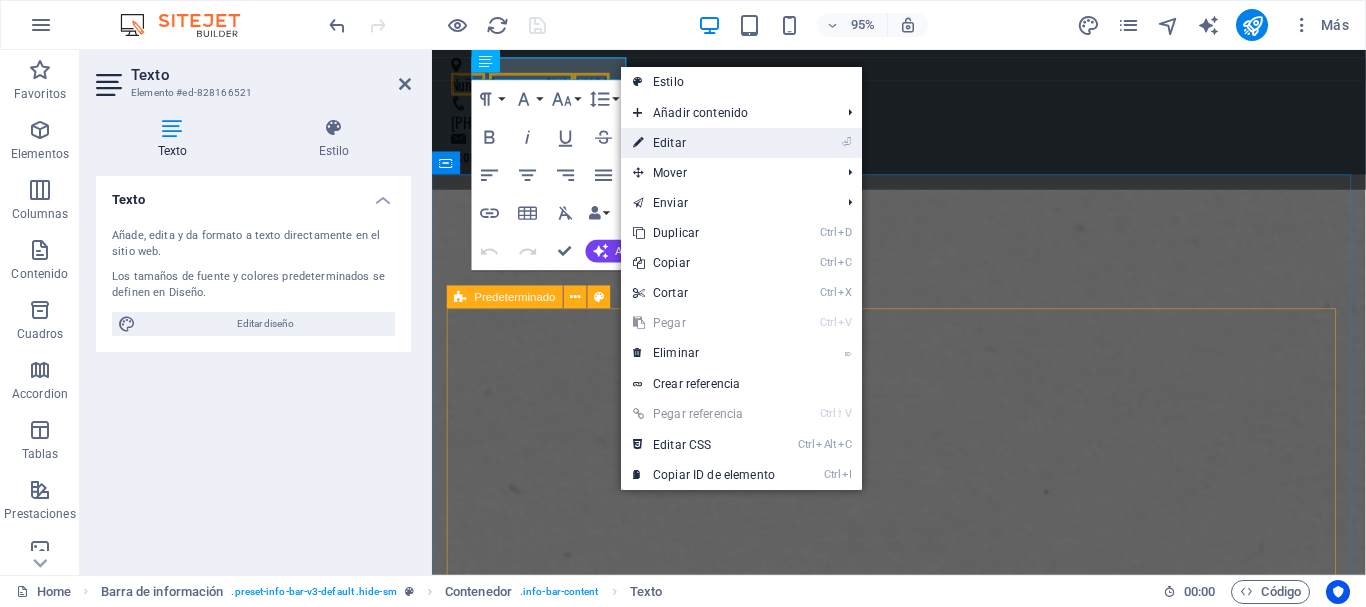 click on "⏎  Editar" at bounding box center (704, 143) 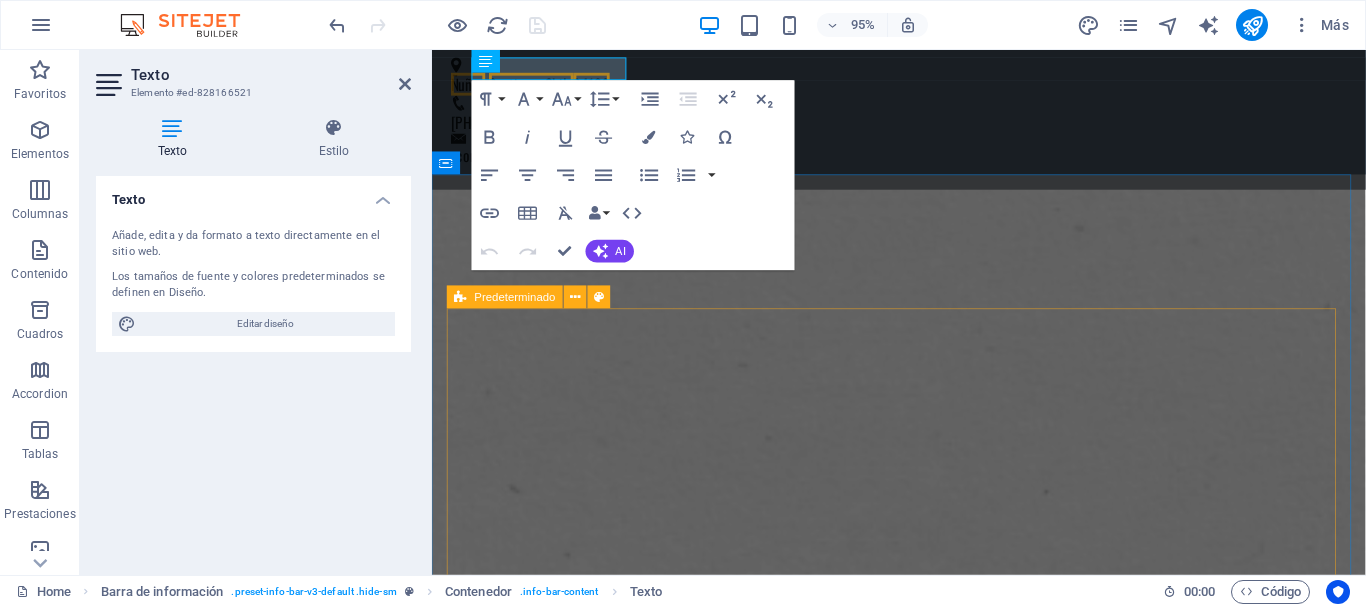 click at bounding box center (111, 85) 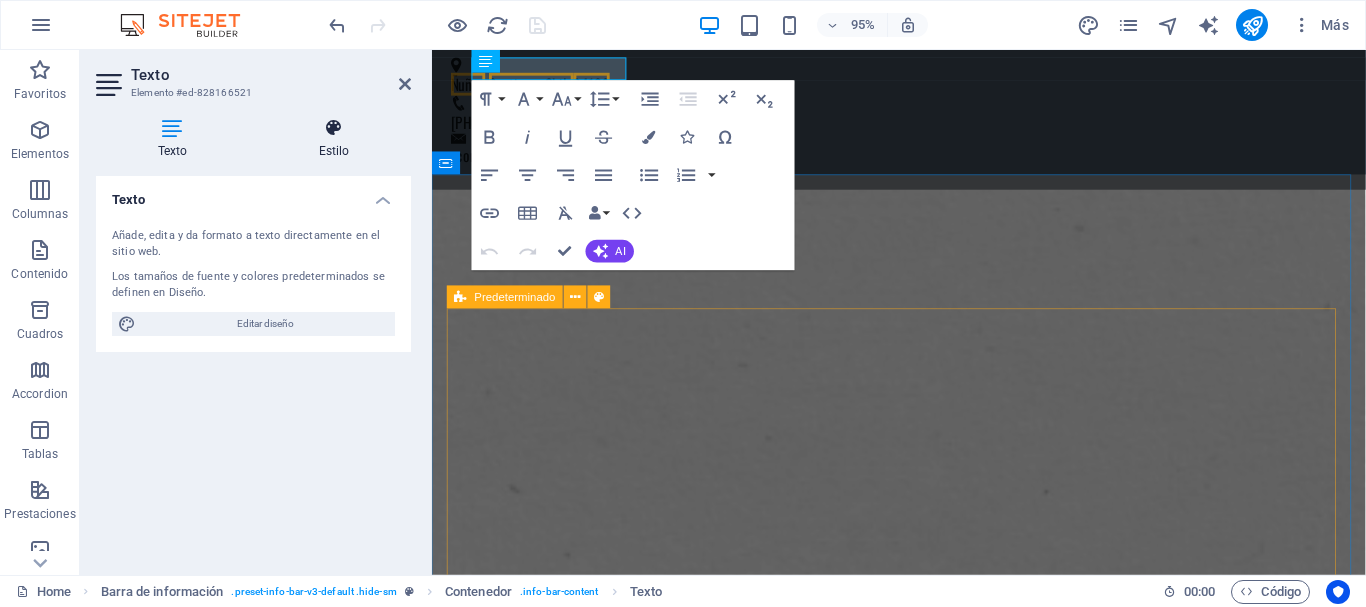 click on "Estilo" at bounding box center [334, 139] 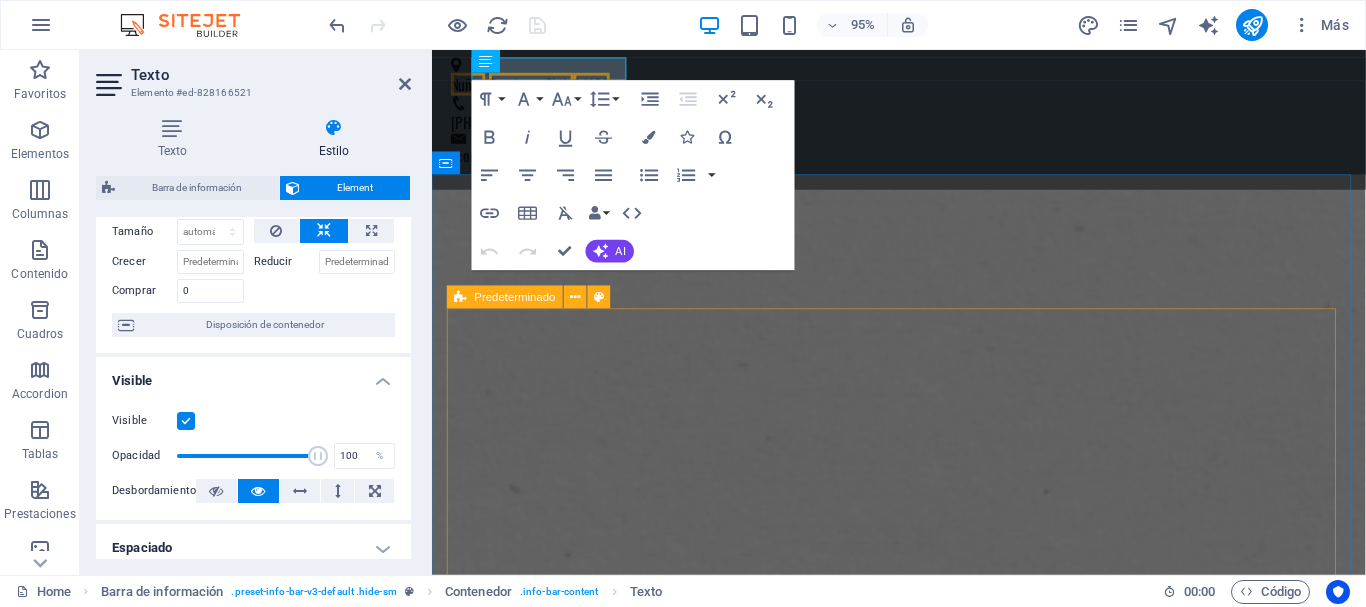 scroll, scrollTop: 0, scrollLeft: 0, axis: both 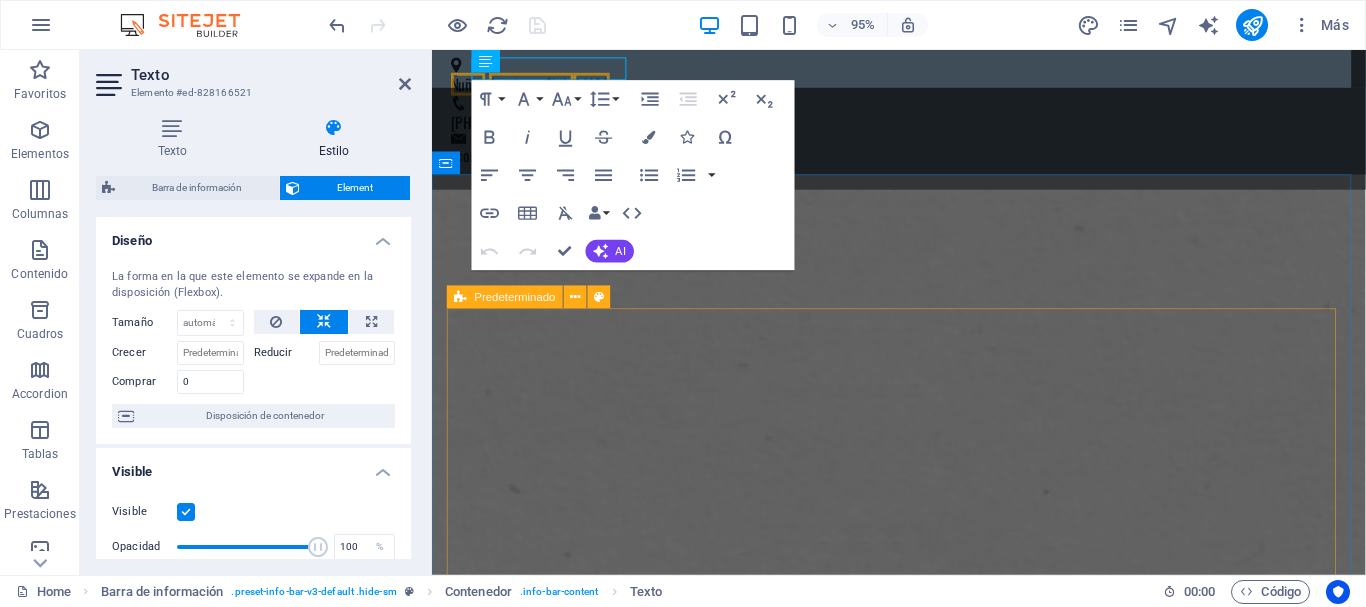 click on "Barra de información" at bounding box center (197, 188) 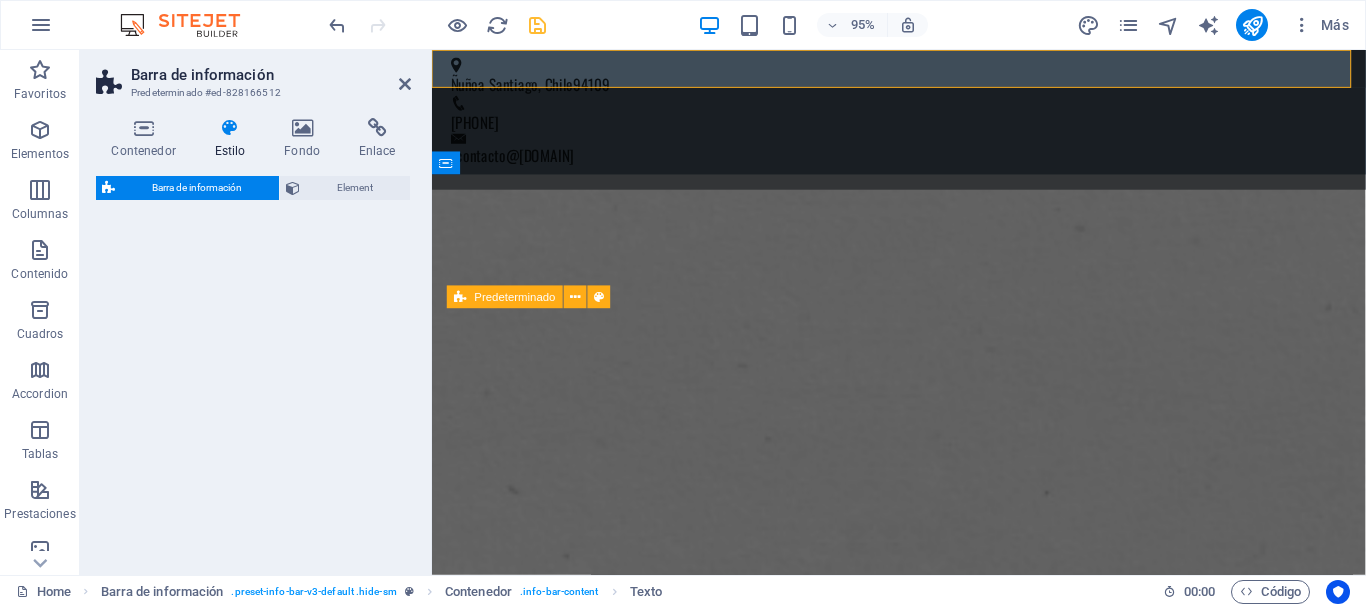 select on "rem" 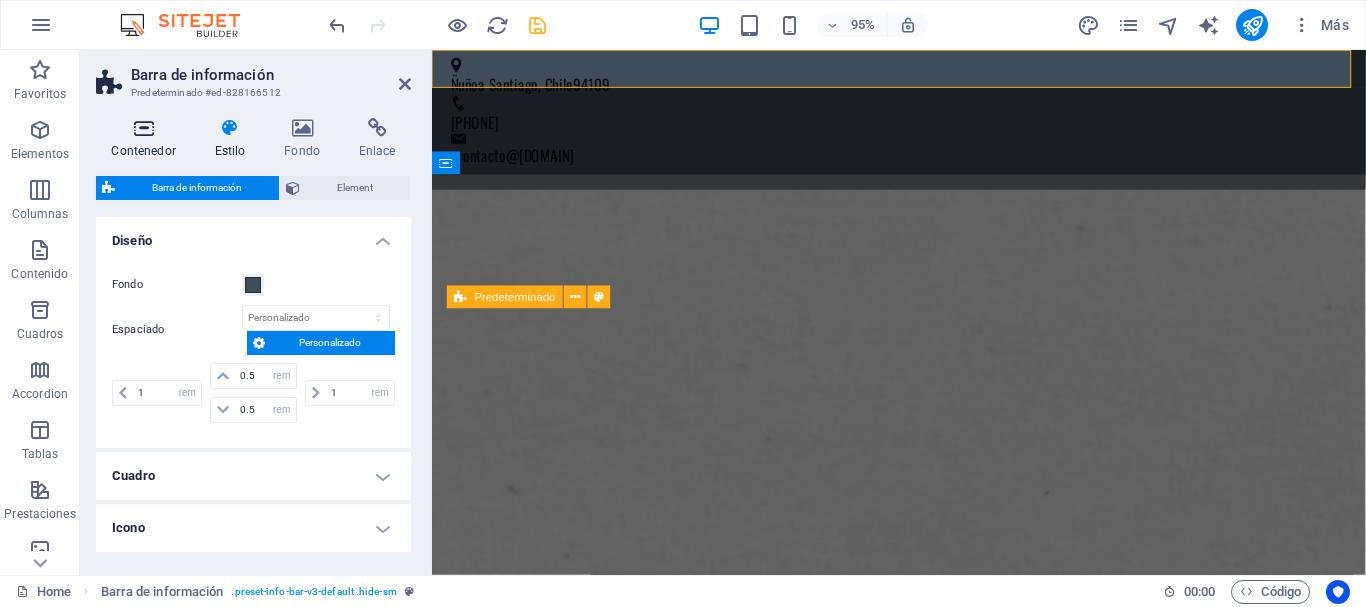 click on "Contenedor" at bounding box center (147, 139) 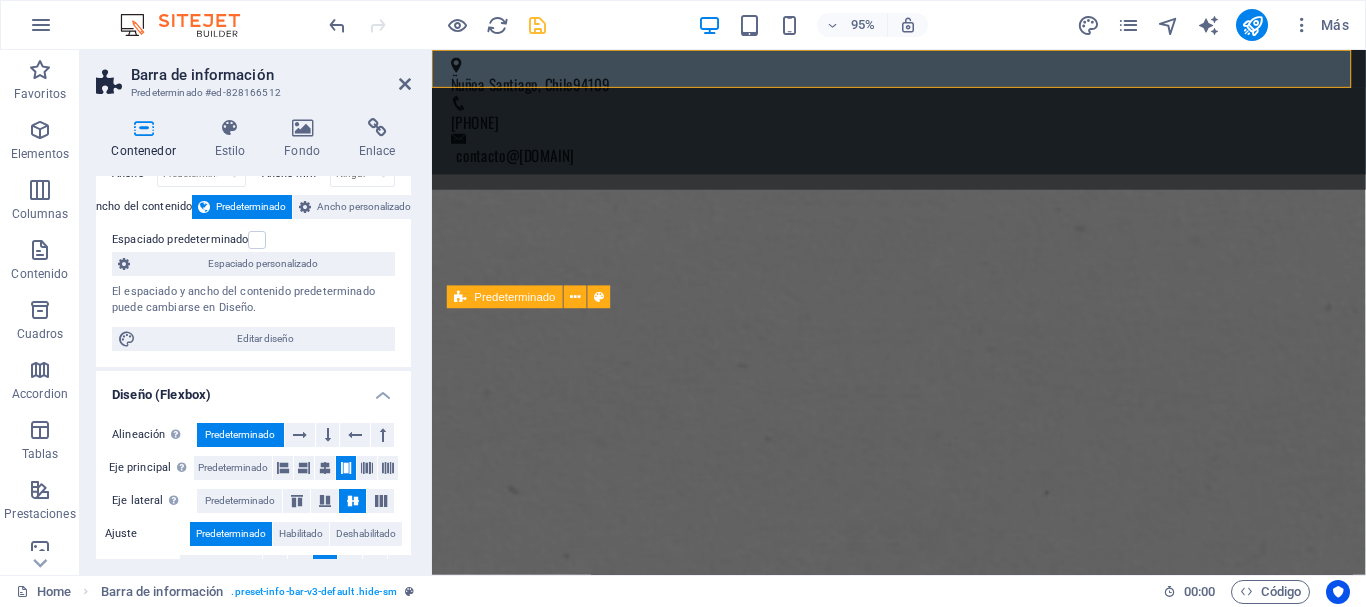 scroll, scrollTop: 0, scrollLeft: 0, axis: both 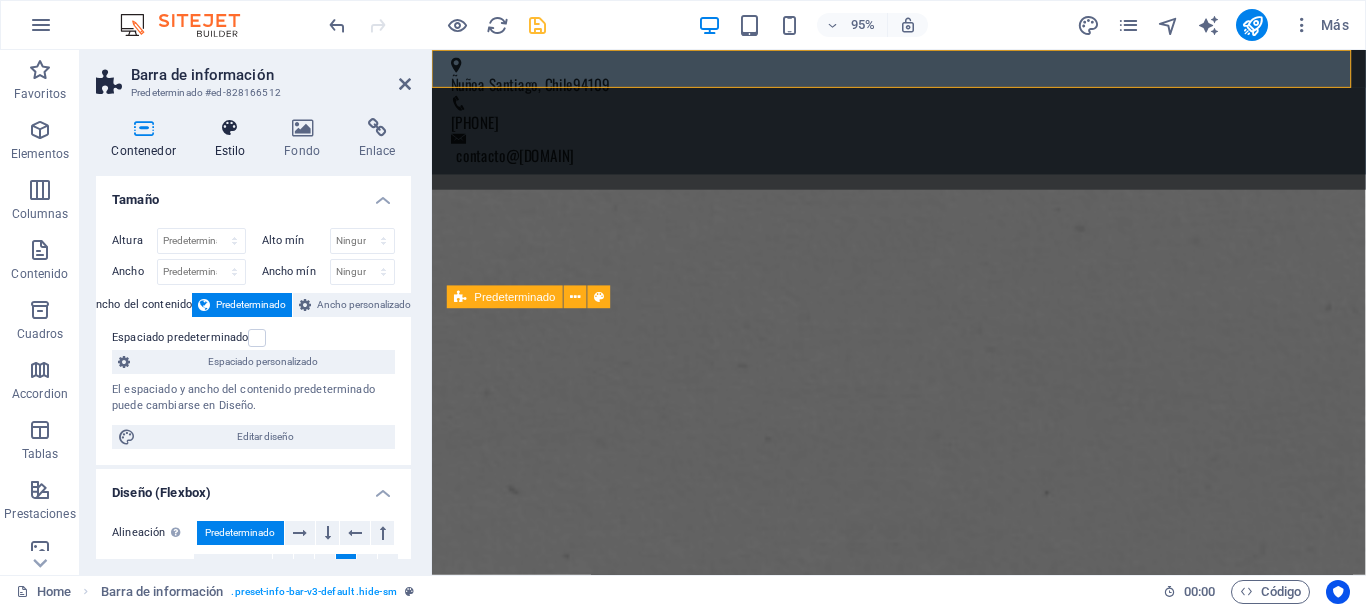 click on "Estilo" at bounding box center [234, 139] 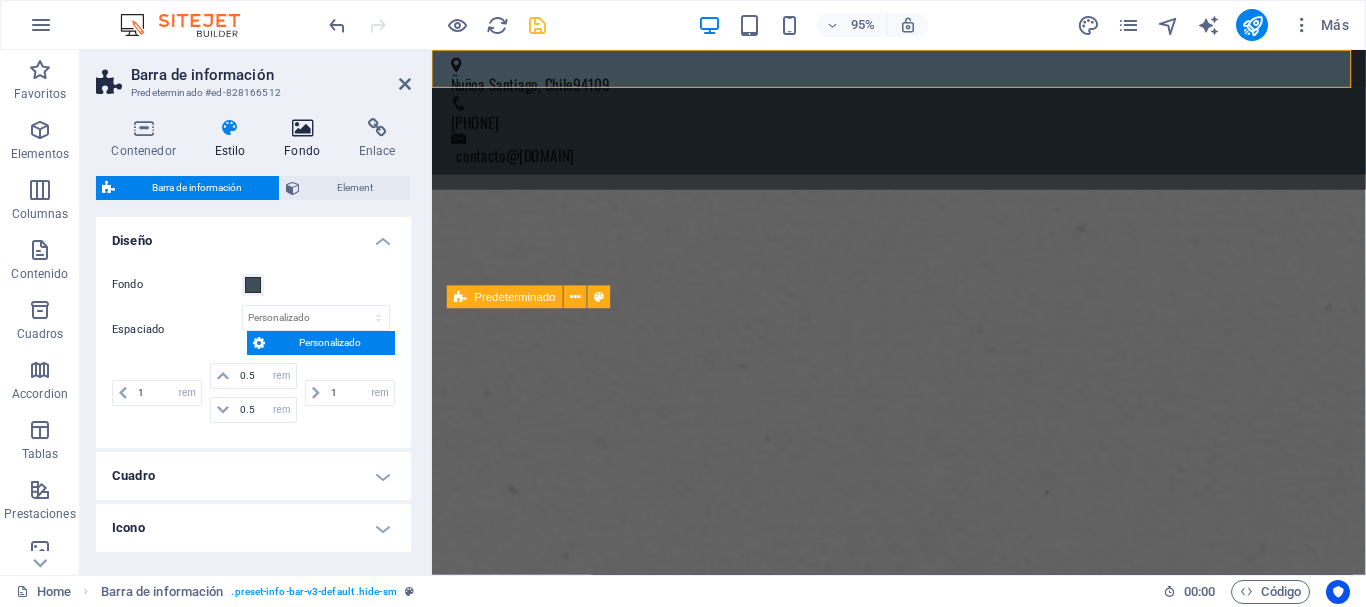 click on "Fondo" at bounding box center [306, 139] 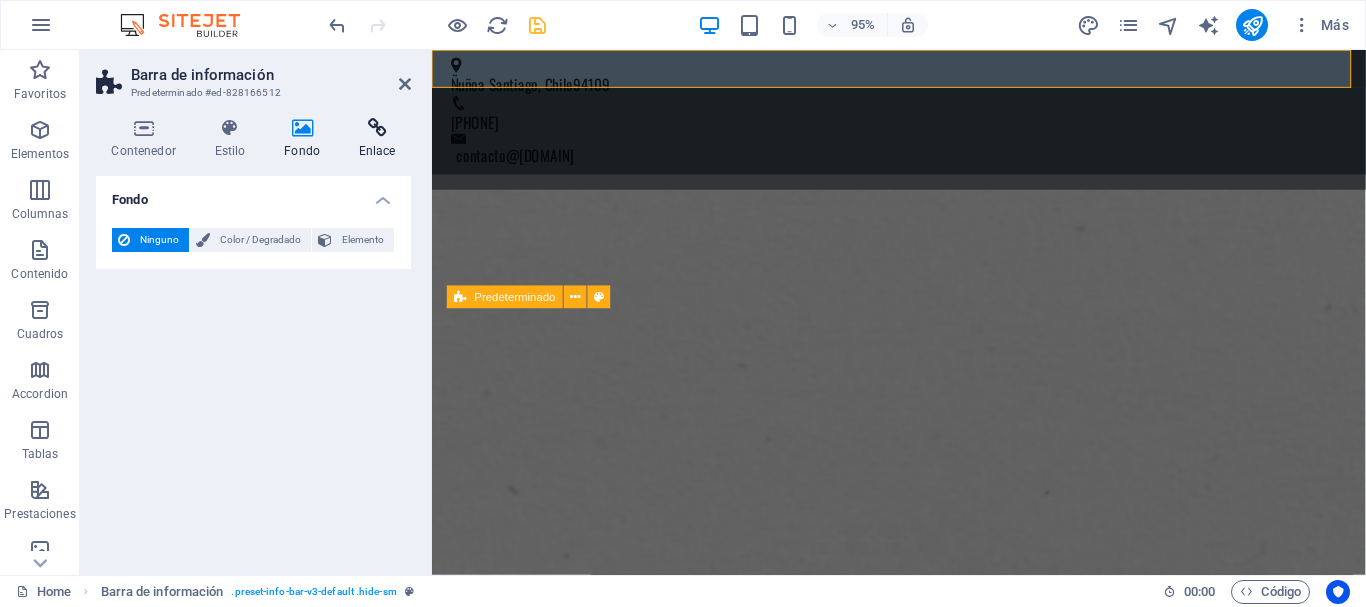 click on "Enlace" at bounding box center [377, 139] 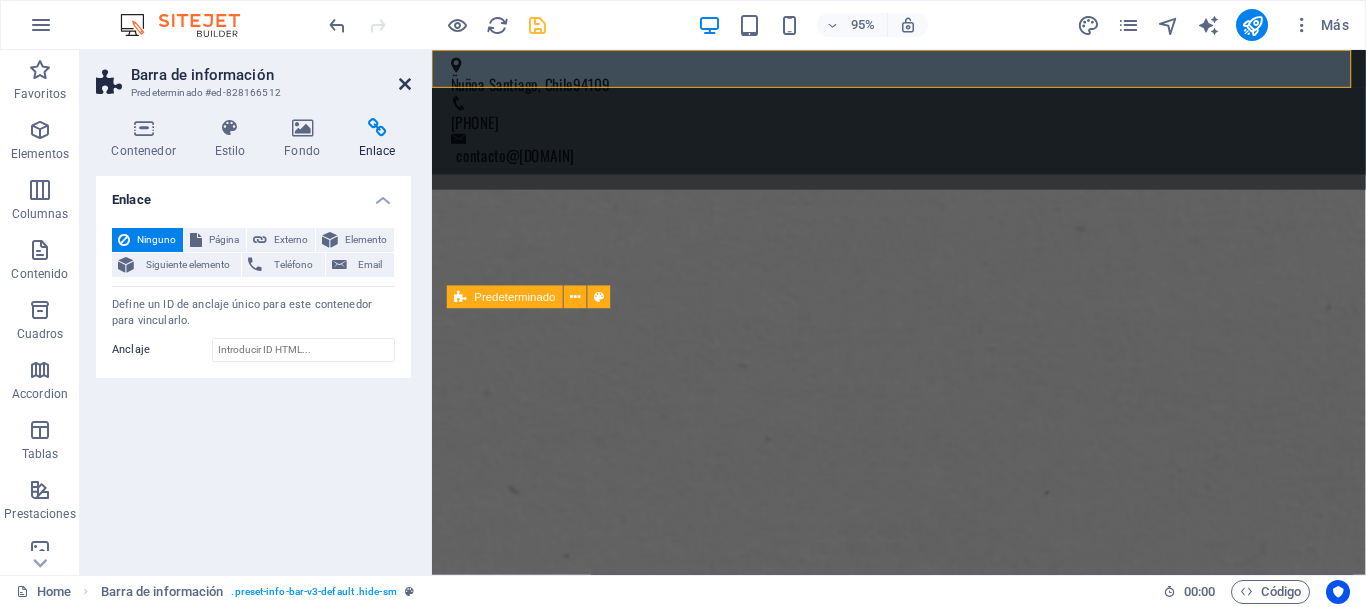 click at bounding box center [405, 84] 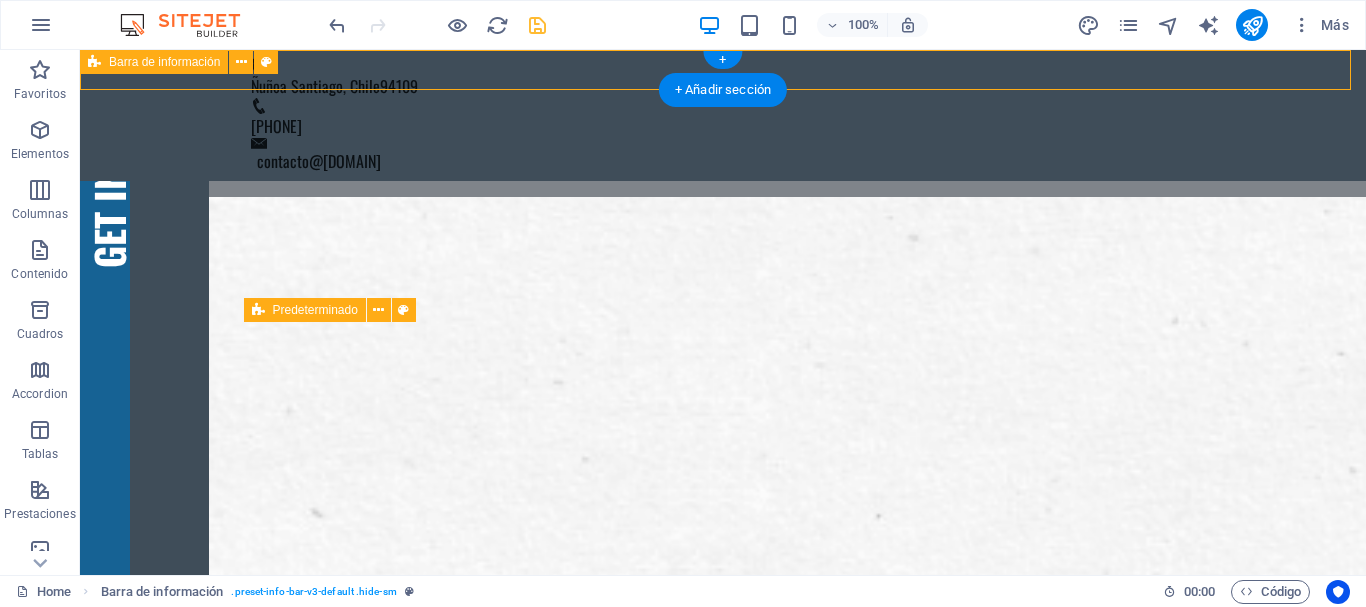 click on "Ñuñoa   Santiago, Chile 94109 +56 9 8999 2097 contacto@giantic.cl" at bounding box center [723, 115] 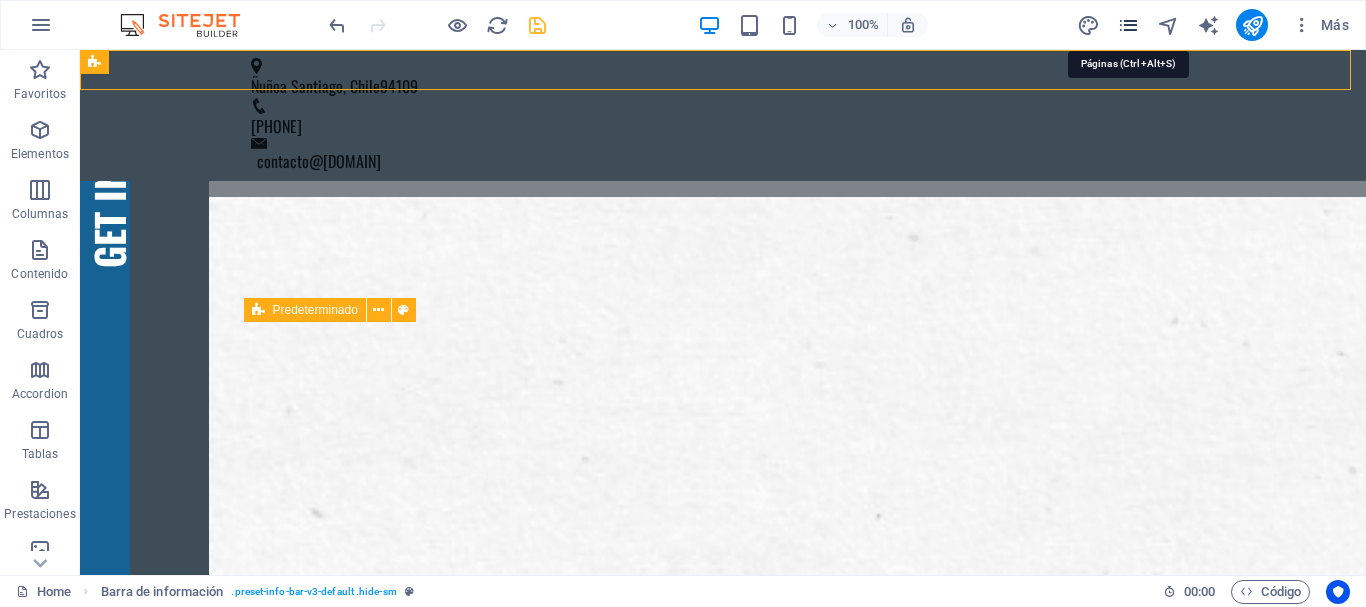 click at bounding box center [1128, 25] 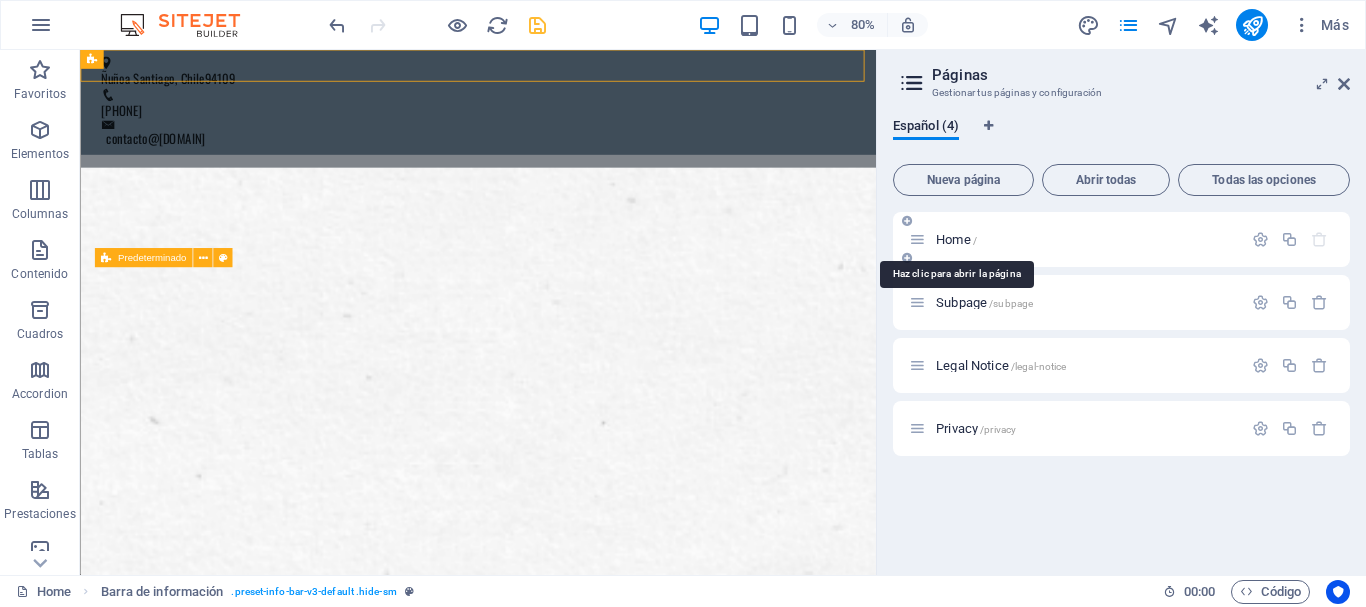 click on "Home /" at bounding box center (956, 239) 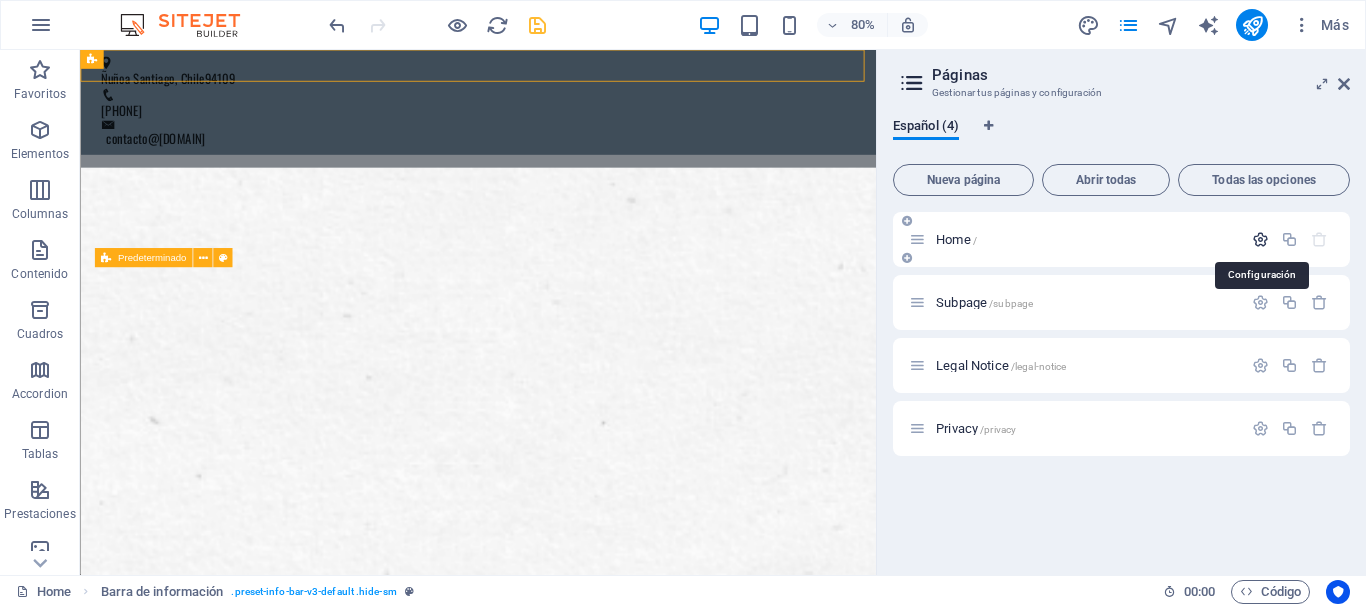 click at bounding box center (1260, 239) 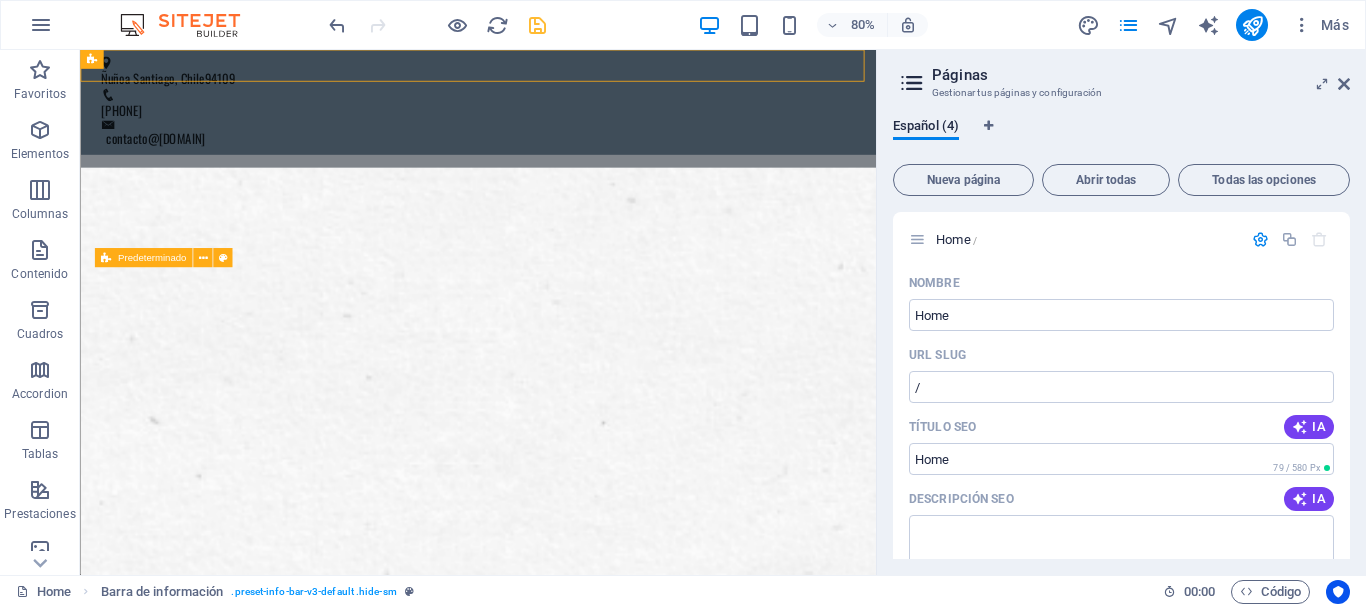 drag, startPoint x: 1350, startPoint y: 226, endPoint x: 1349, endPoint y: 255, distance: 29.017237 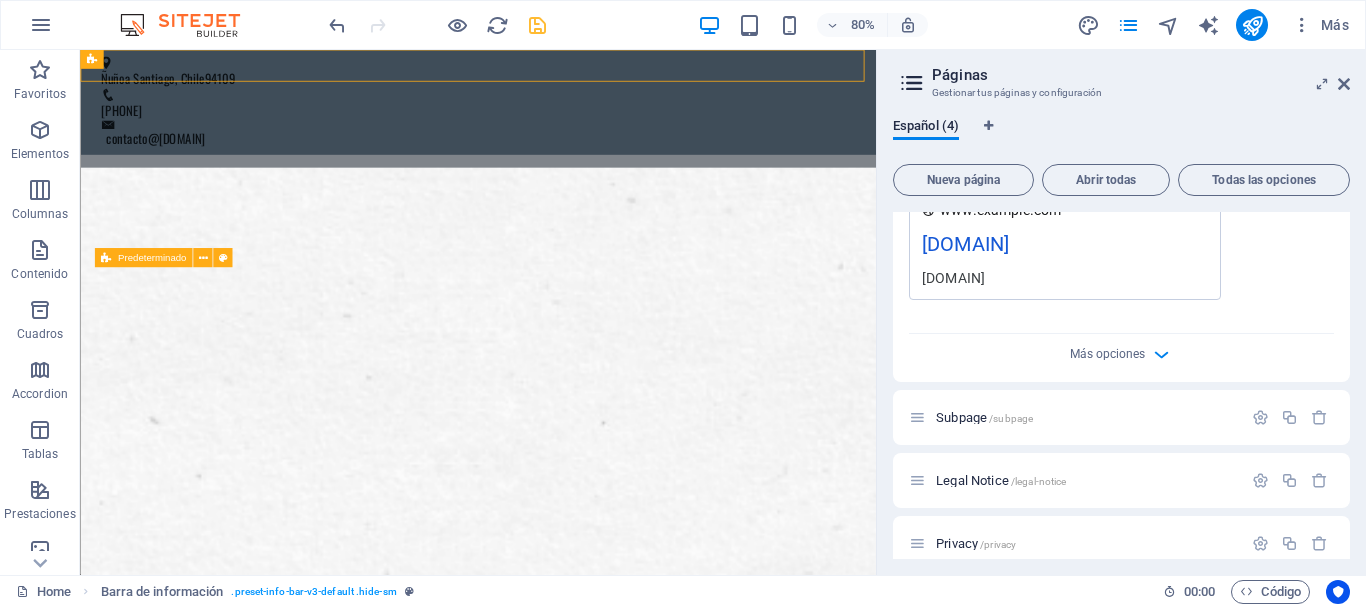 scroll, scrollTop: 650, scrollLeft: 0, axis: vertical 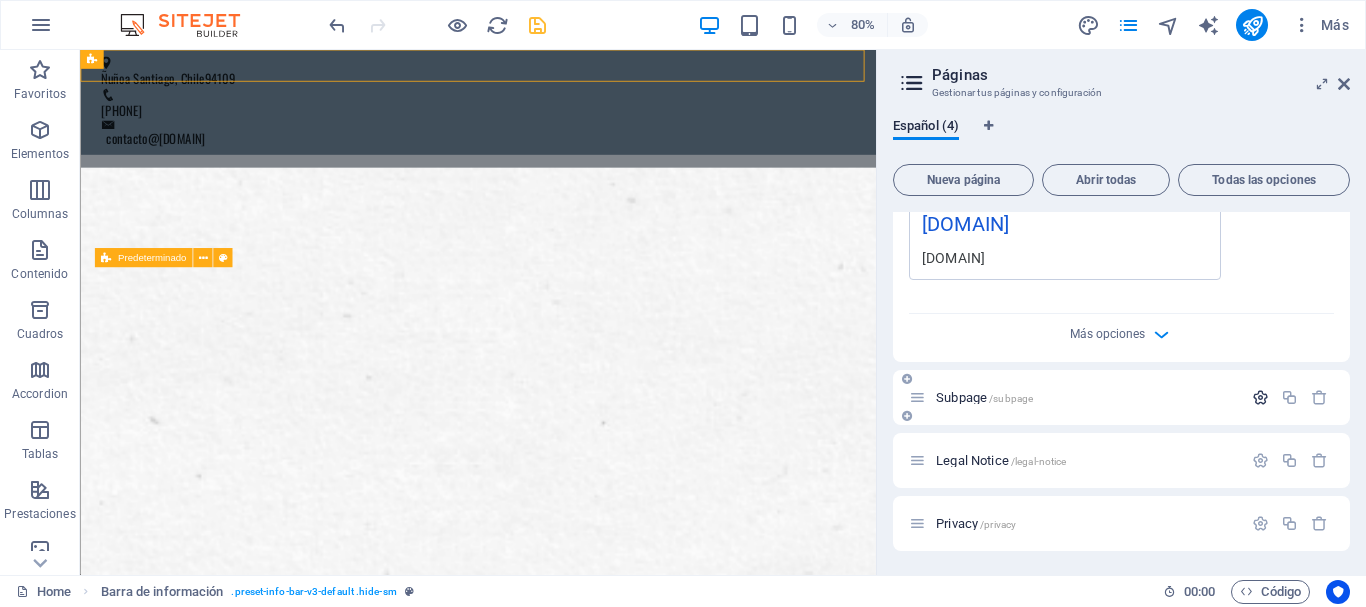click at bounding box center (1260, 397) 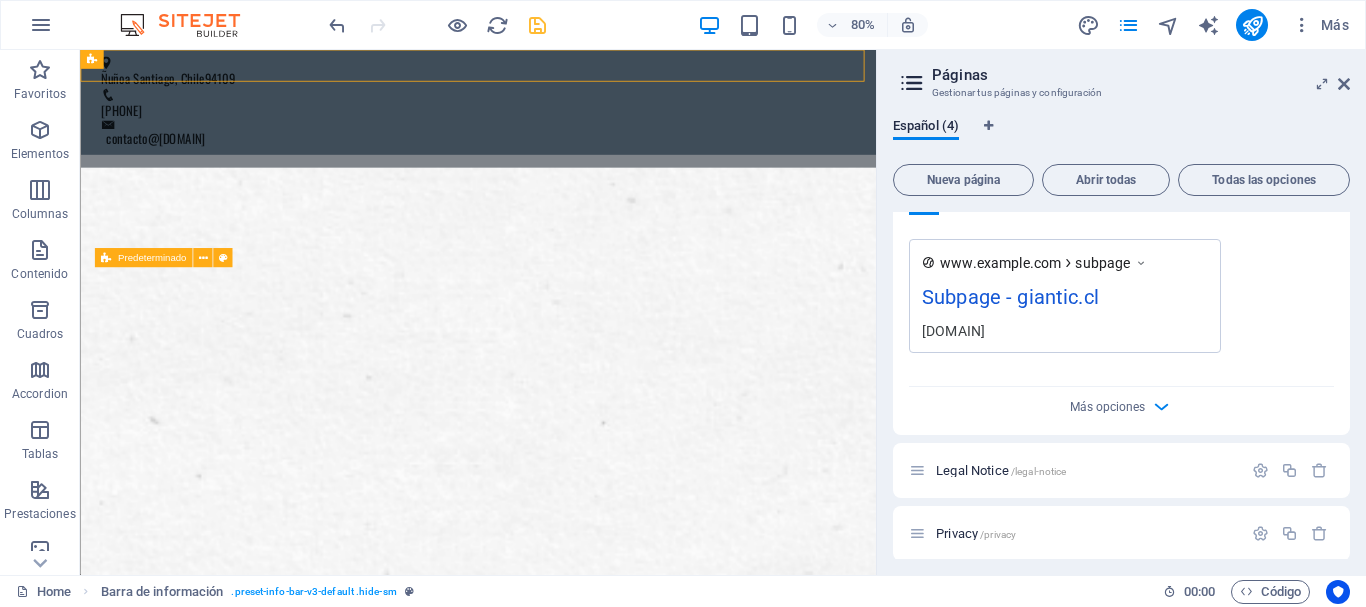 scroll, scrollTop: 1396, scrollLeft: 0, axis: vertical 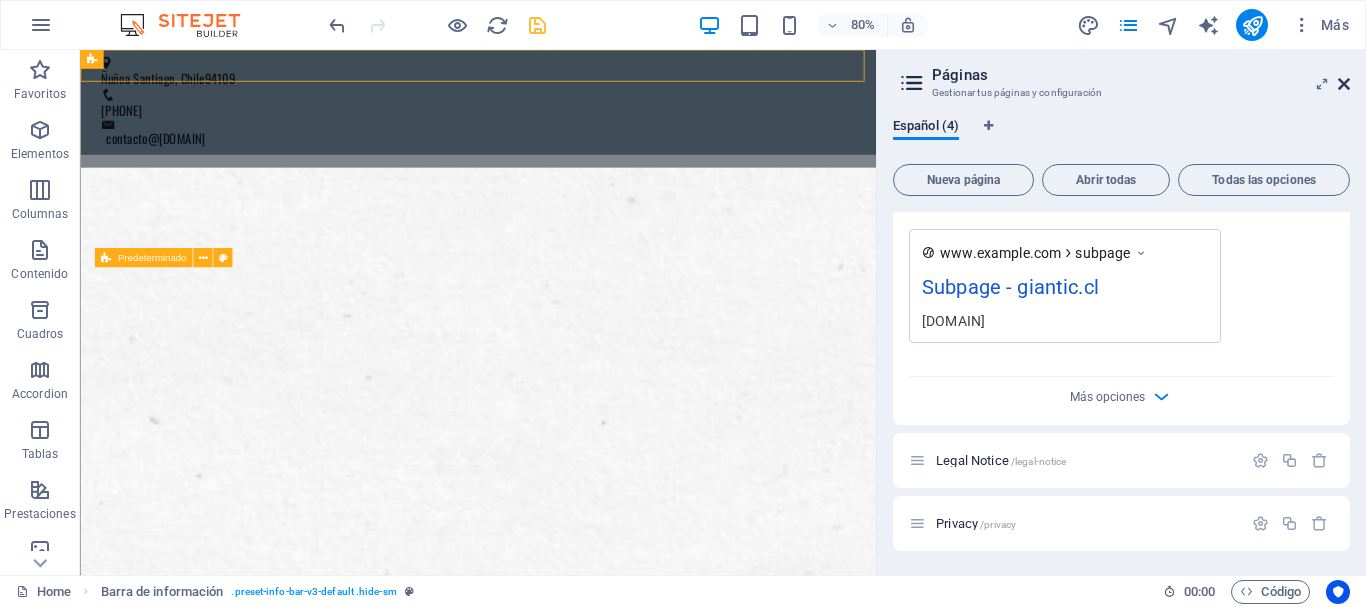 click at bounding box center [1344, 84] 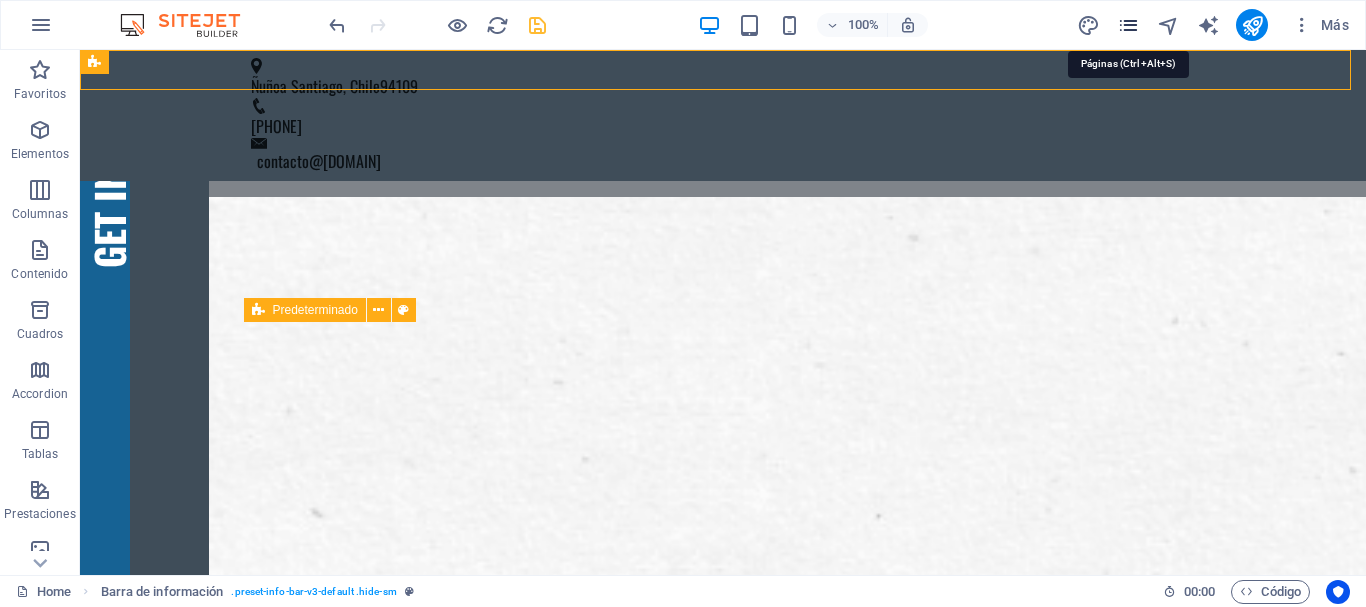 click at bounding box center (1128, 25) 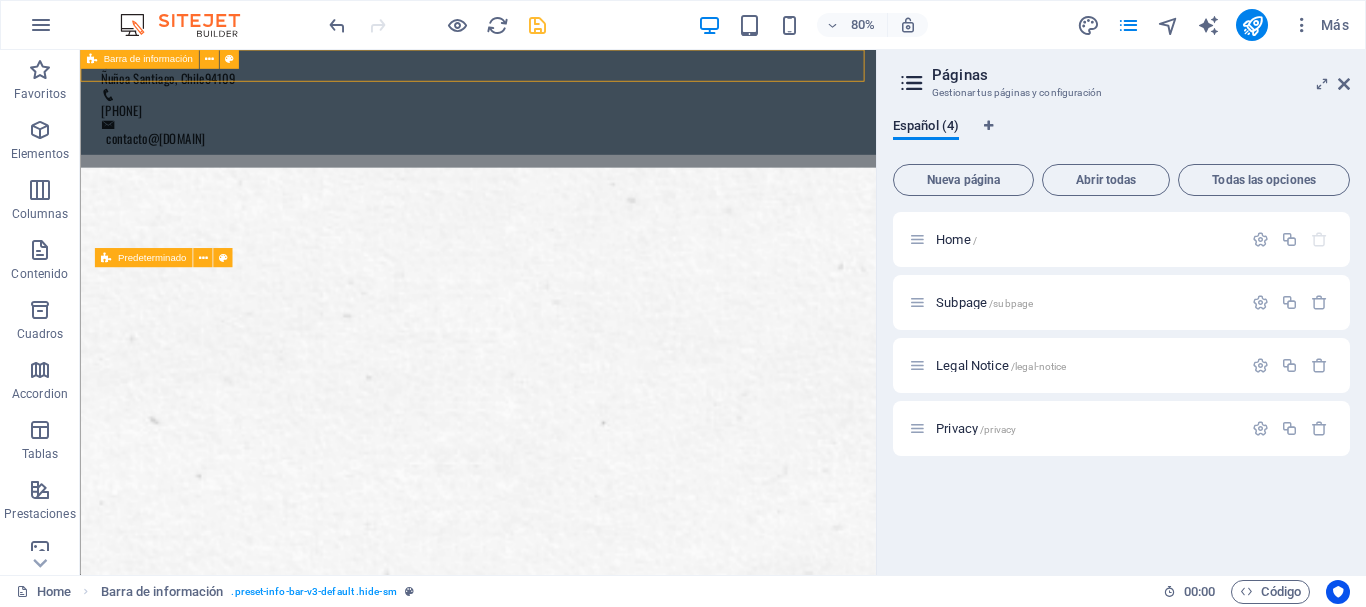 click on "Barra de información" at bounding box center (147, 60) 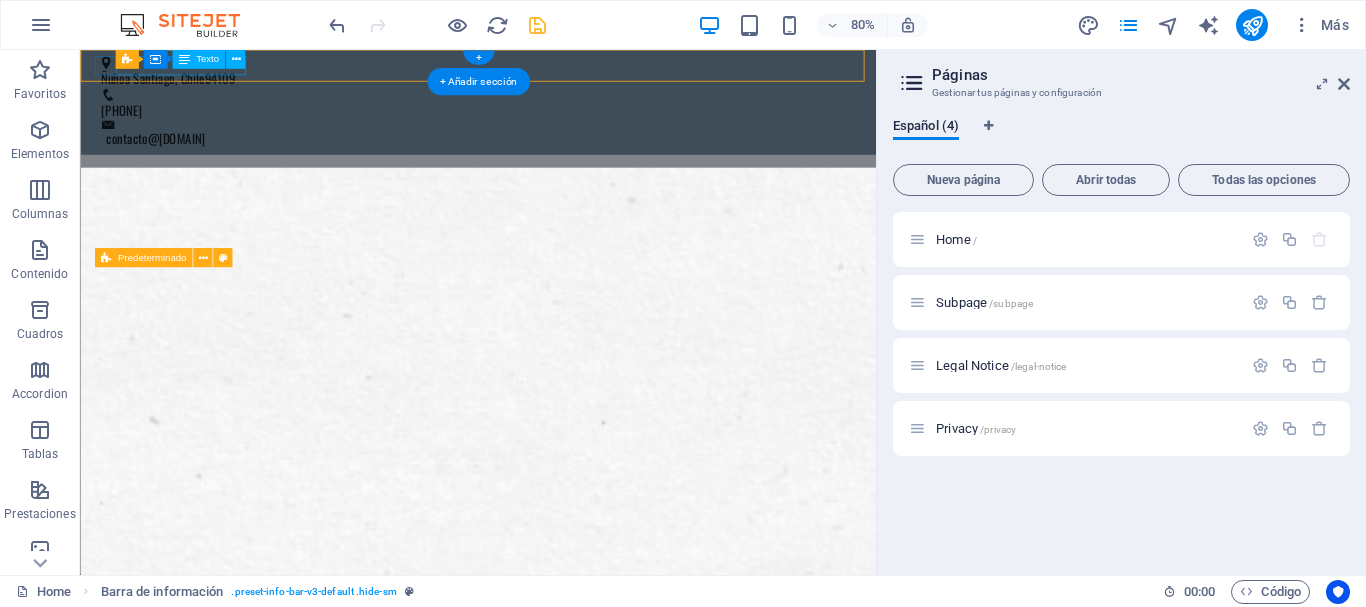 click on "[DISTRICT] [CITY], [COUNTRY] [POSTAL_CODE]" at bounding box center [570, 86] 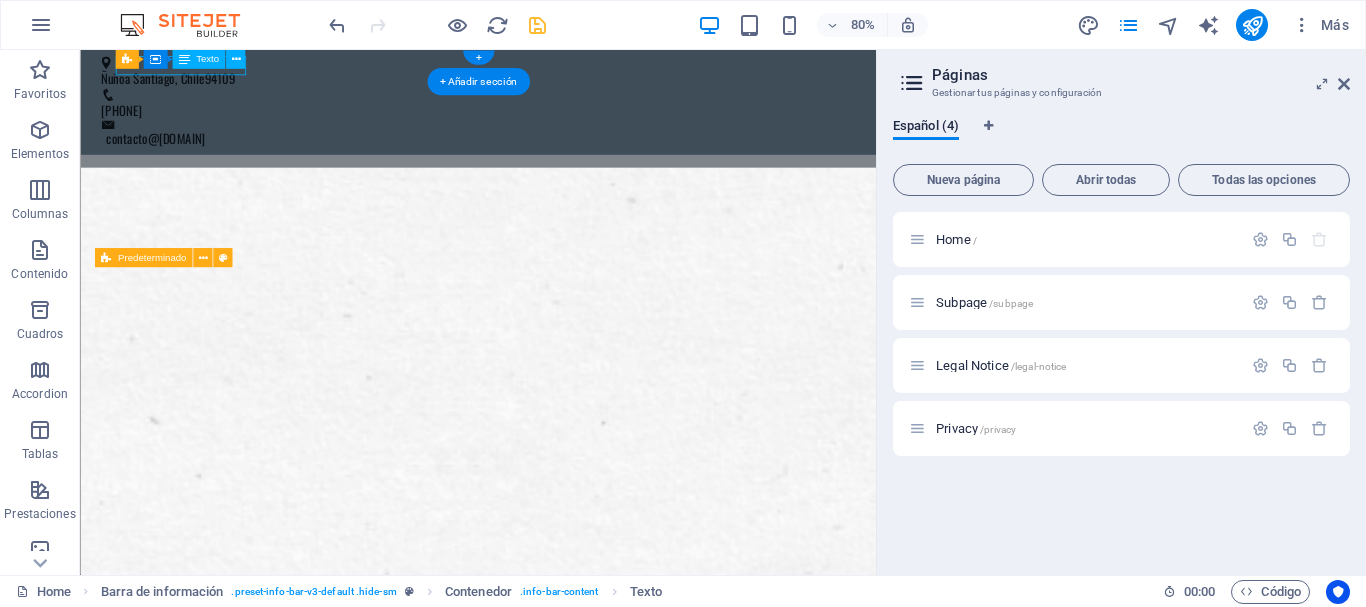 click on "[DISTRICT] [CITY], [COUNTRY] [POSTAL_CODE]" at bounding box center (570, 86) 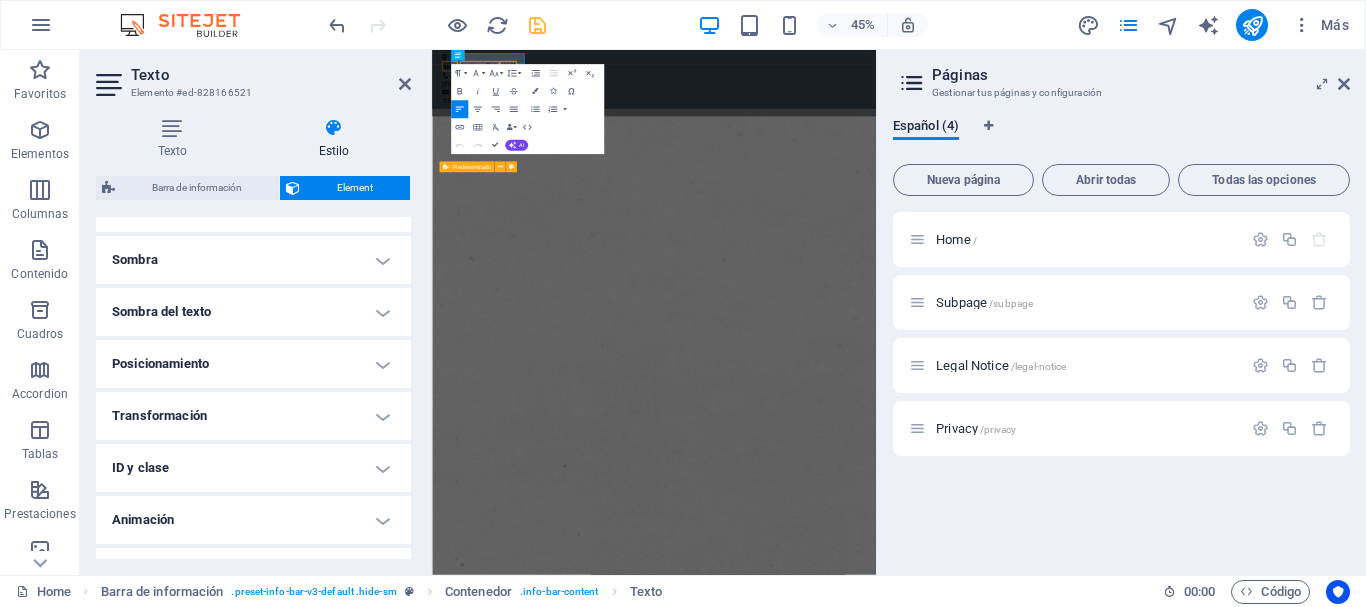 scroll, scrollTop: 520, scrollLeft: 0, axis: vertical 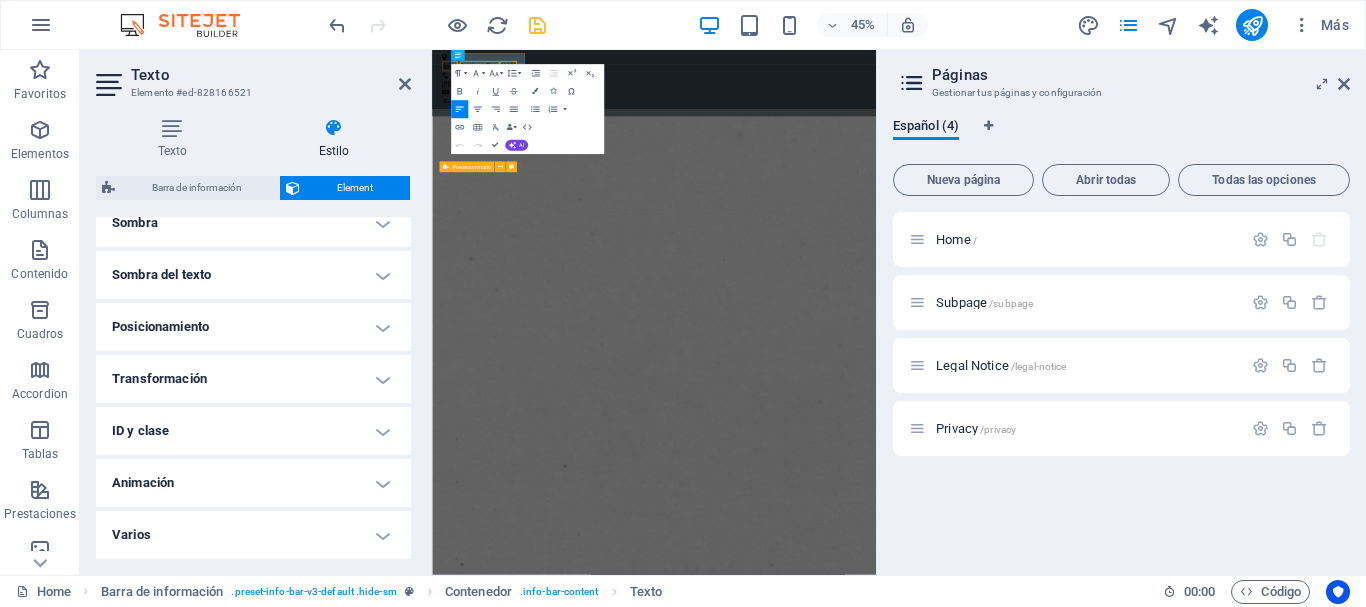 click on "ID y clase" at bounding box center [253, 431] 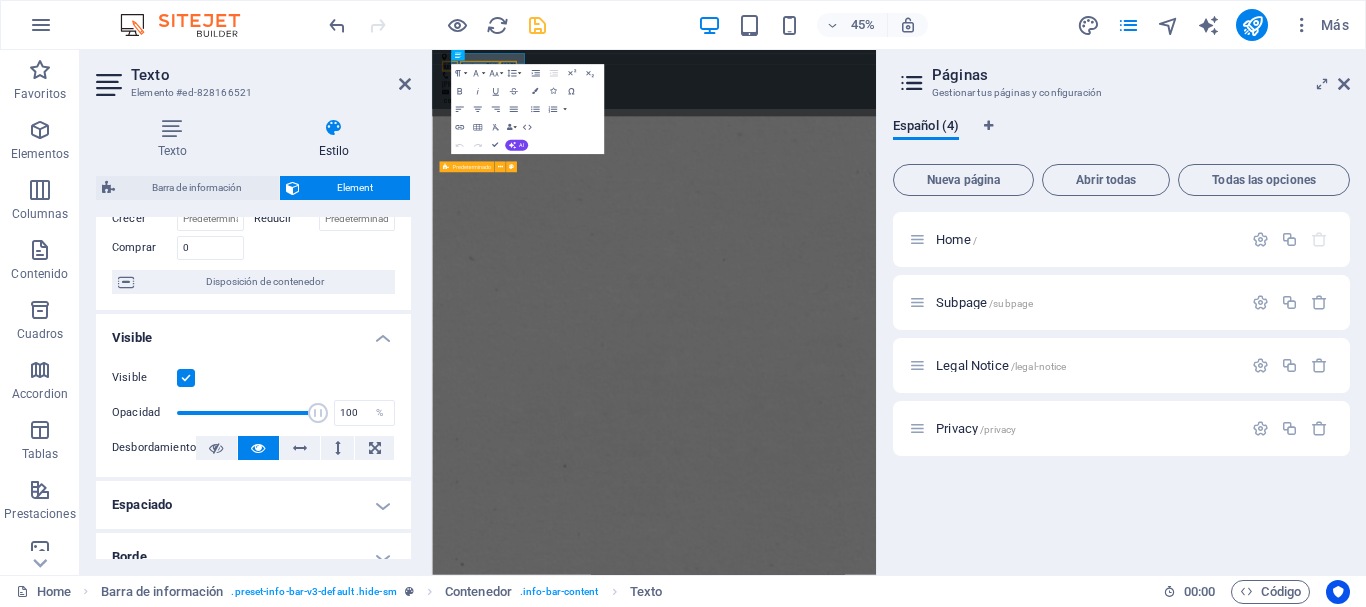 scroll, scrollTop: 106, scrollLeft: 0, axis: vertical 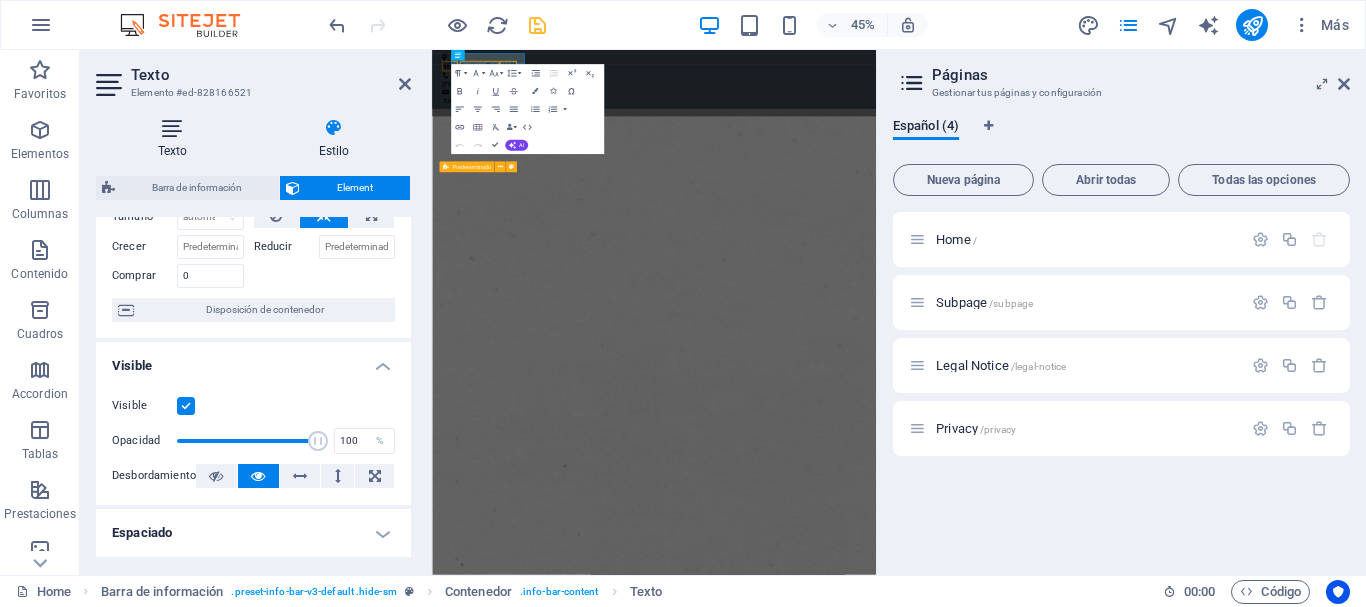 click at bounding box center (172, 128) 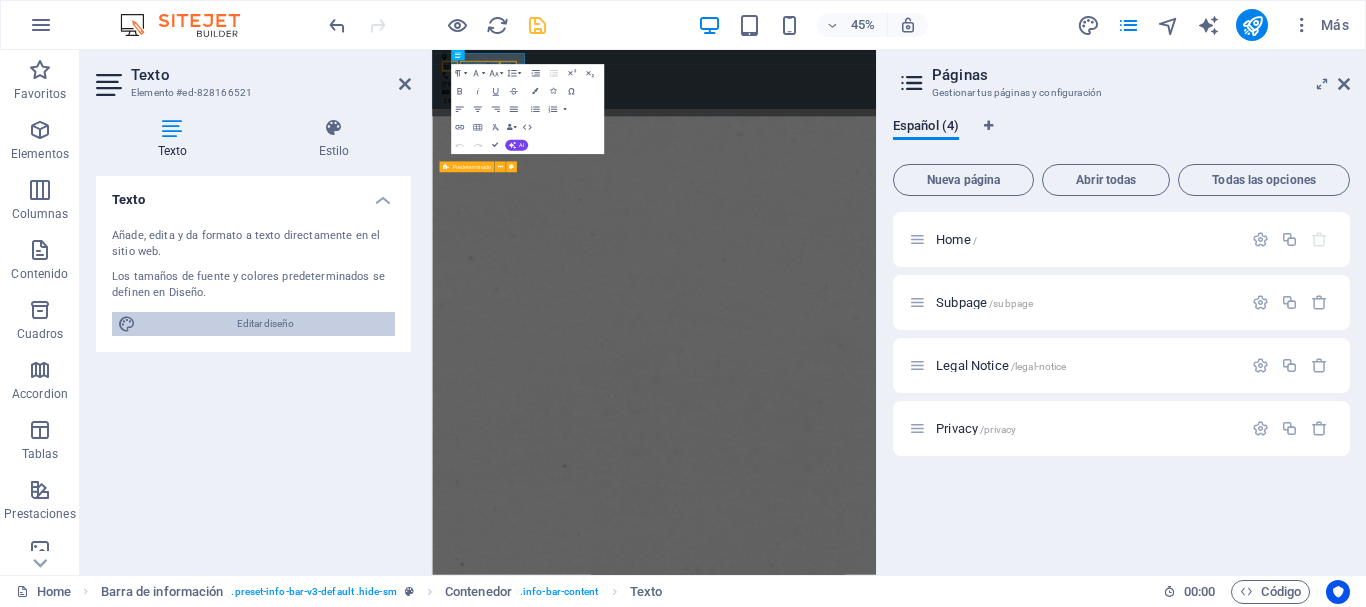 click on "Editar diseño" at bounding box center (265, 324) 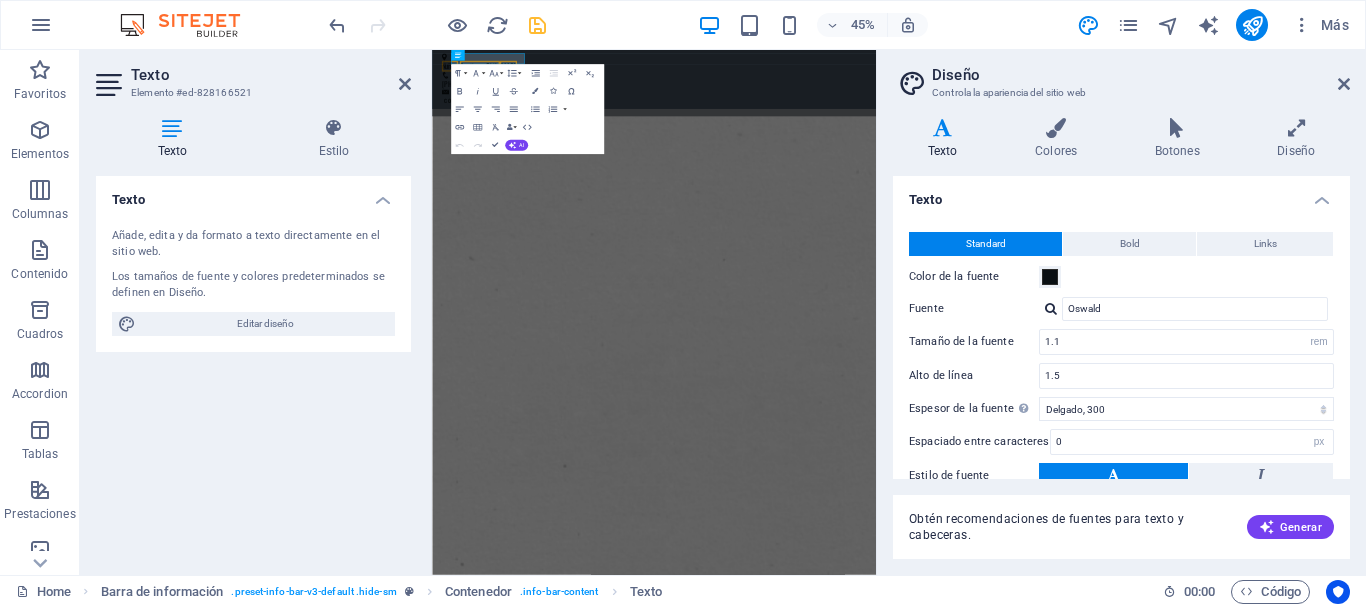 click at bounding box center [942, 128] 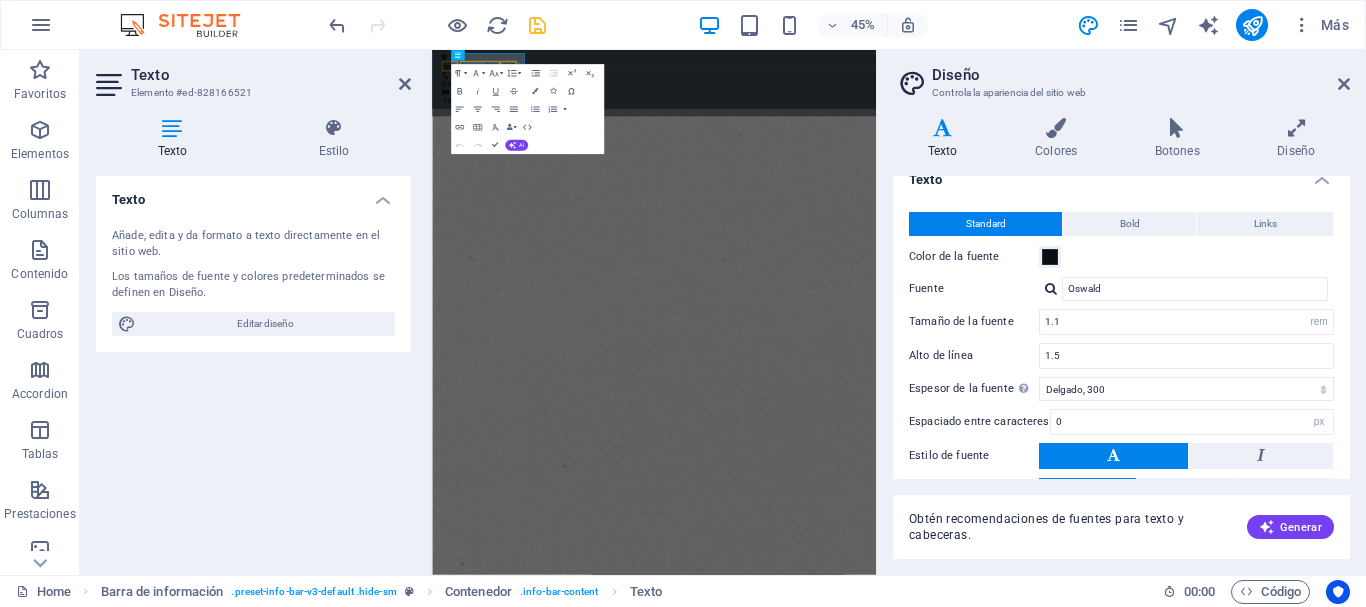 scroll, scrollTop: 0, scrollLeft: 0, axis: both 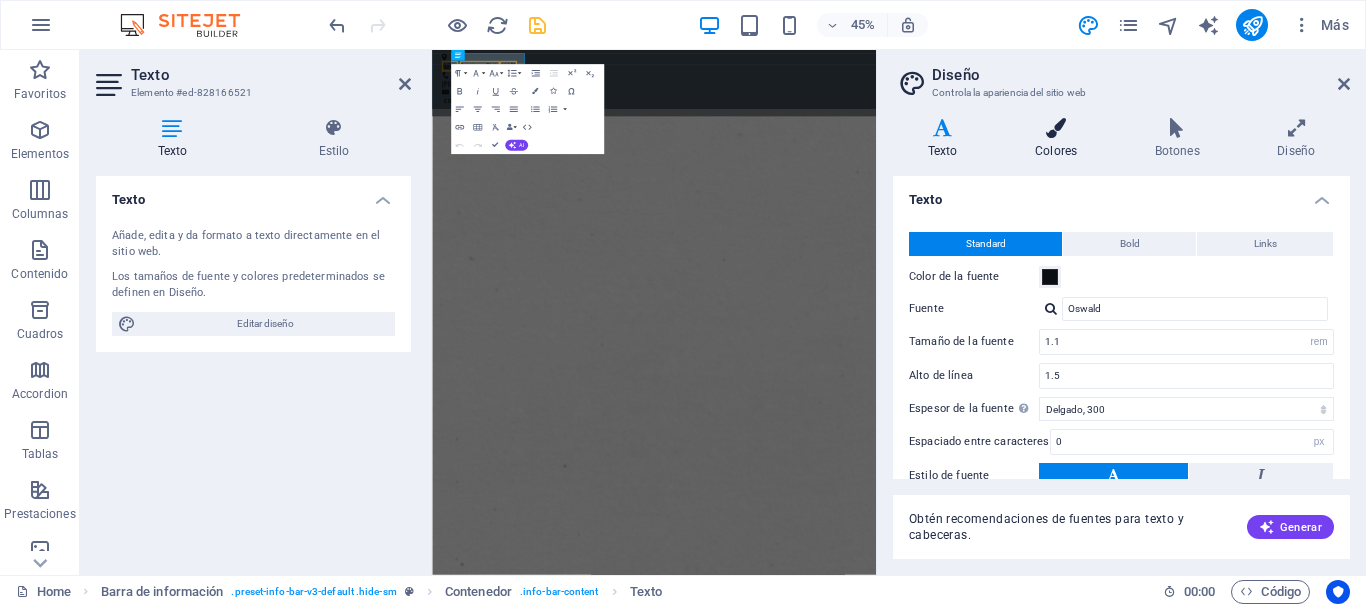 click at bounding box center [1056, 128] 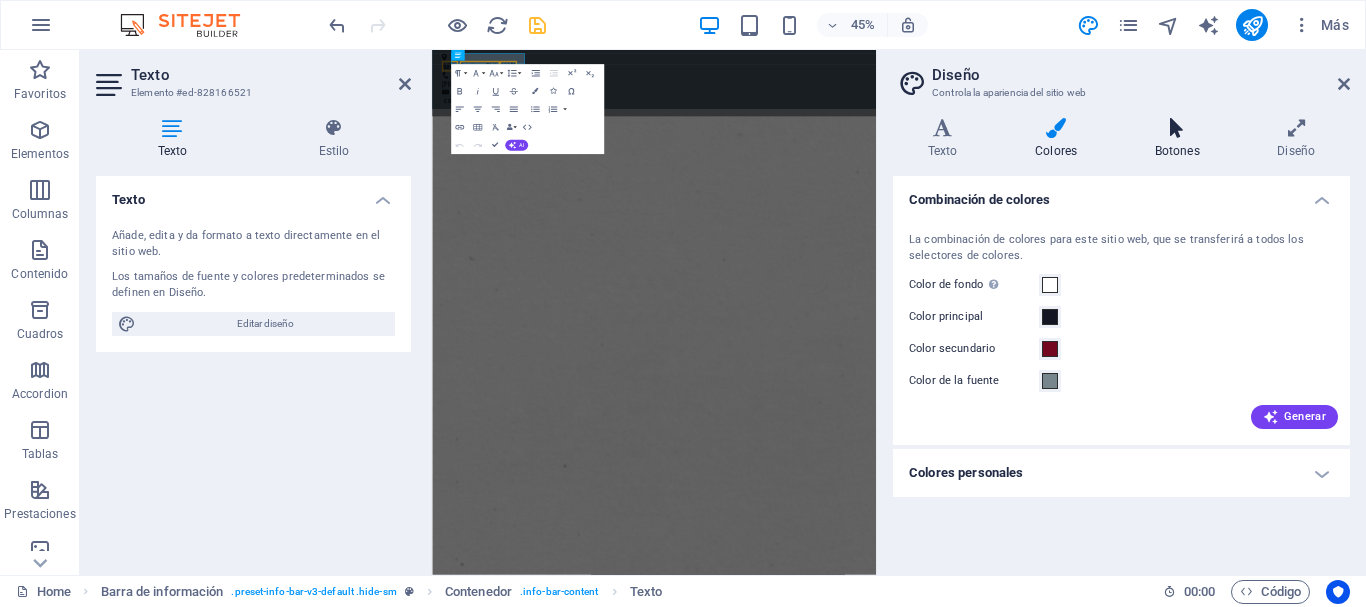 click at bounding box center [1177, 128] 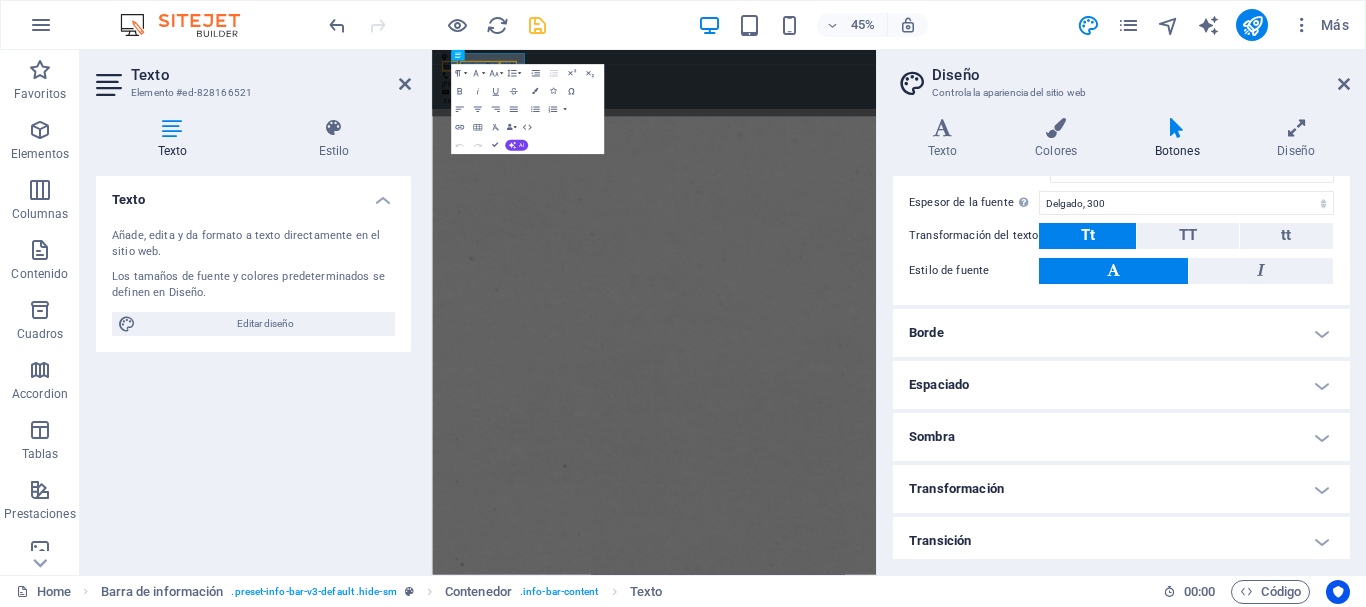 scroll, scrollTop: 379, scrollLeft: 0, axis: vertical 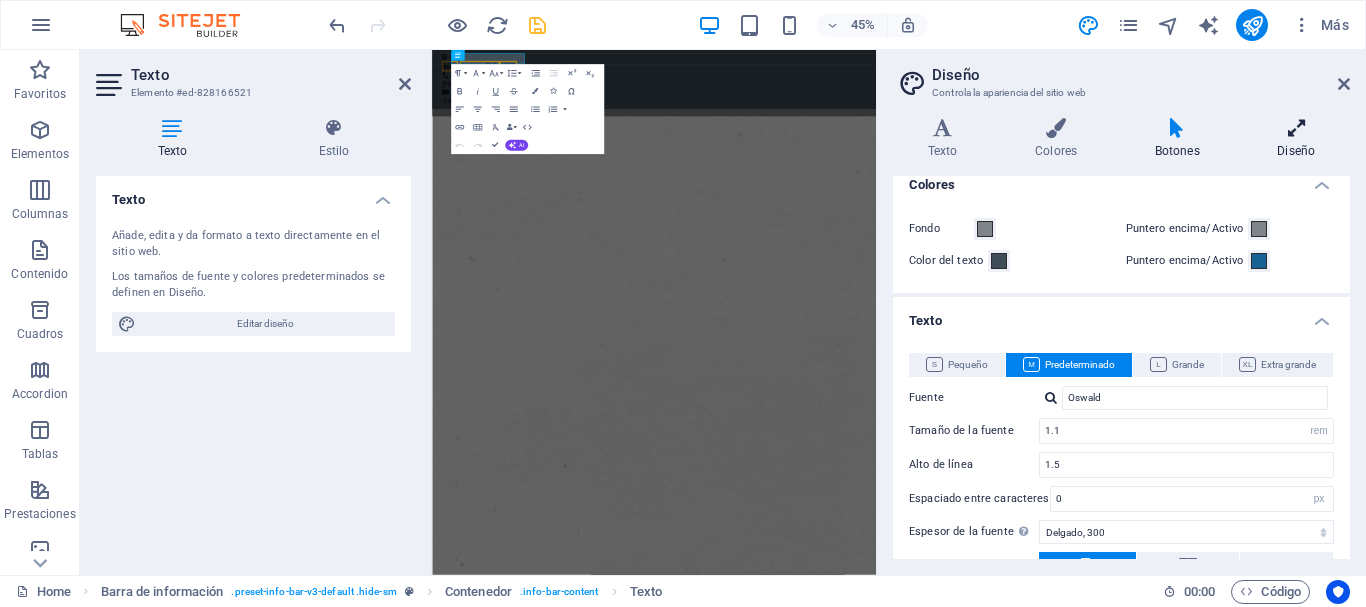 click at bounding box center [1296, 128] 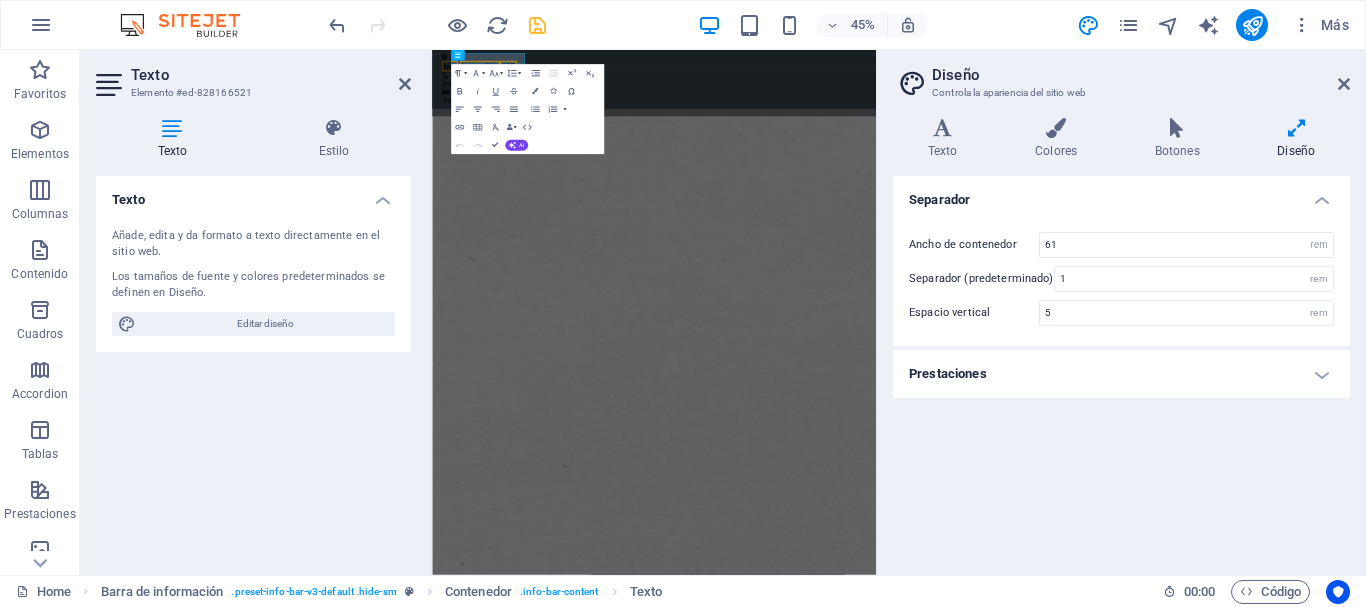 click on "Prestaciones" at bounding box center [1121, 374] 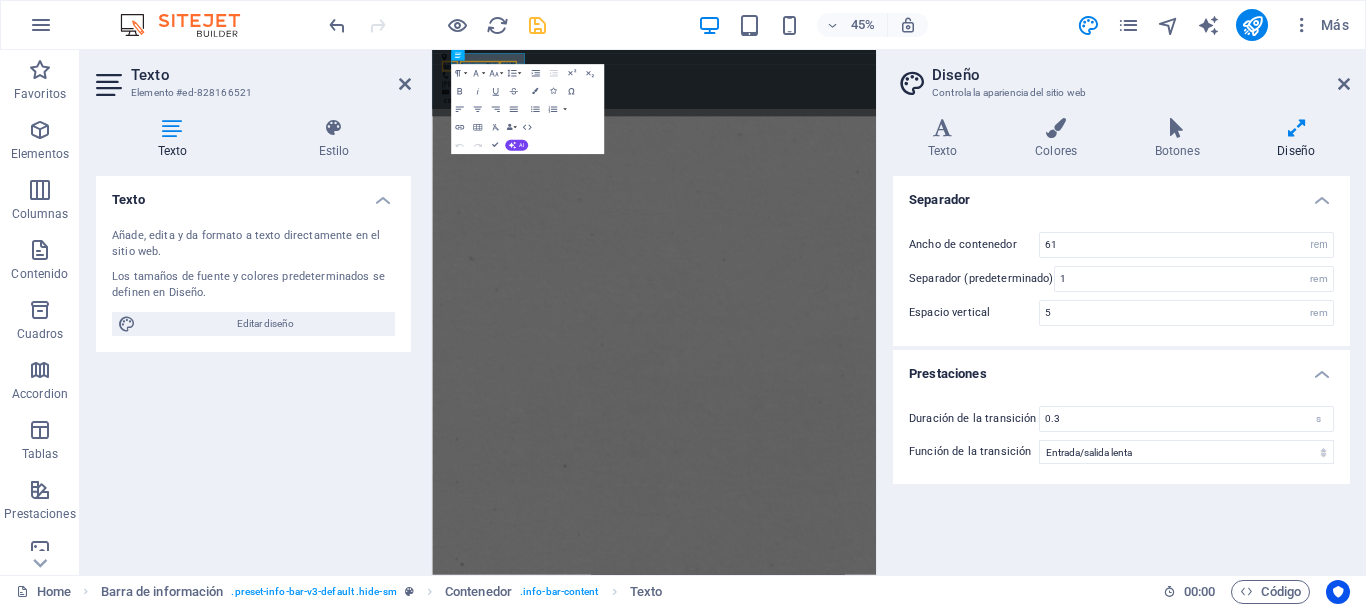 click on "Variantes  Texto  Colores  Botones  Diseño Texto Standard Bold Links Color de la fuente Fuente Oswald Tamaño de la fuente 1.1 rem px Alto de línea 1.5 Espesor de la fuente Para mostrar el espesor de la fuente correctamente, puede que deba activarse.  Gestionar fuentes Fino, 100 Extra delgado, 200 Delgado, 300 Normal, 400 Medio, 500 Seminegrita, 600 Negrita, 700 Extra negrita, 800 Negro, 900 Espaciado entre caracteres 0 rem px Estilo de fuente Transformación del texto Tt TT tt Alineación del texto Espesor de la fuente Para mostrar el espesor de la fuente correctamente, puede que deba activarse.  Gestionar fuentes Fino, 100 Extra delgado, 200 Delgado, 300 Normal, 400 Medio, 500 Seminegrita, 600 Negrita, 700 Extra negrita, 800 Negro, 900 Default Hover / Active Color de la fuente Color de la fuente Decoración Decoración Duración de la transición 0.3 s Función de la transición Lentitud Entrada lenta Salida lenta Entrada/salida lenta Lineal Cabeceras Todo H1 / Texto de logo H2 H3 H4 H5 H6 Fuente Oswald 0" at bounding box center [1121, 338] 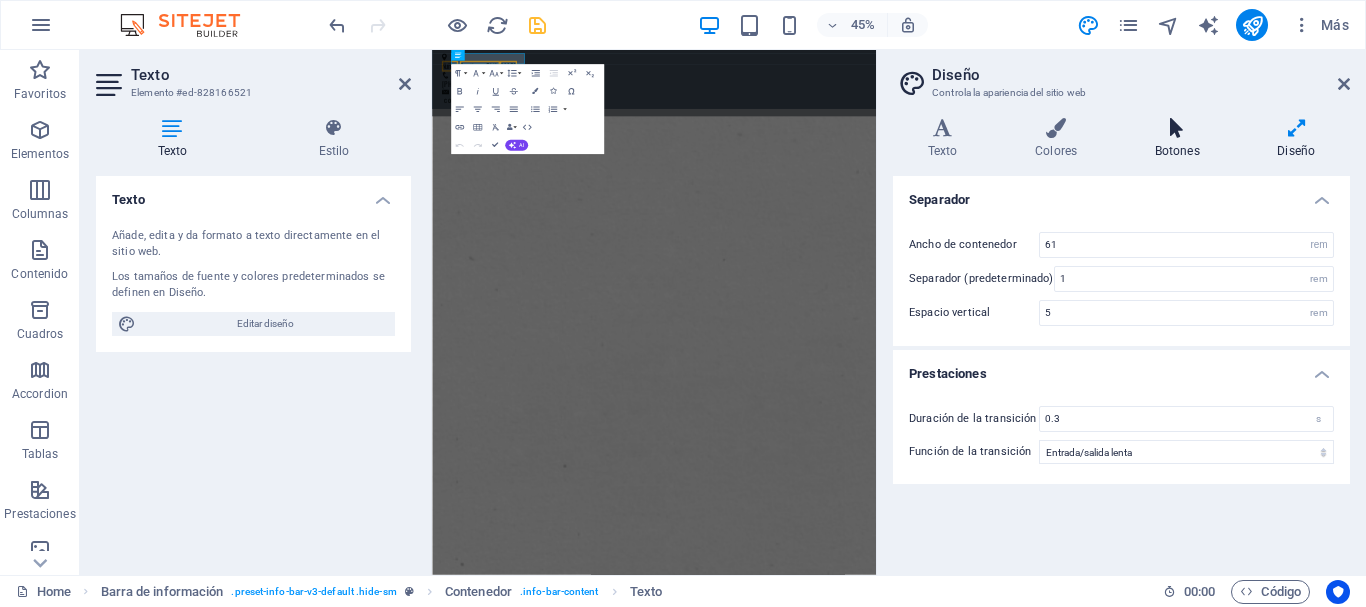 click at bounding box center [1177, 128] 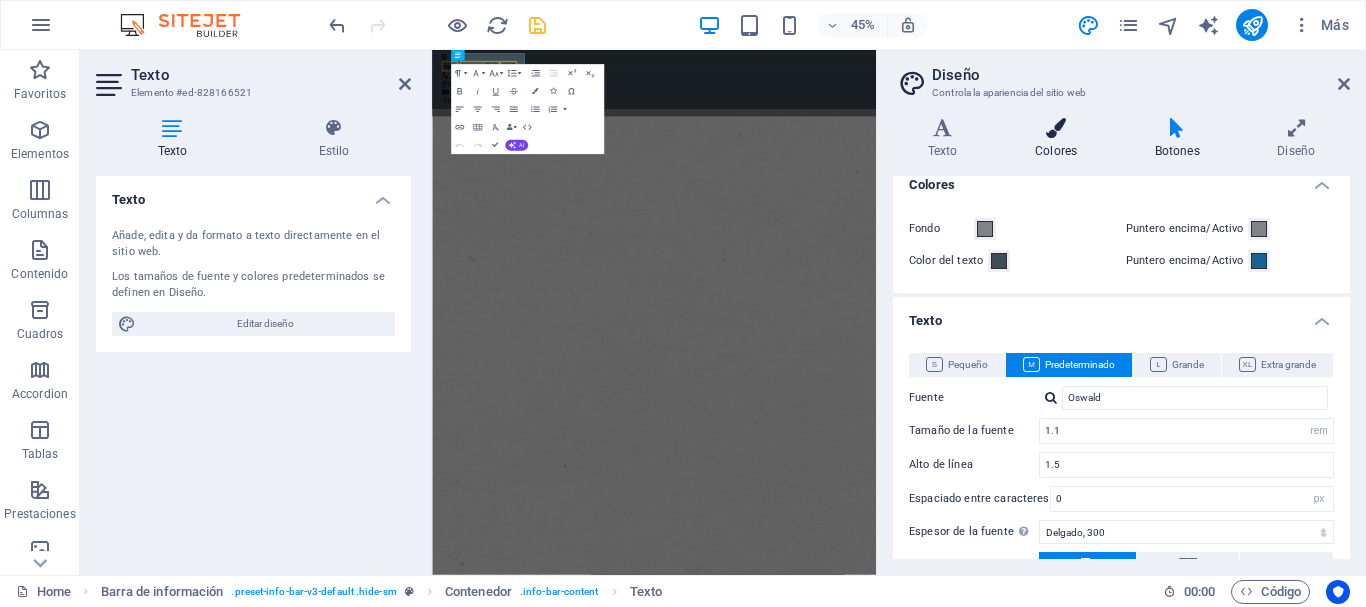 click at bounding box center (1056, 128) 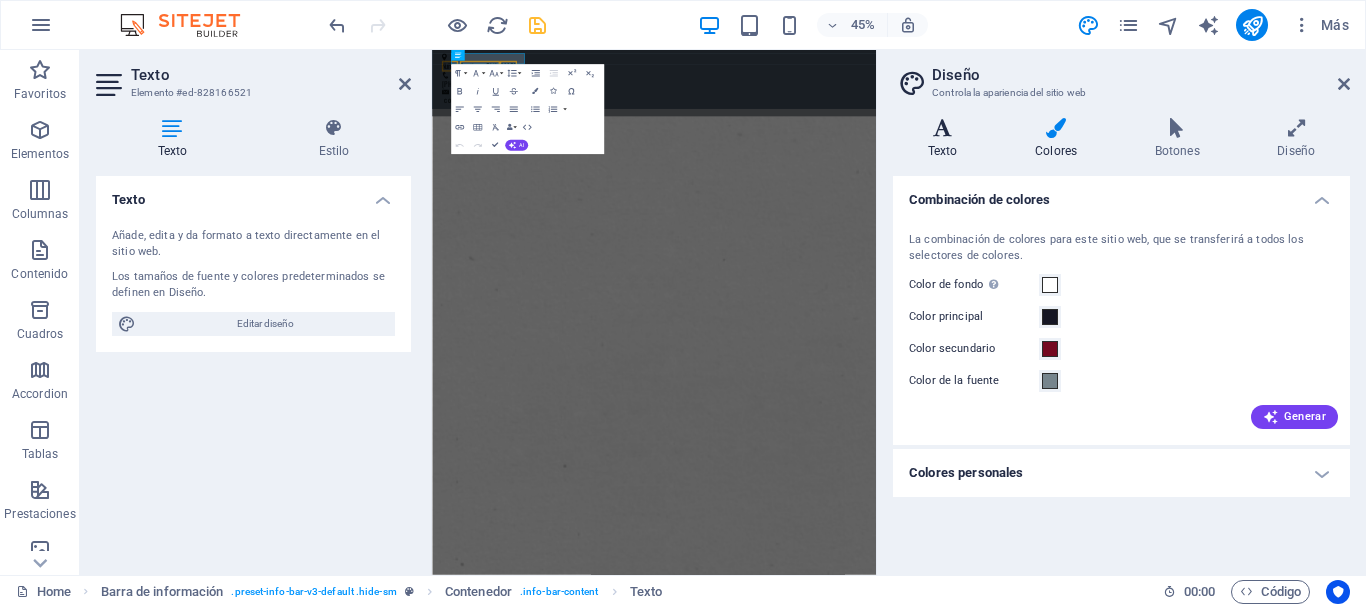 click at bounding box center (942, 128) 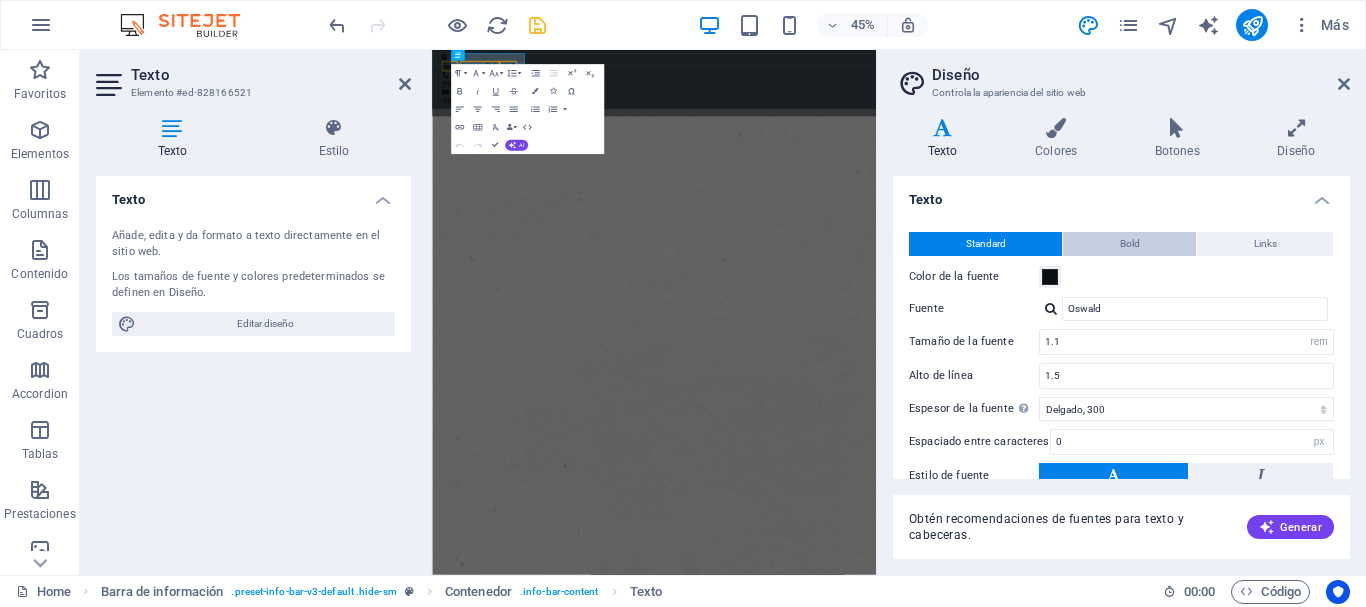 click on "Bold" at bounding box center (1130, 244) 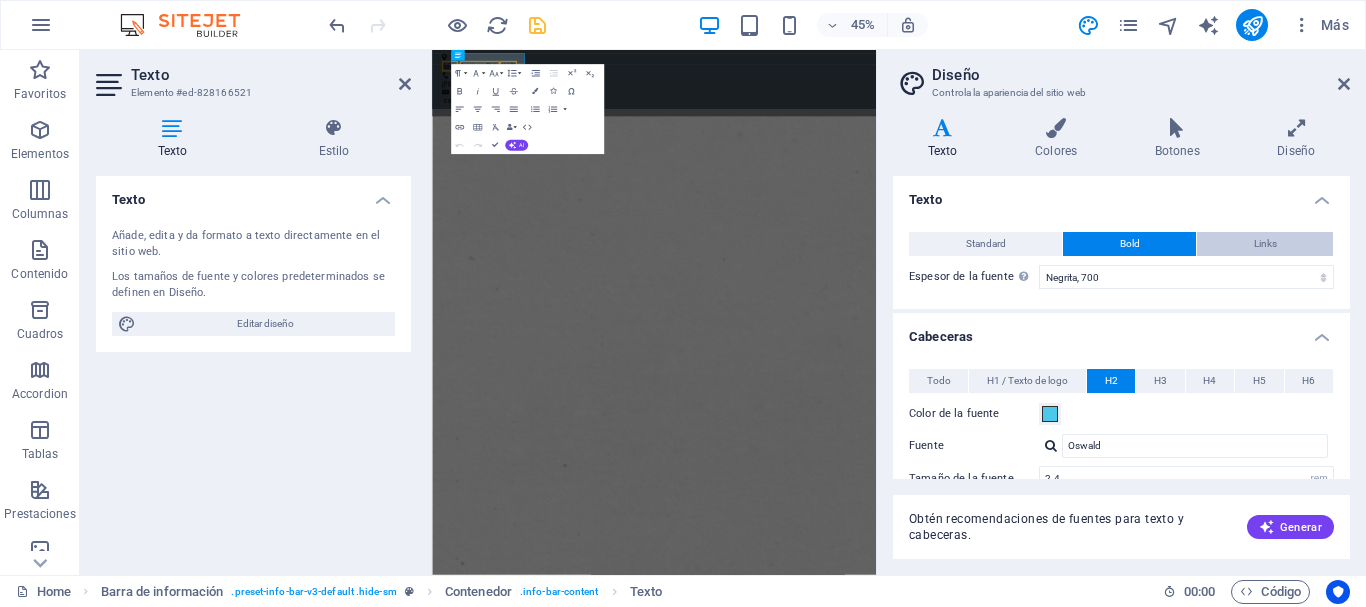 click on "Links" at bounding box center (1265, 244) 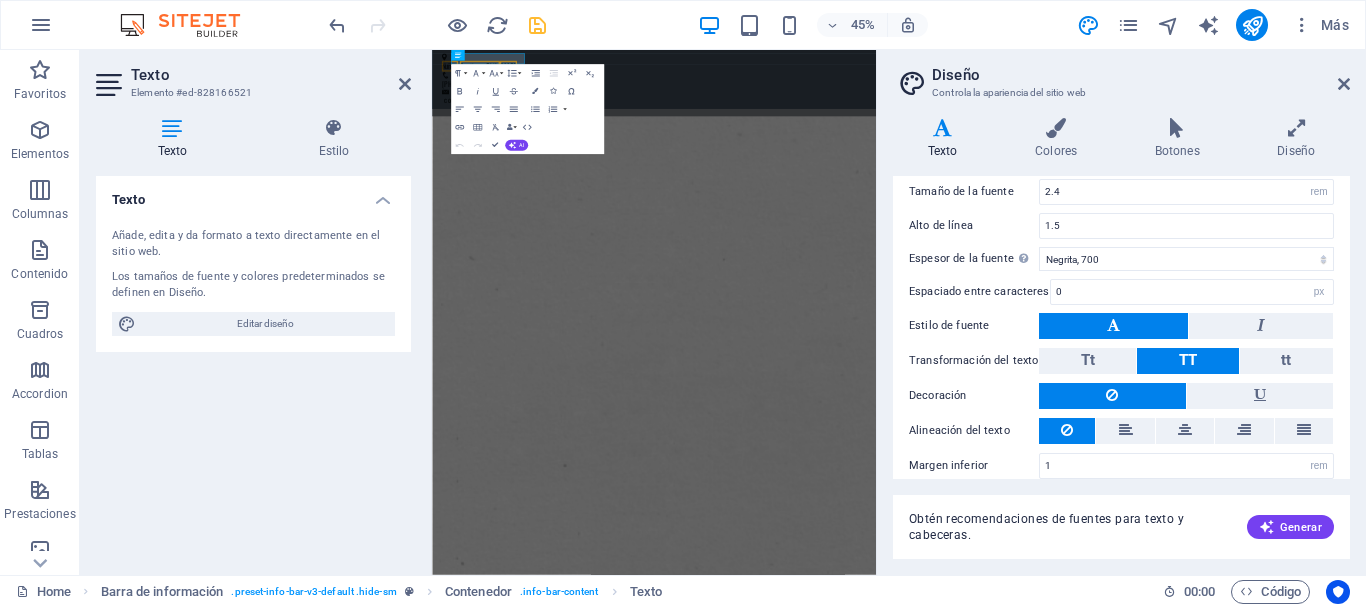 scroll, scrollTop: 441, scrollLeft: 0, axis: vertical 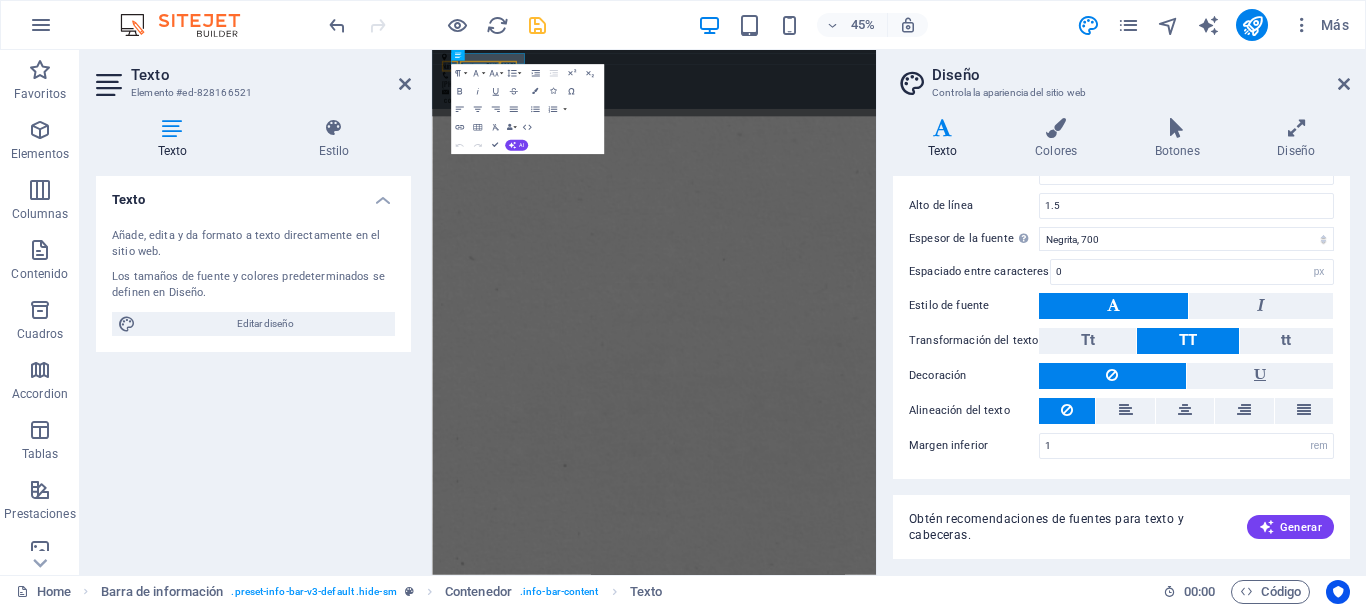 click on "Diseño Controla la apariencia del sitio web Variantes  Texto  Colores  Botones  Diseño Texto Standard Bold Links Color de la fuente Fuente Oswald Tamaño de la fuente 1.1 rem px Alto de línea 1.5 Espesor de la fuente Para mostrar el espesor de la fuente correctamente, puede que deba activarse.  Gestionar fuentes Fino, 100 Extra delgado, 200 Delgado, 300 Normal, 400 Medio, 500 Seminegrita, 600 Negrita, 700 Extra negrita, 800 Negro, 900 Espaciado entre caracteres 0 rem px Estilo de fuente Transformación del texto Tt TT tt Alineación del texto Espesor de la fuente Para mostrar el espesor de la fuente correctamente, puede que deba activarse.  Gestionar fuentes Fino, 100 Extra delgado, 200 Delgado, 300 Normal, 400 Medio, 500 Seminegrita, 600 Negrita, 700 Extra negrita, 800 Negro, 900 Default Hover / Active Color de la fuente Color de la fuente Decoración Decoración Duración de la transición 0.3 s Función de la transición Lentitud Entrada lenta Salida lenta Entrada/salida lenta Lineal Cabeceras Todo H2 0" at bounding box center (1121, 312) 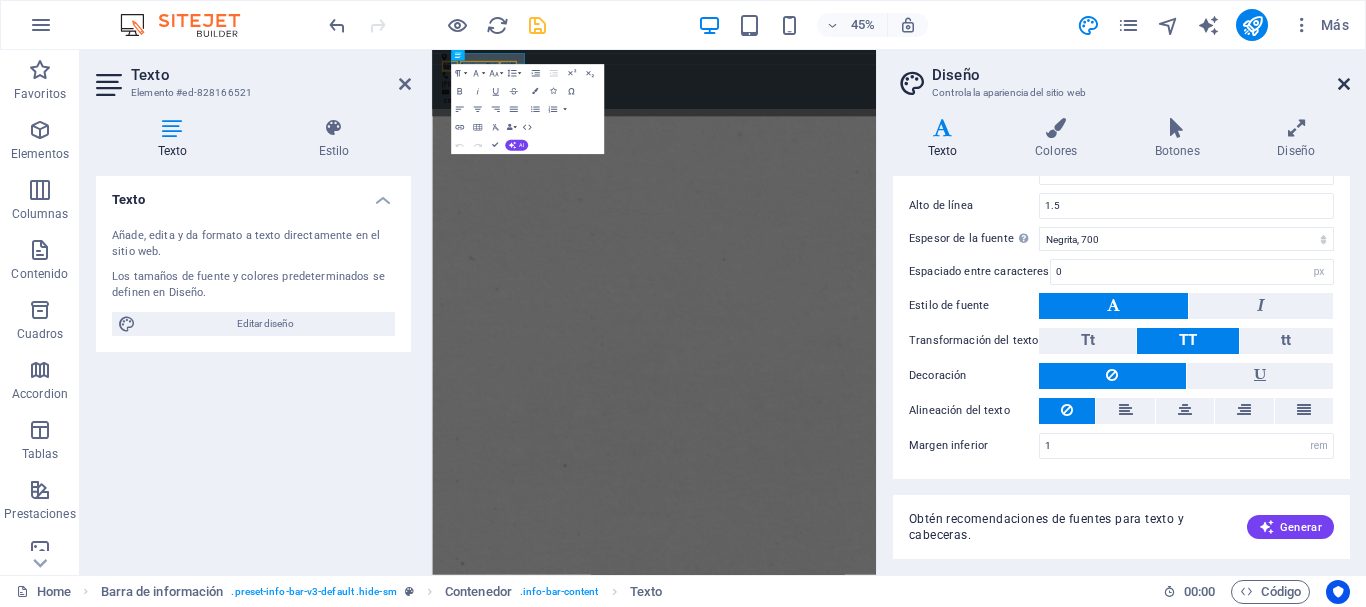click at bounding box center (1344, 84) 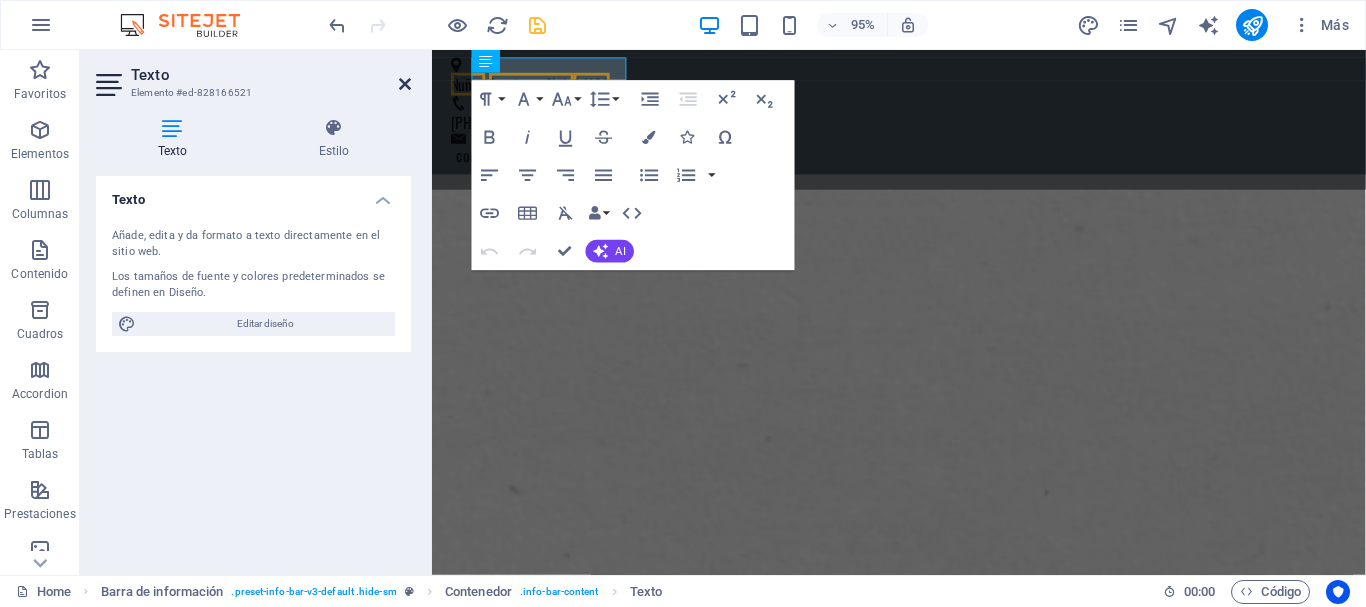click at bounding box center [405, 84] 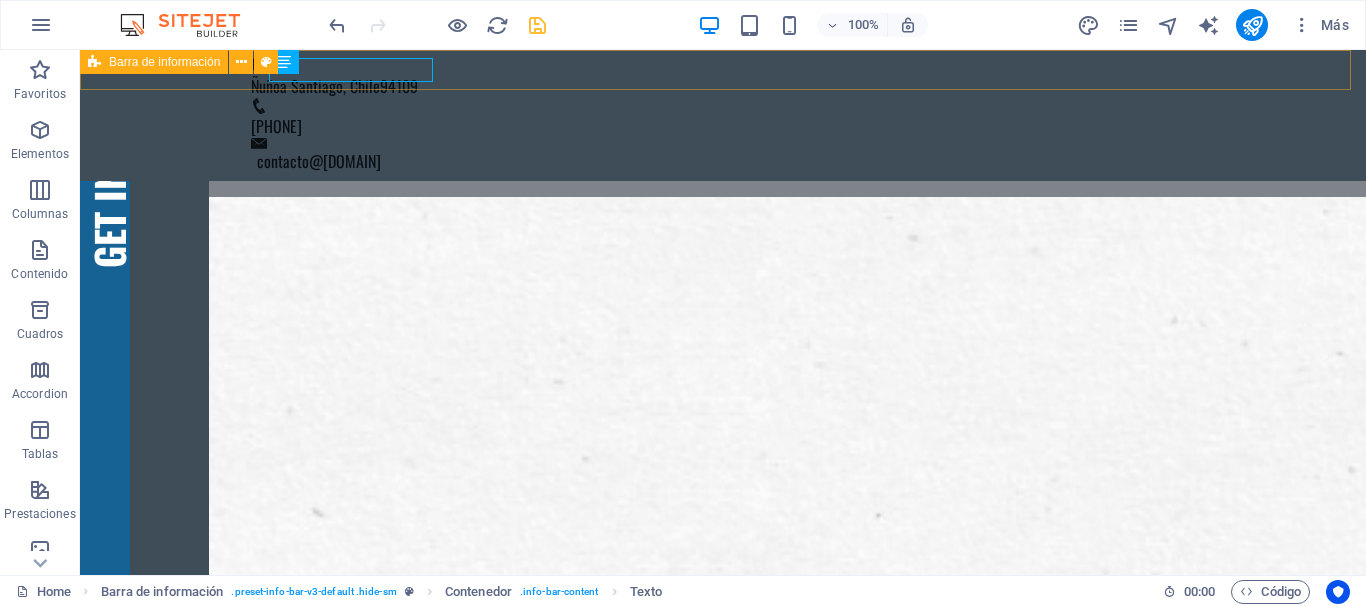 click on "Barra de información" at bounding box center [154, 62] 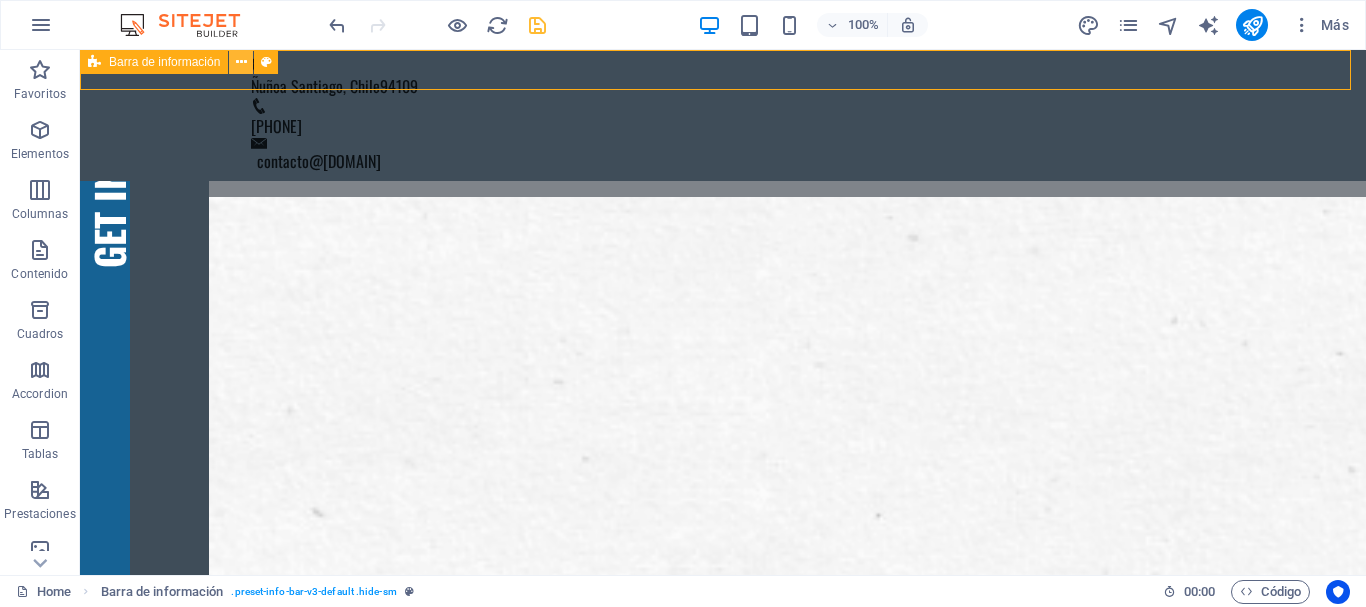click at bounding box center (241, 62) 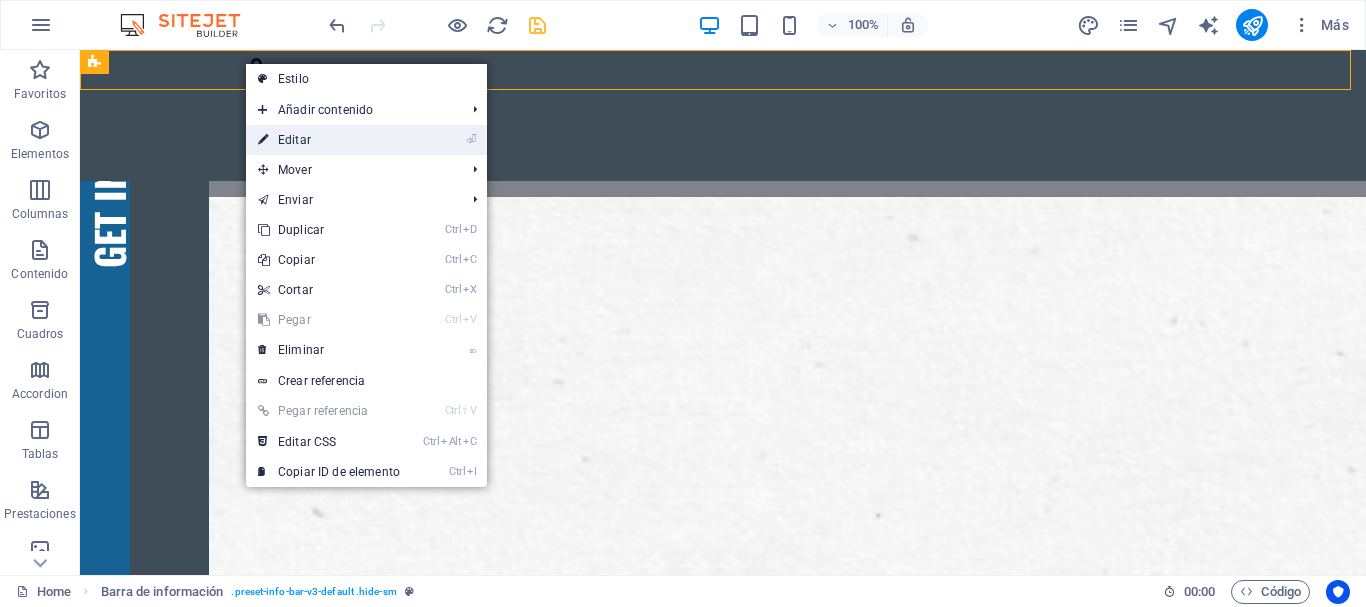 click on "⏎  Editar" at bounding box center (329, 140) 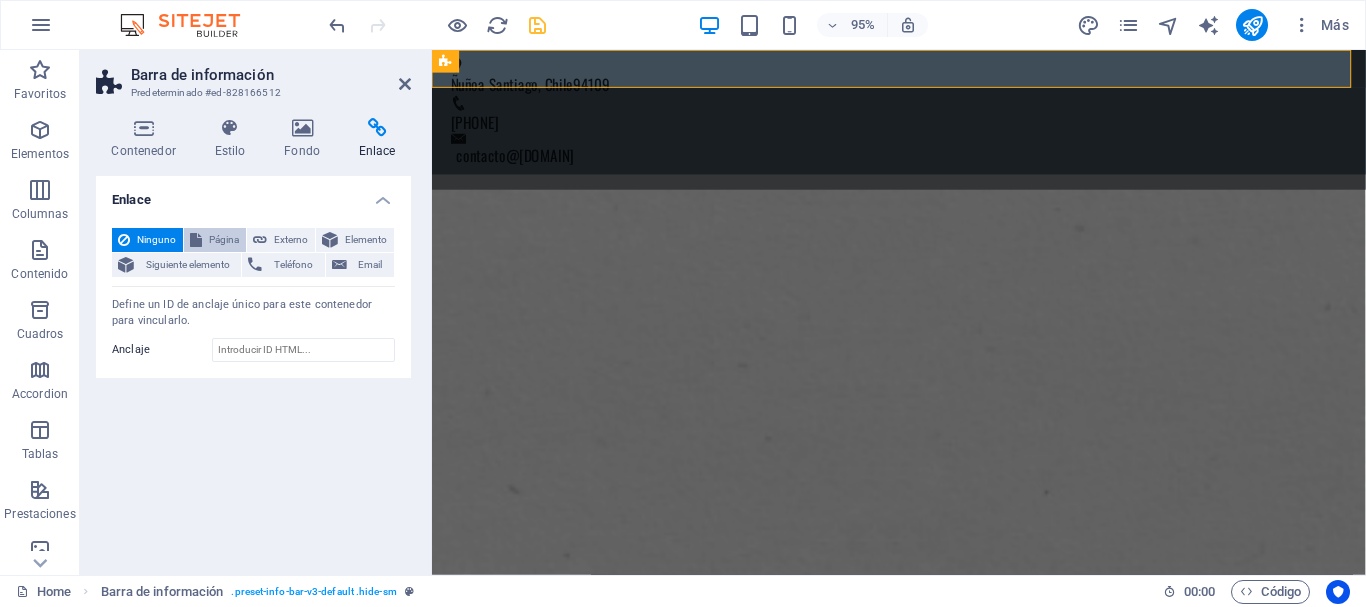 click on "Página" at bounding box center [215, 240] 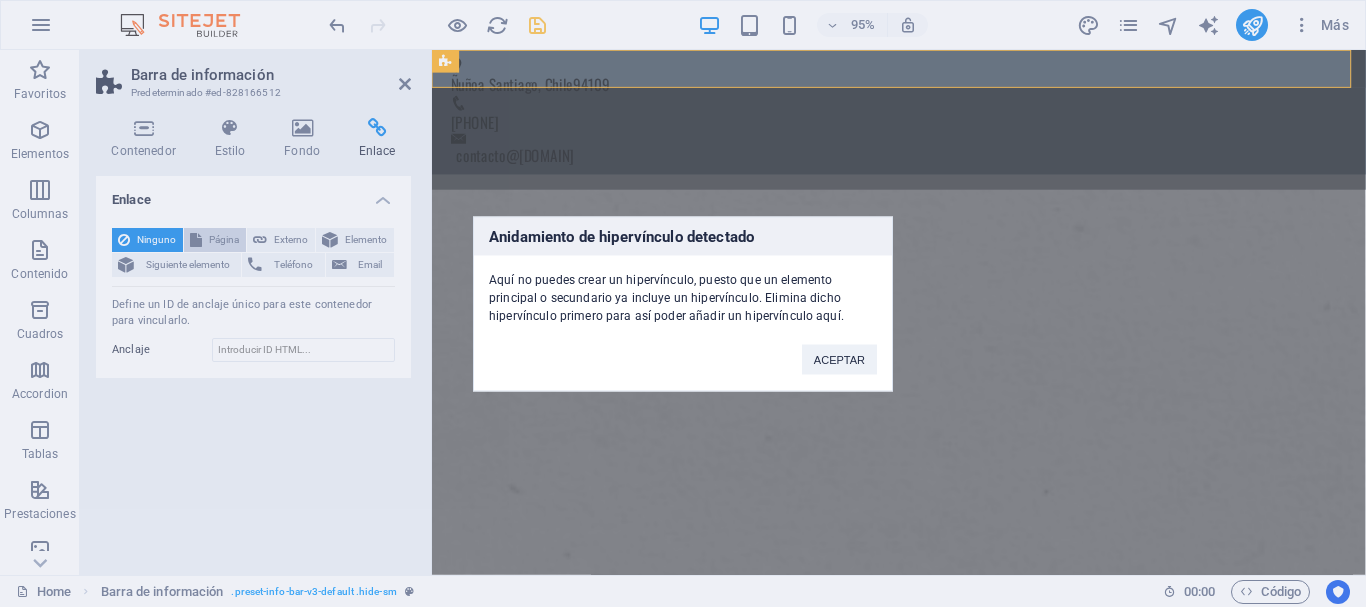 type 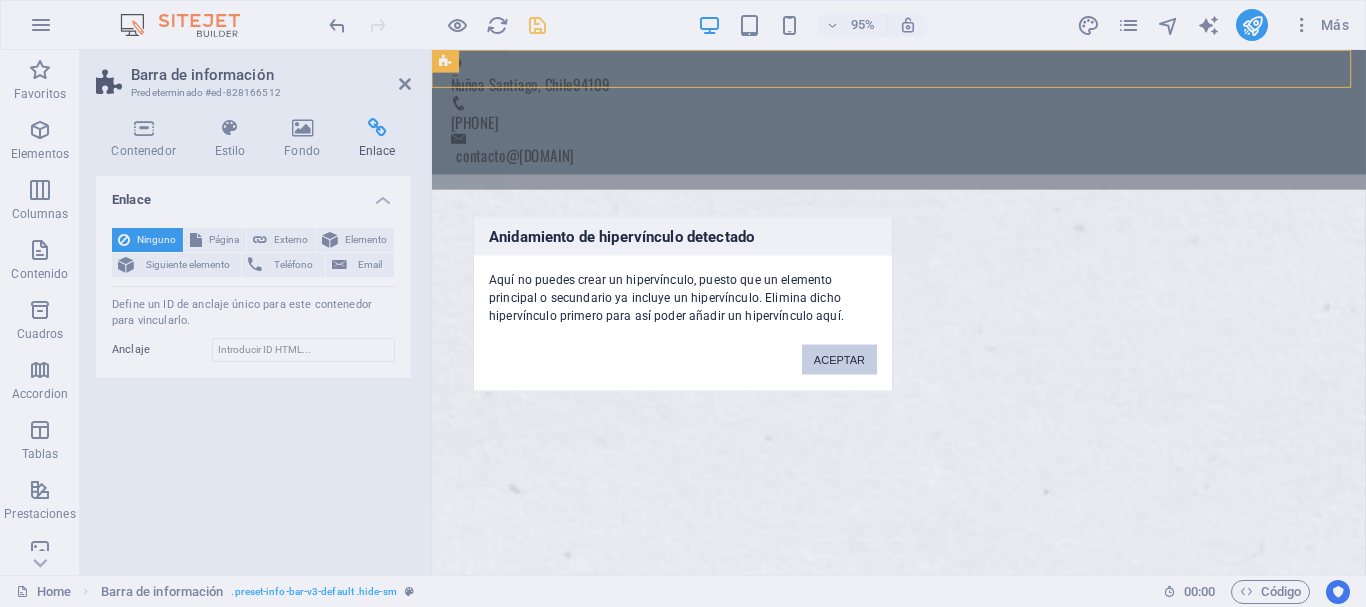 click on "ACEPTAR" at bounding box center (839, 359) 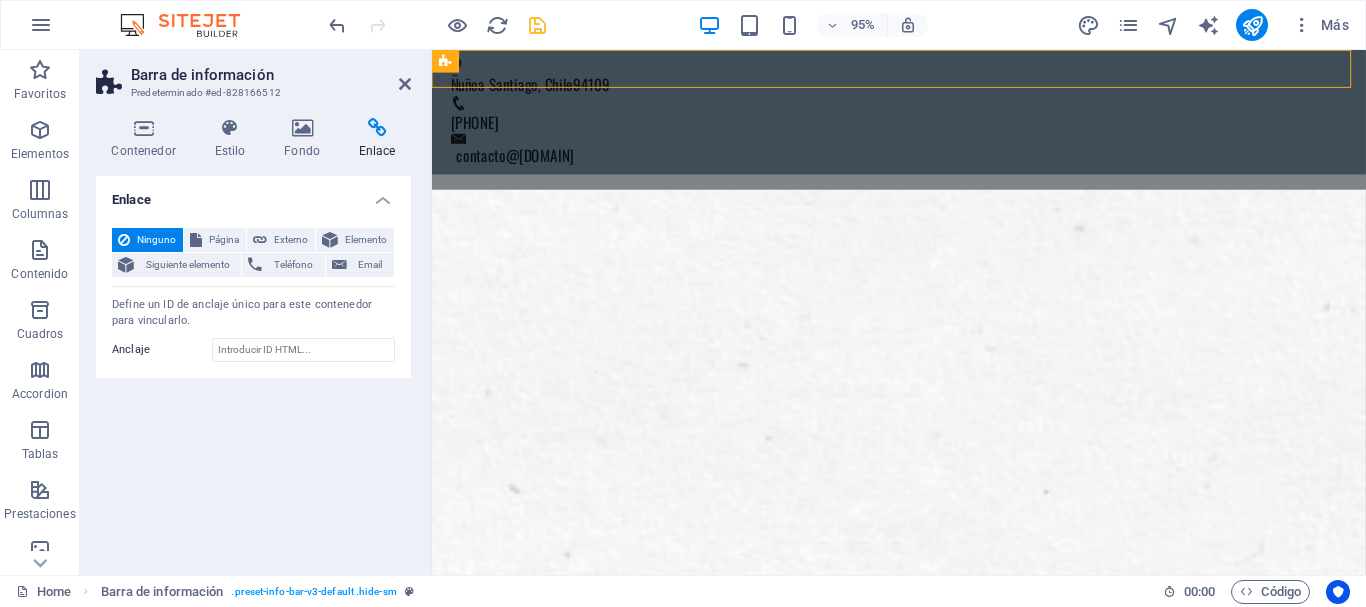 click on "Barra de información" at bounding box center (271, 75) 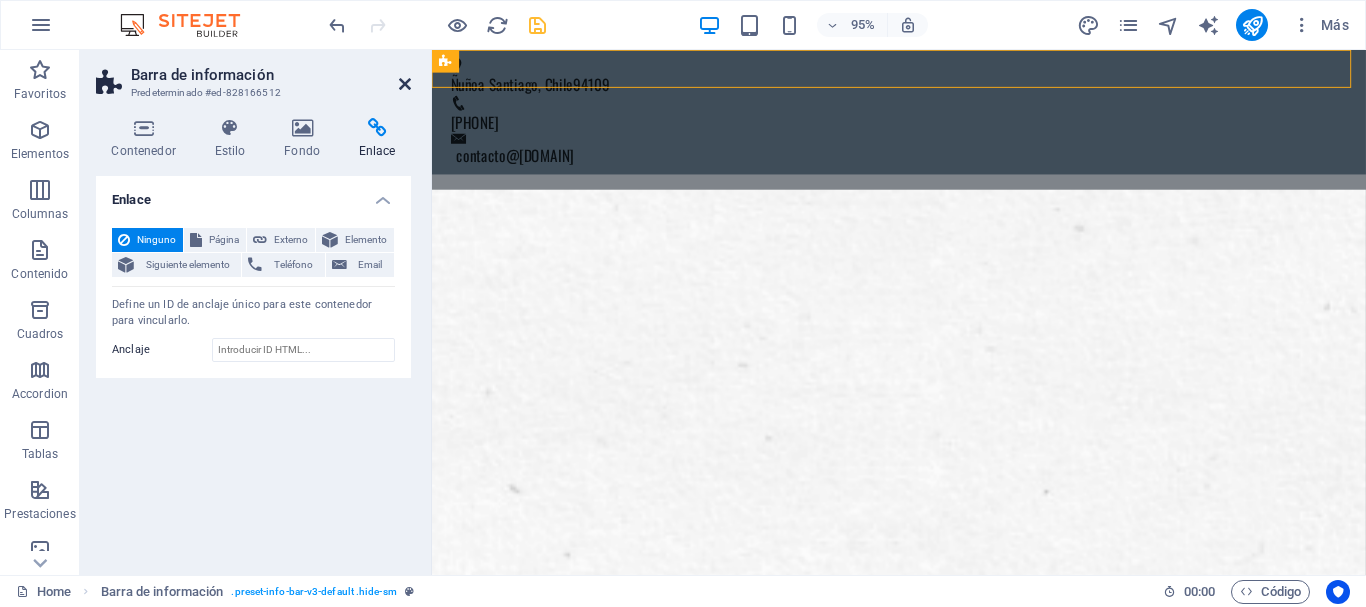 drag, startPoint x: 402, startPoint y: 83, endPoint x: 391, endPoint y: 153, distance: 70.85902 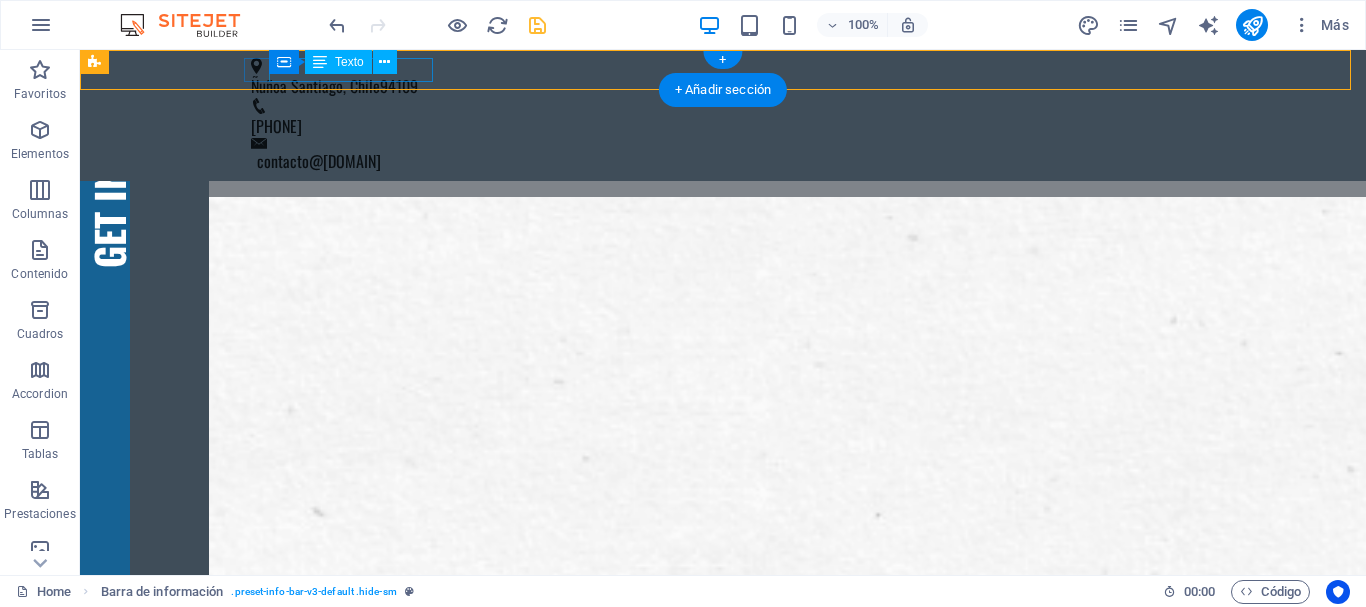 click on "[DISTRICT] [CITY], [COUNTRY] [POSTAL_CODE]" at bounding box center (715, 86) 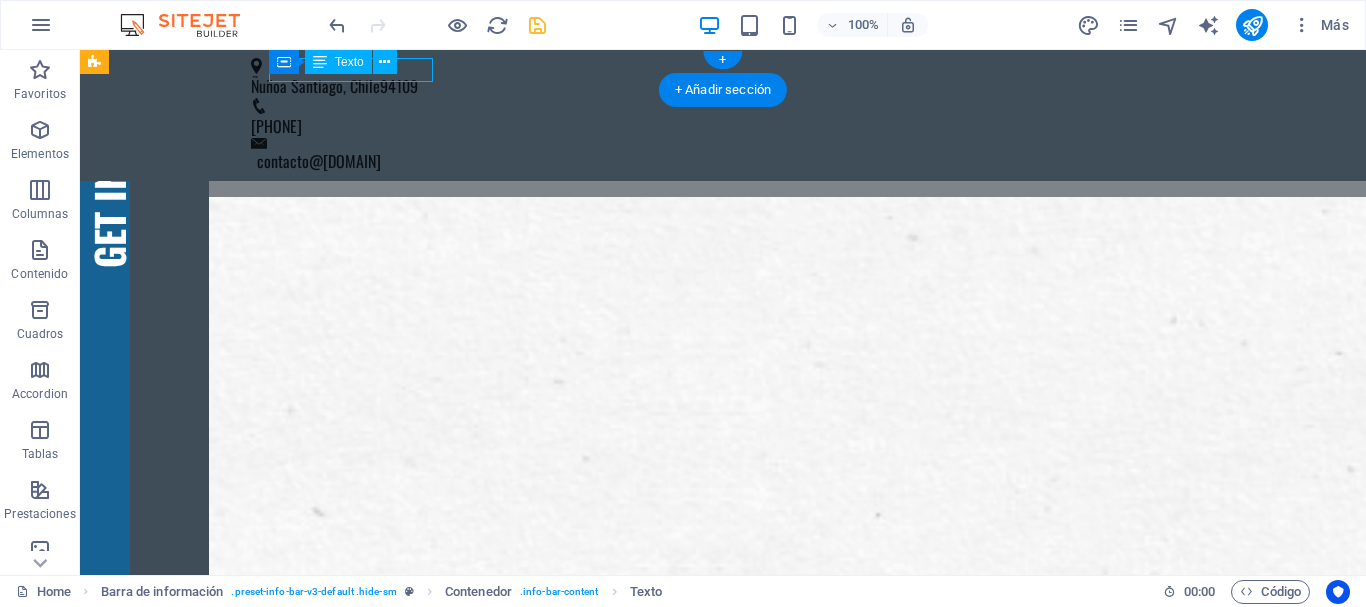 click on "[DISTRICT] [CITY], [COUNTRY] [POSTAL_CODE]" at bounding box center (715, 86) 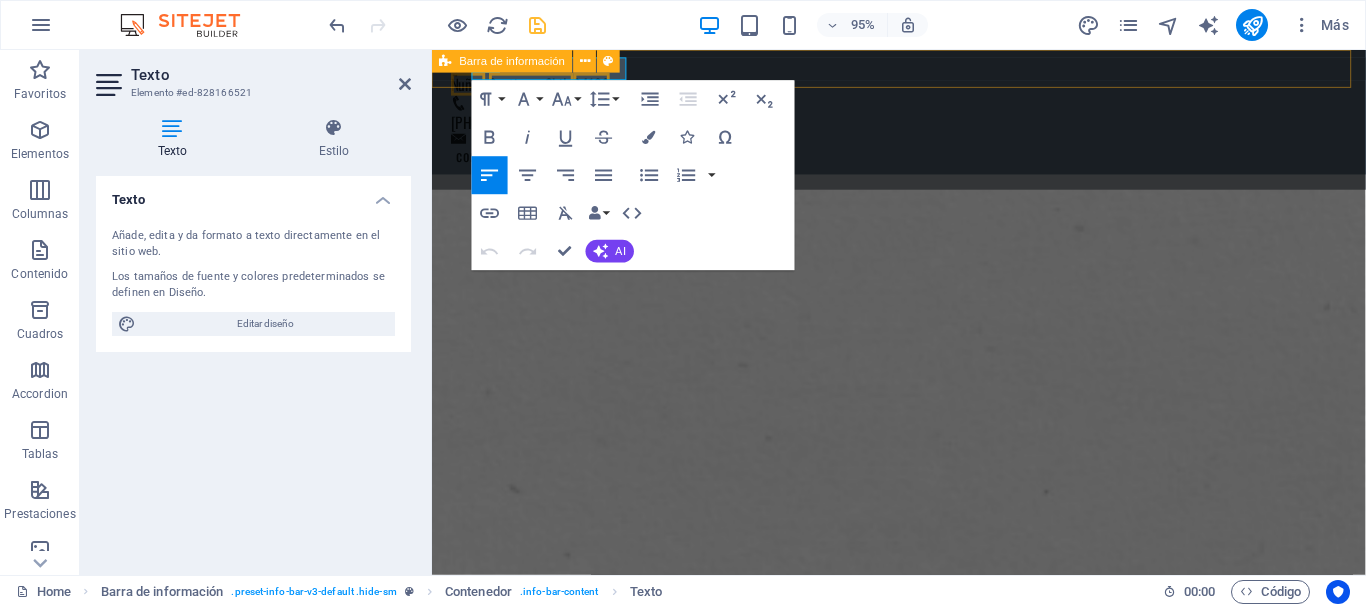 click on "Barra de información" at bounding box center (532, 62) 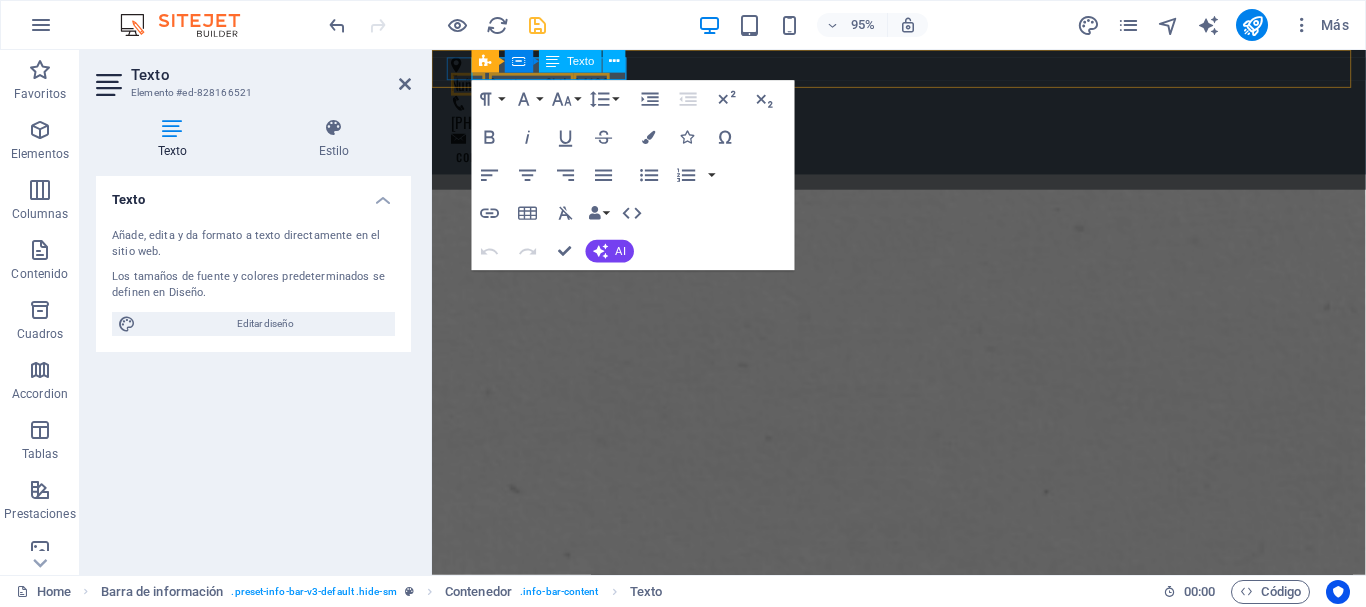 click on "Texto" at bounding box center (580, 61) 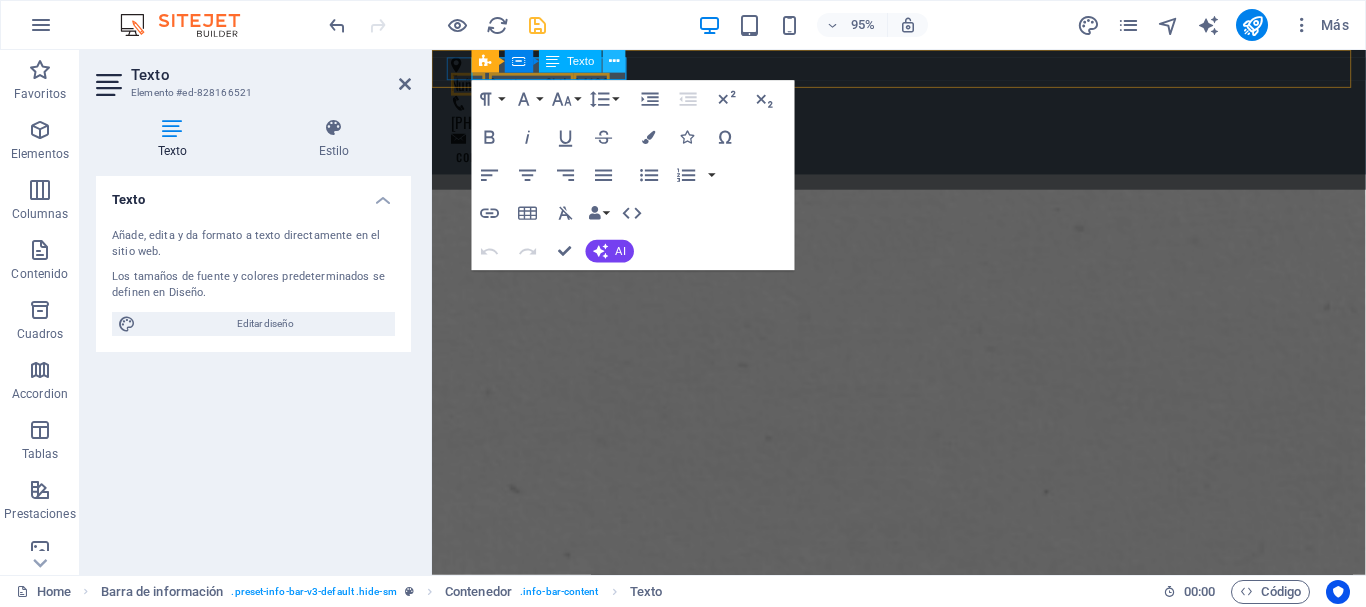 click at bounding box center (614, 61) 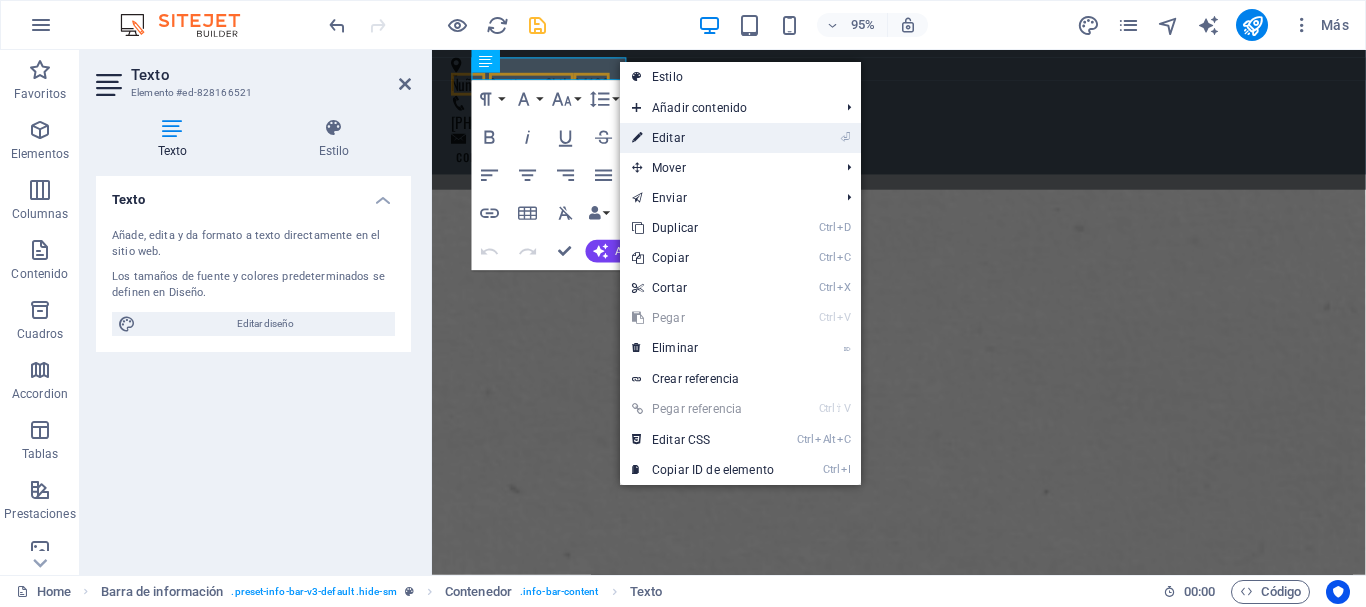 click on "⏎  Editar" at bounding box center (703, 138) 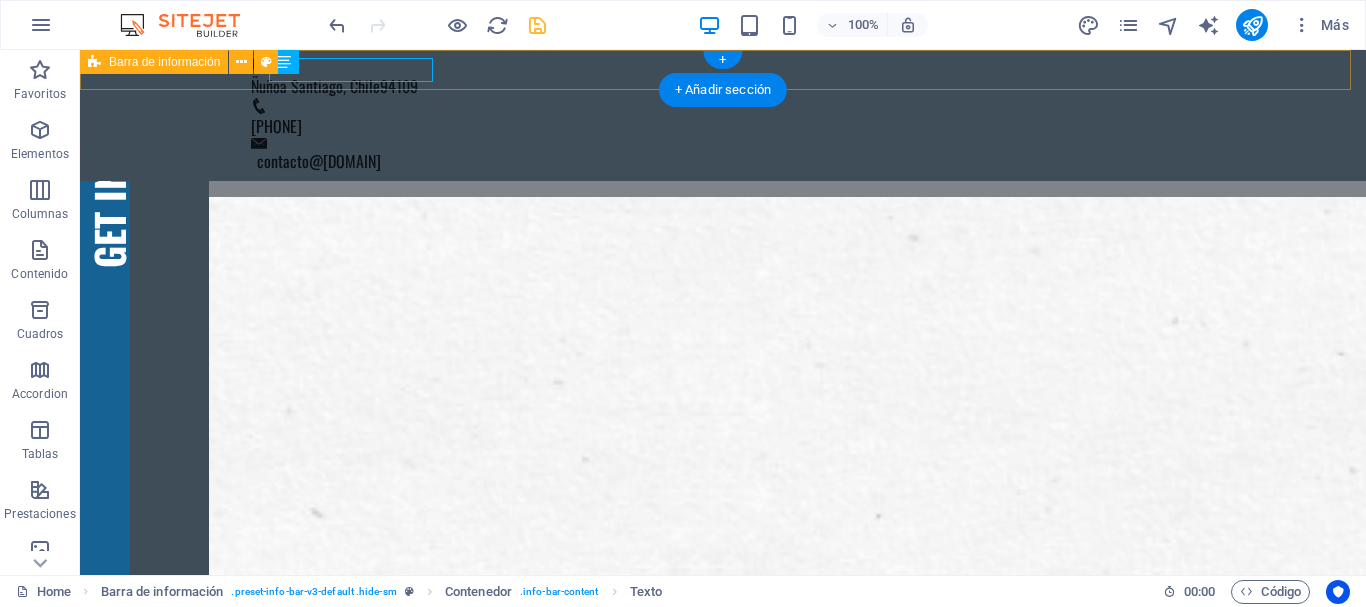 click on "Ñuñoa   Santiago, Chile 94109 +56 9 8999 2097 contacto@giantic.cl" at bounding box center [723, 115] 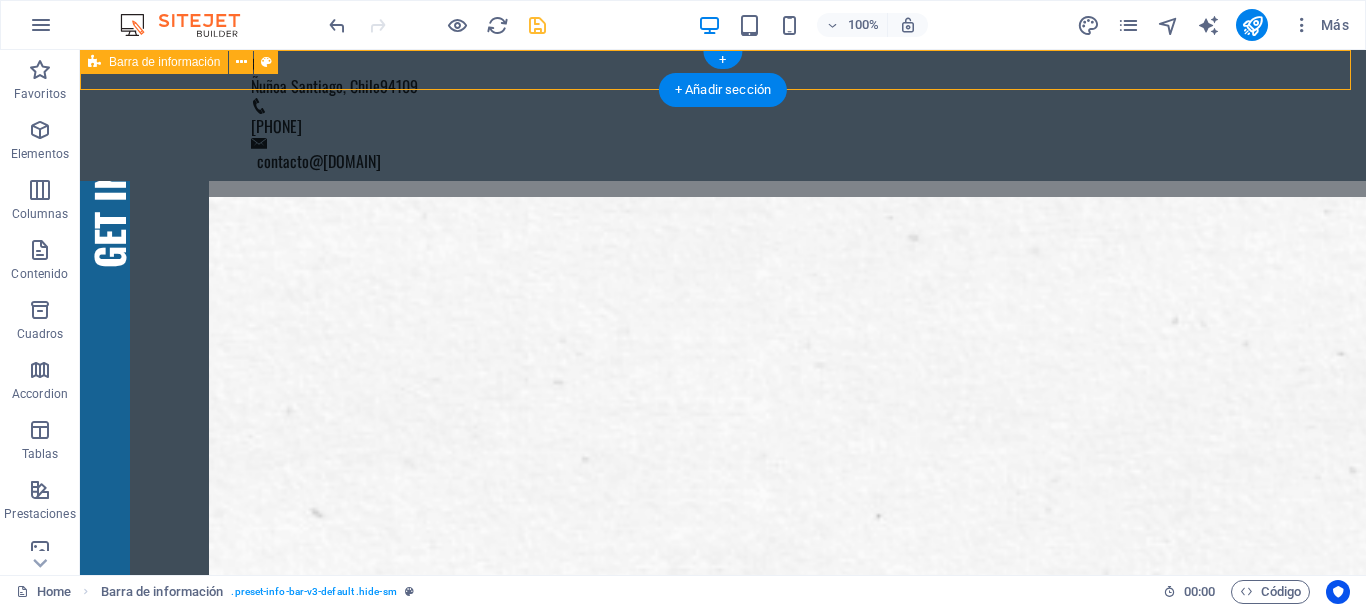 click on "Ñuñoa   Santiago, Chile 94109 +56 9 8999 2097 contacto@giantic.cl" at bounding box center [723, 115] 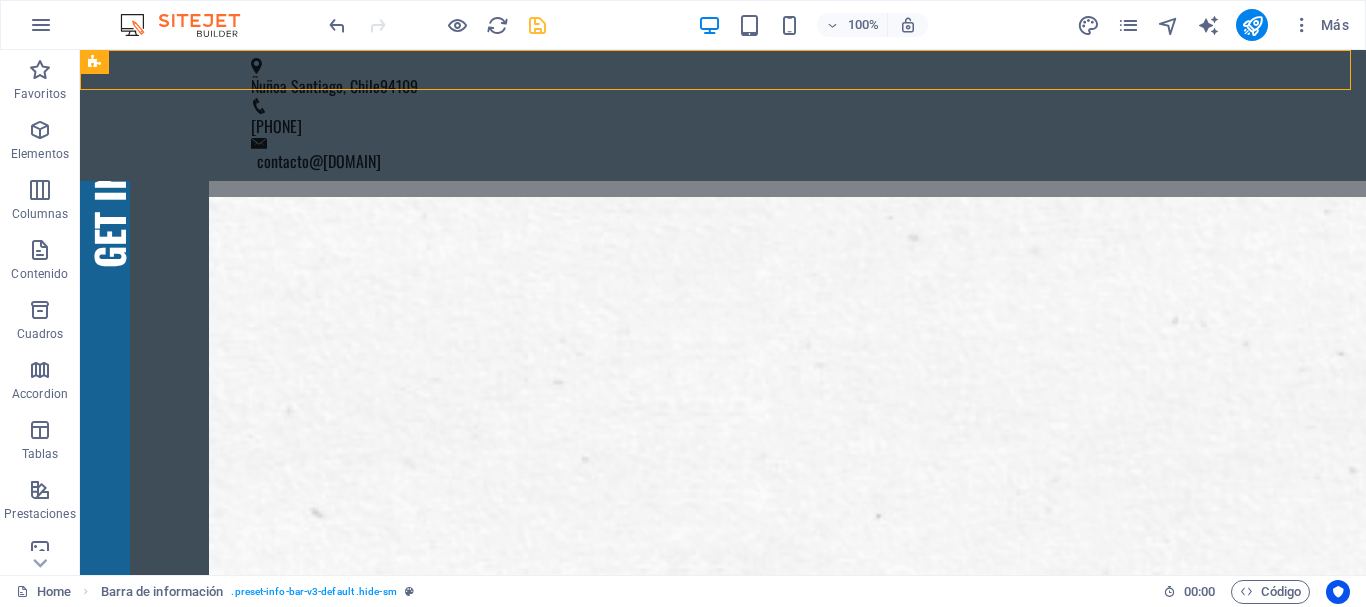 scroll, scrollTop: 20, scrollLeft: 0, axis: vertical 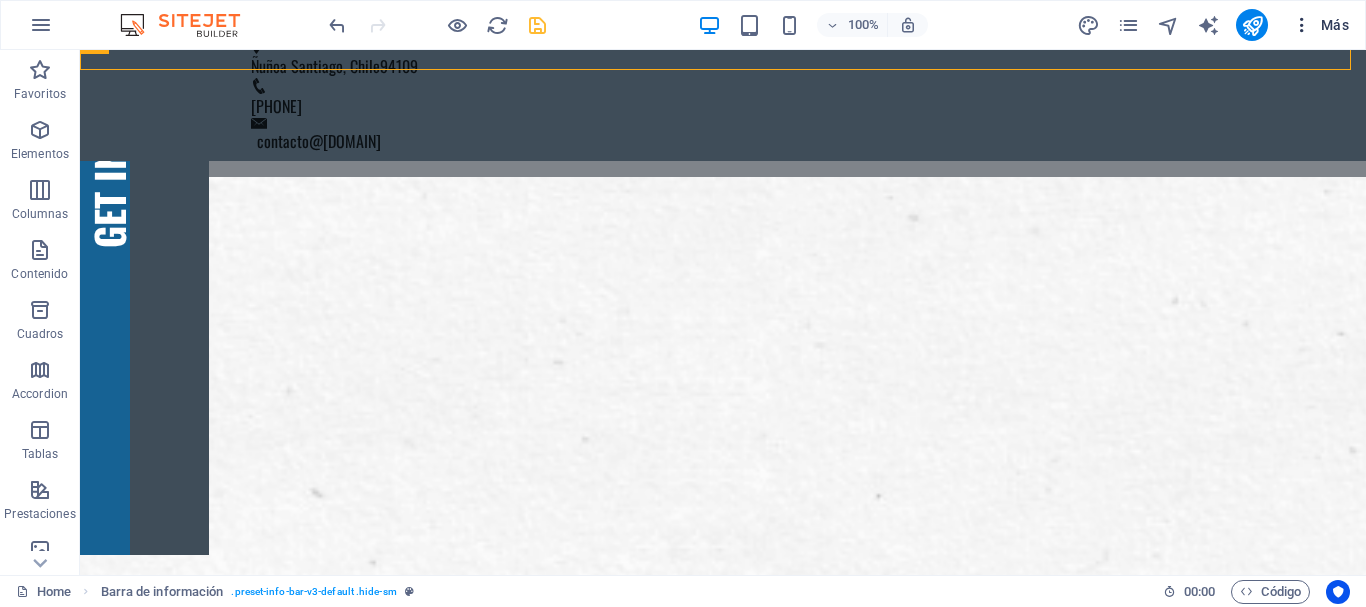 click at bounding box center [1302, 25] 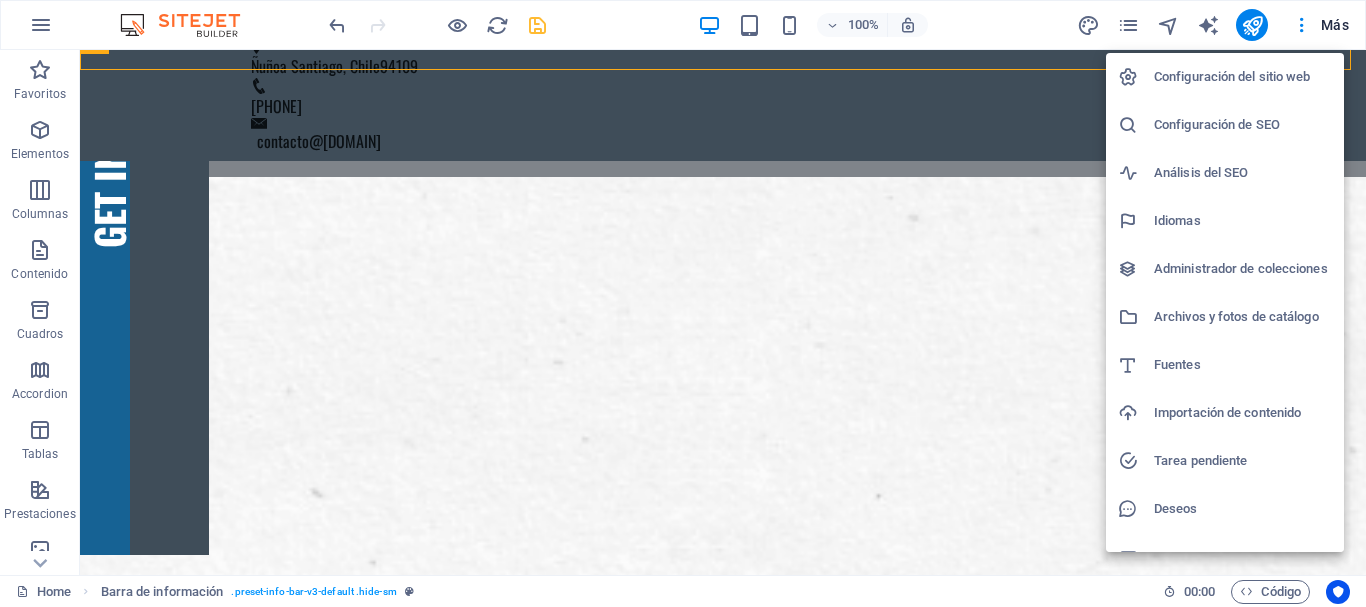 click on "Configuración del sitio web" at bounding box center (1243, 77) 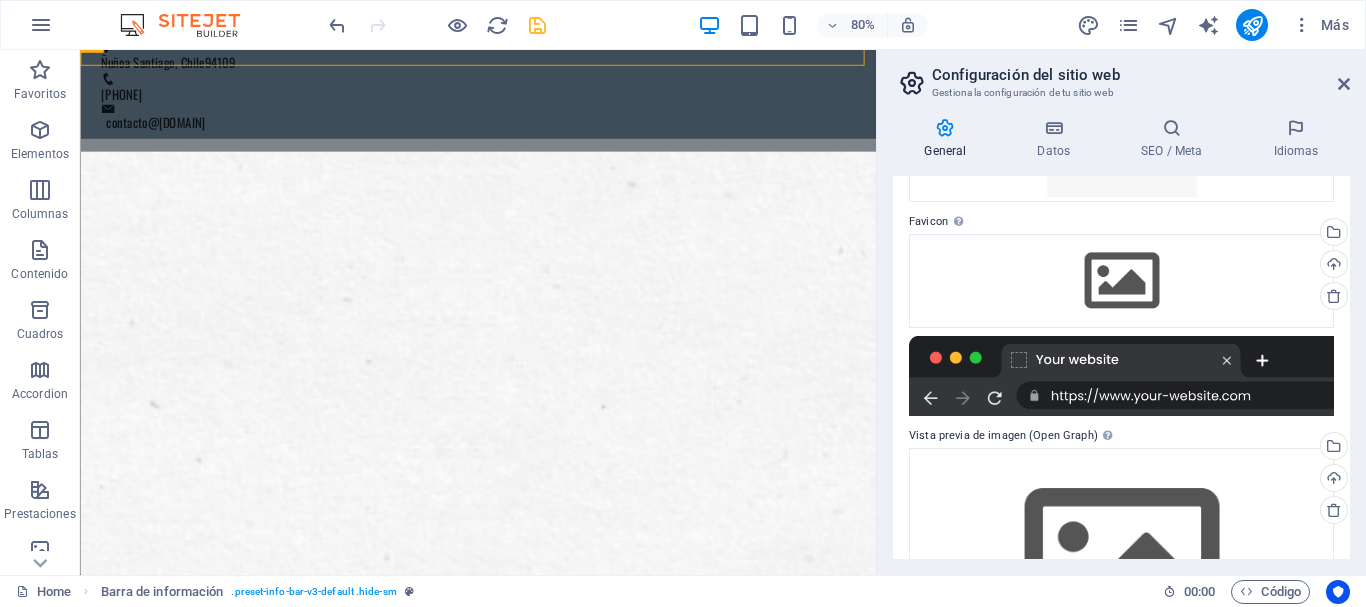 scroll, scrollTop: 364, scrollLeft: 0, axis: vertical 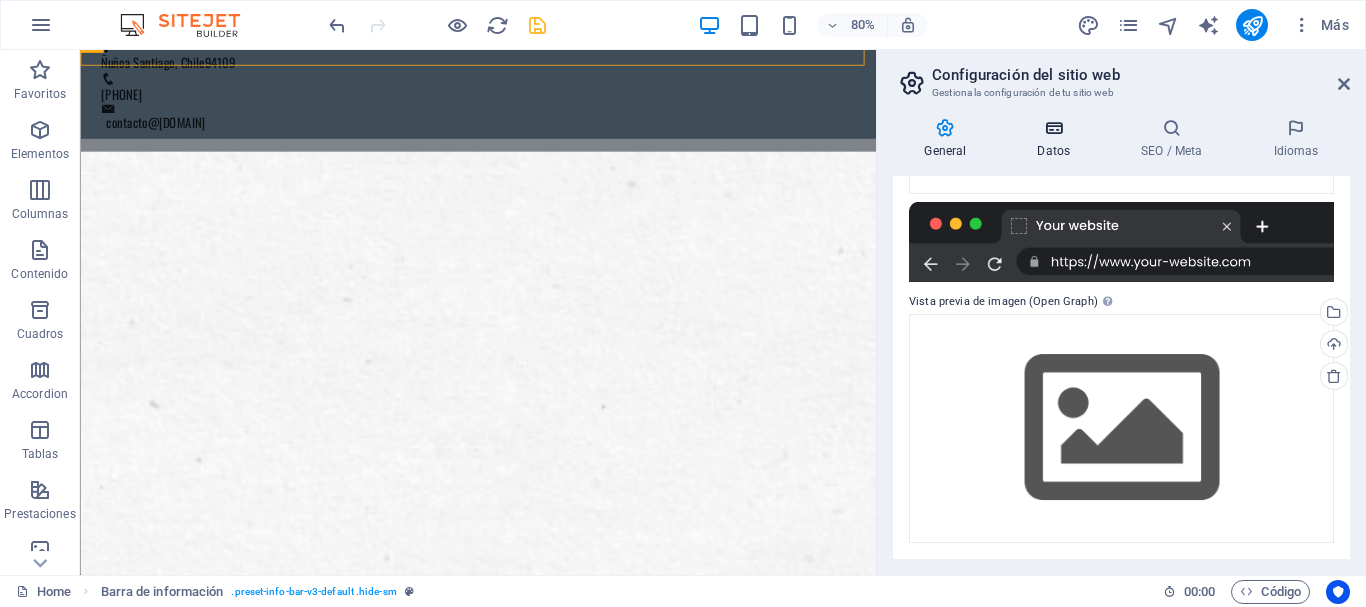 click on "Datos" at bounding box center [1058, 139] 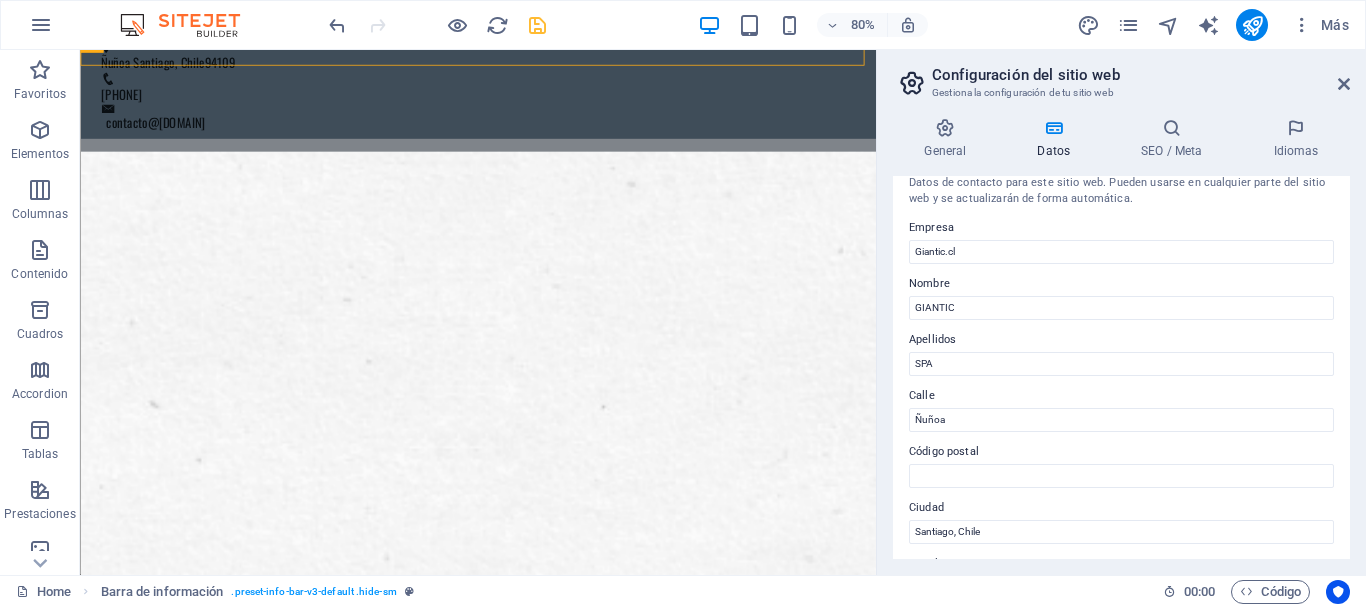 scroll, scrollTop: 0, scrollLeft: 0, axis: both 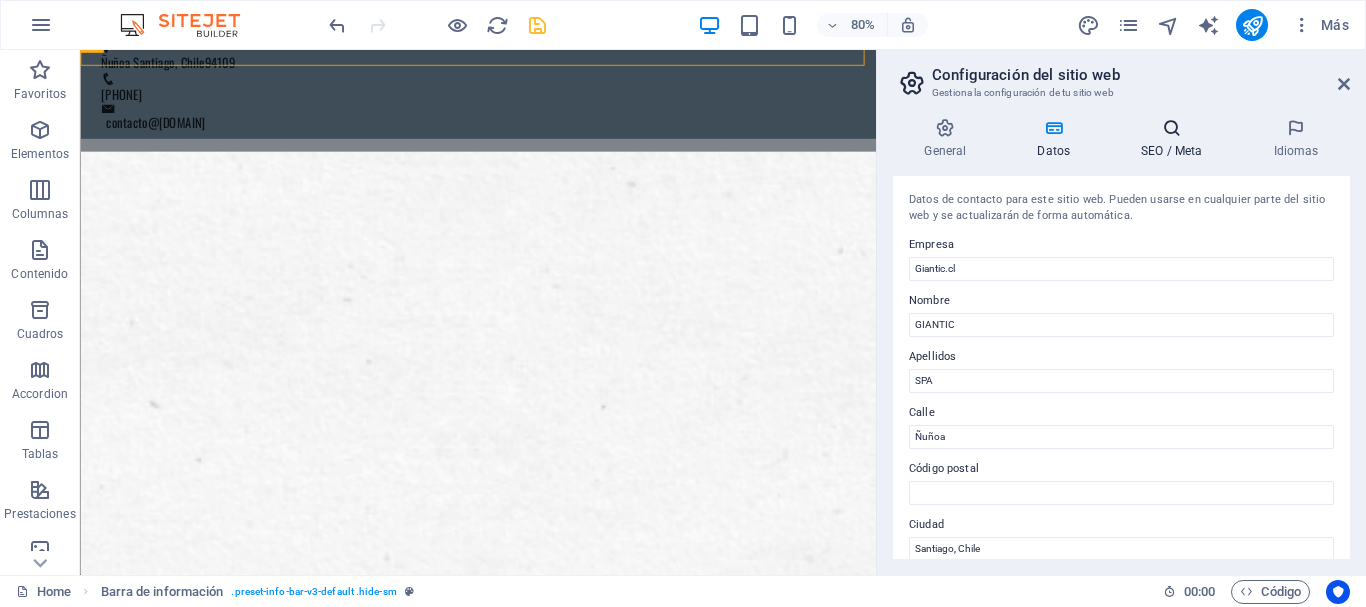 click on "SEO / Meta" at bounding box center [1176, 139] 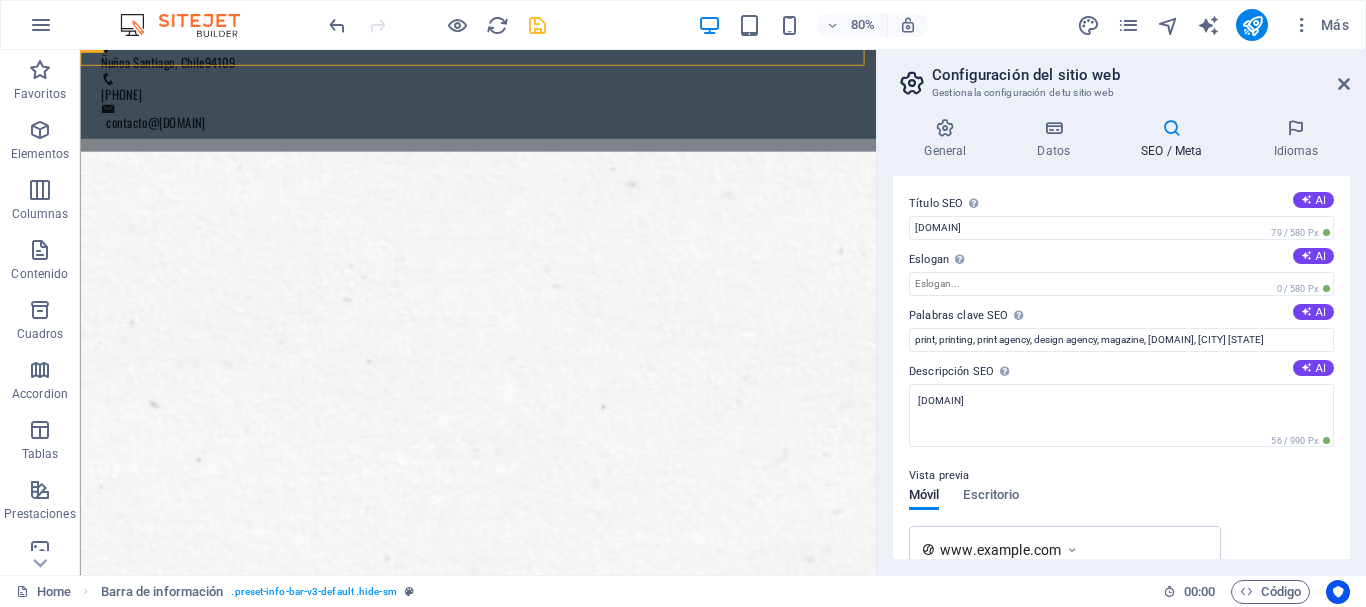 drag, startPoint x: 1350, startPoint y: 192, endPoint x: 1350, endPoint y: 213, distance: 21 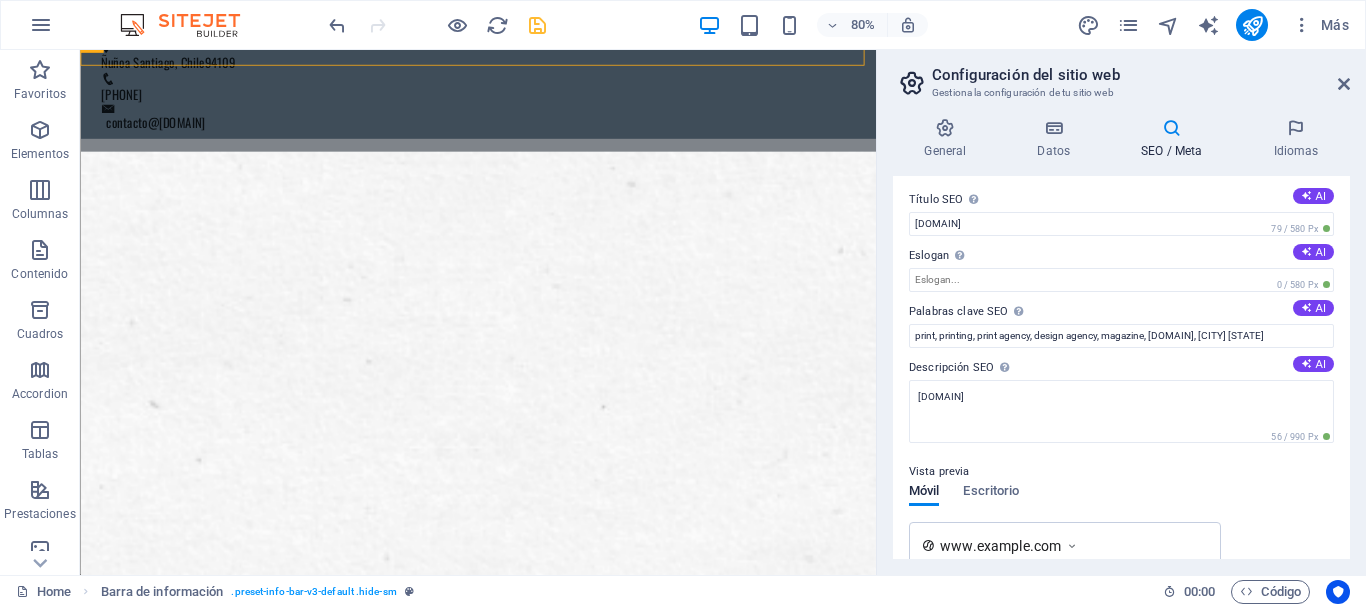 scroll, scrollTop: 0, scrollLeft: 0, axis: both 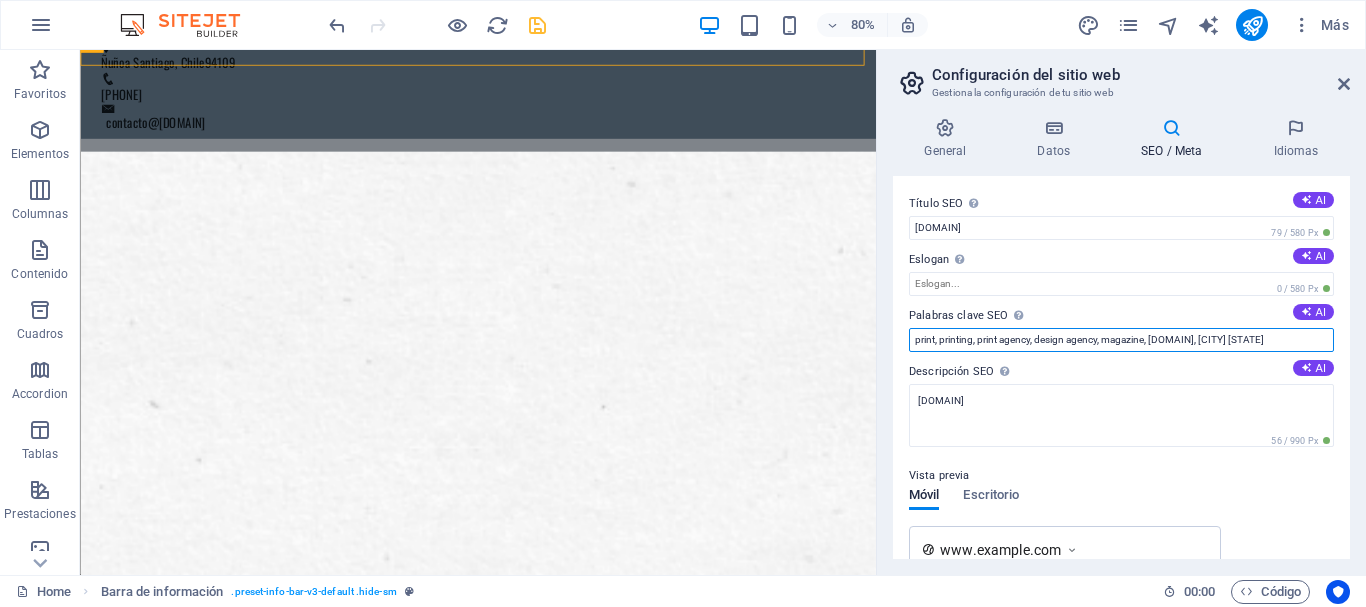 click on "print, printing, print agency, design agency, magazine, [DOMAIN], [CITY]" at bounding box center (1121, 340) 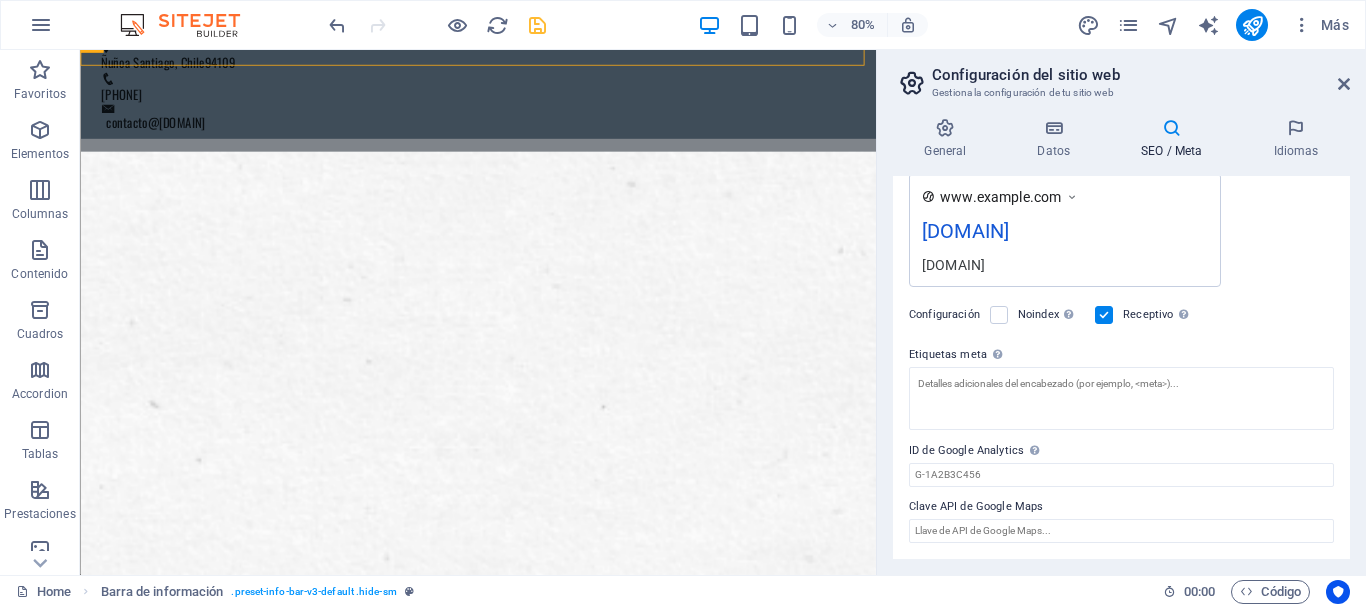 scroll, scrollTop: 0, scrollLeft: 0, axis: both 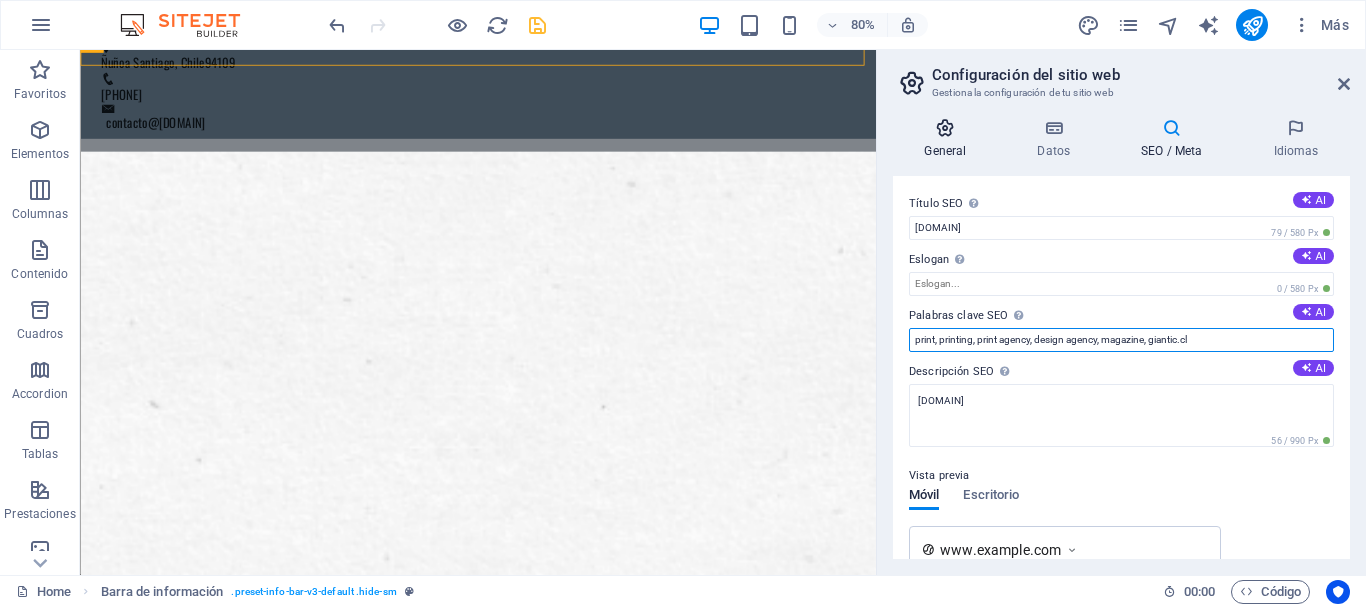 type on "print, printing, print agency, design agency, magazine, giantic.cl" 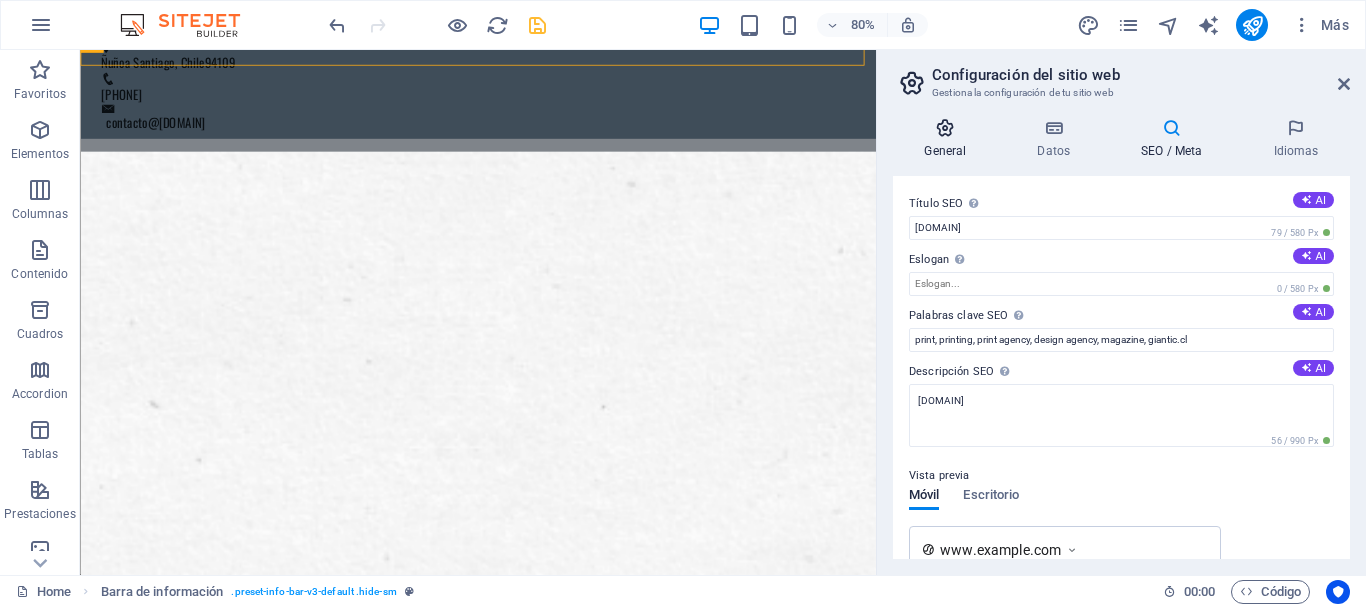 click on "General" at bounding box center [949, 139] 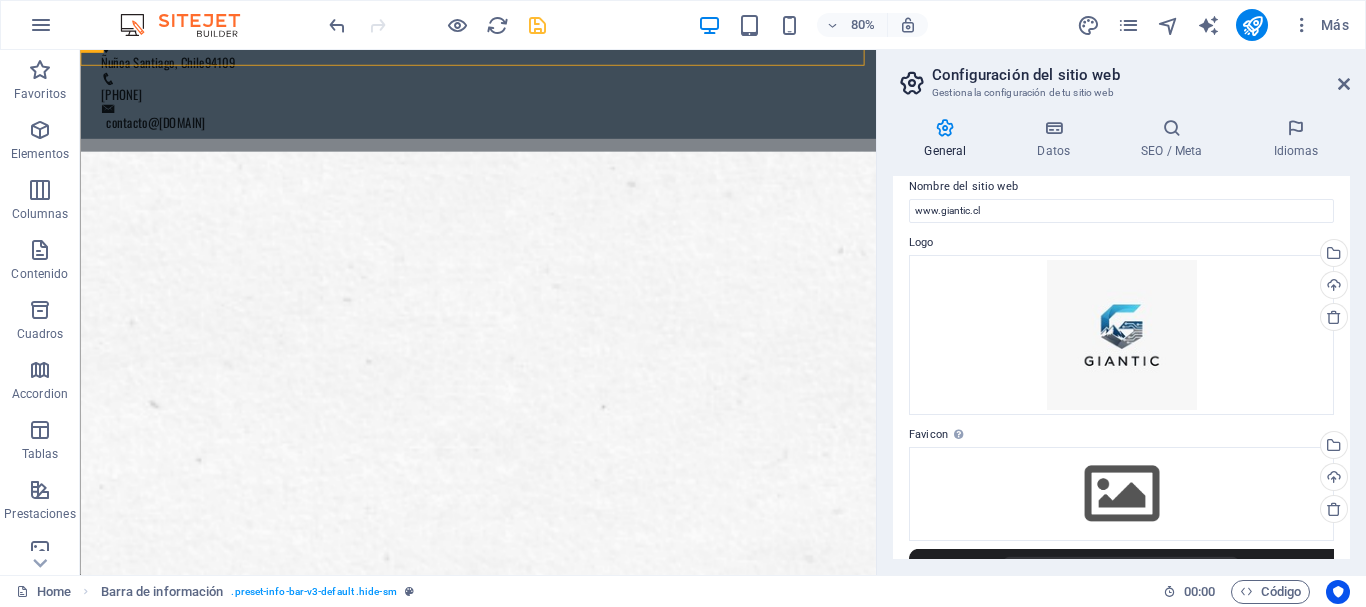 scroll, scrollTop: 0, scrollLeft: 0, axis: both 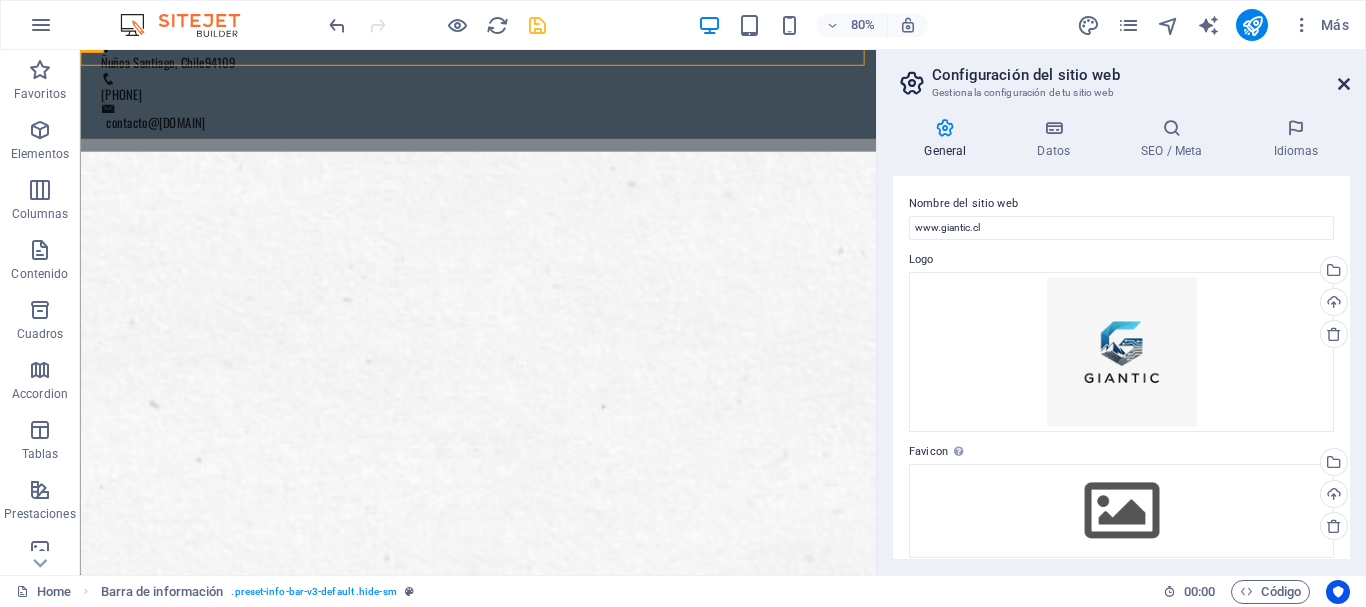 drag, startPoint x: 1342, startPoint y: 85, endPoint x: 1261, endPoint y: 27, distance: 99.62429 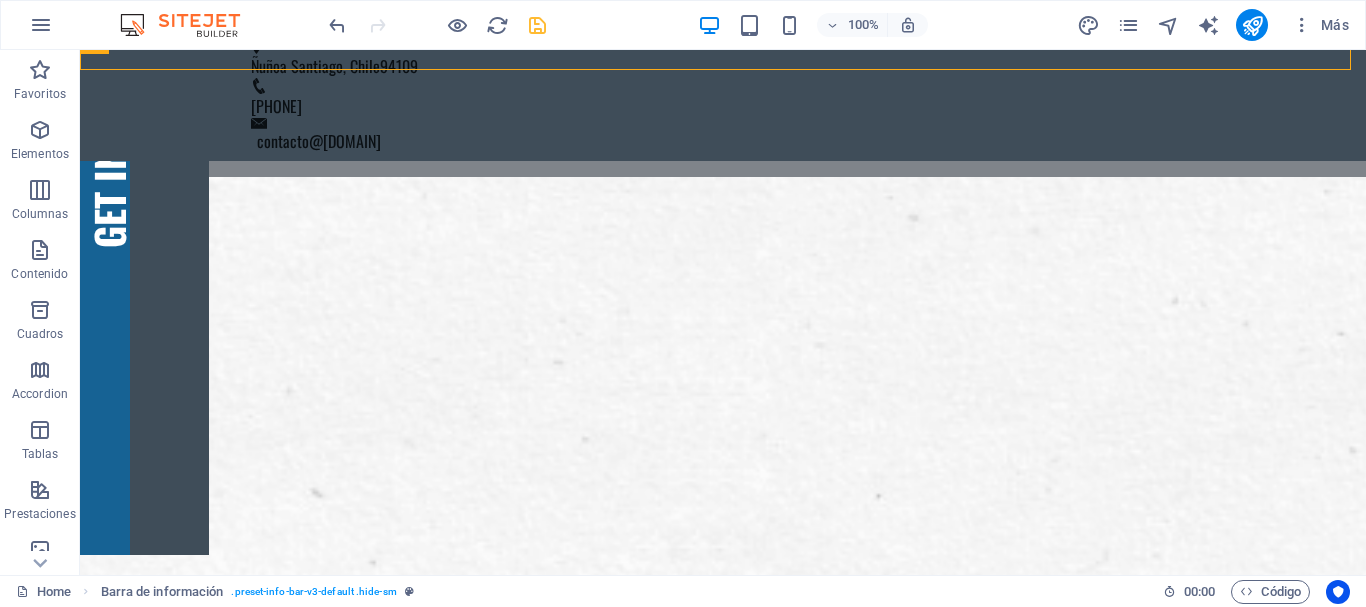 scroll, scrollTop: 0, scrollLeft: 0, axis: both 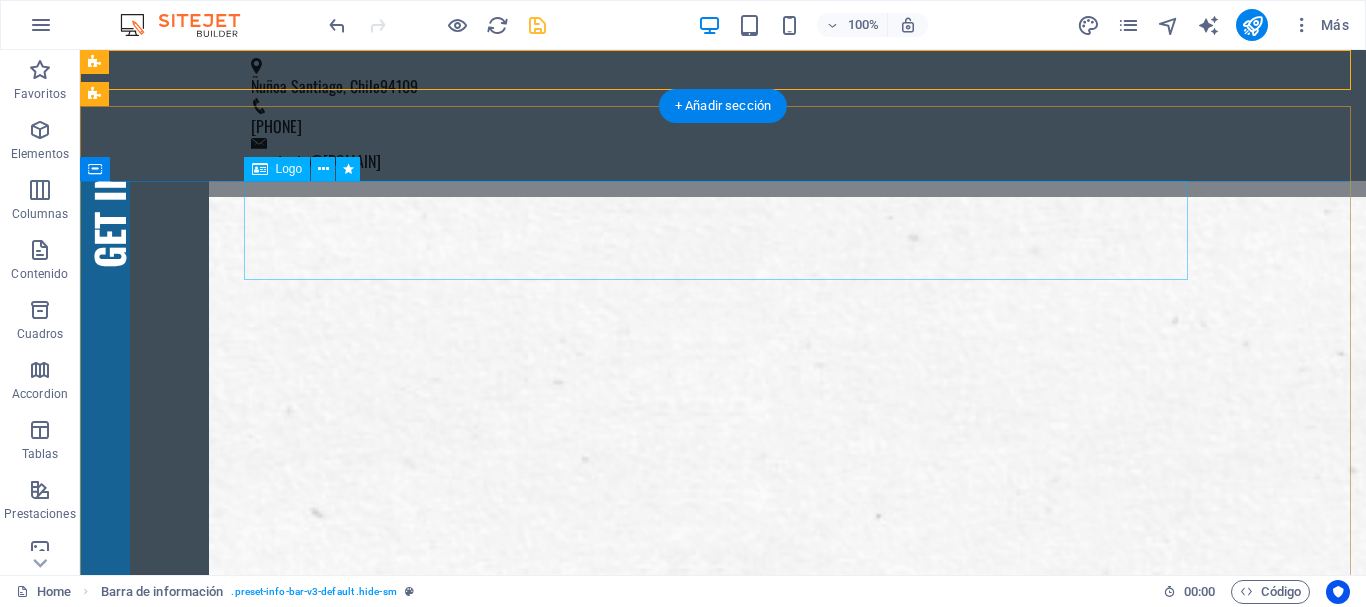 click at bounding box center [723, 1539] 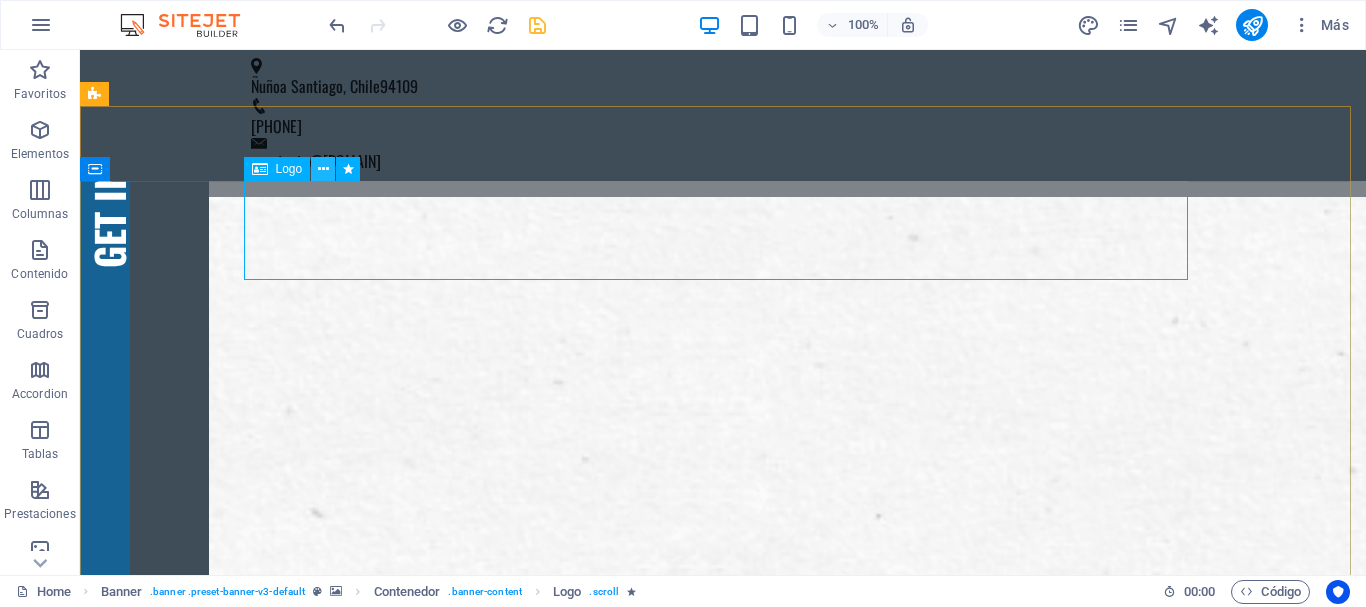 click at bounding box center [323, 169] 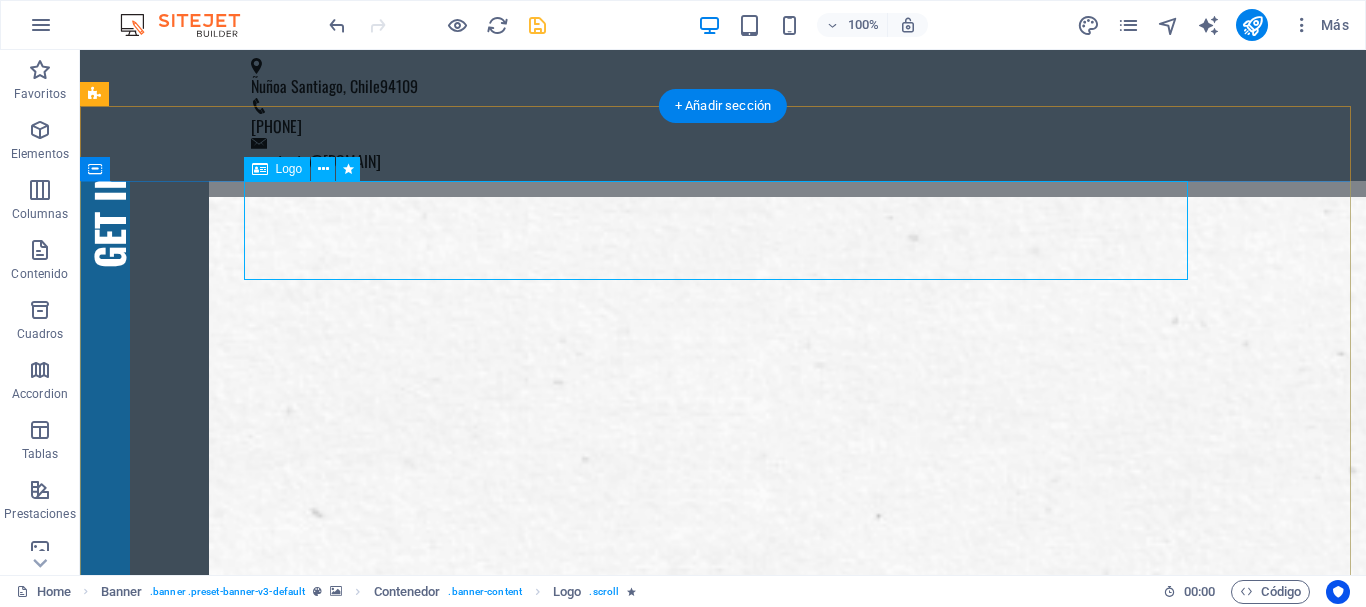 click at bounding box center [723, 1539] 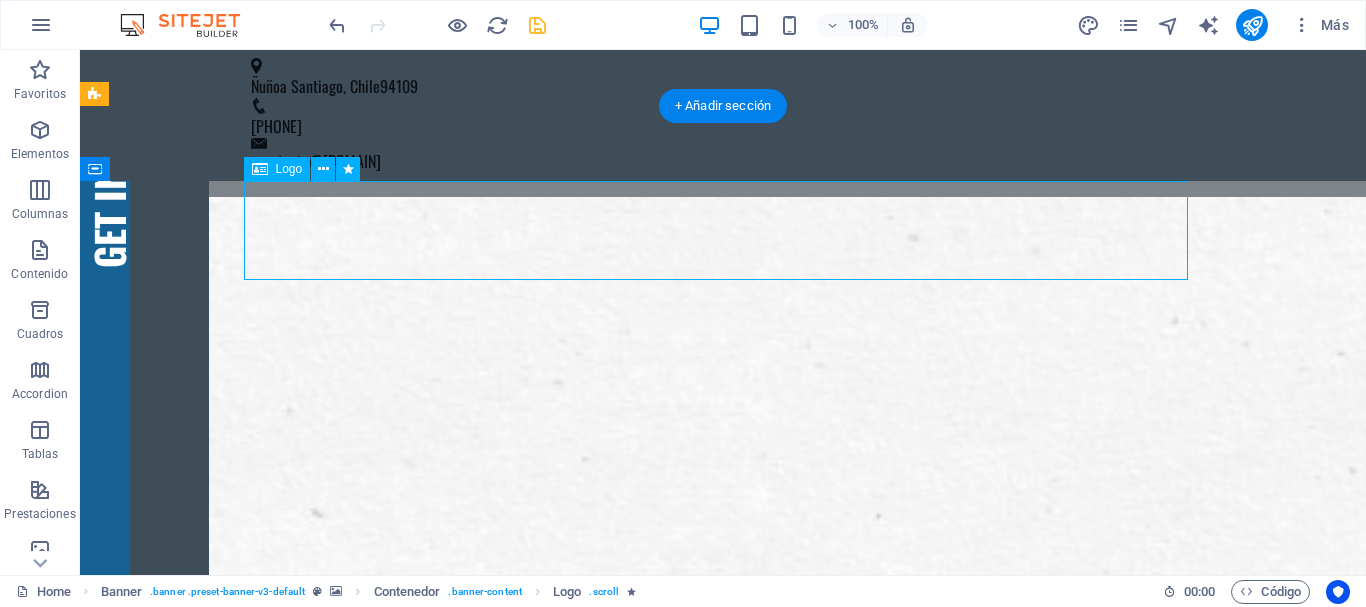 drag, startPoint x: 729, startPoint y: 229, endPoint x: 499, endPoint y: 212, distance: 230.62741 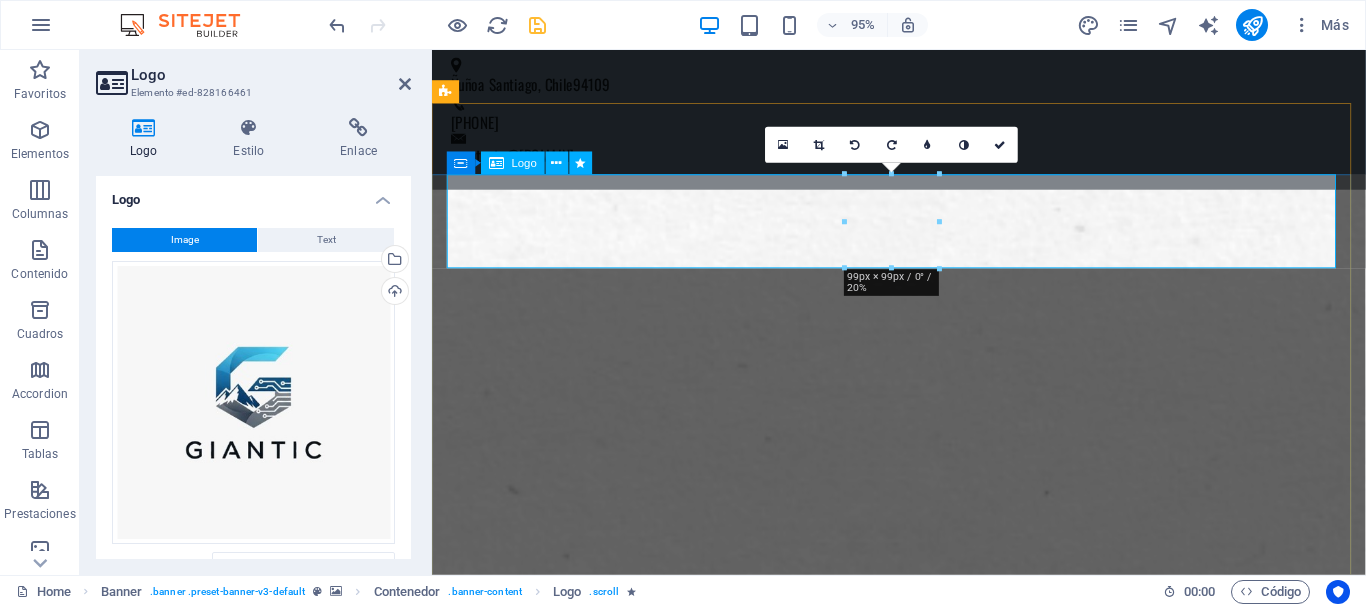 click at bounding box center [924, 1539] 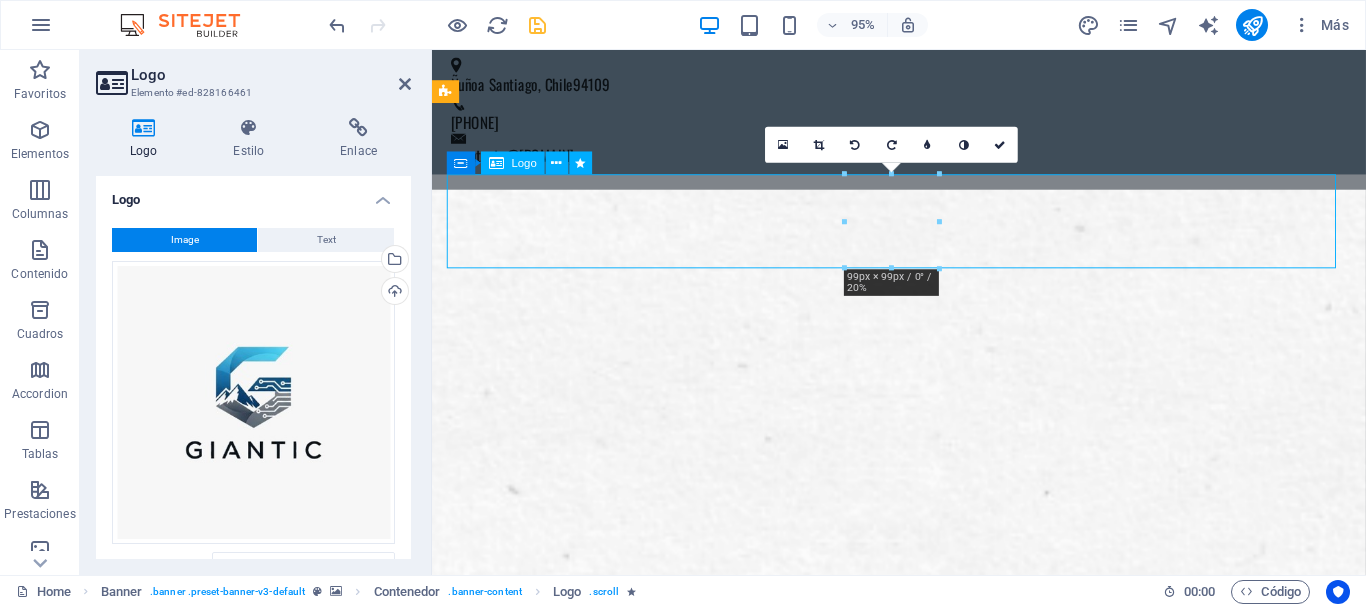 drag, startPoint x: 915, startPoint y: 219, endPoint x: 725, endPoint y: 213, distance: 190.09471 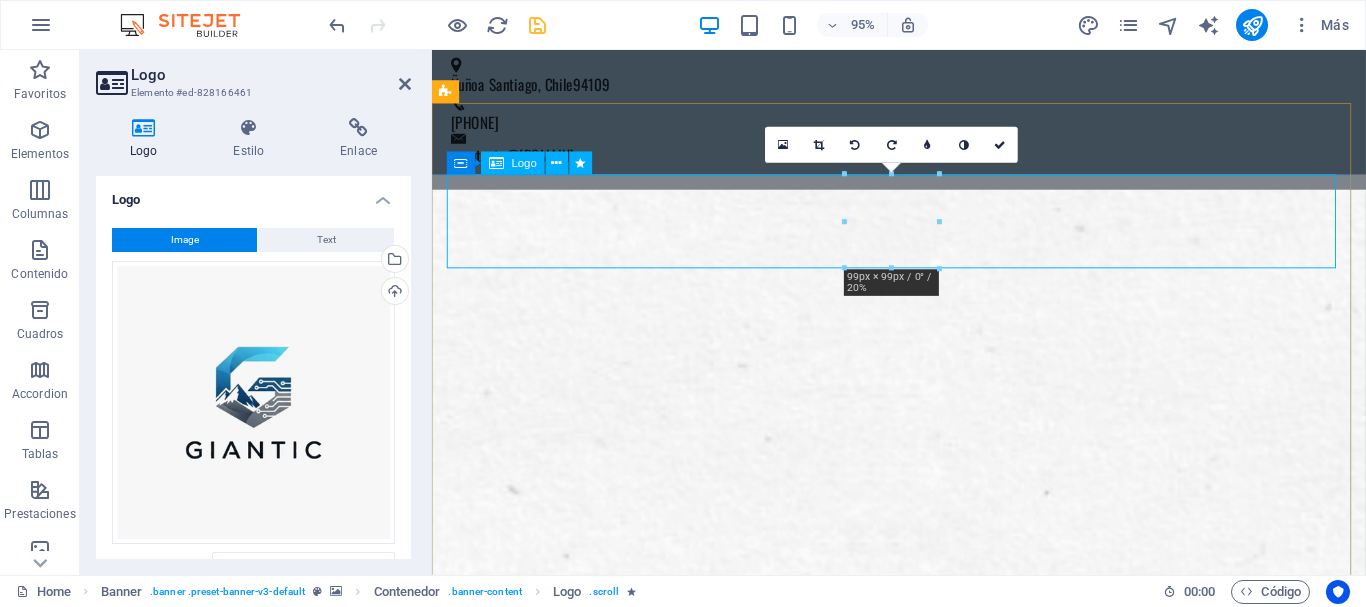 click at bounding box center (924, 1539) 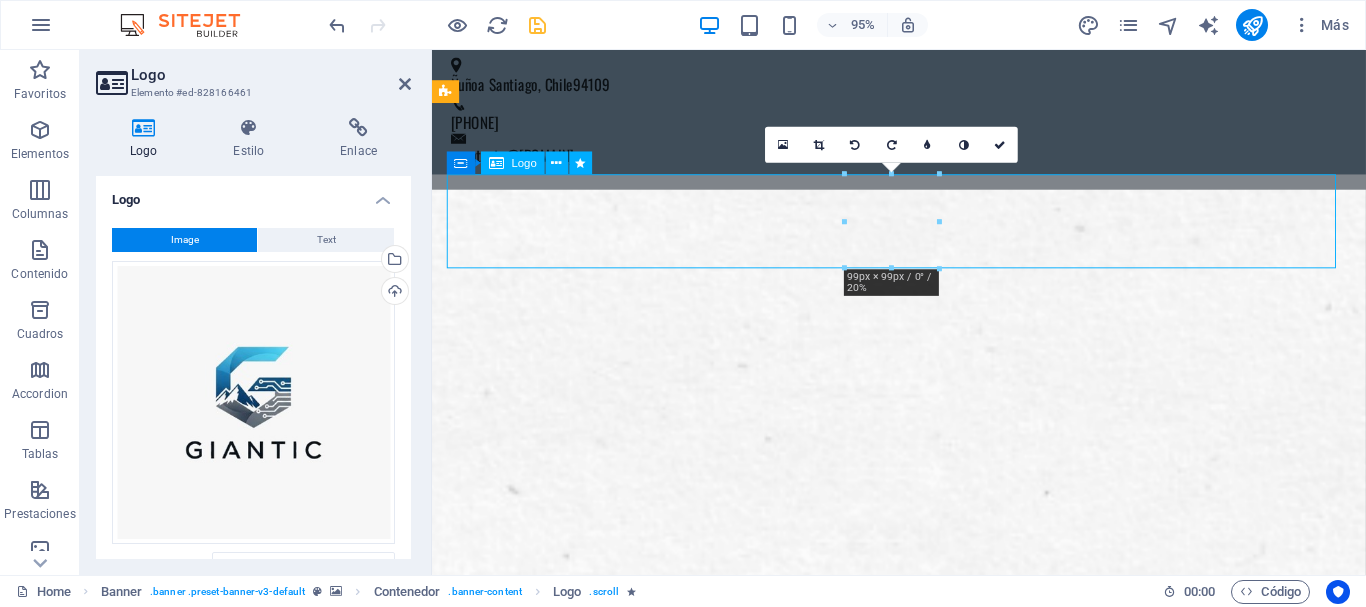 drag, startPoint x: 946, startPoint y: 228, endPoint x: 511, endPoint y: 218, distance: 435.11493 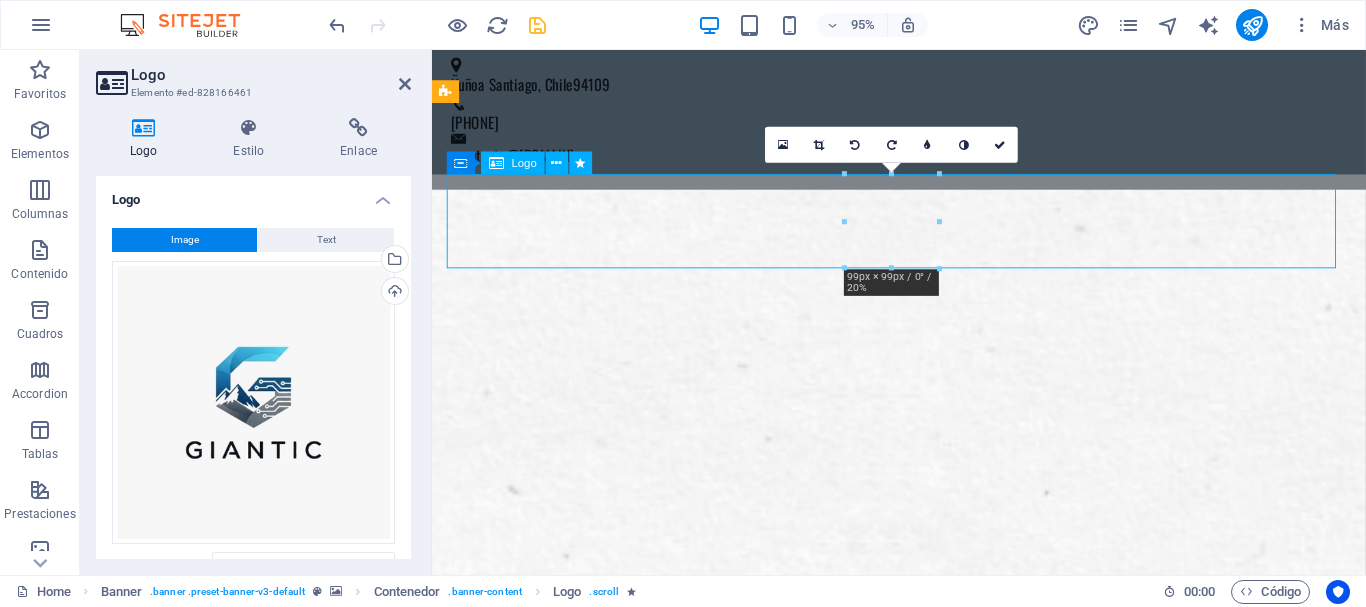 drag, startPoint x: 843, startPoint y: 197, endPoint x: 895, endPoint y: 220, distance: 56.859474 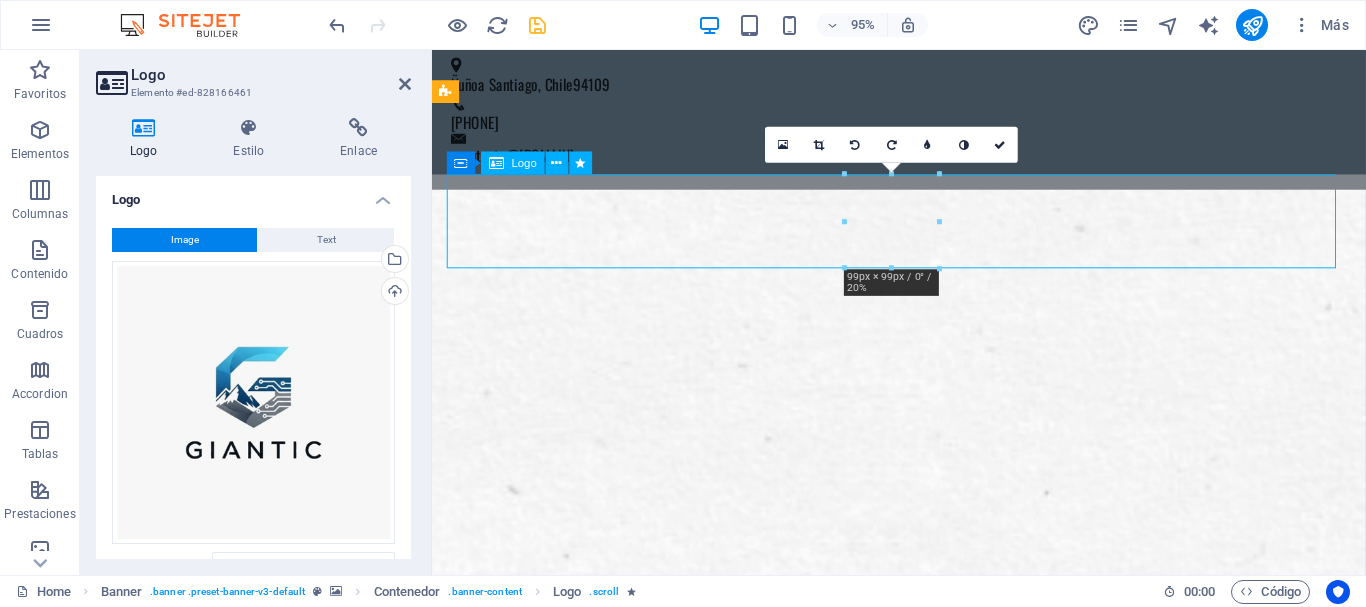 drag, startPoint x: 896, startPoint y: 220, endPoint x: 567, endPoint y: 218, distance: 329.00607 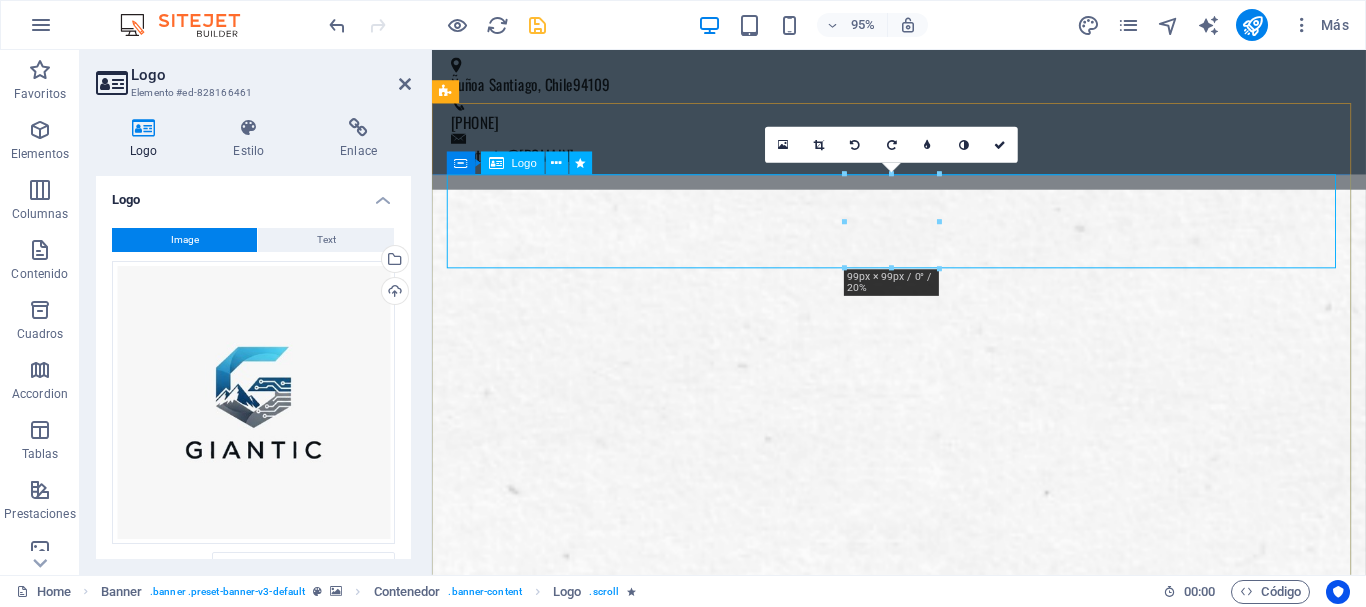 click at bounding box center [924, 1539] 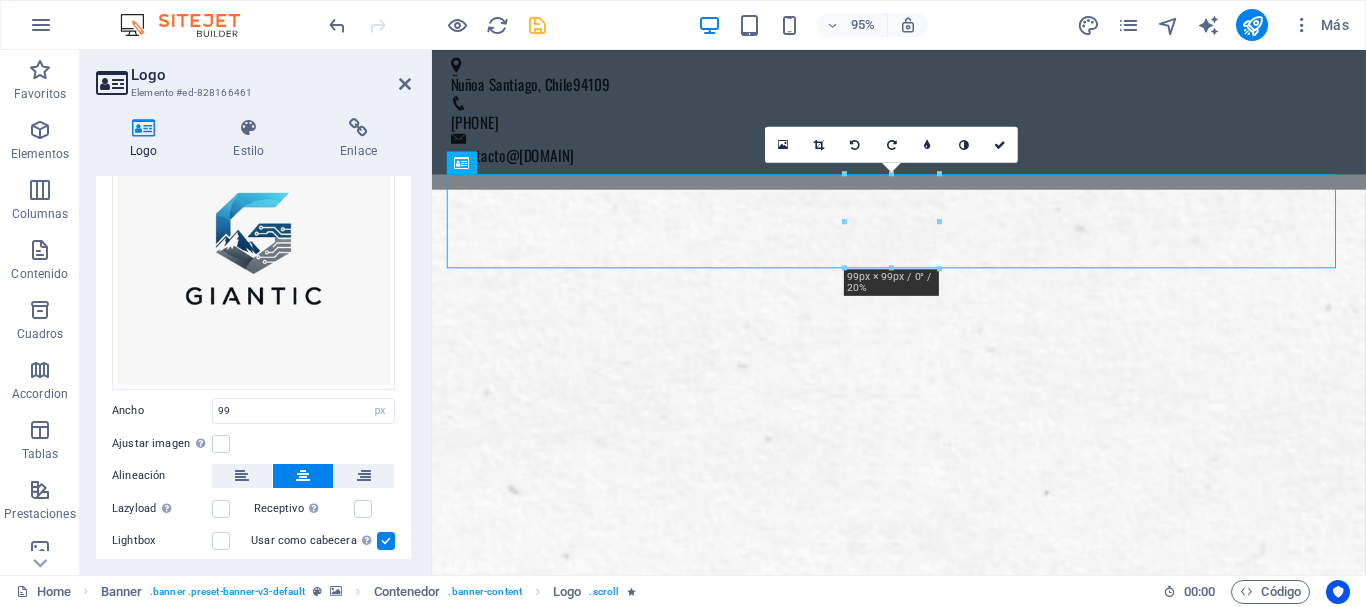 scroll, scrollTop: 186, scrollLeft: 0, axis: vertical 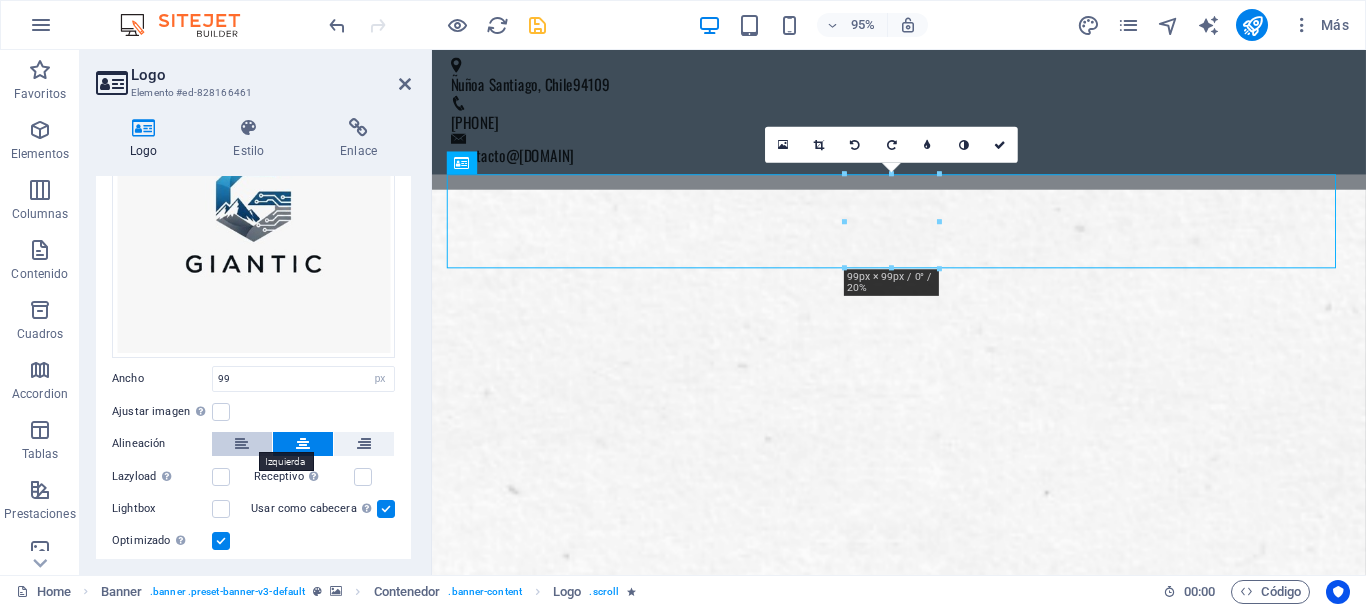 click at bounding box center [242, 444] 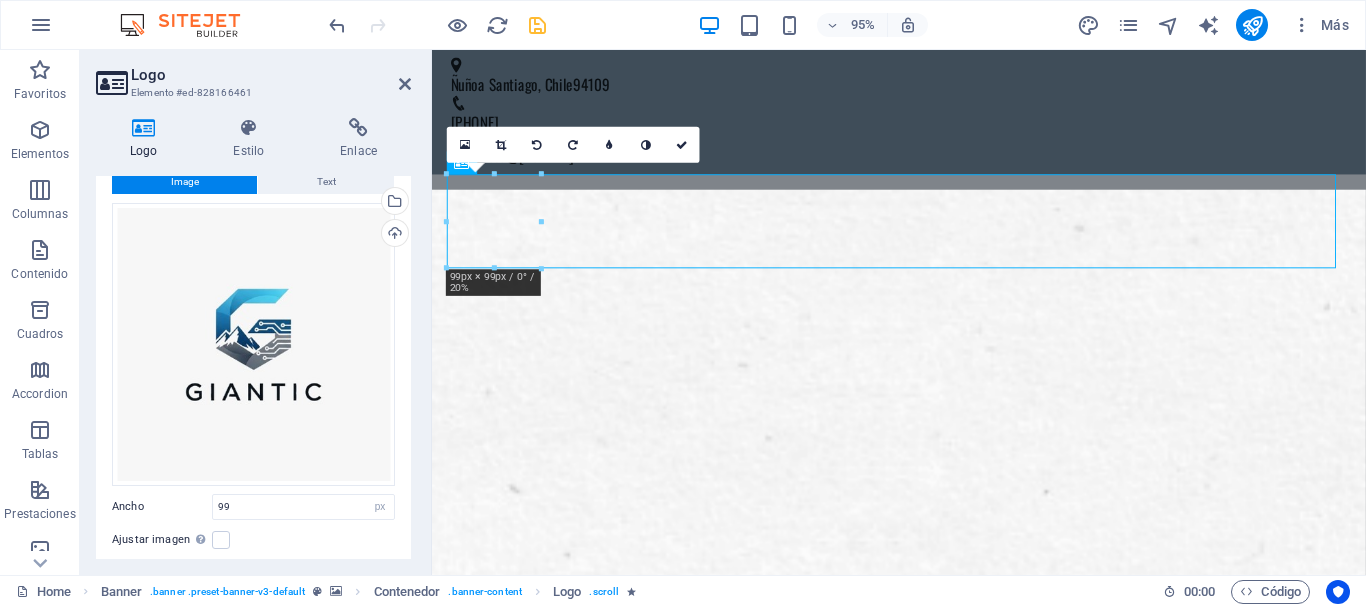 scroll, scrollTop: 0, scrollLeft: 0, axis: both 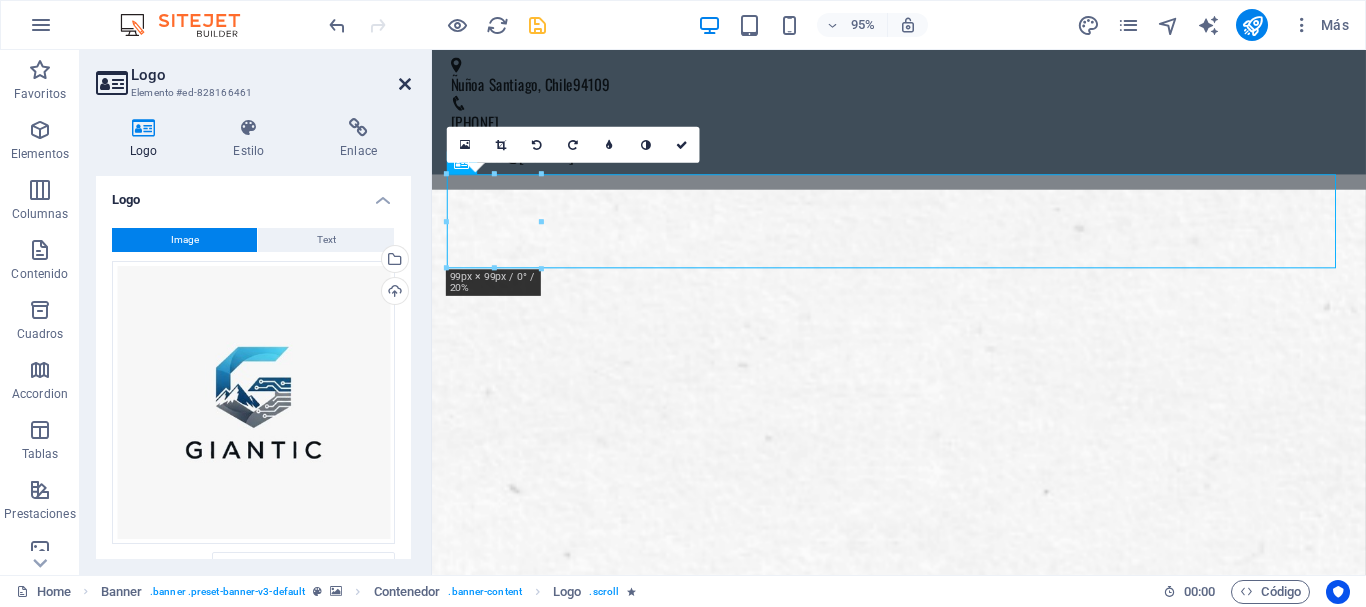 drag, startPoint x: 403, startPoint y: 83, endPoint x: 323, endPoint y: 34, distance: 93.813644 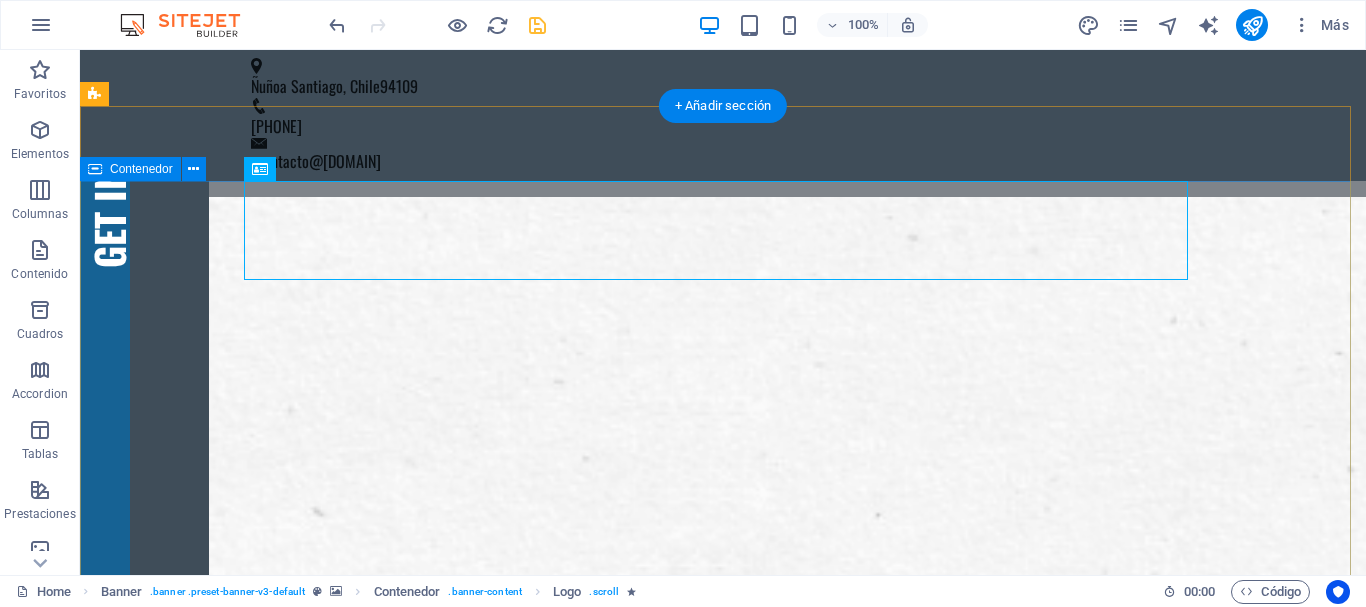 click on "Suelta el contenido aquí o  Añadir elementos  Pegar portapapeles WE PRINT CMYK . WE PRINT YOUR WORK . WE PRINT YOUR ART . What do you want to print today?" at bounding box center (723, 2813) 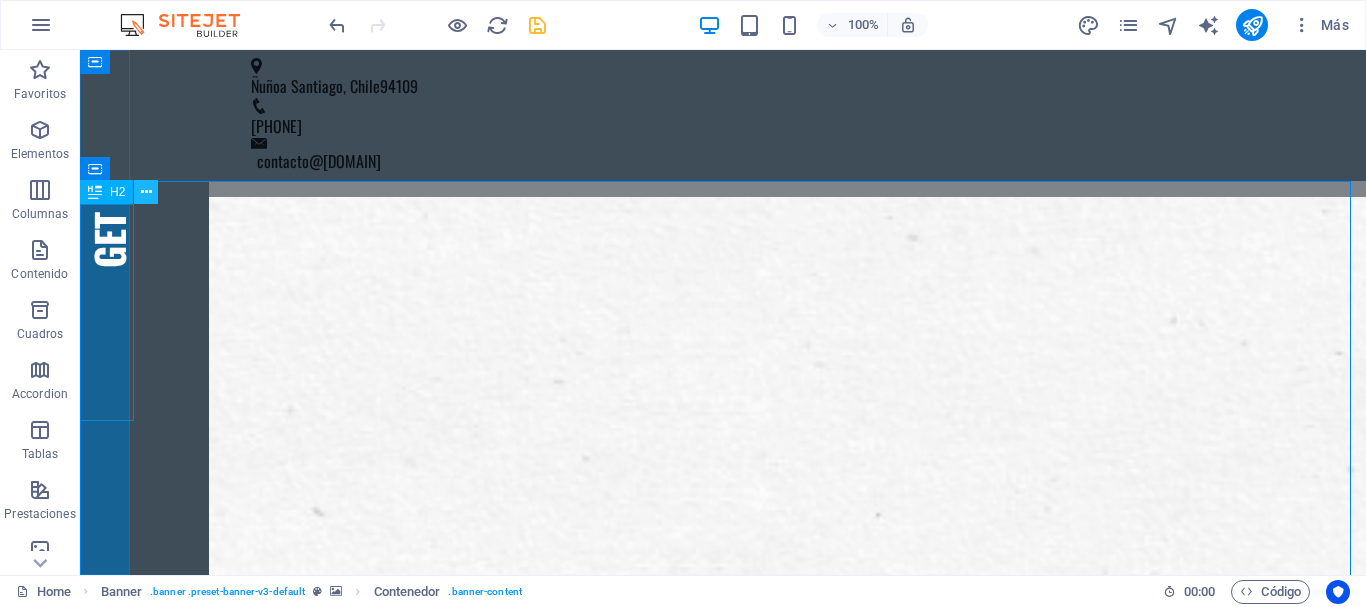 click at bounding box center [146, 192] 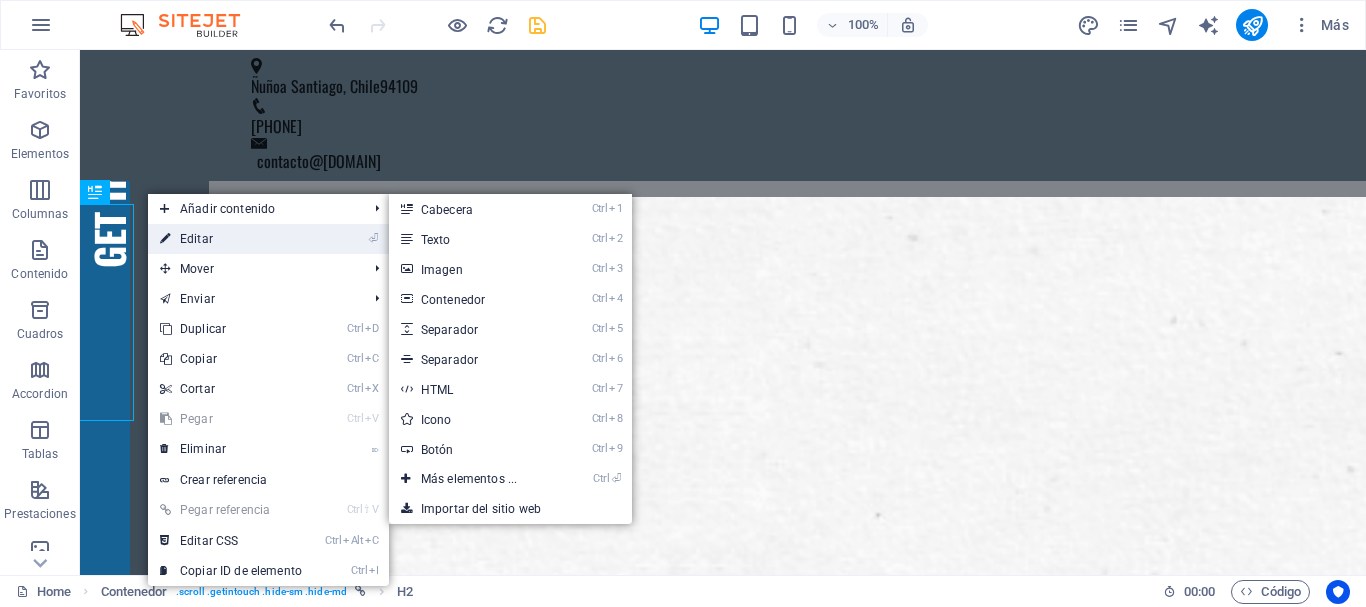 click on "⏎  Editar" at bounding box center (231, 239) 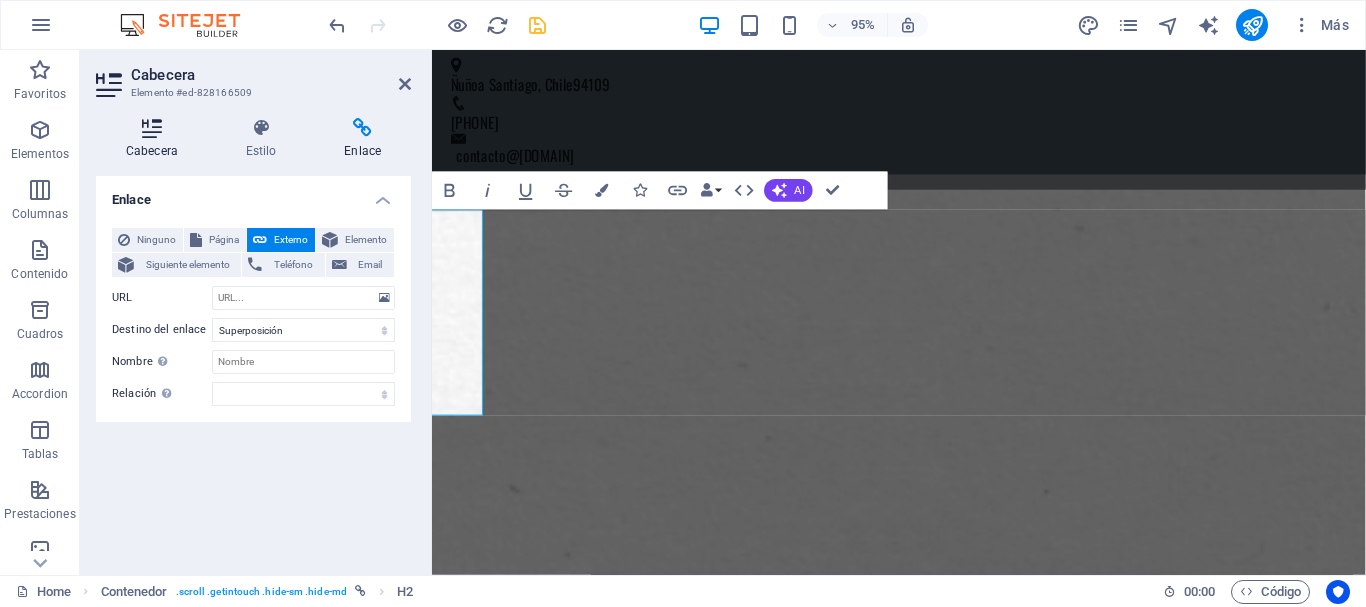 click at bounding box center [152, 128] 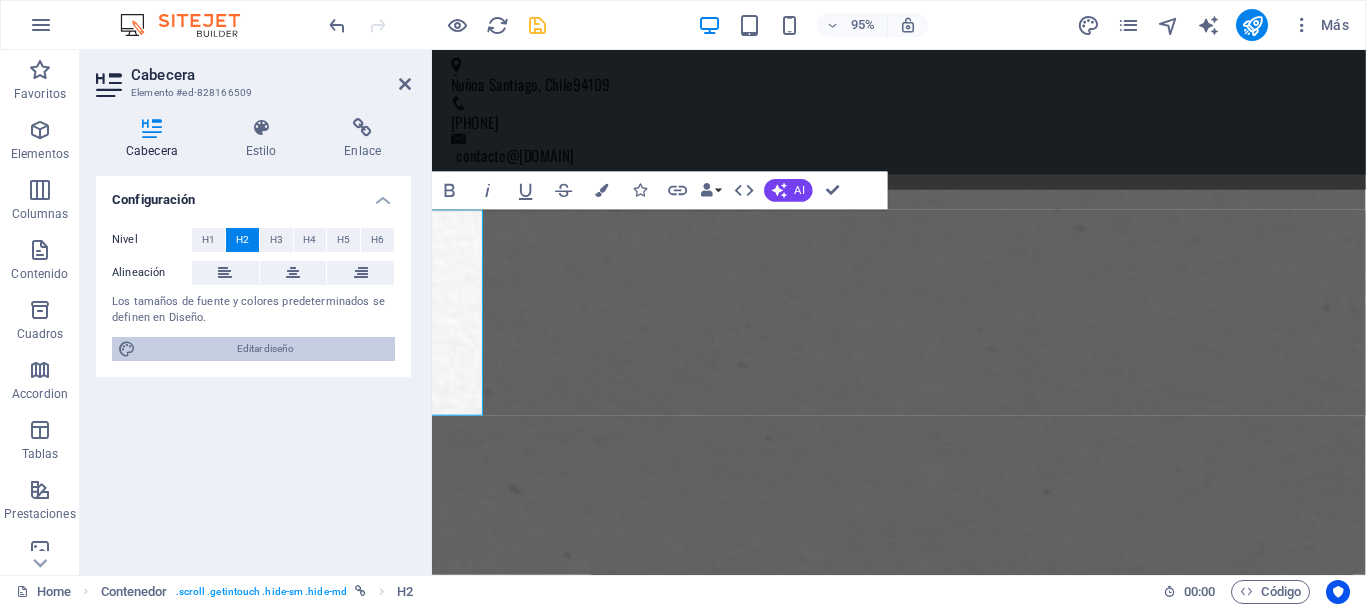 click on "Editar diseño" at bounding box center (265, 349) 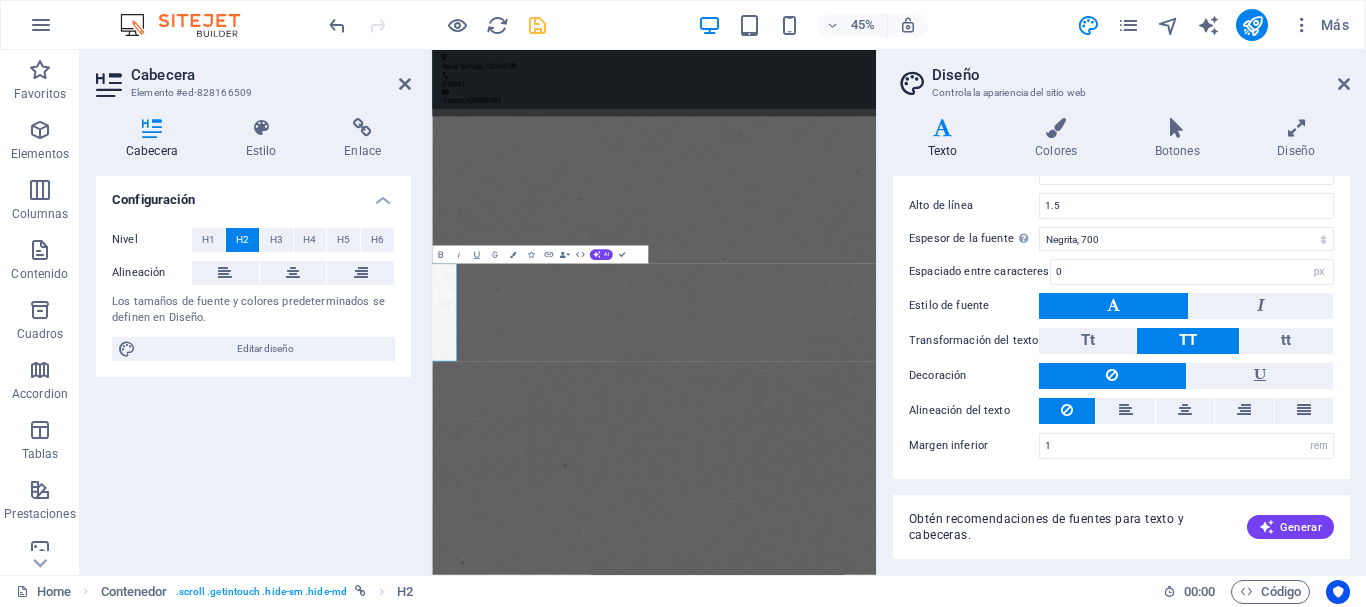 scroll, scrollTop: 0, scrollLeft: 0, axis: both 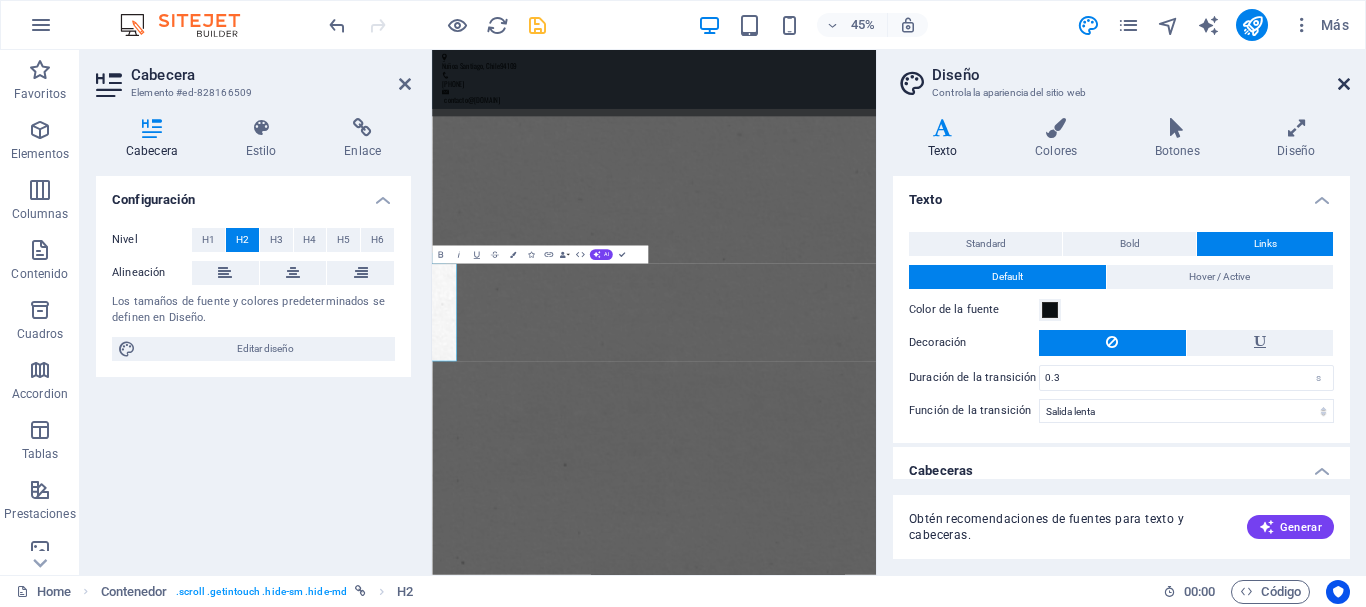 drag, startPoint x: 1340, startPoint y: 88, endPoint x: 955, endPoint y: 37, distance: 388.36322 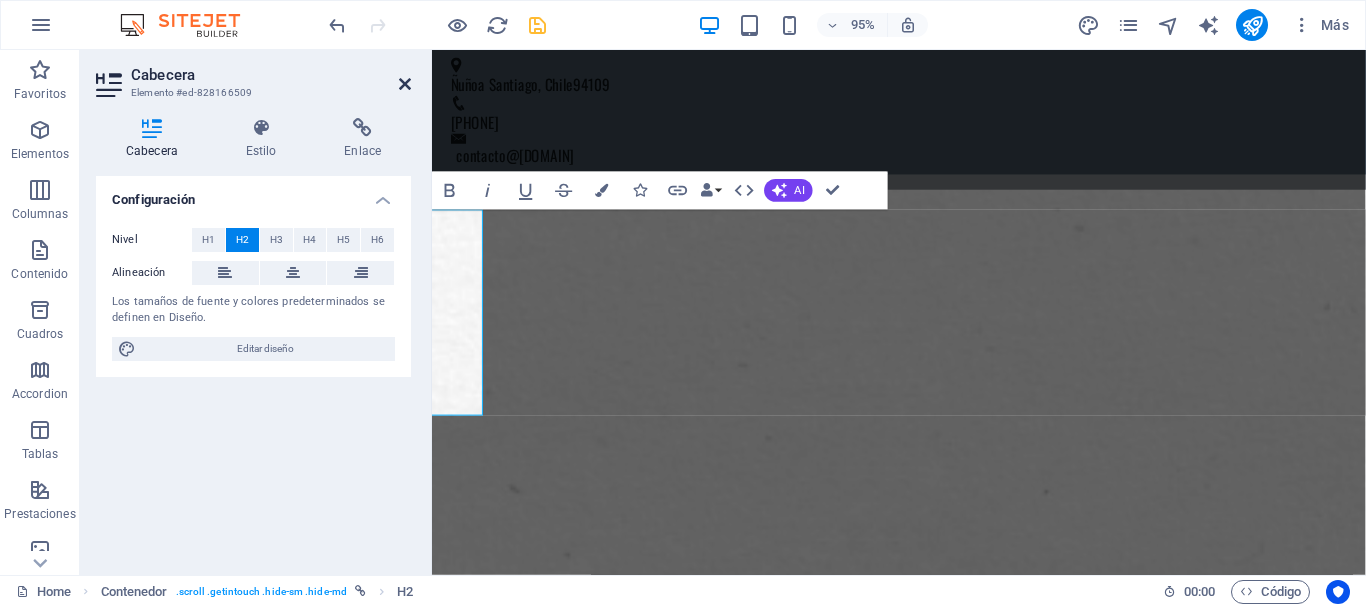 click at bounding box center (405, 84) 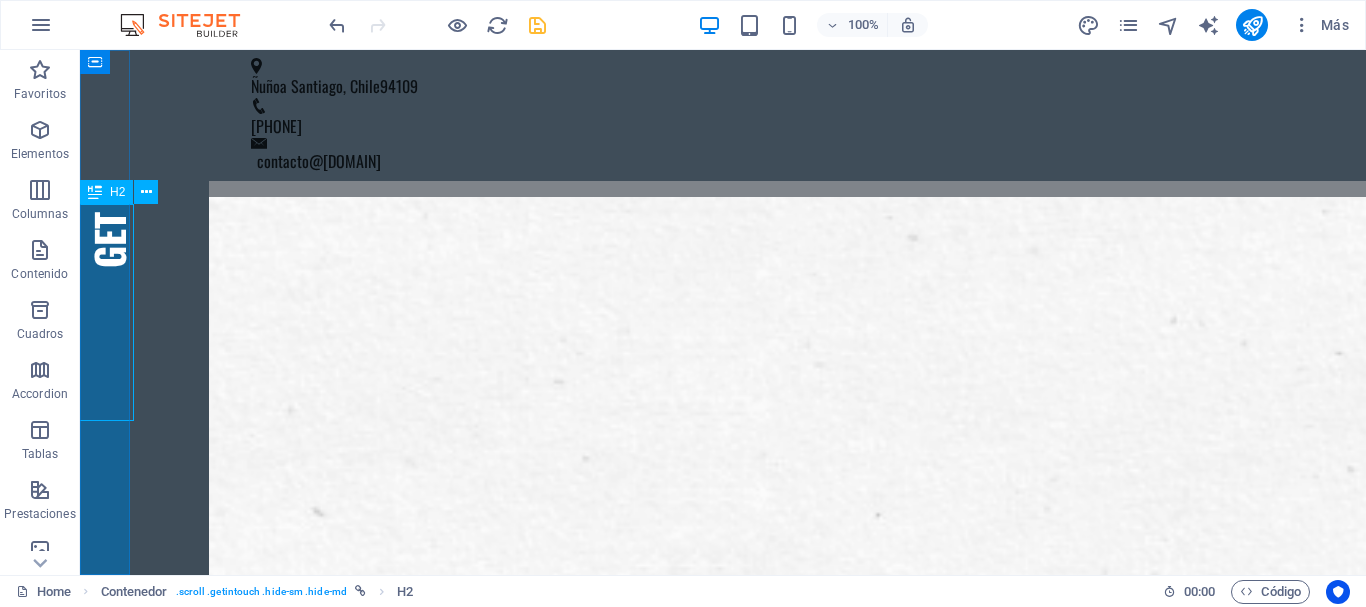 click at bounding box center (95, 192) 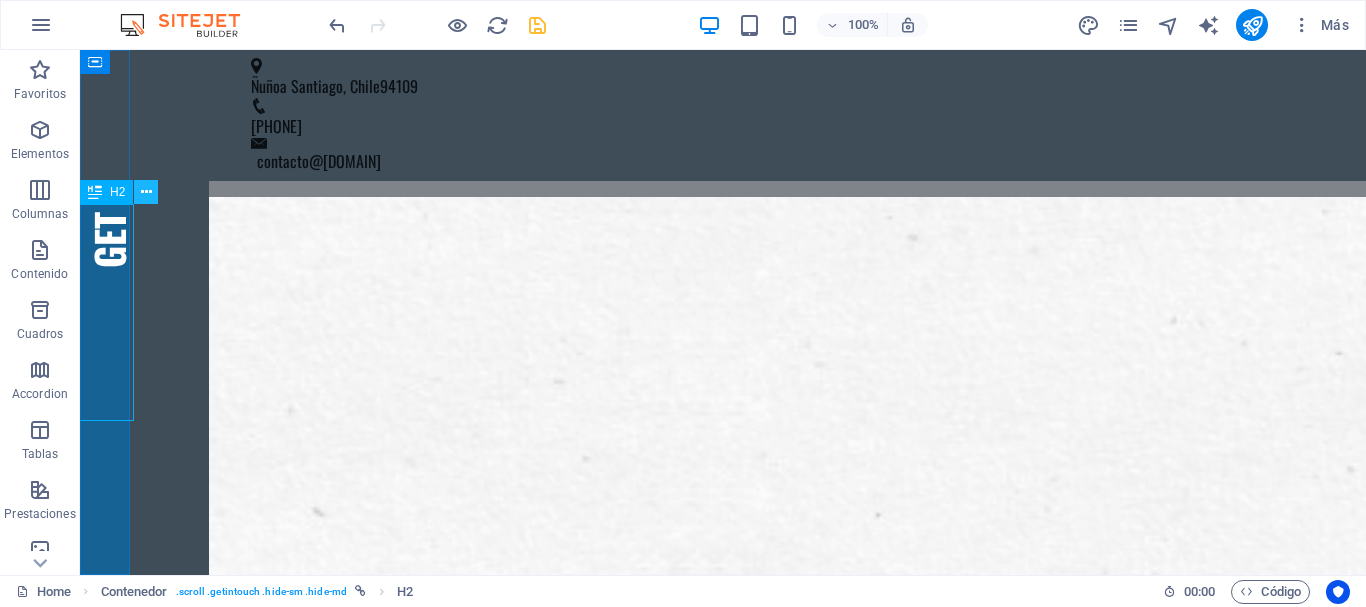click at bounding box center (146, 192) 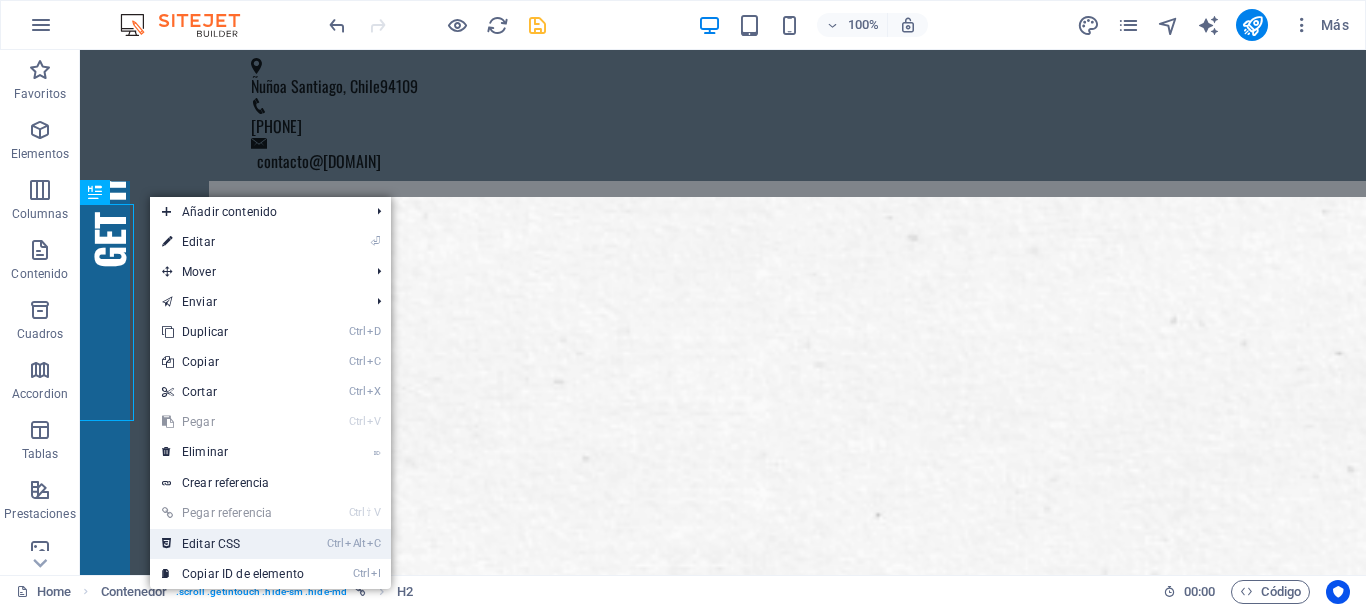 click on "Ctrl Alt C  Editar CSS" at bounding box center (233, 544) 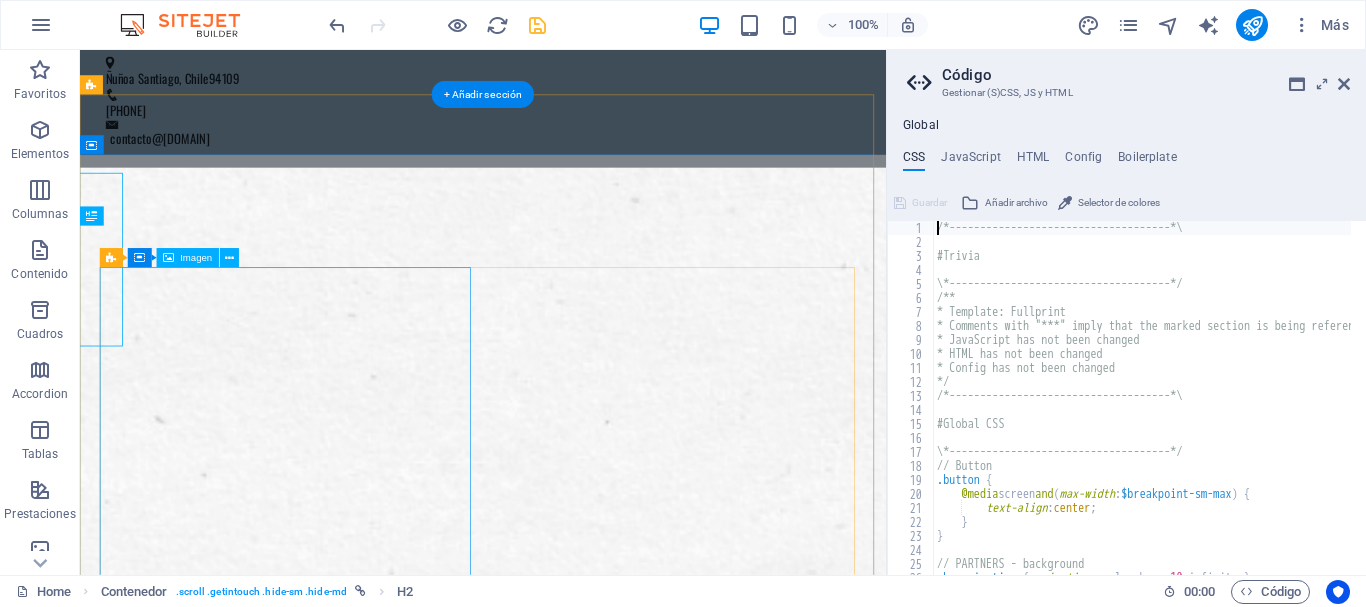 type on "position: relative;" 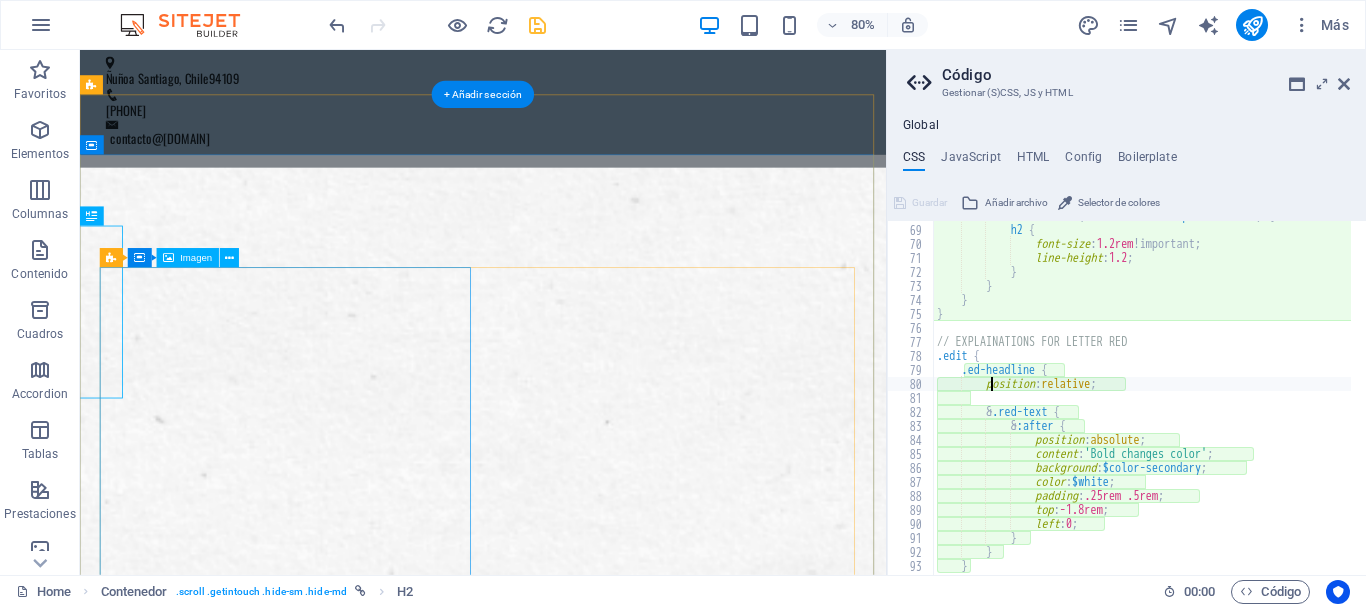 scroll, scrollTop: 951, scrollLeft: 0, axis: vertical 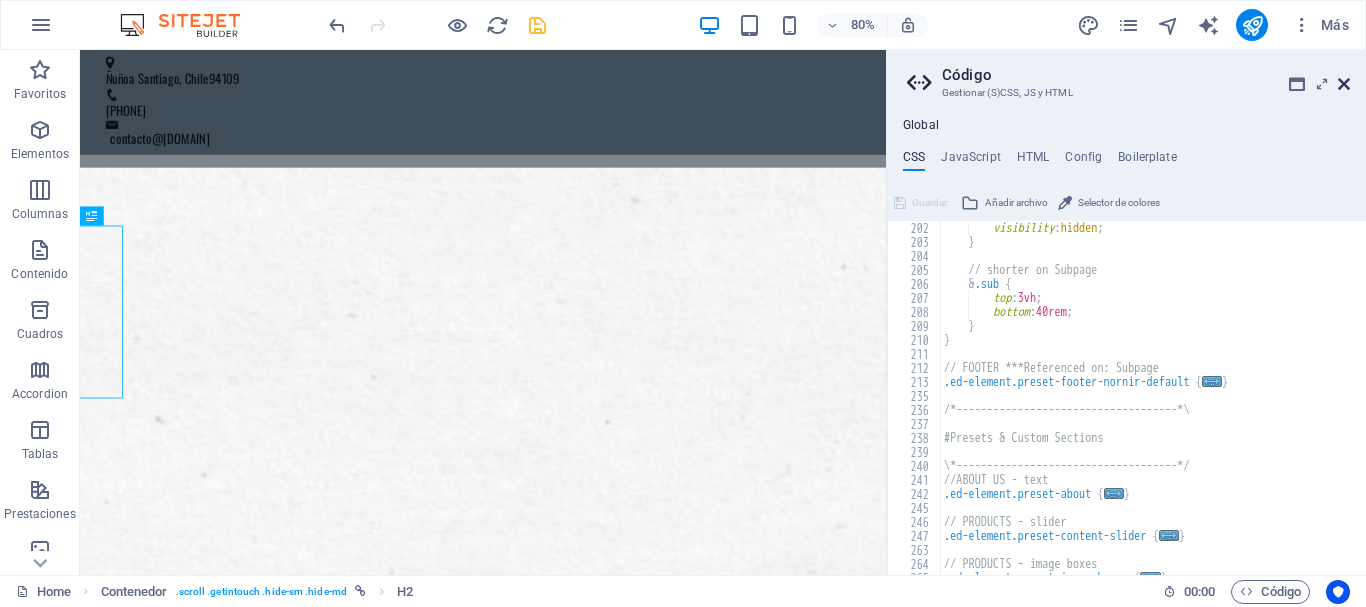 click at bounding box center [1344, 84] 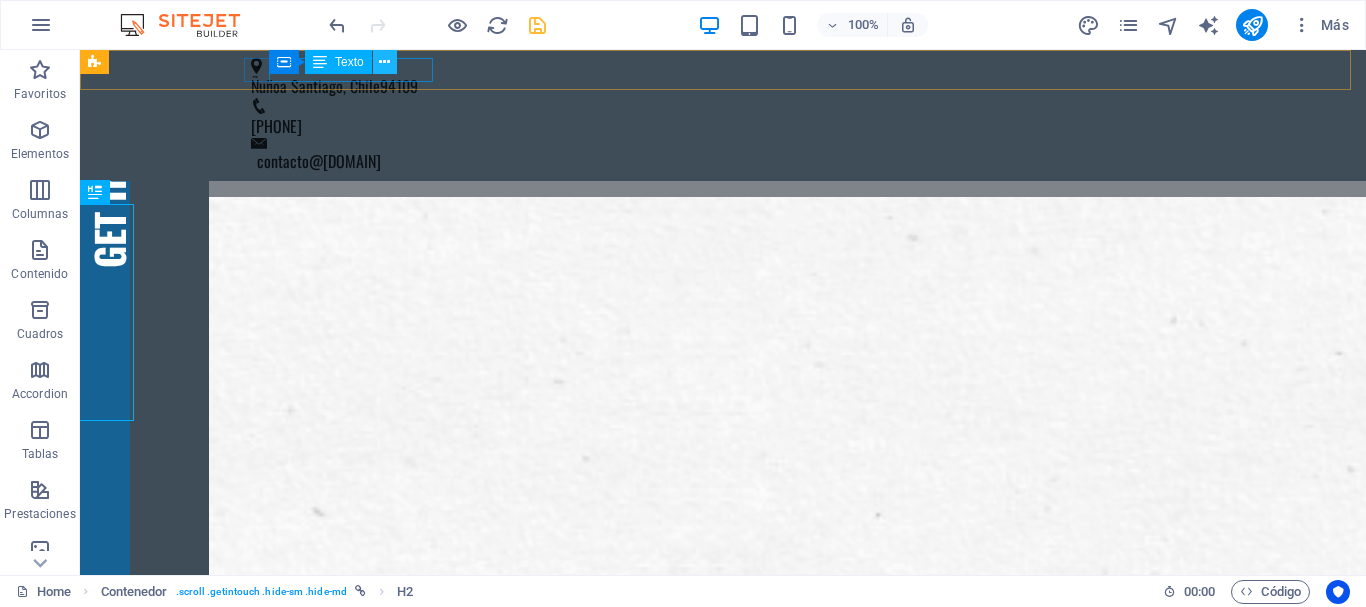 click at bounding box center (384, 62) 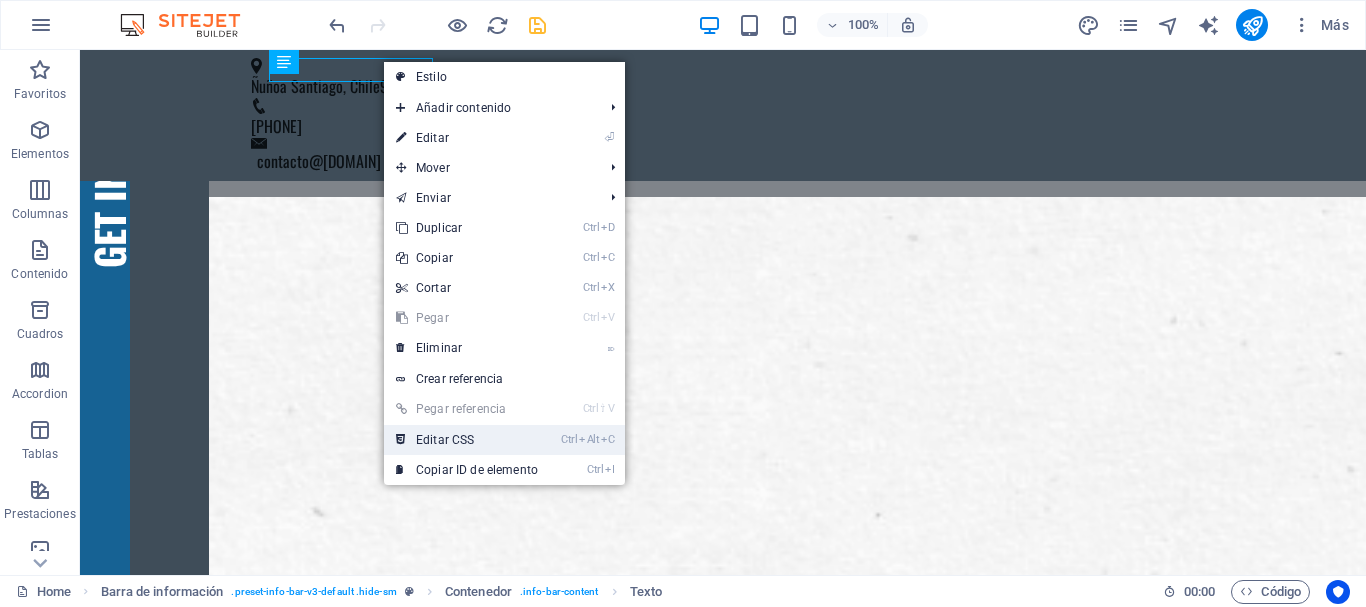 click on "Ctrl Alt C  Editar CSS" at bounding box center (467, 440) 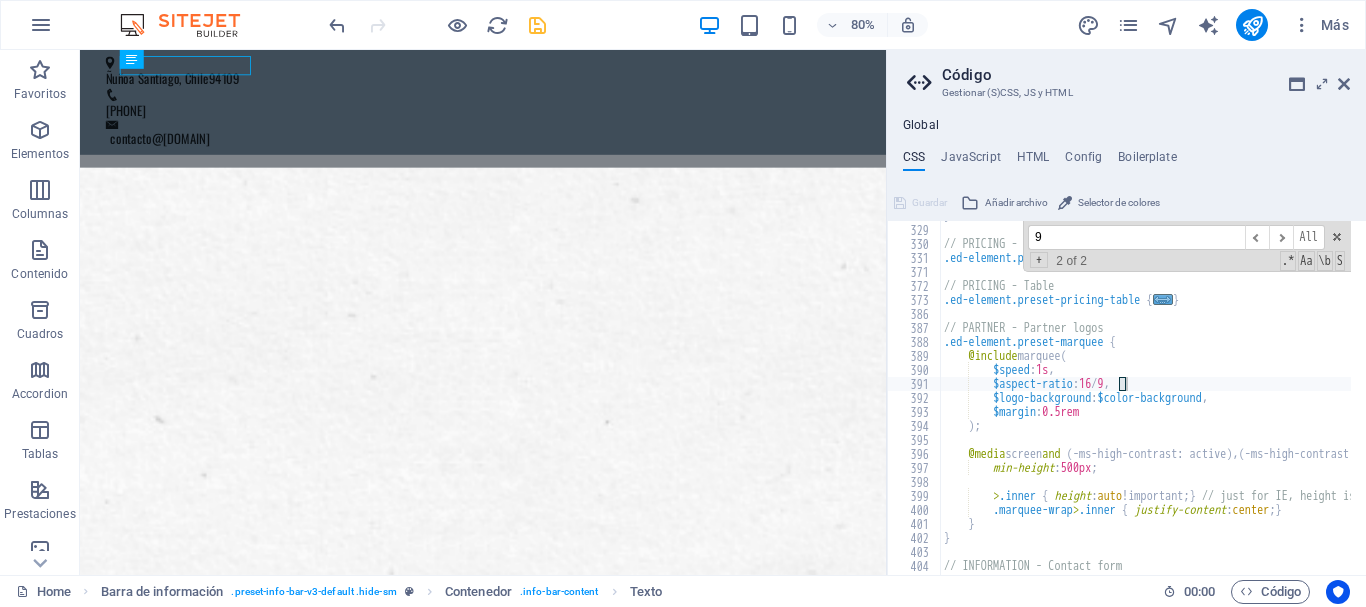 scroll, scrollTop: 2771, scrollLeft: 0, axis: vertical 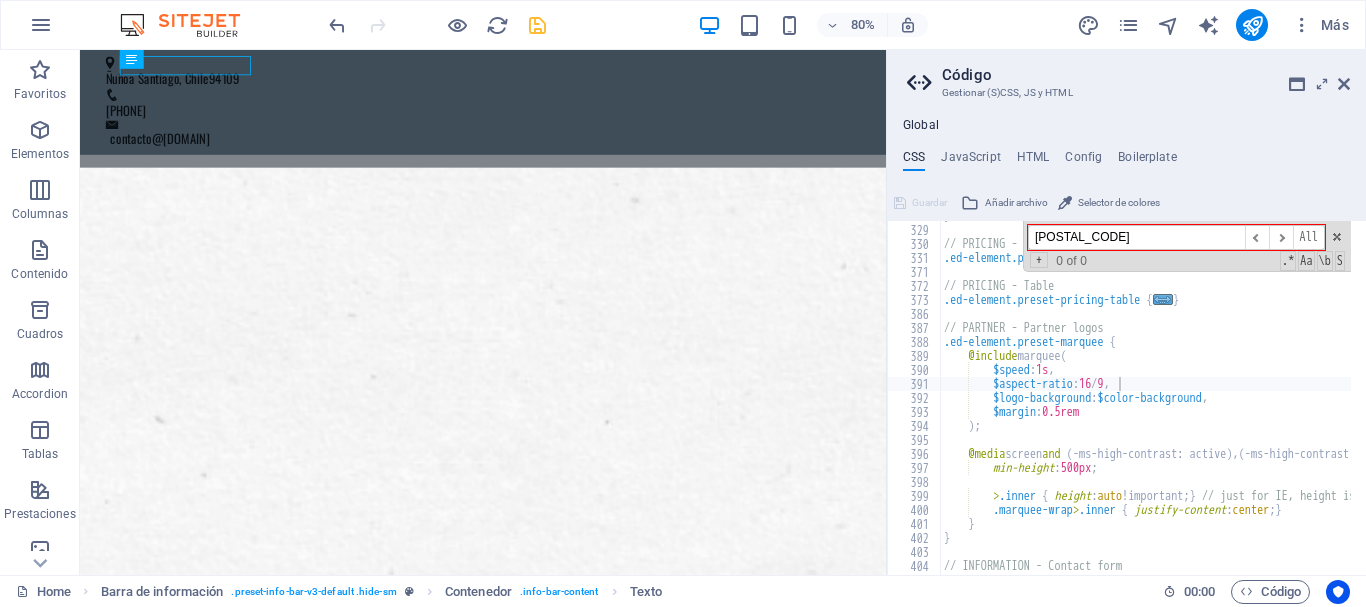 type on "[POSTAL_CODE]" 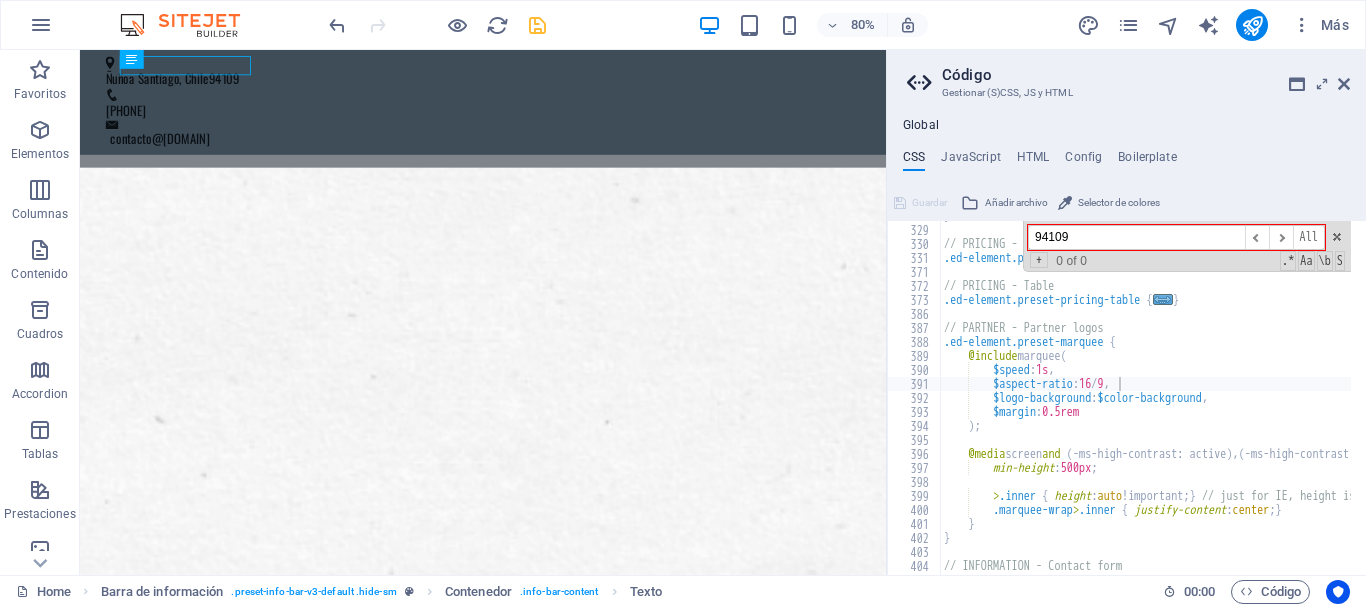 type on "$aspect-ratio: 16/9," 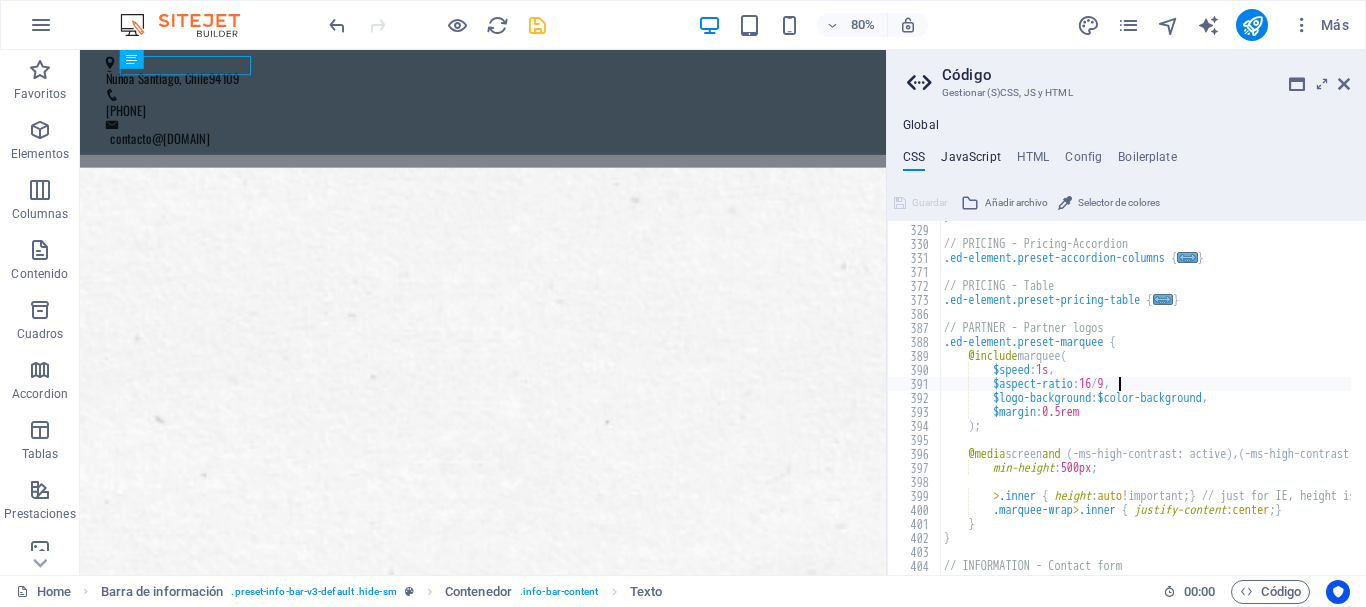 click on "JavaScript" at bounding box center [970, 161] 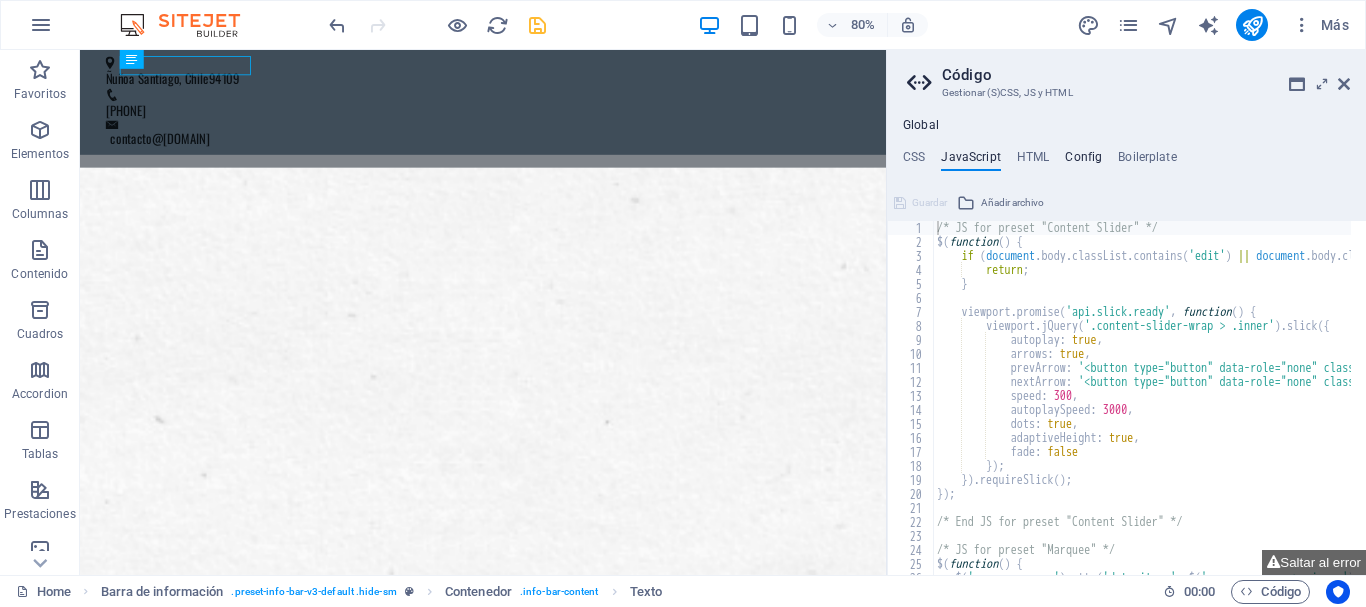 click on "Config" at bounding box center (1083, 161) 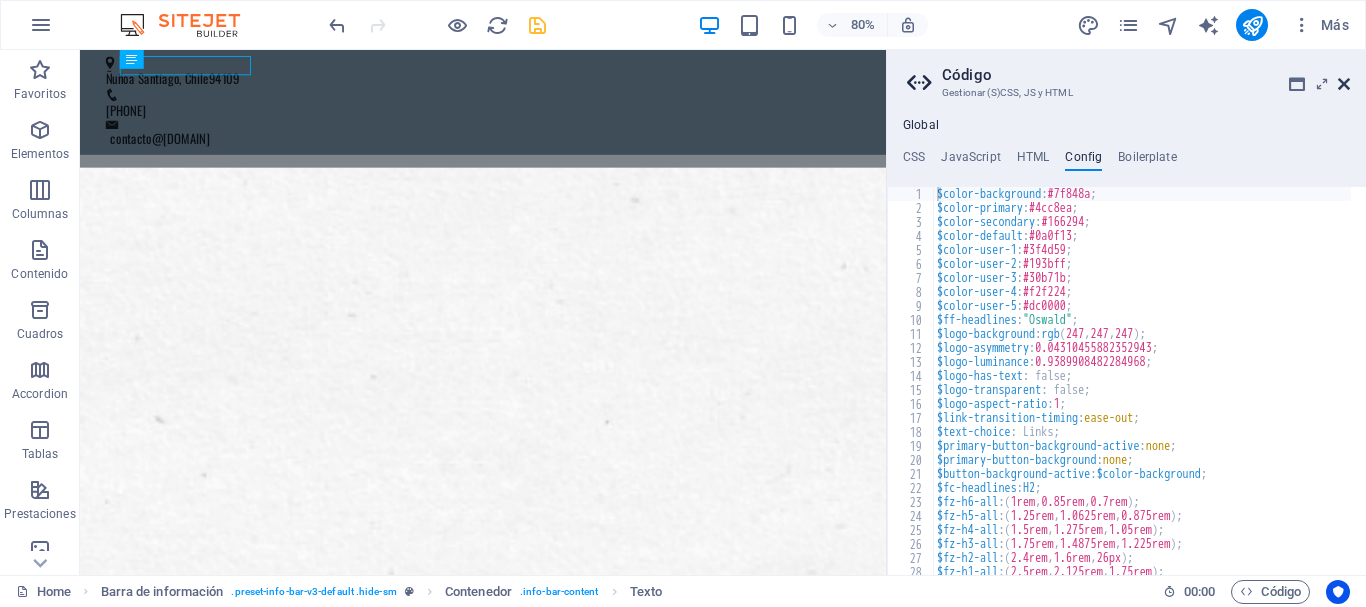 click at bounding box center [1344, 84] 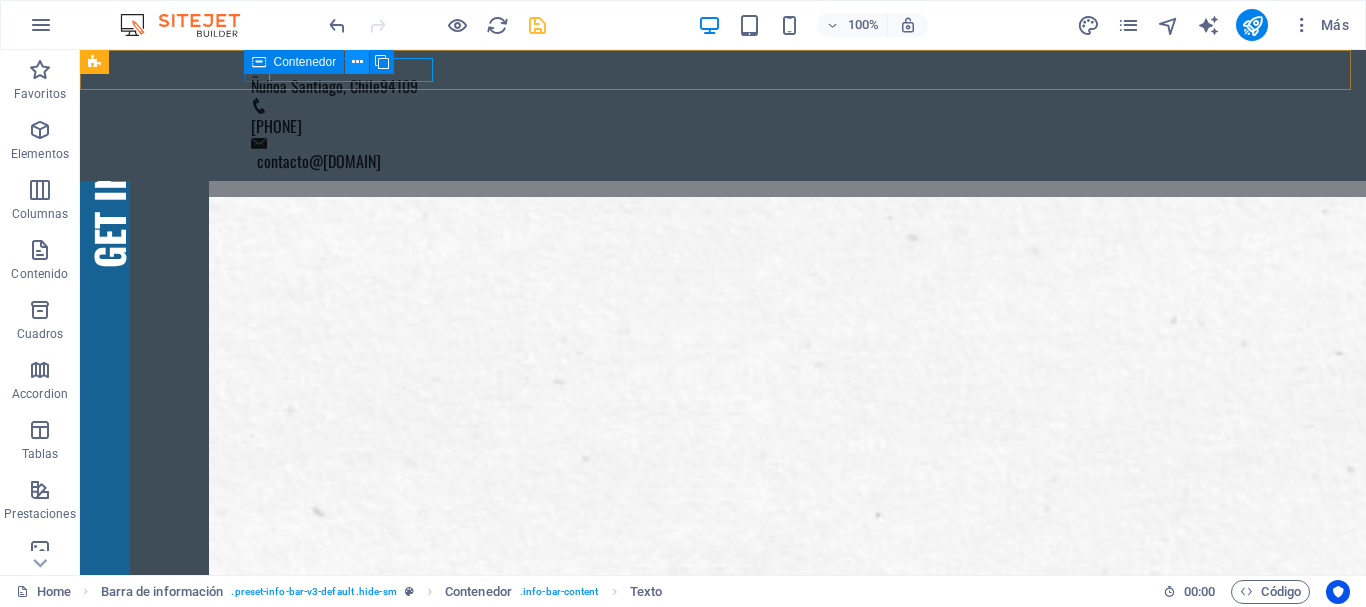 click at bounding box center (357, 62) 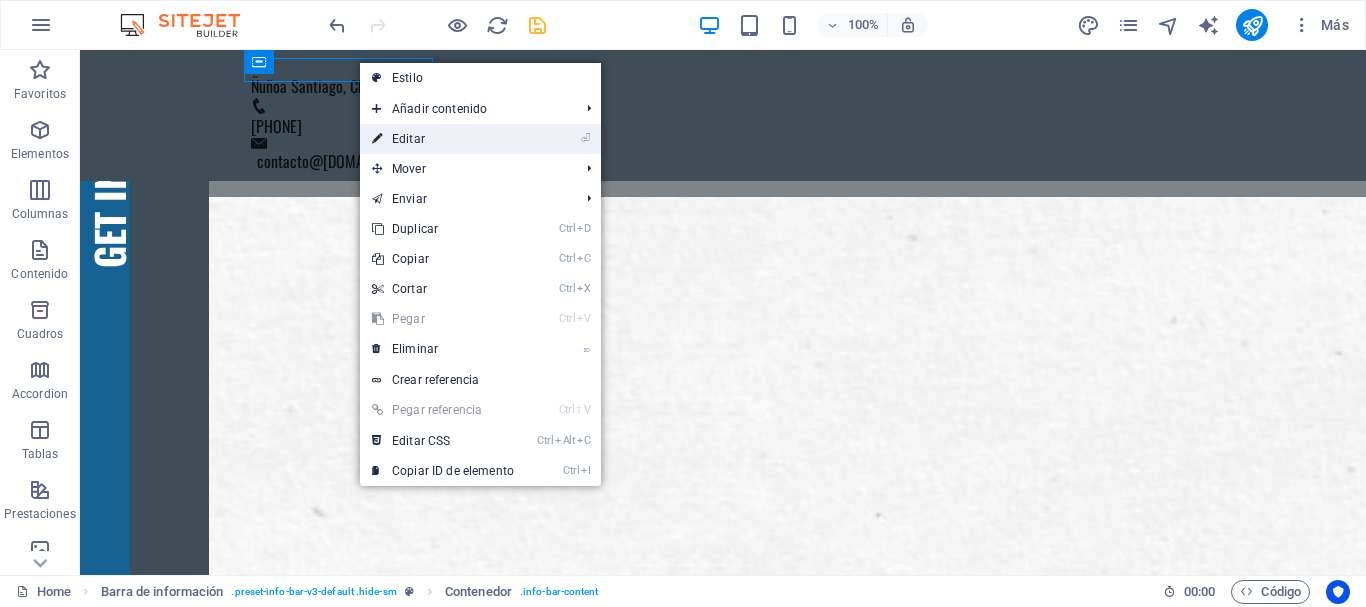 click on "⏎  Editar" at bounding box center [443, 139] 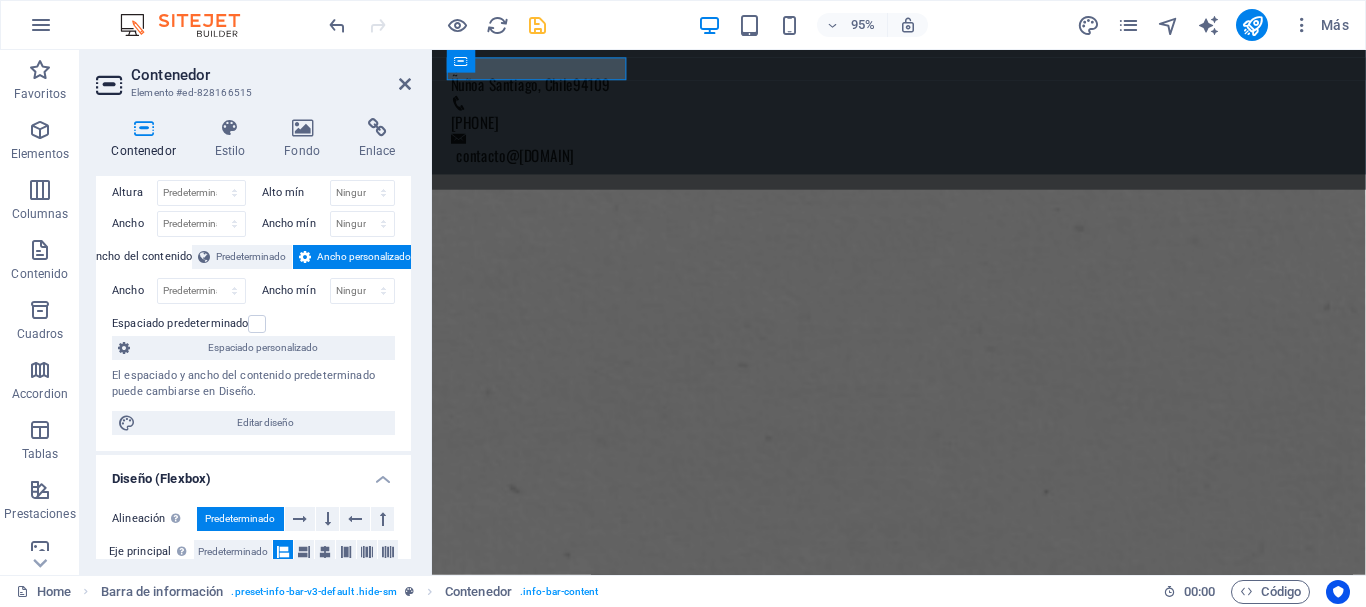 scroll, scrollTop: 0, scrollLeft: 0, axis: both 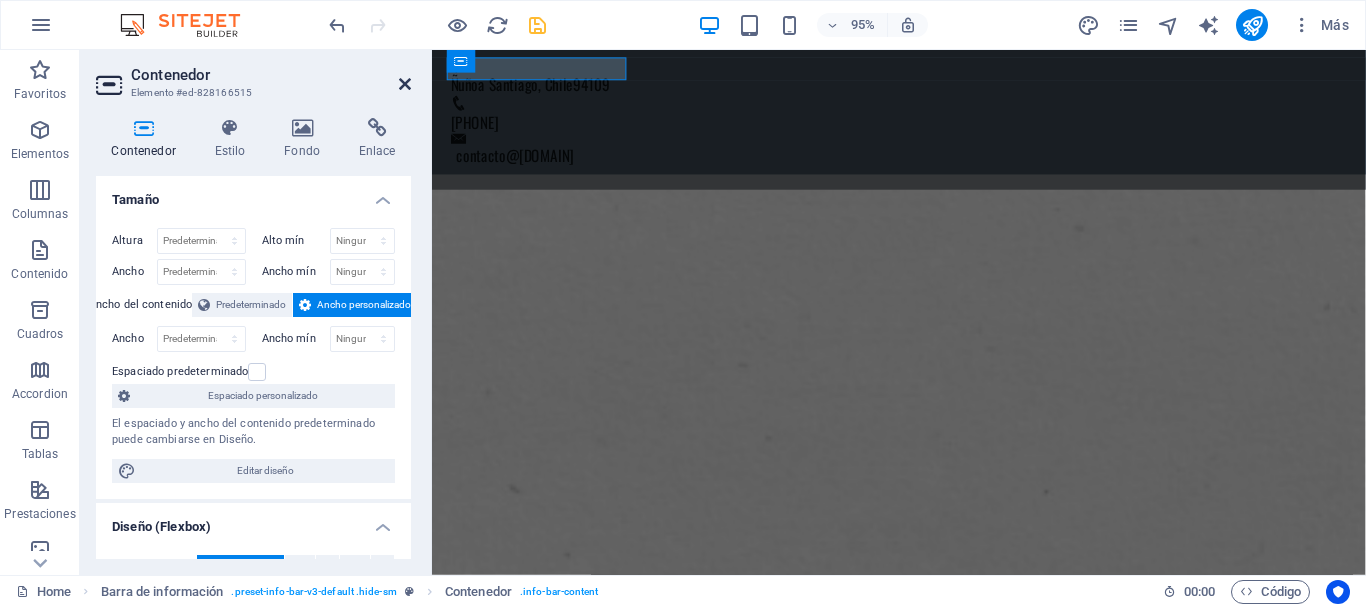 drag, startPoint x: 410, startPoint y: 80, endPoint x: 327, endPoint y: 44, distance: 90.47099 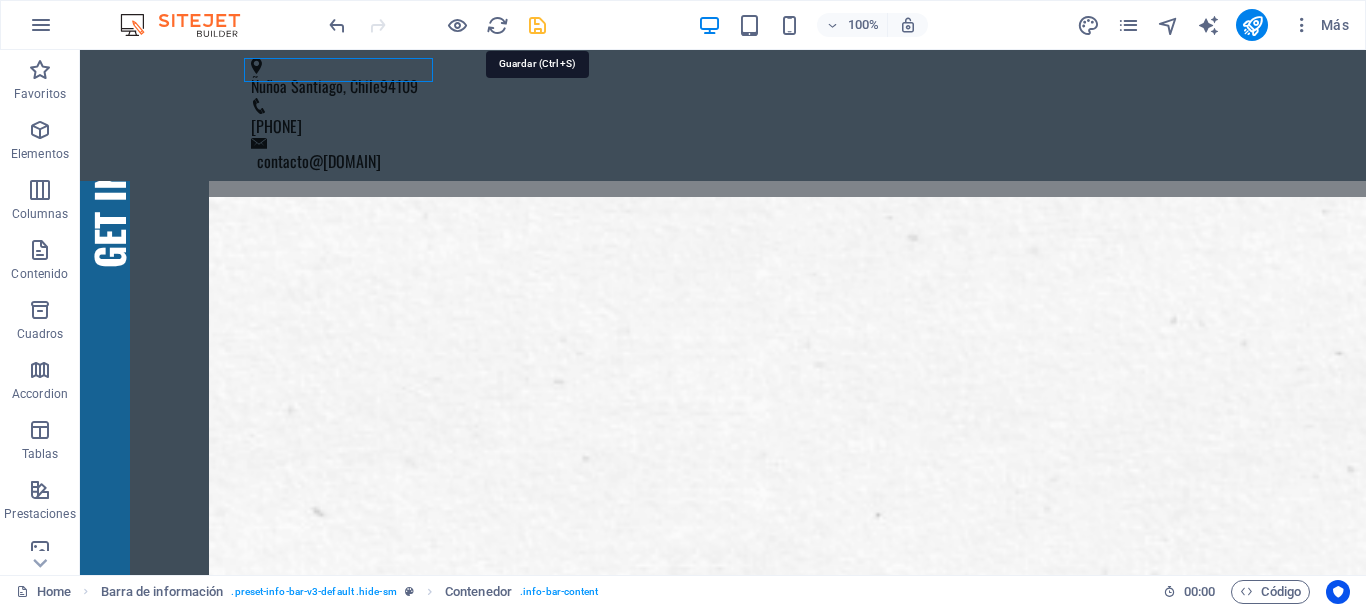 click at bounding box center (537, 25) 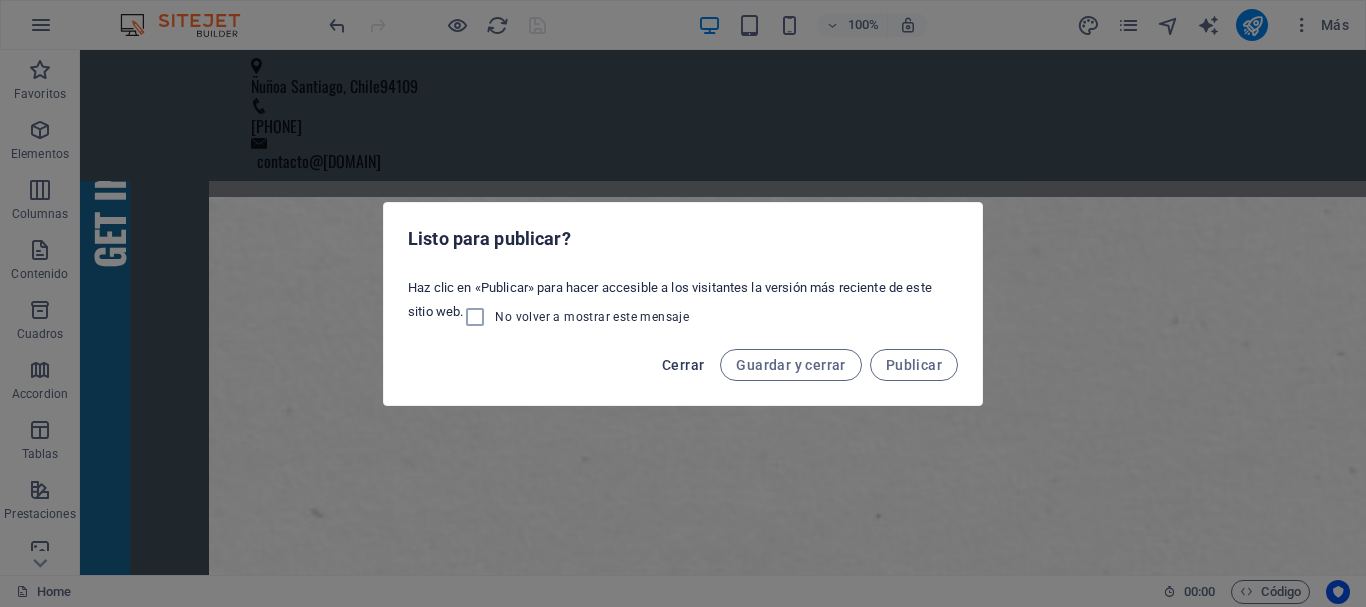 click on "Cerrar" at bounding box center (683, 365) 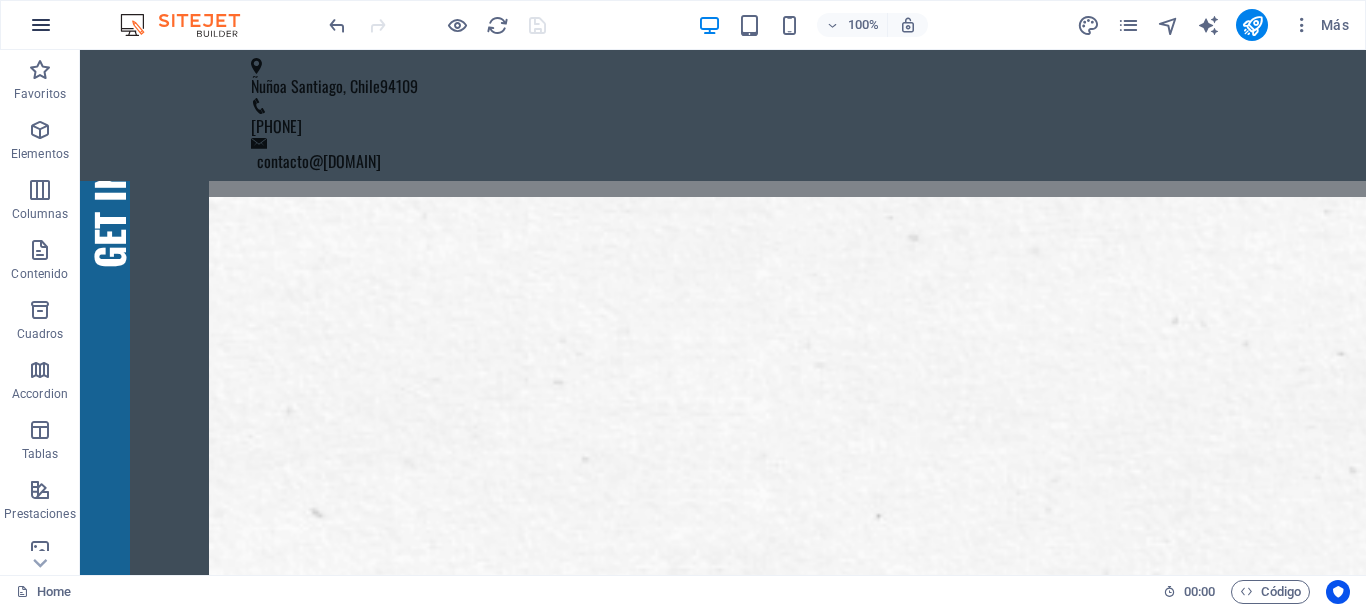 click at bounding box center [41, 25] 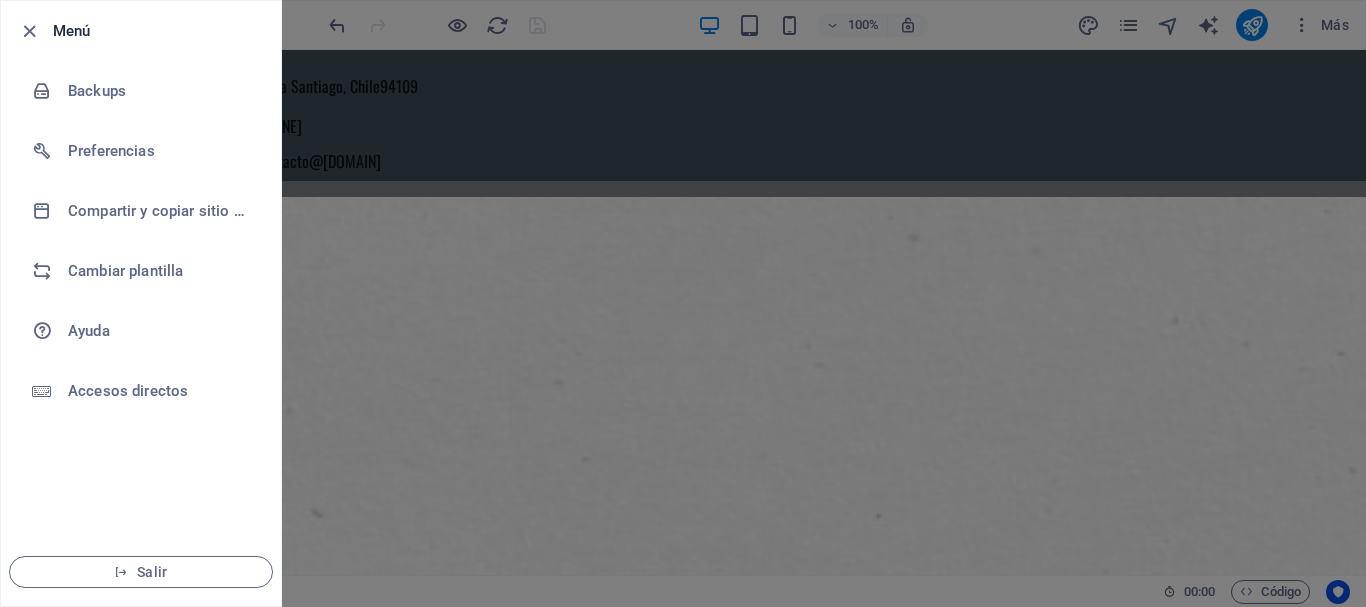 click at bounding box center (683, 303) 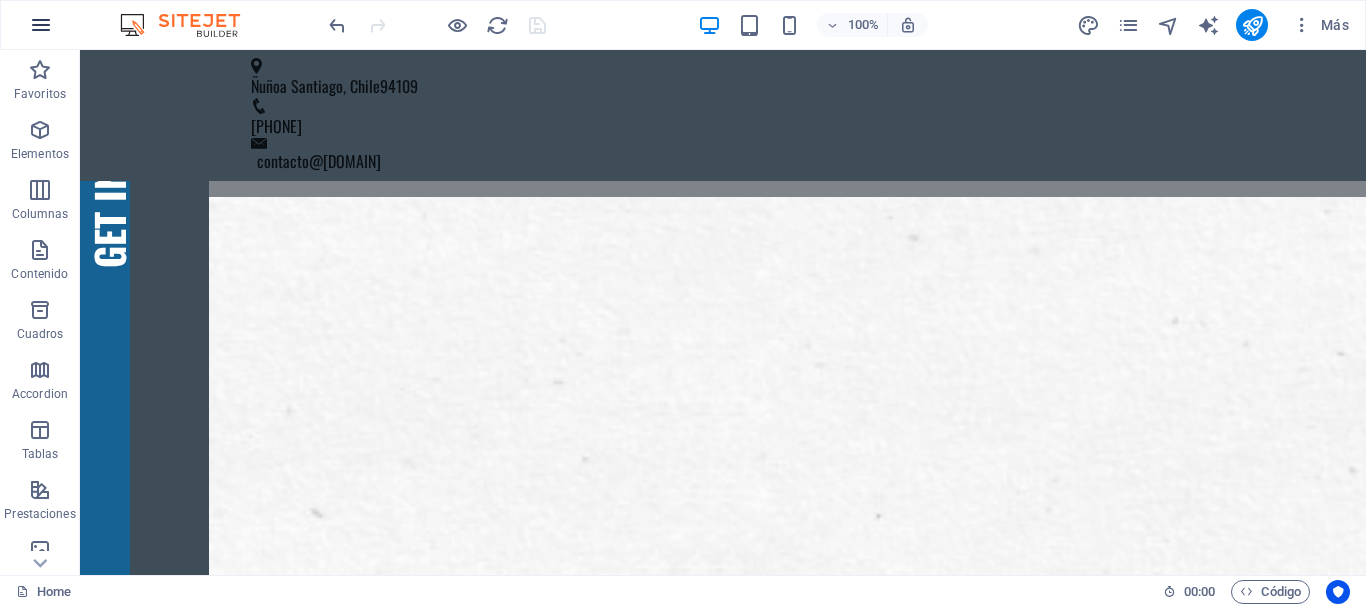 click at bounding box center [41, 25] 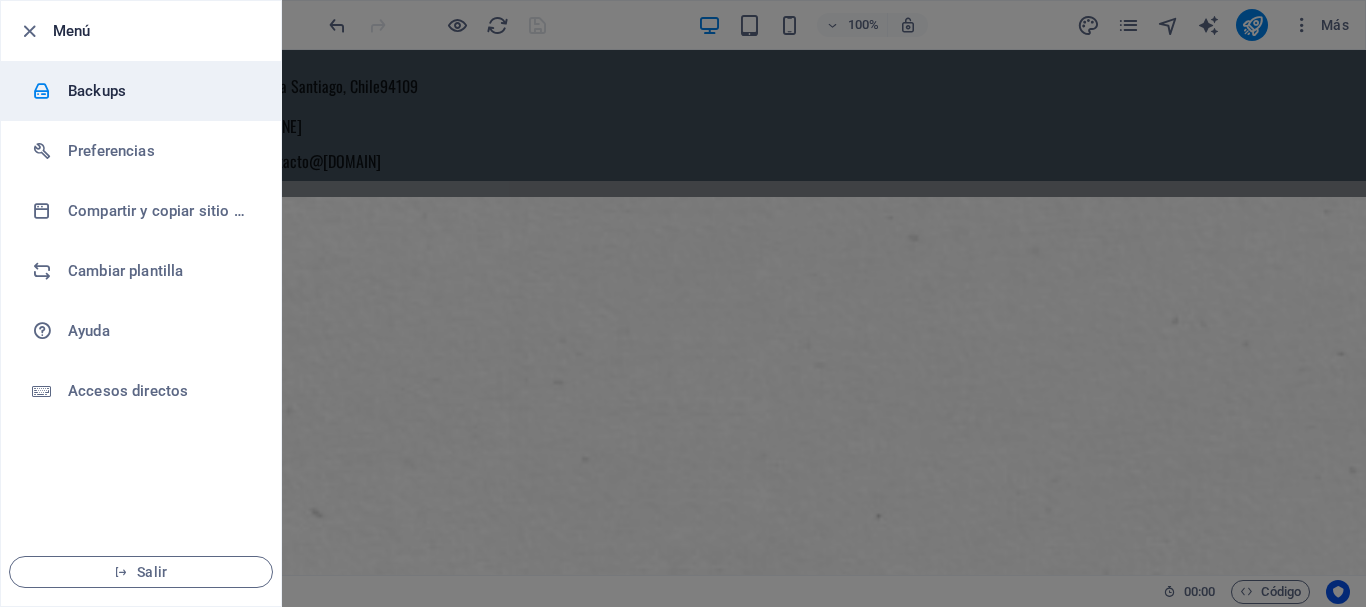 click on "Backups" at bounding box center (160, 91) 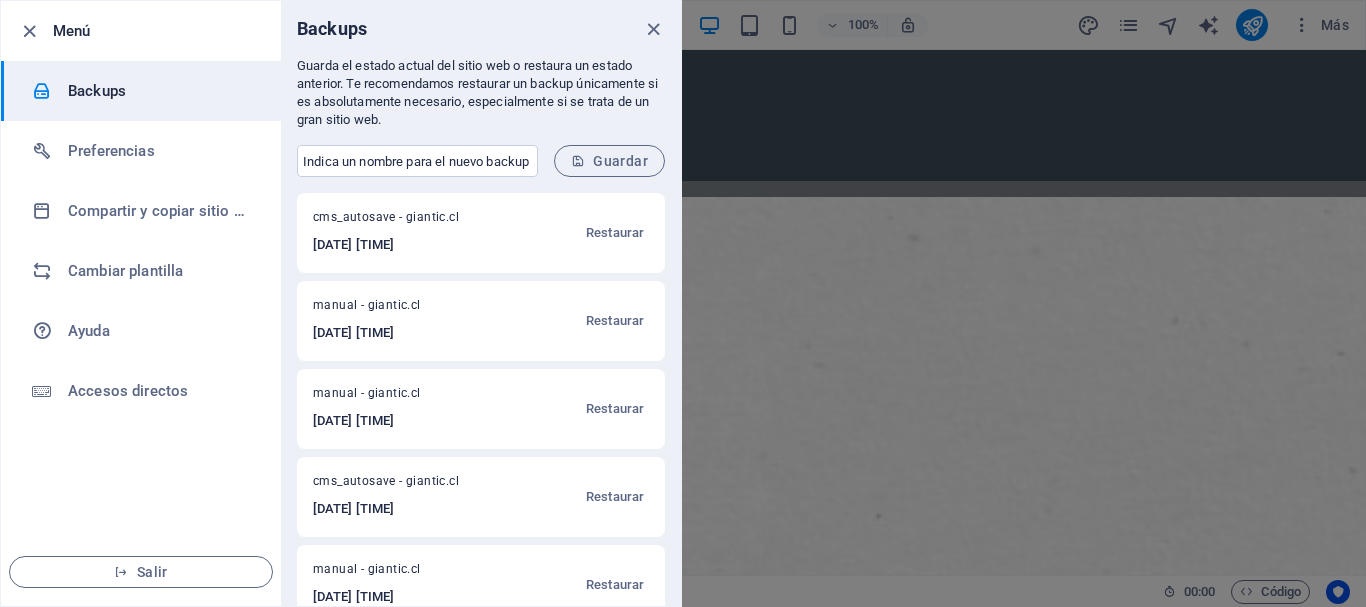 click on "Guardar" at bounding box center [609, 161] 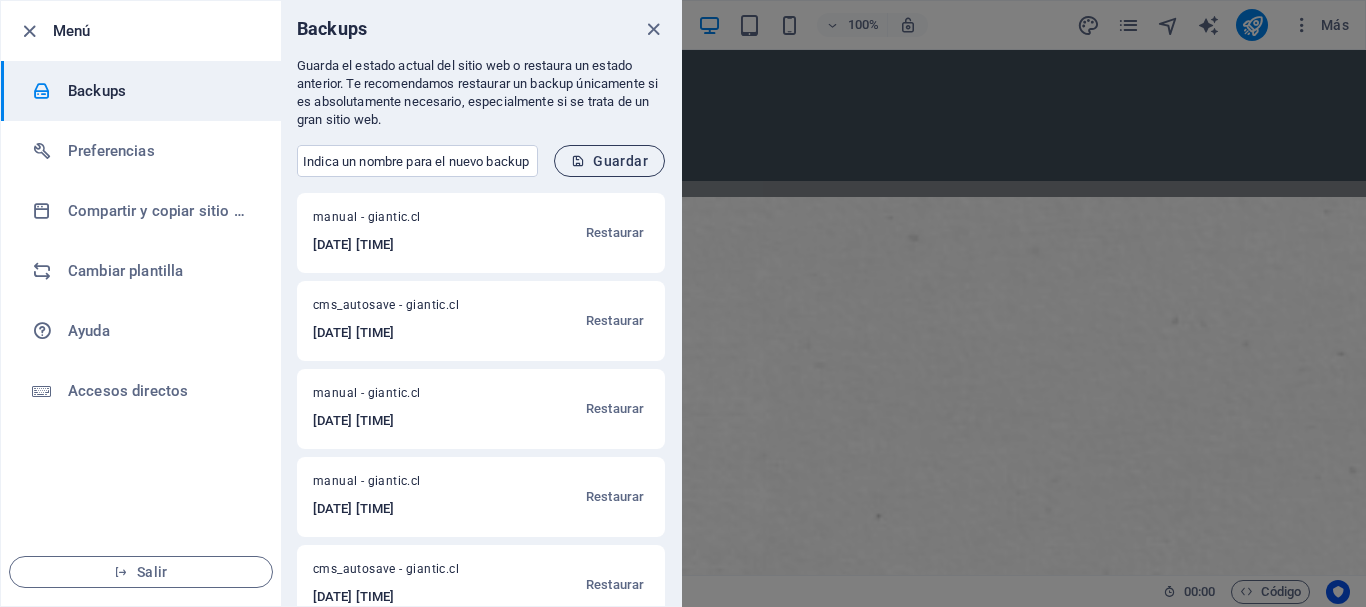 click on "Guardar" at bounding box center [609, 161] 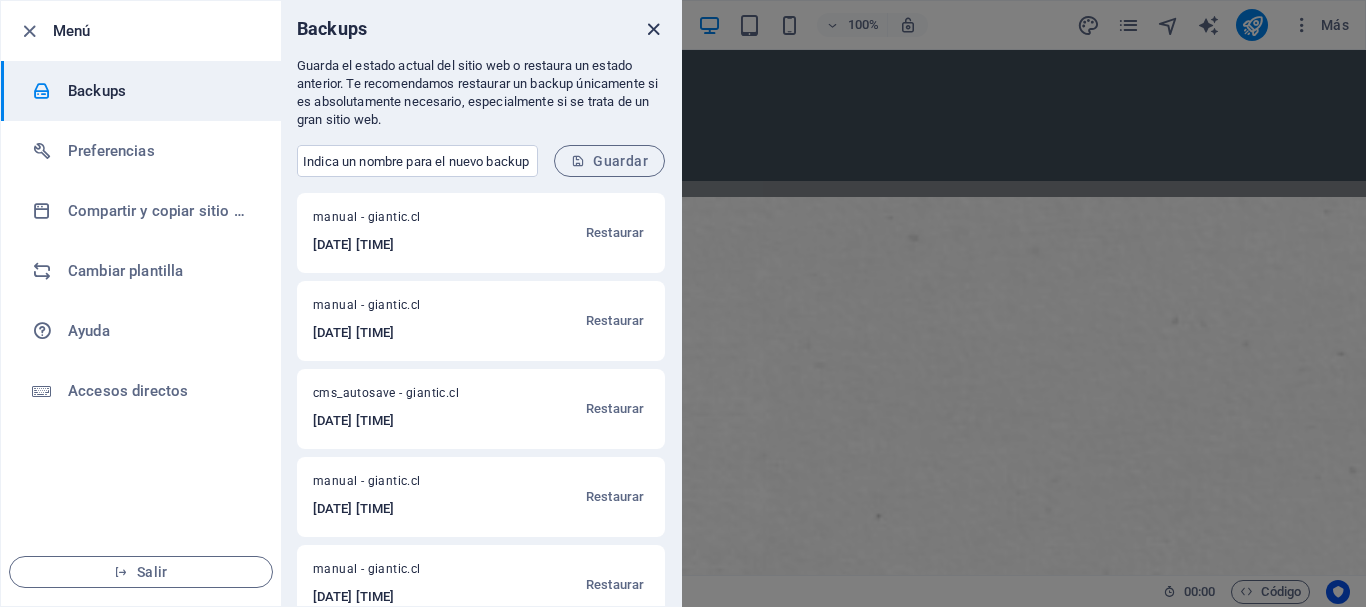 click at bounding box center (653, 29) 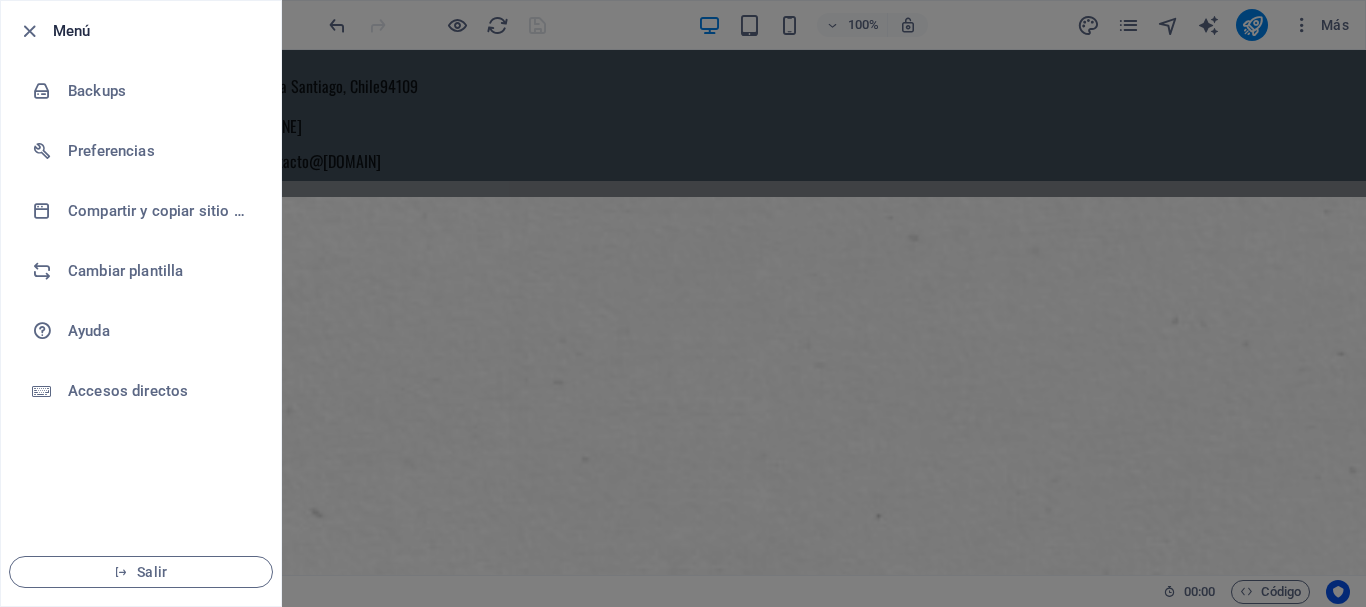 click on "Menú" at bounding box center (159, 31) 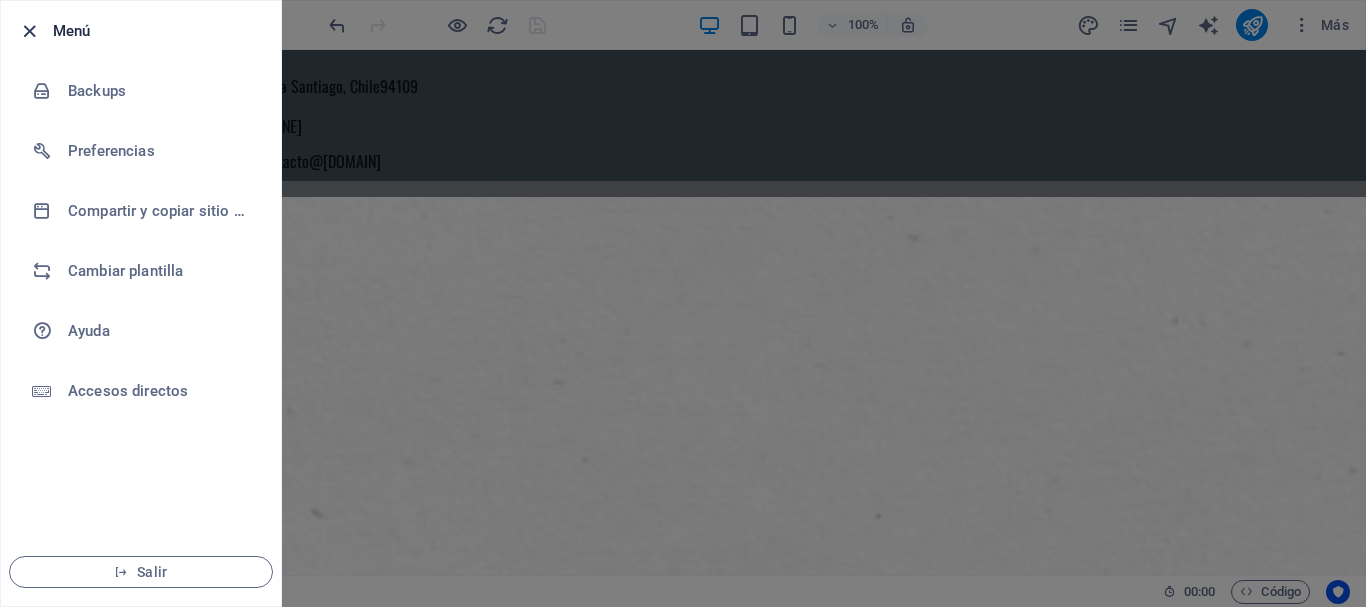 click at bounding box center (29, 31) 